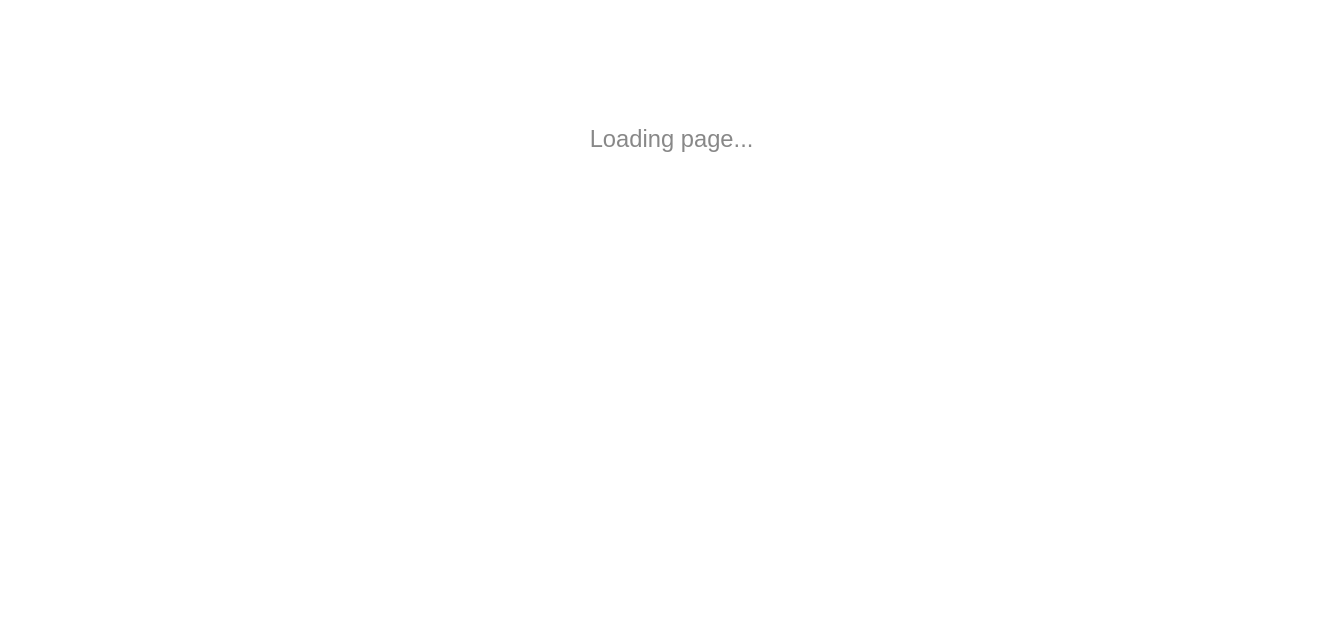 scroll, scrollTop: 0, scrollLeft: 0, axis: both 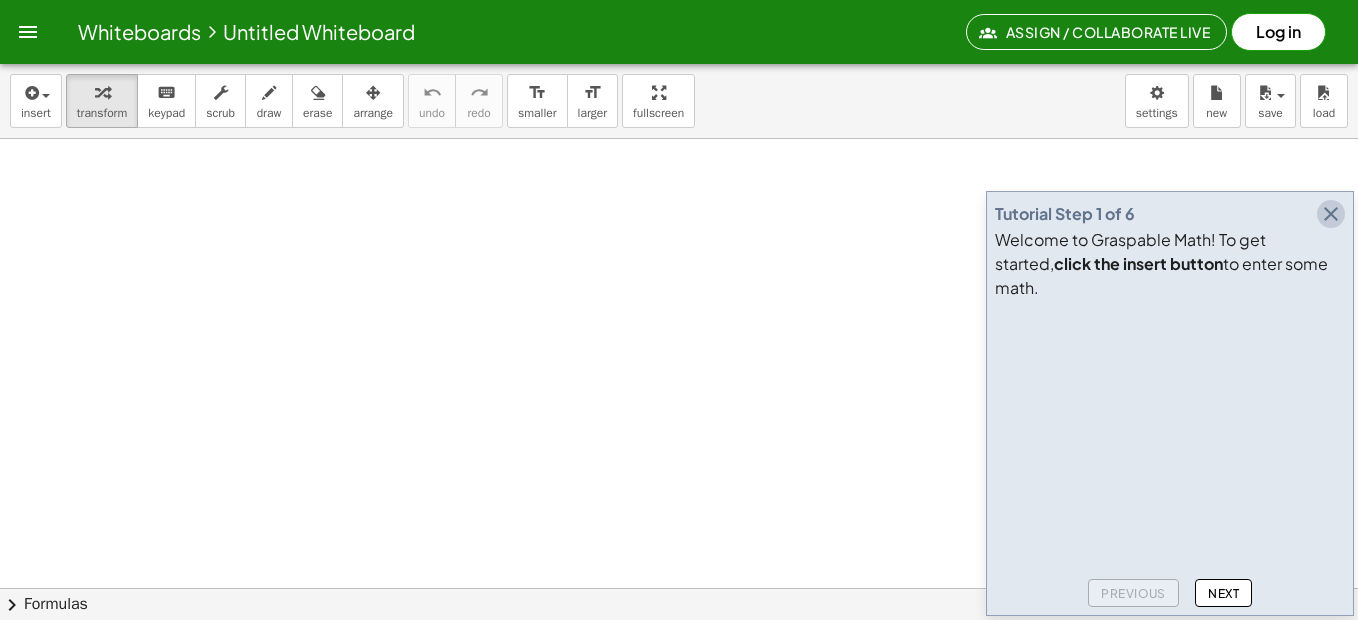click at bounding box center [1331, 214] 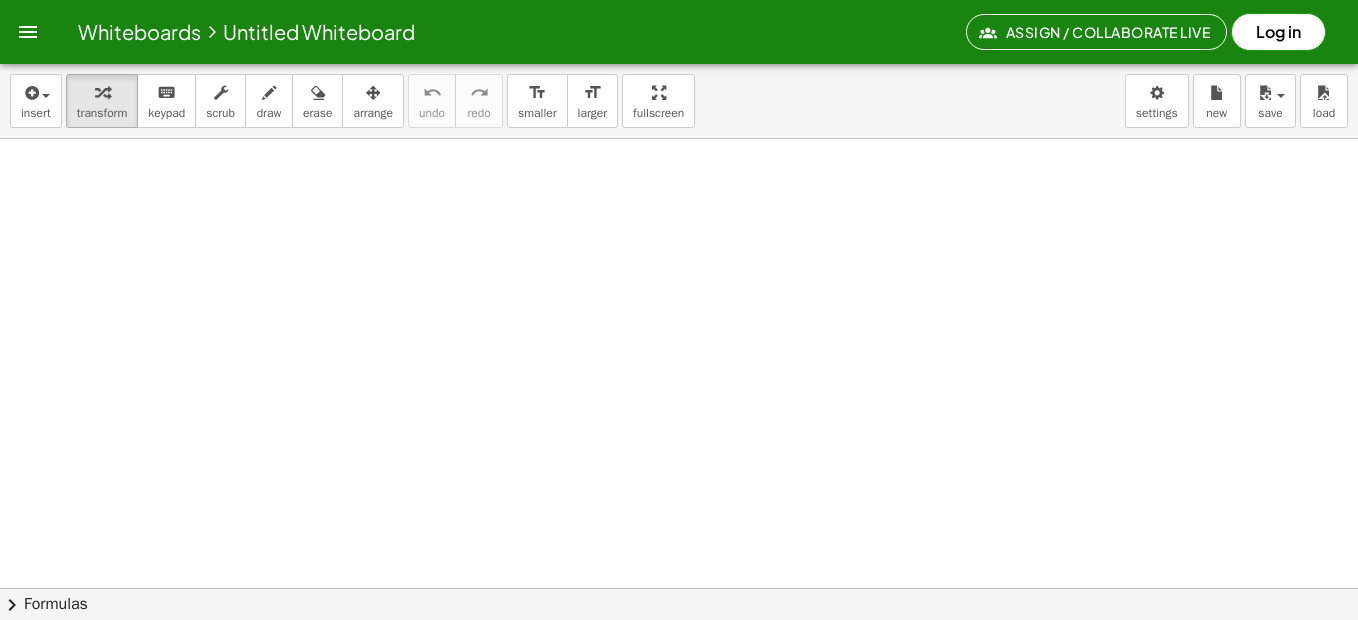 click on "Log in" at bounding box center [1278, 32] 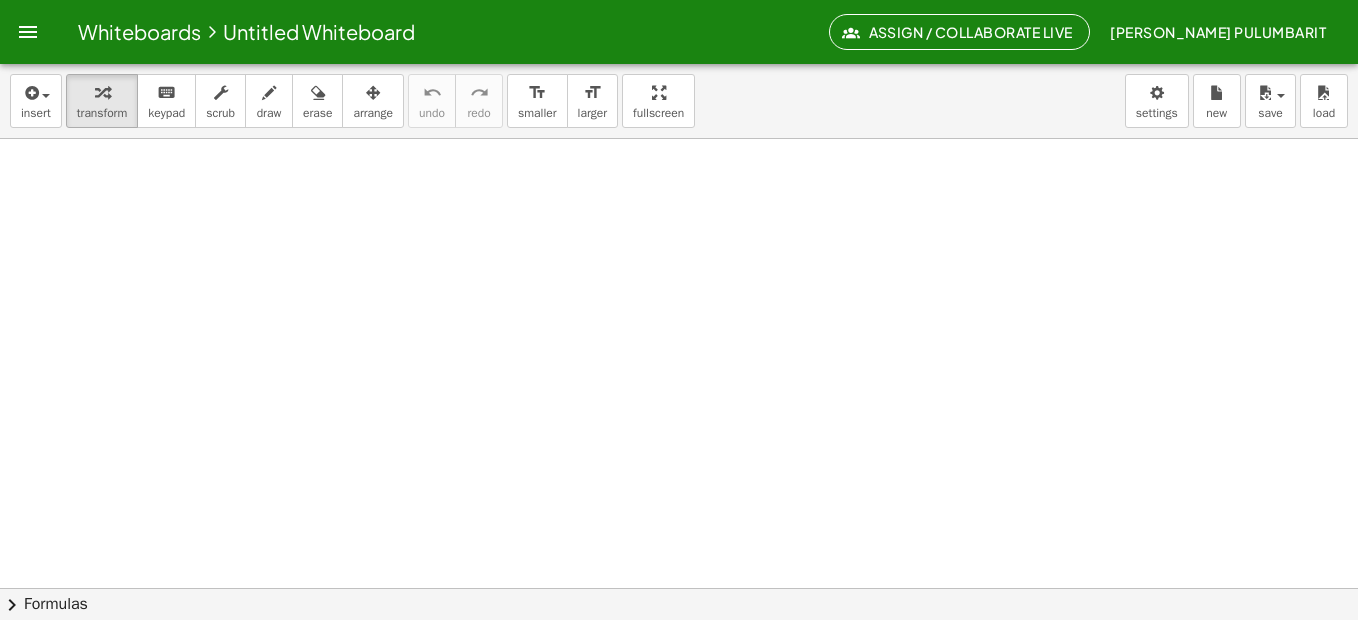 click on "[PERSON_NAME] Pulumbarit" 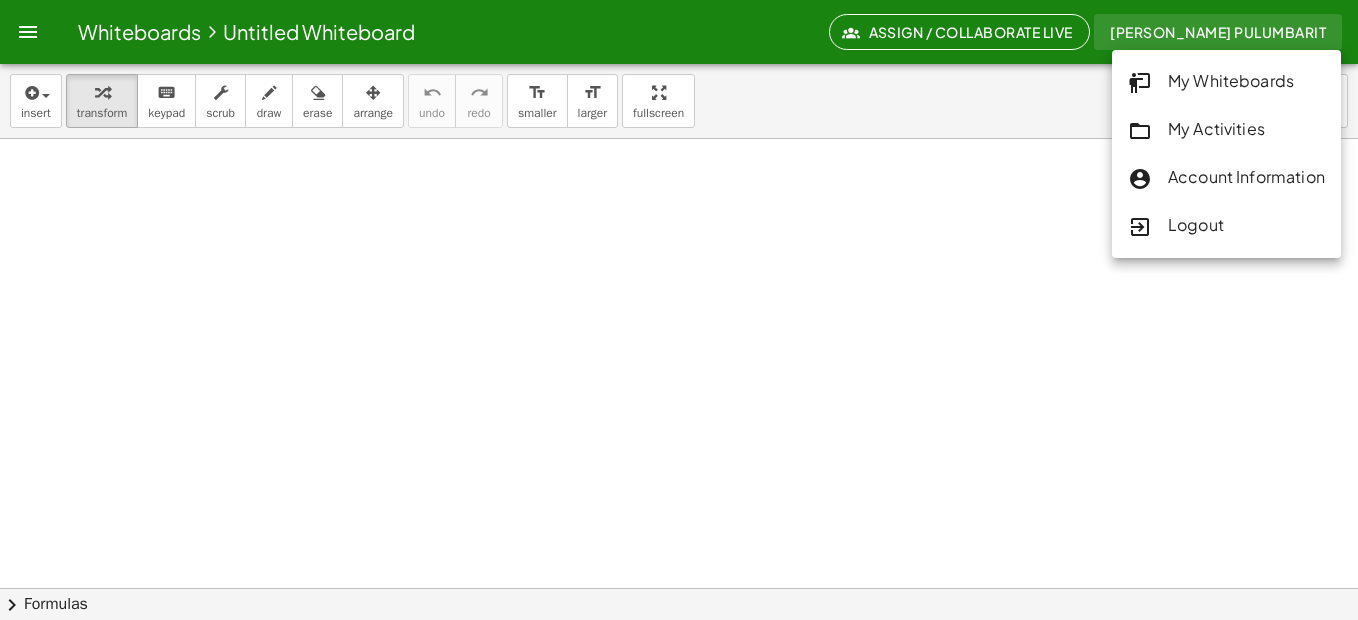click on "Logout" 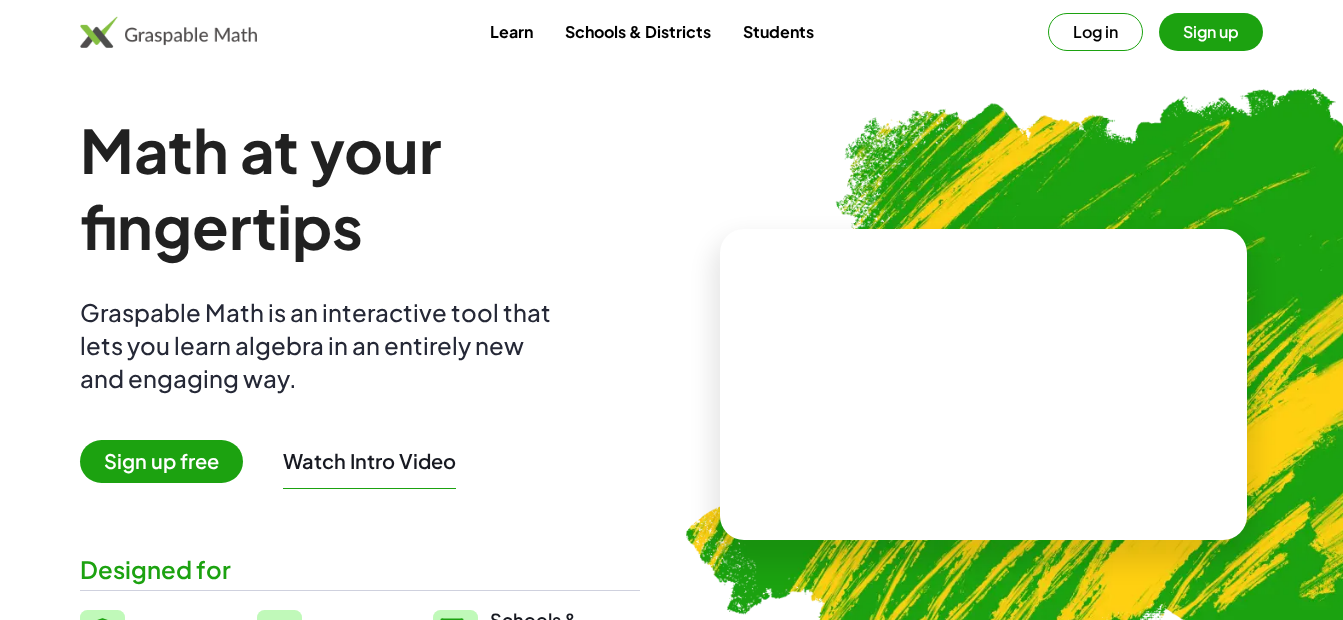 click on "Sign up" at bounding box center (1211, 32) 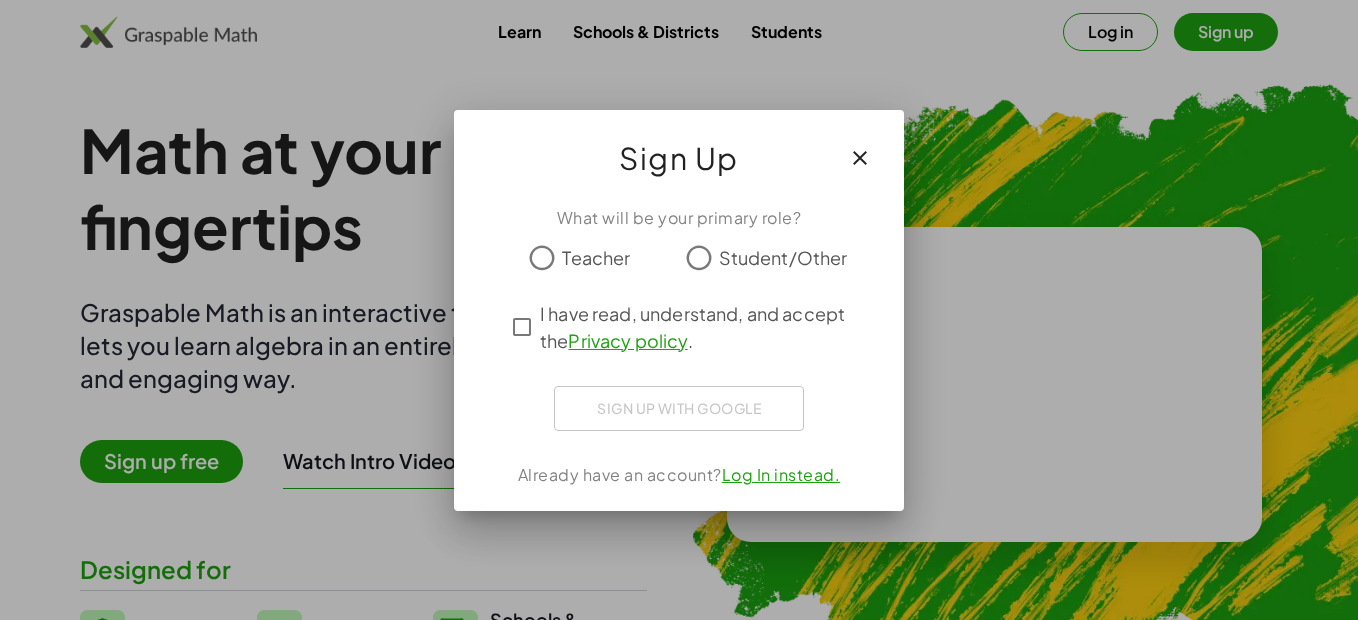 click 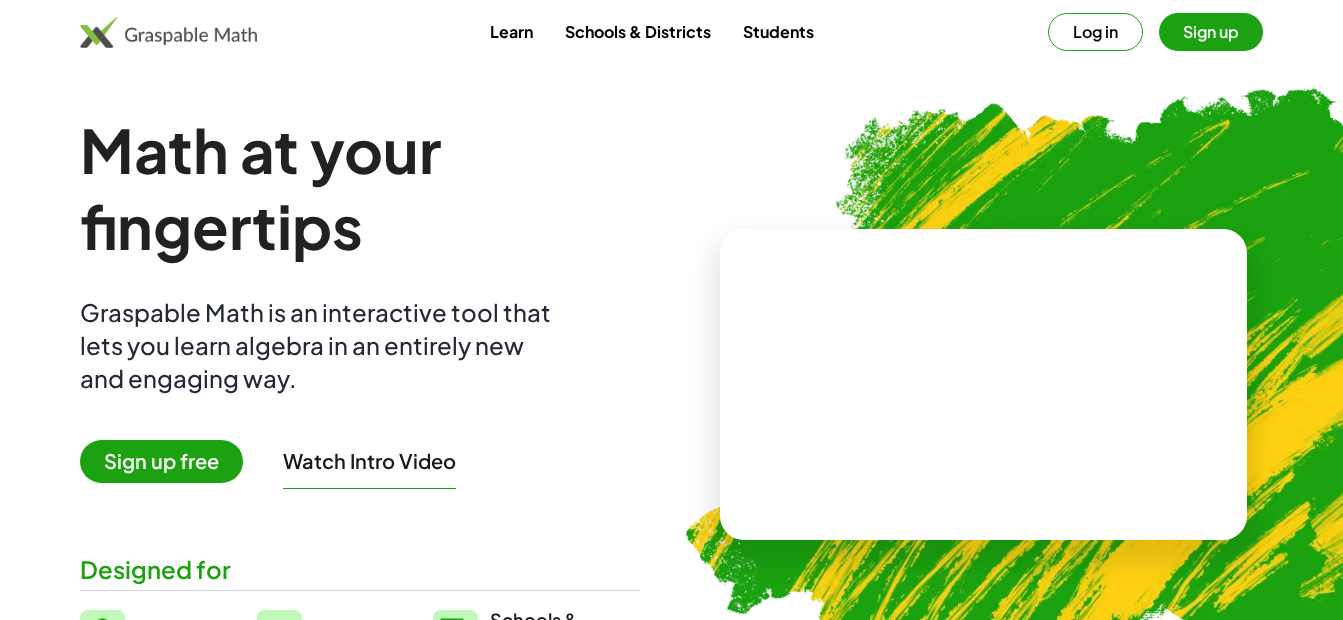 click on "Log in" at bounding box center [1095, 32] 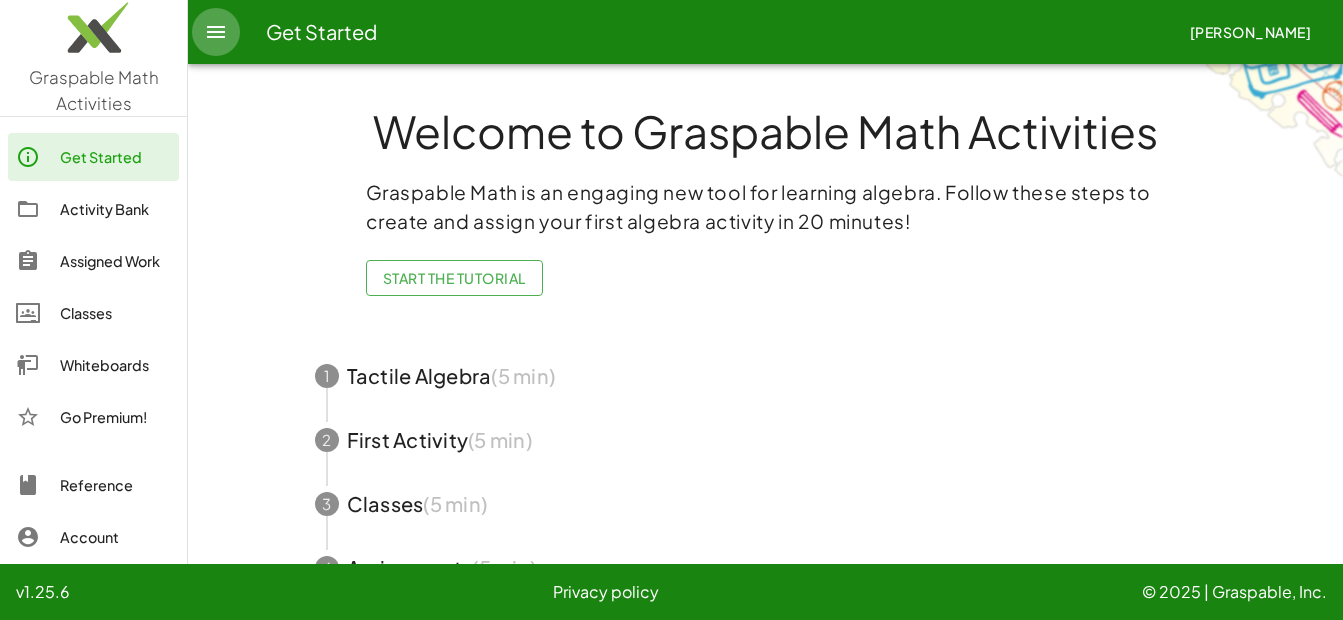 click at bounding box center (216, 32) 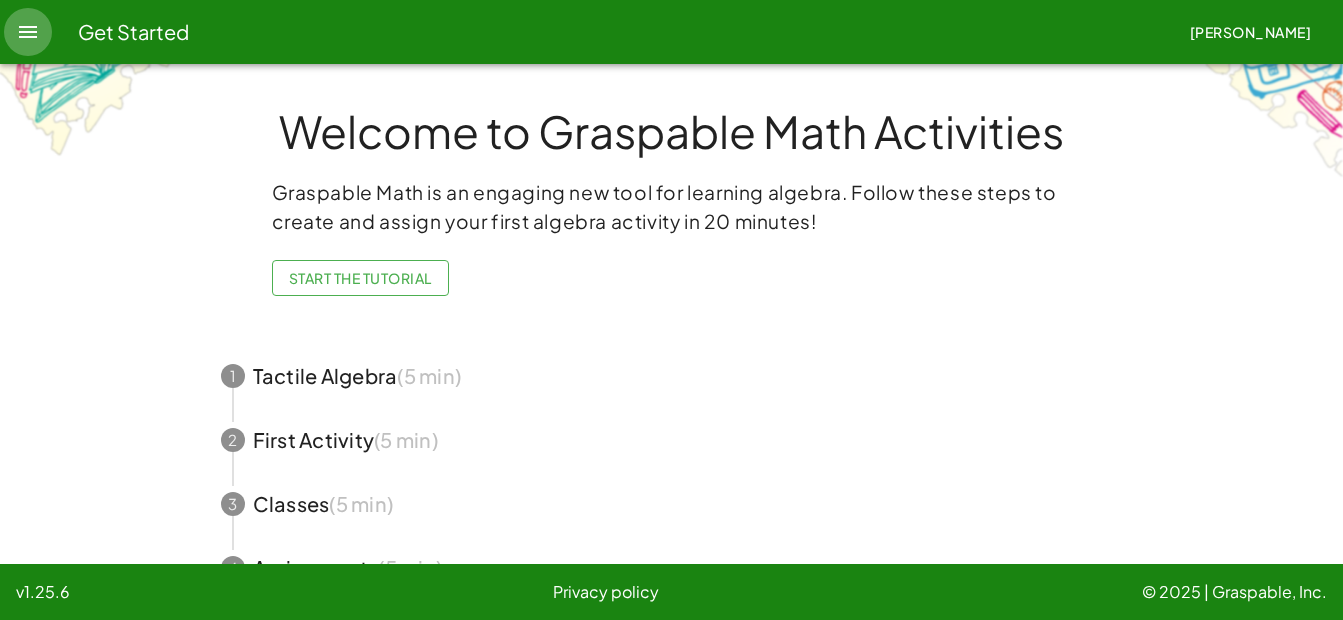 click at bounding box center [28, 32] 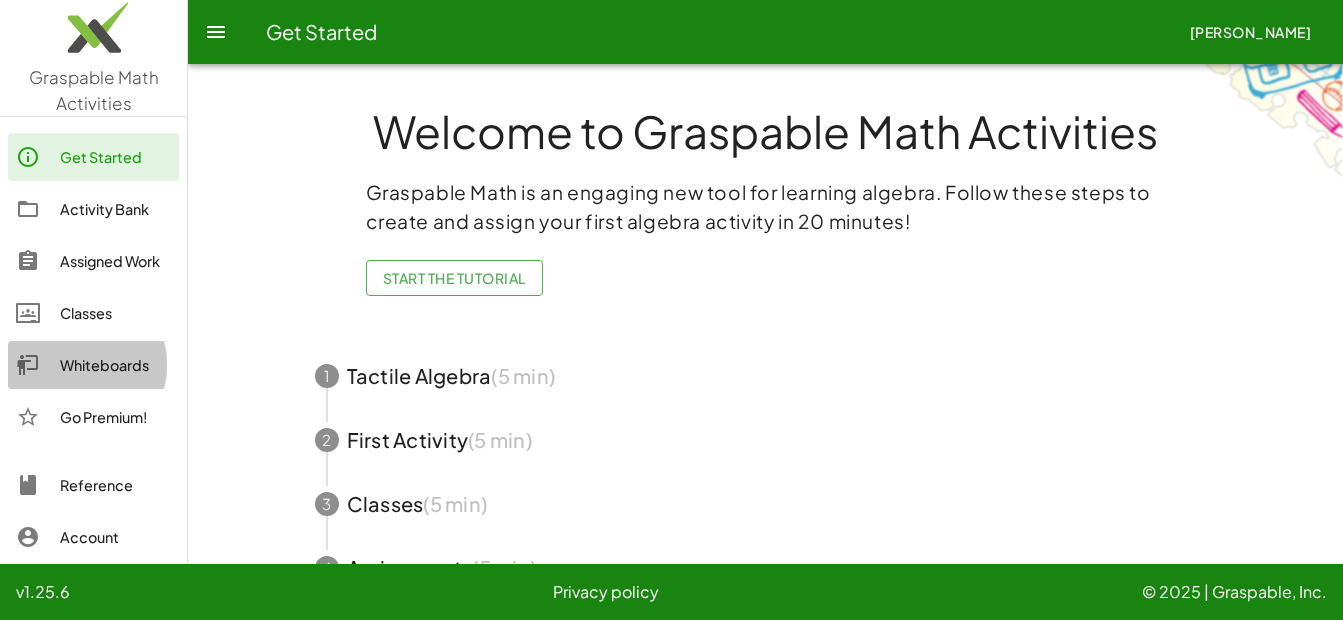 click on "Whiteboards" 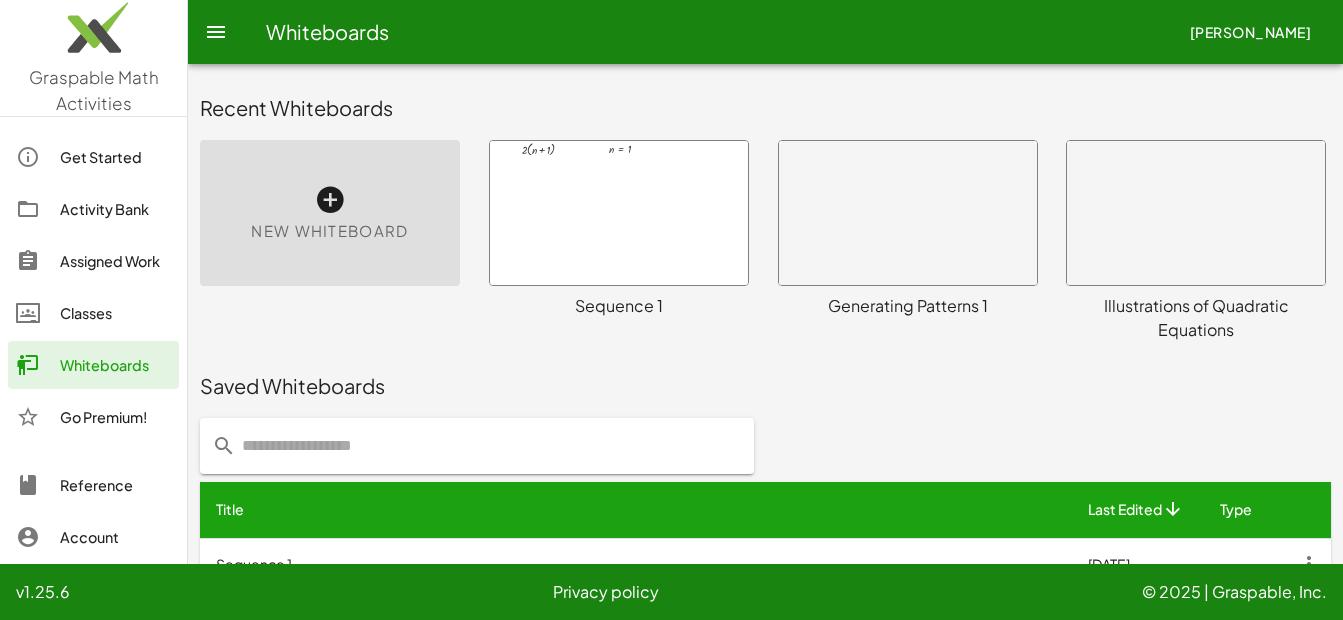 scroll, scrollTop: 45, scrollLeft: 0, axis: vertical 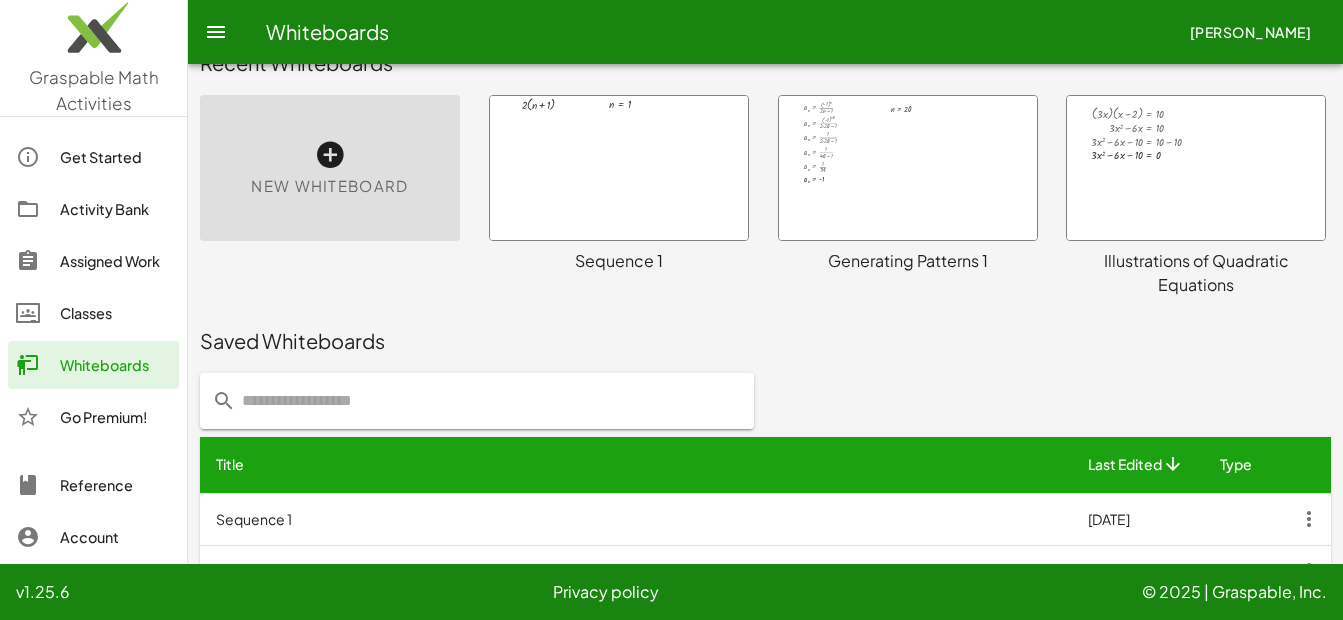 click at bounding box center [330, 155] 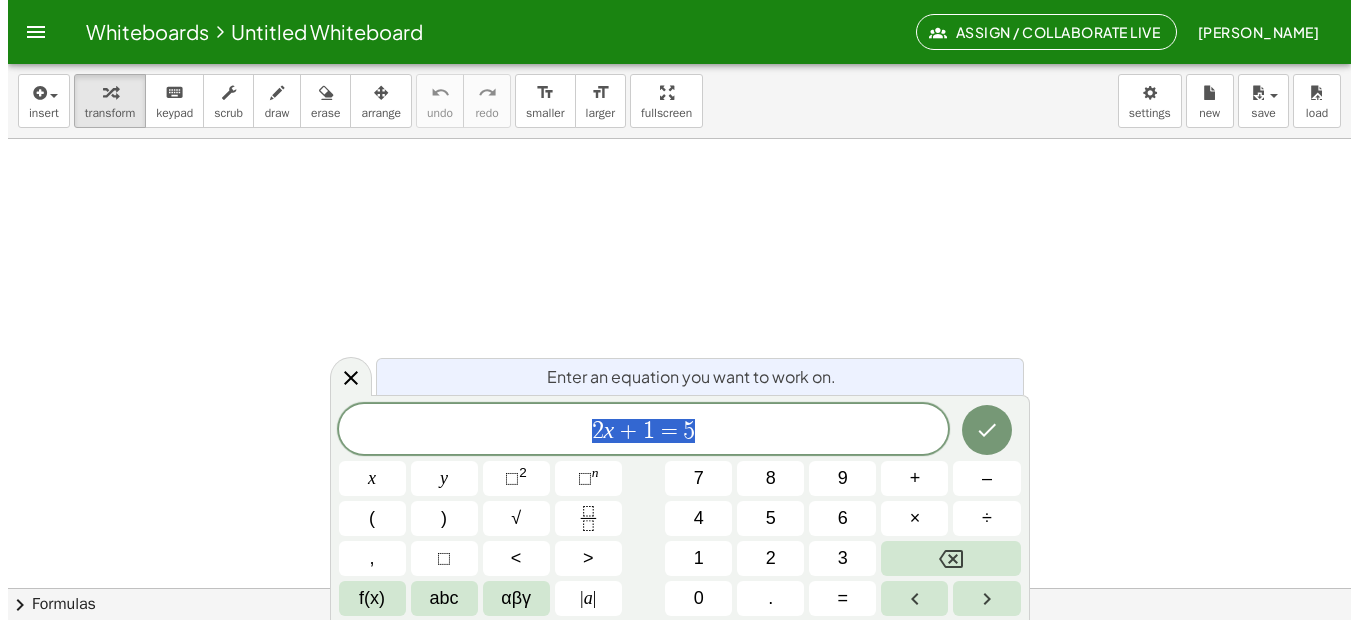 scroll, scrollTop: 0, scrollLeft: 0, axis: both 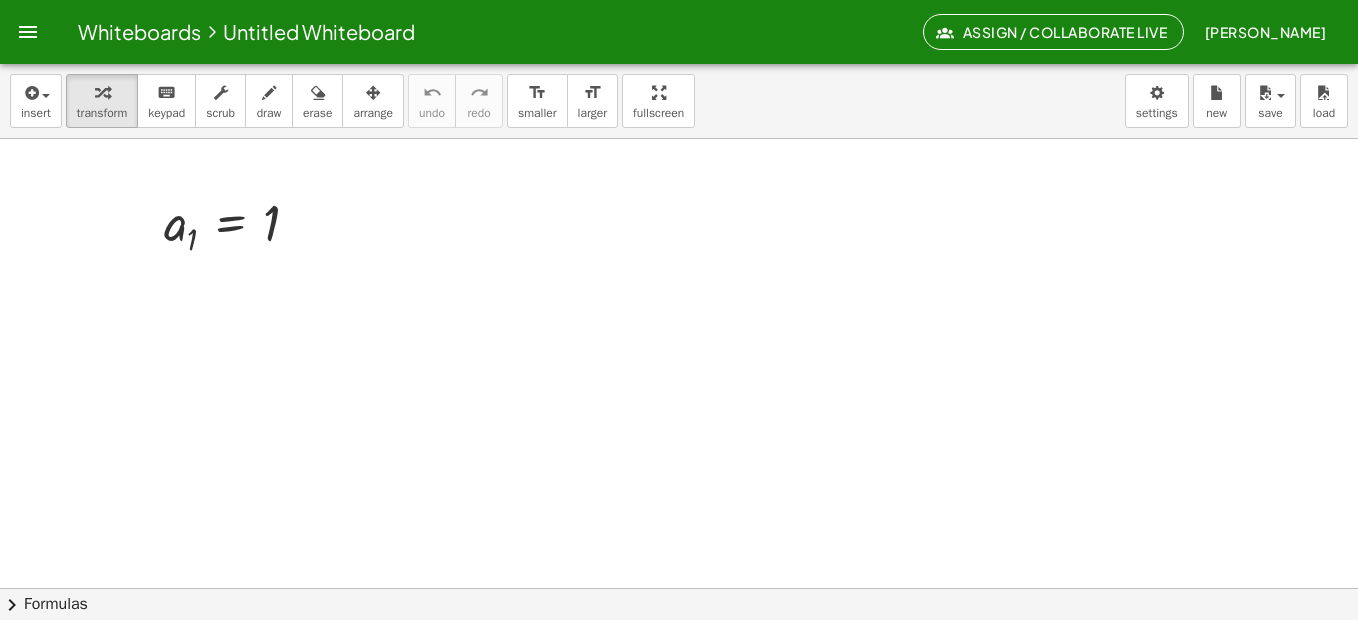 click at bounding box center (679, 652) 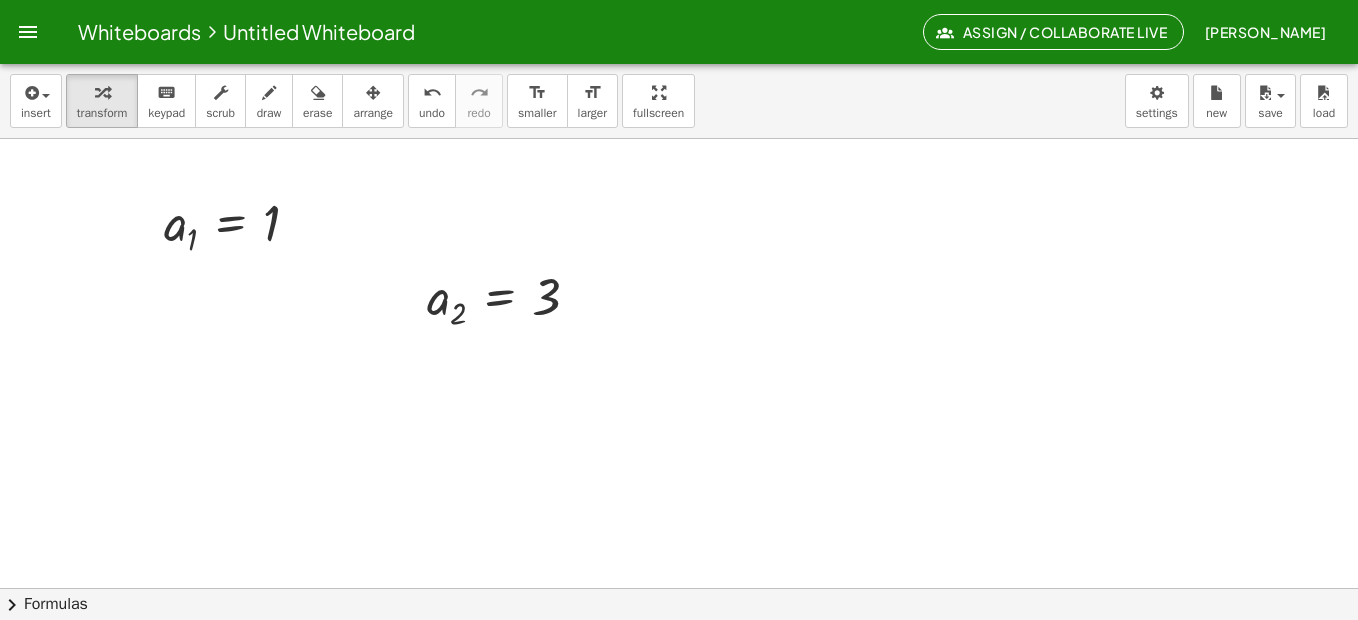 drag, startPoint x: 409, startPoint y: 257, endPoint x: 407, endPoint y: 273, distance: 16.124516 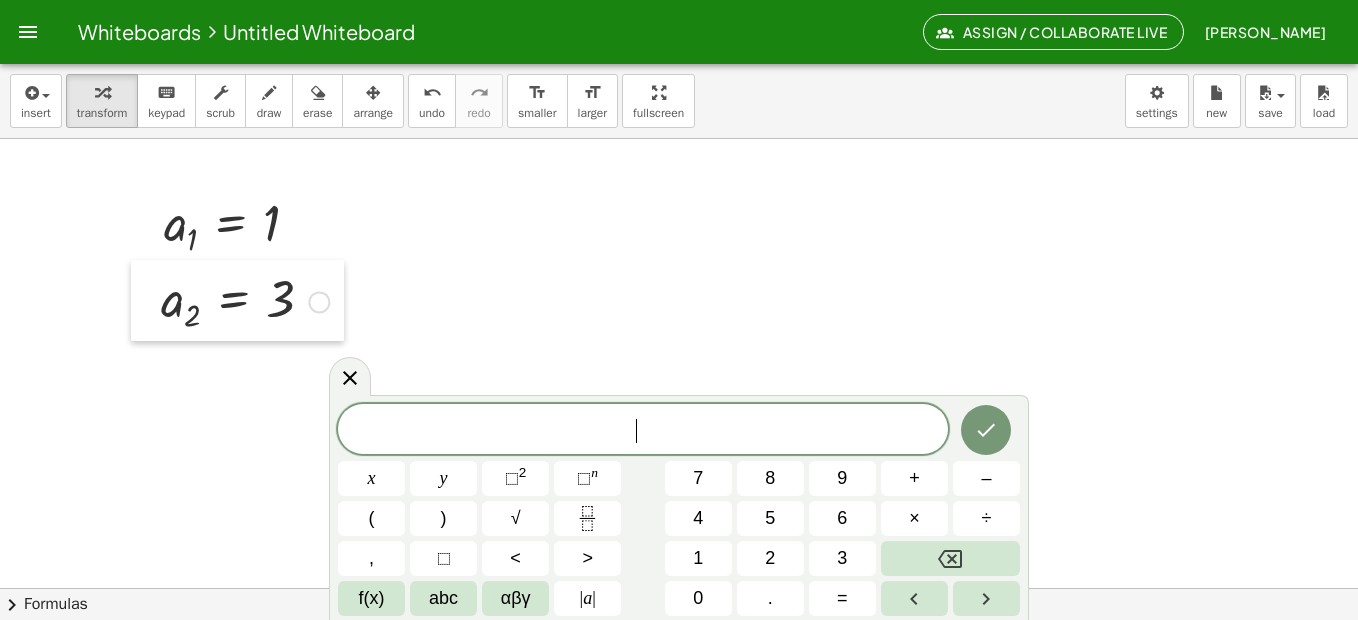 drag, startPoint x: 407, startPoint y: 274, endPoint x: 141, endPoint y: 276, distance: 266.0075 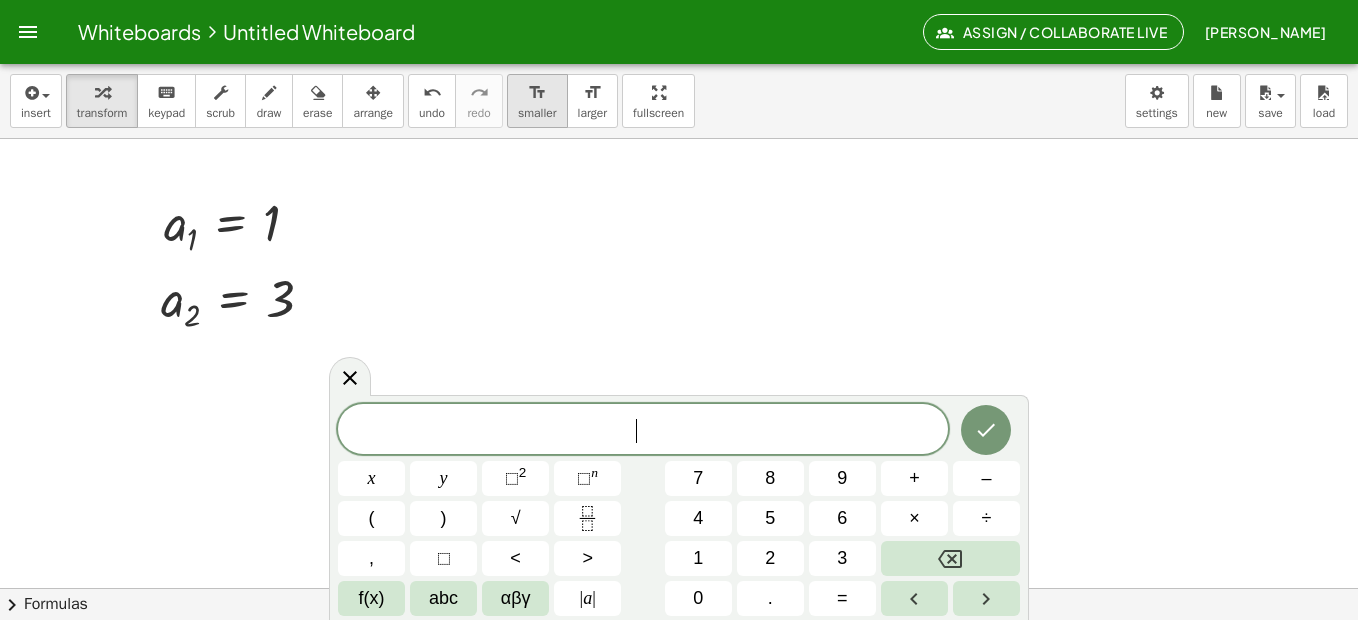 click on "format_size smaller" at bounding box center [537, 101] 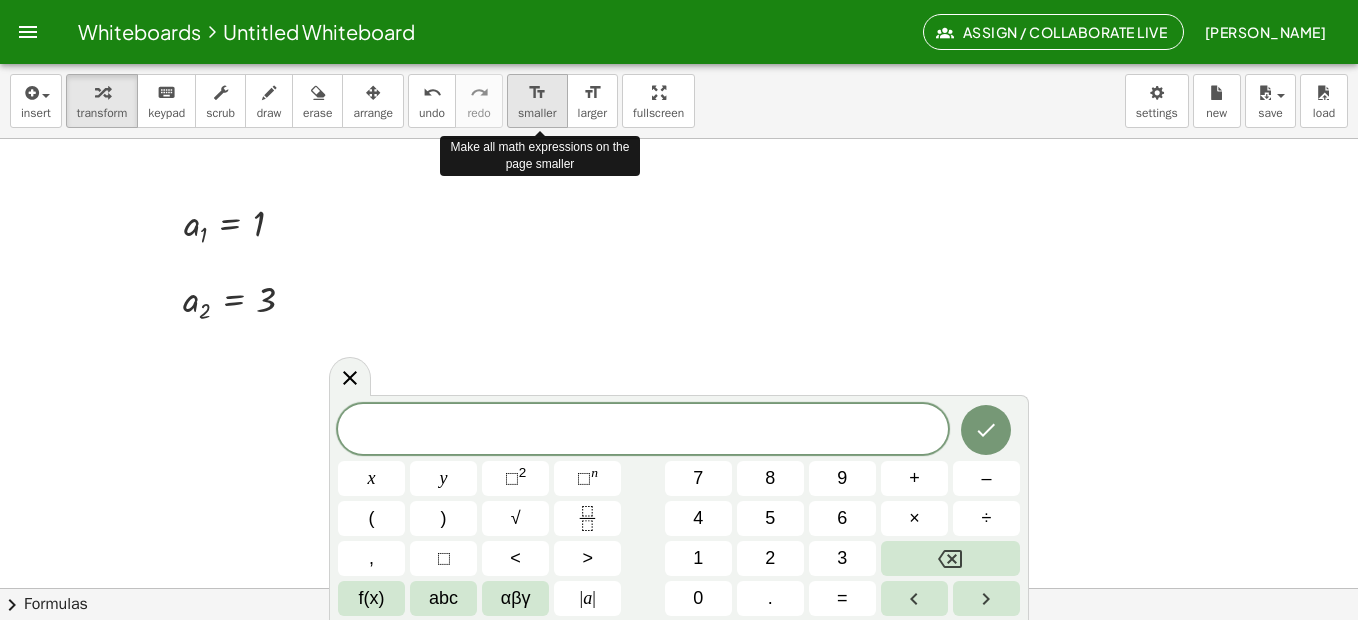 click on "format_size smaller" at bounding box center (537, 101) 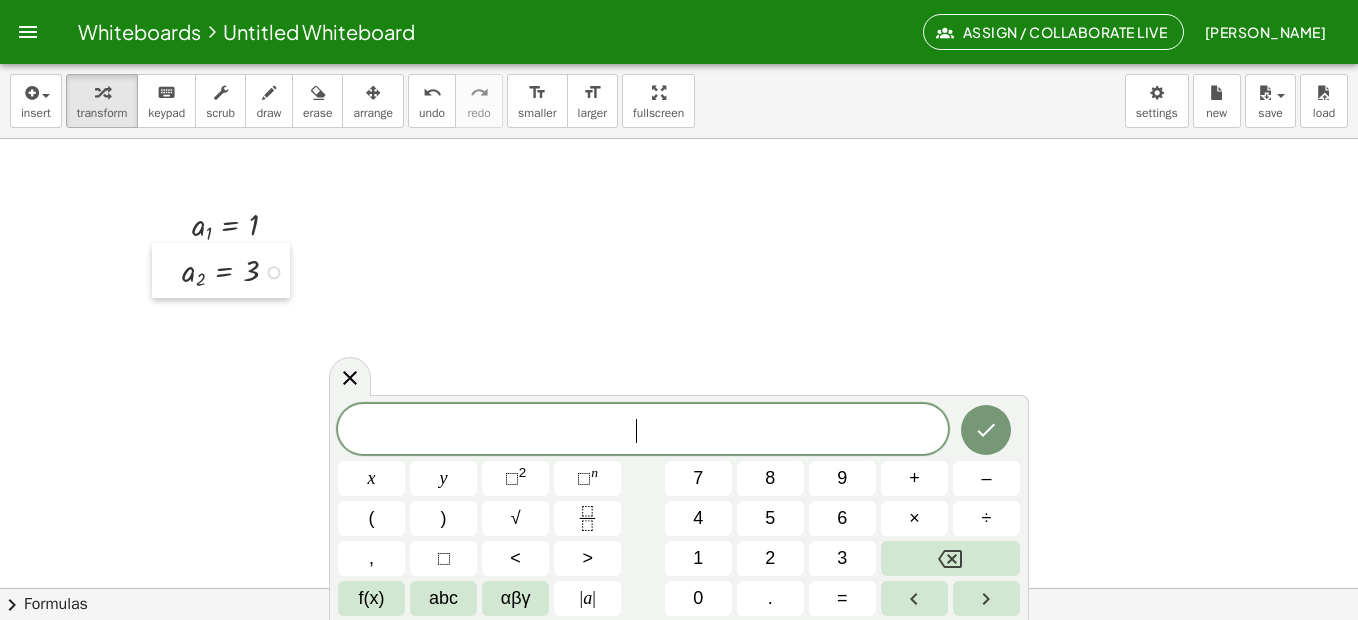 drag, startPoint x: 184, startPoint y: 294, endPoint x: 175, endPoint y: 264, distance: 31.320919 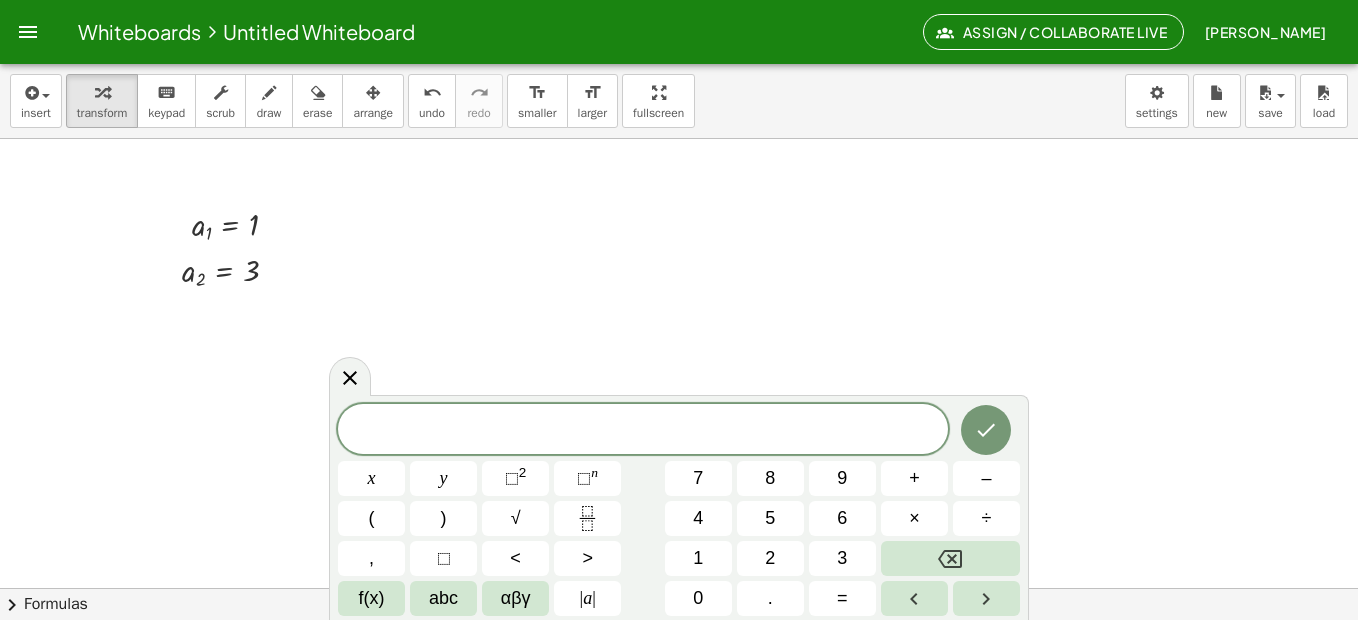 click at bounding box center (679, 652) 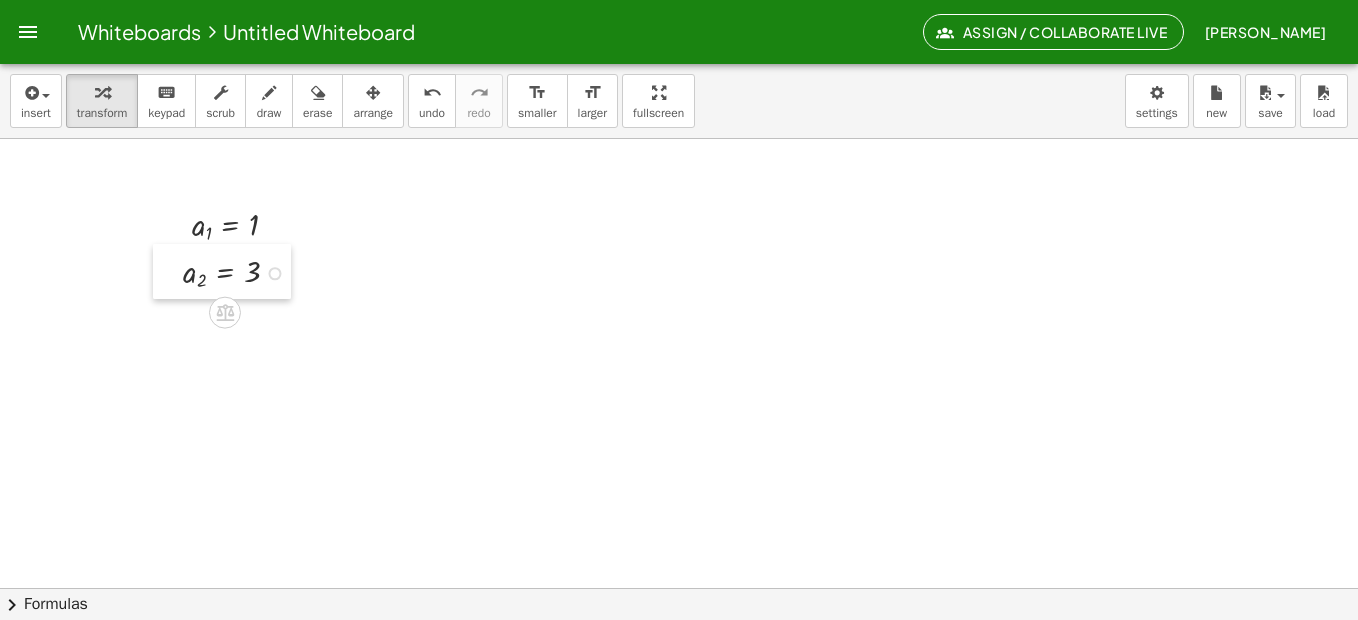 click at bounding box center [168, 271] 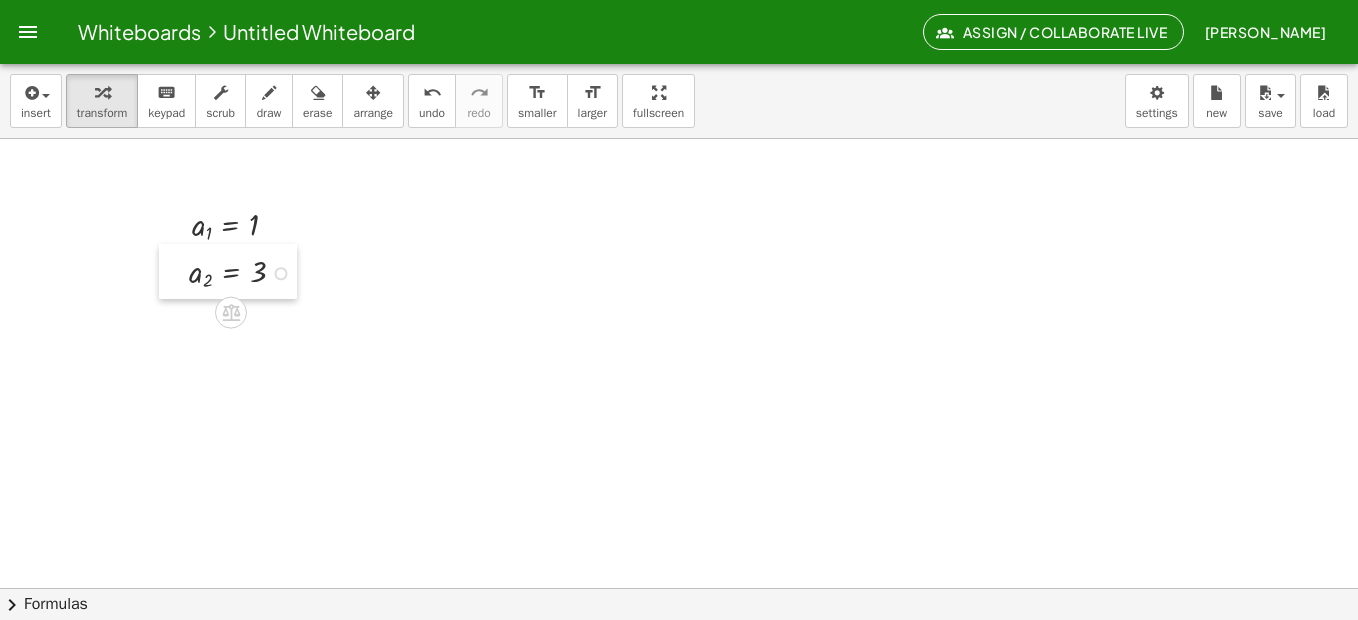 click at bounding box center [174, 271] 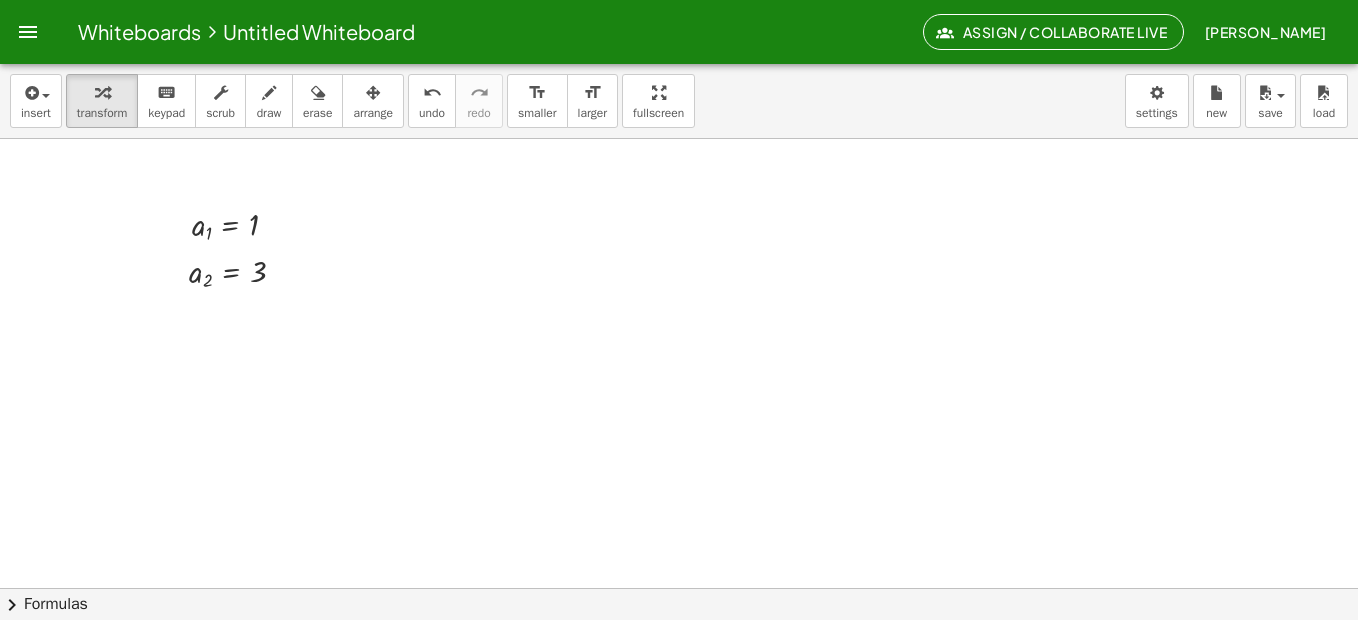 click at bounding box center [679, 652] 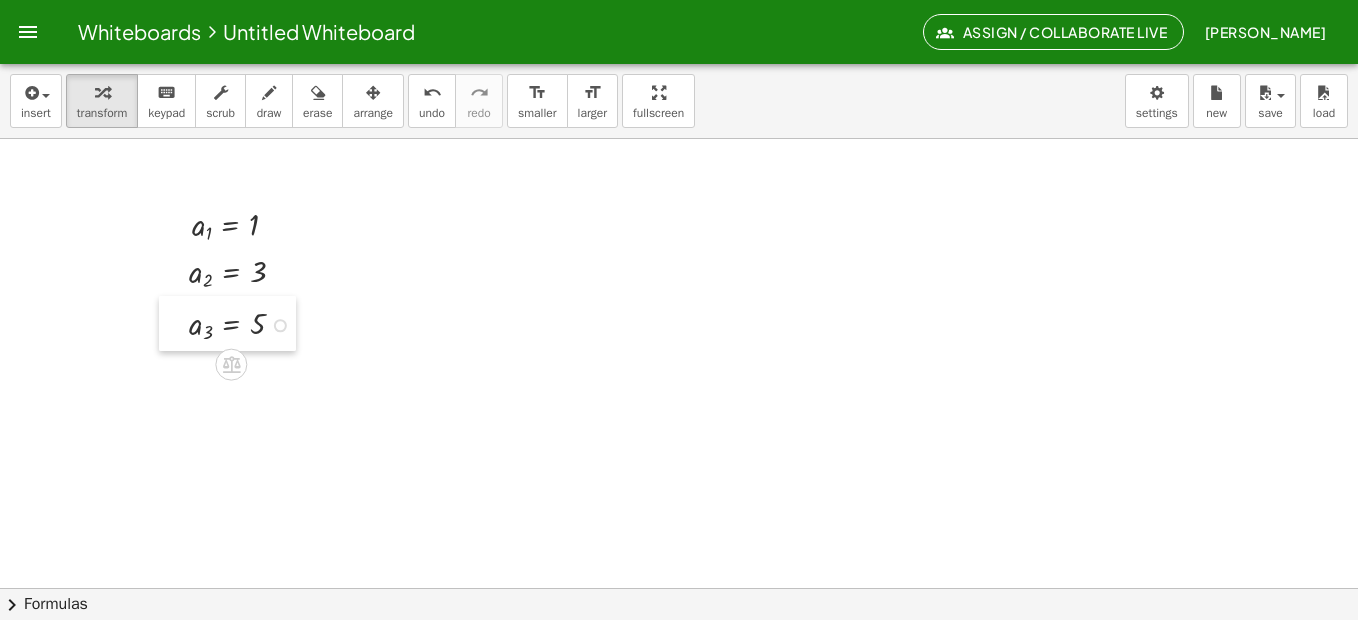 drag, startPoint x: 512, startPoint y: 351, endPoint x: 179, endPoint y: 302, distance: 336.5858 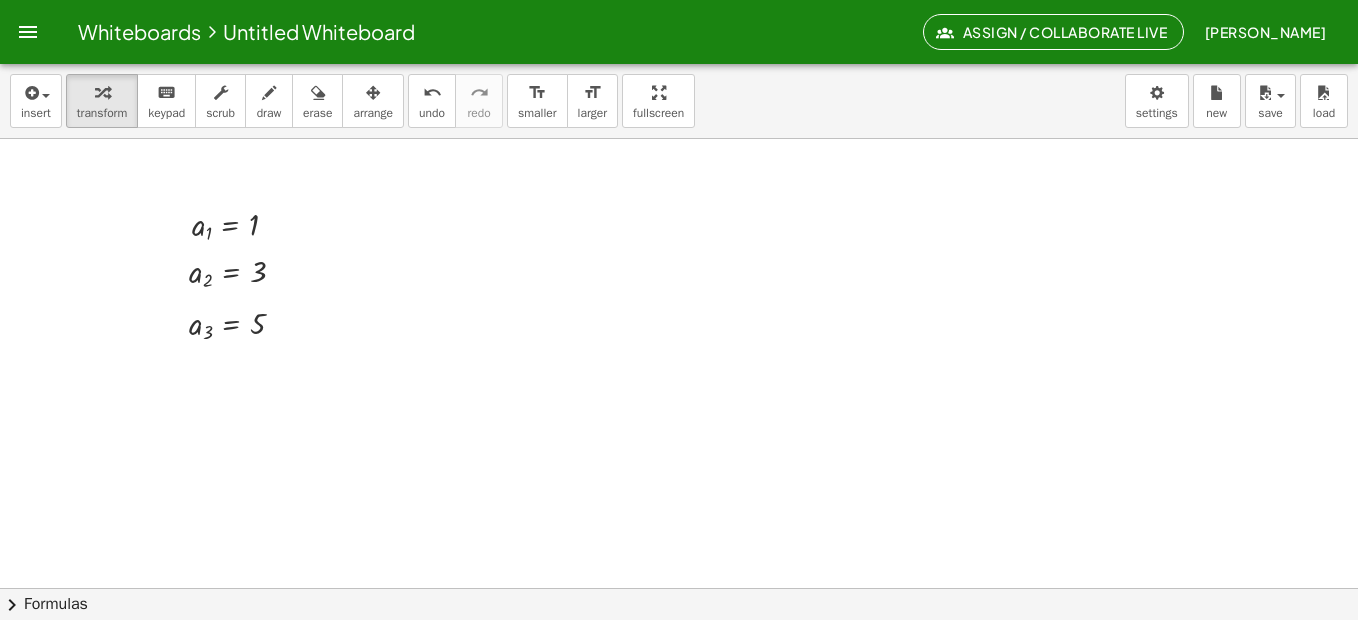 drag, startPoint x: 438, startPoint y: 317, endPoint x: 401, endPoint y: 325, distance: 37.85499 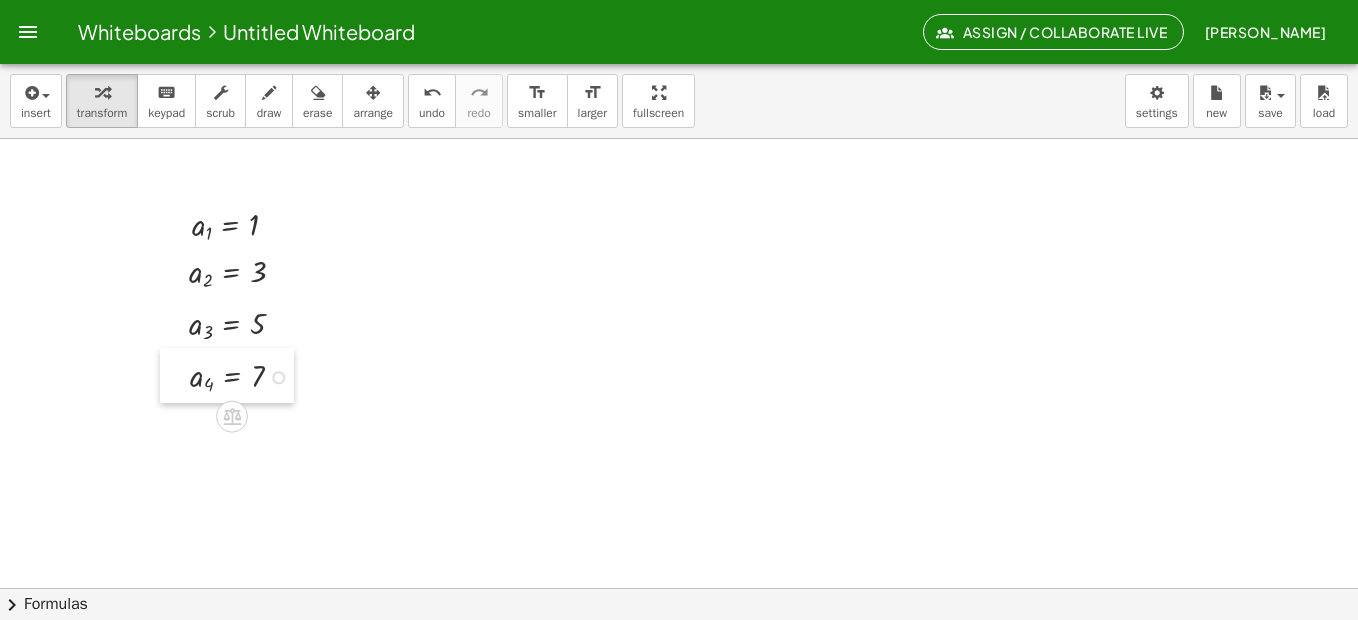 drag, startPoint x: 415, startPoint y: 333, endPoint x: 174, endPoint y: 356, distance: 242.09502 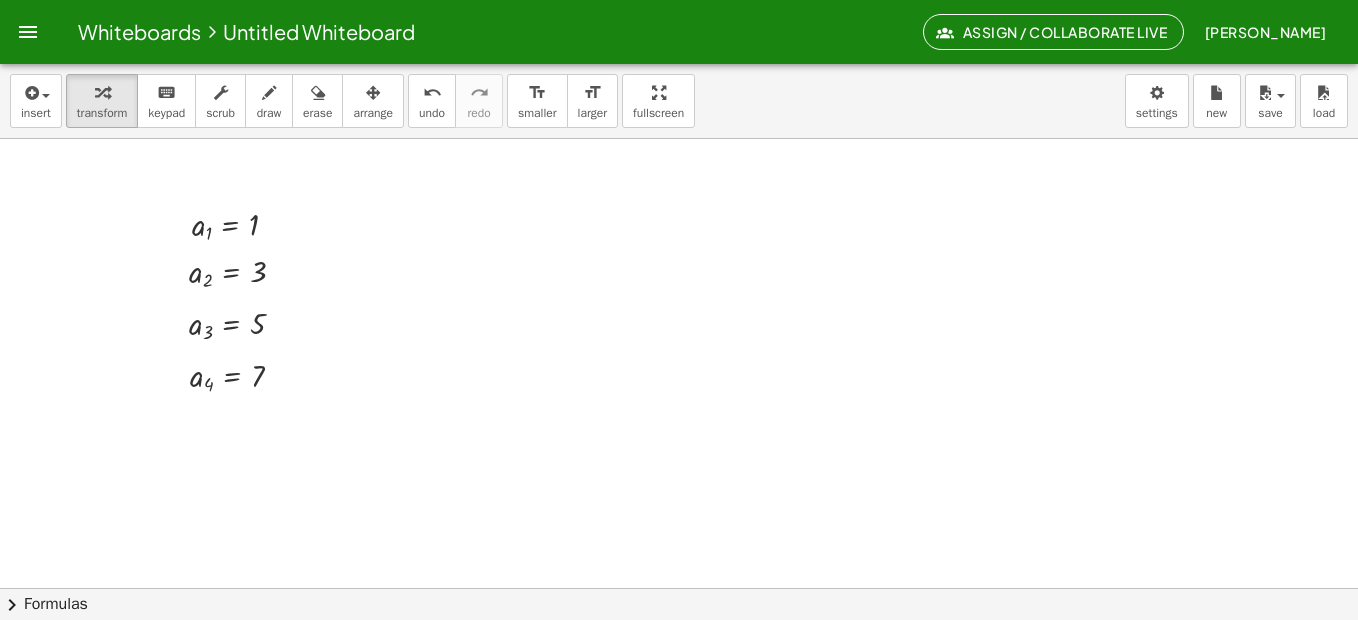 click at bounding box center [679, 652] 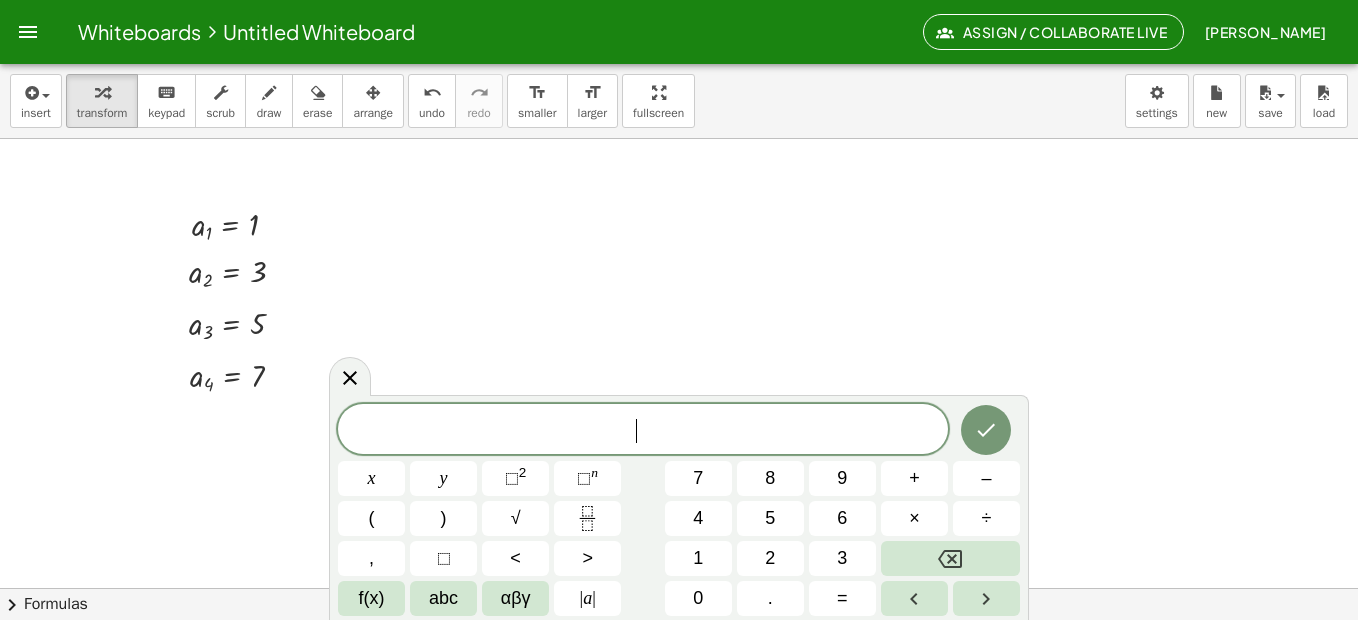 click at bounding box center (679, 652) 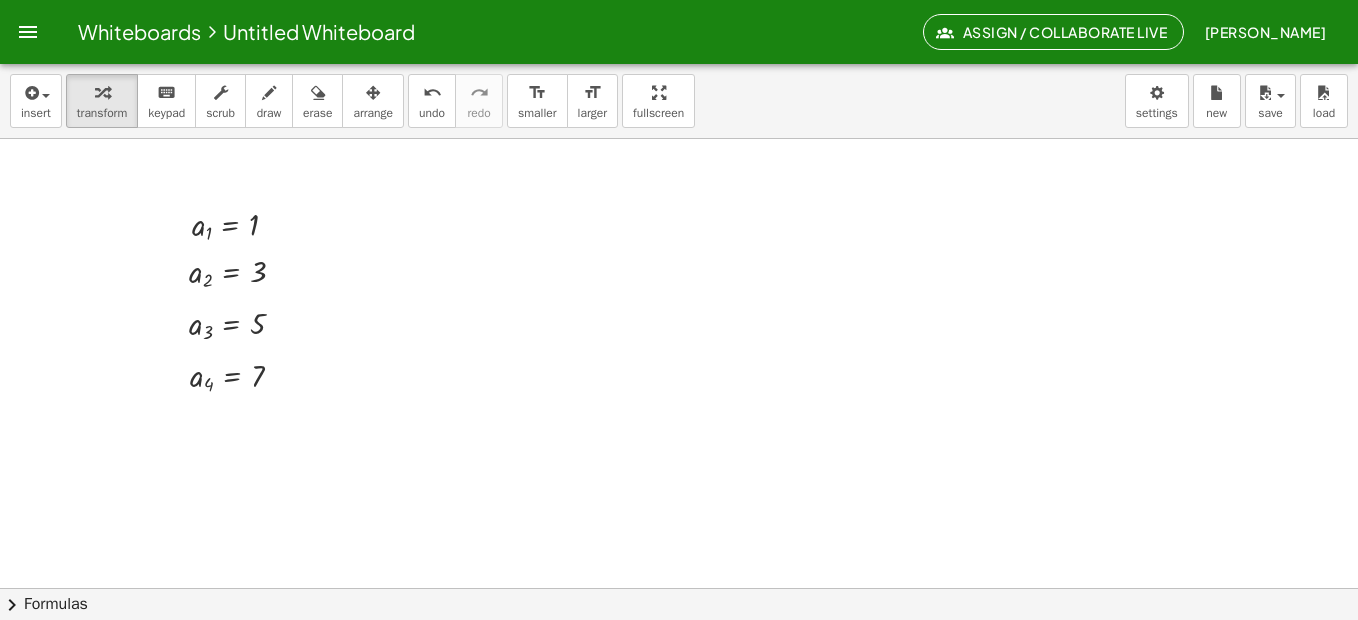 click at bounding box center [679, 652] 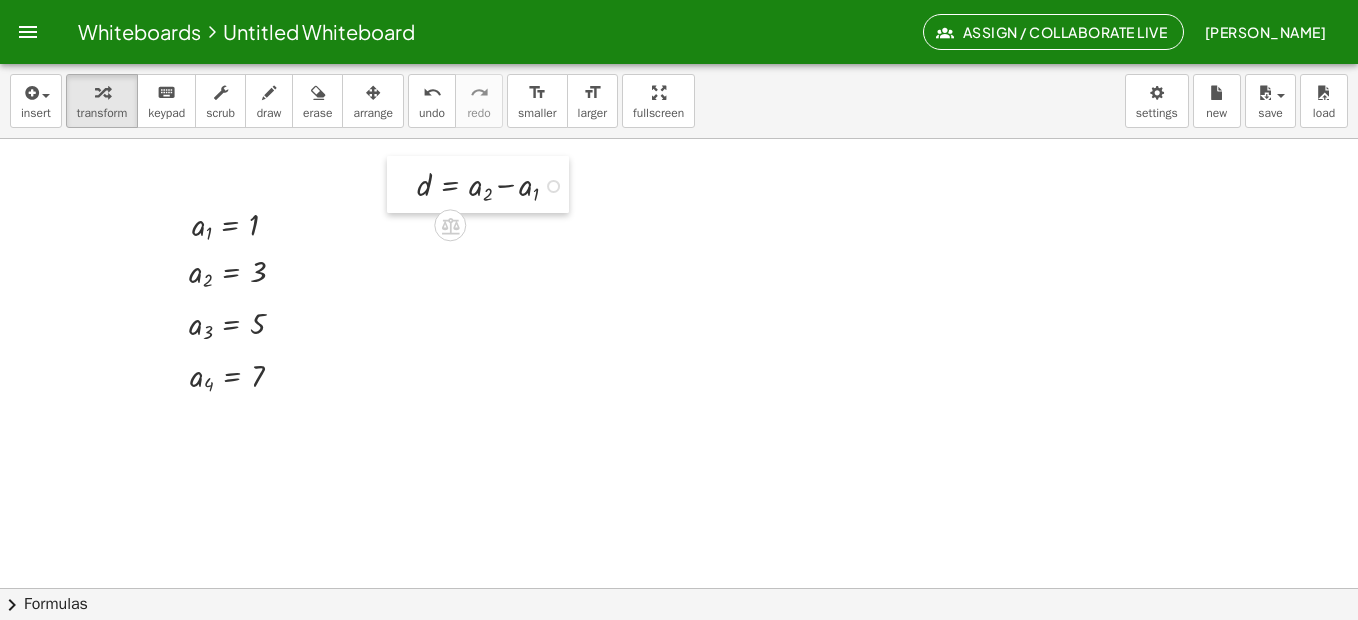 drag, startPoint x: 574, startPoint y: 239, endPoint x: 407, endPoint y: 169, distance: 181.07733 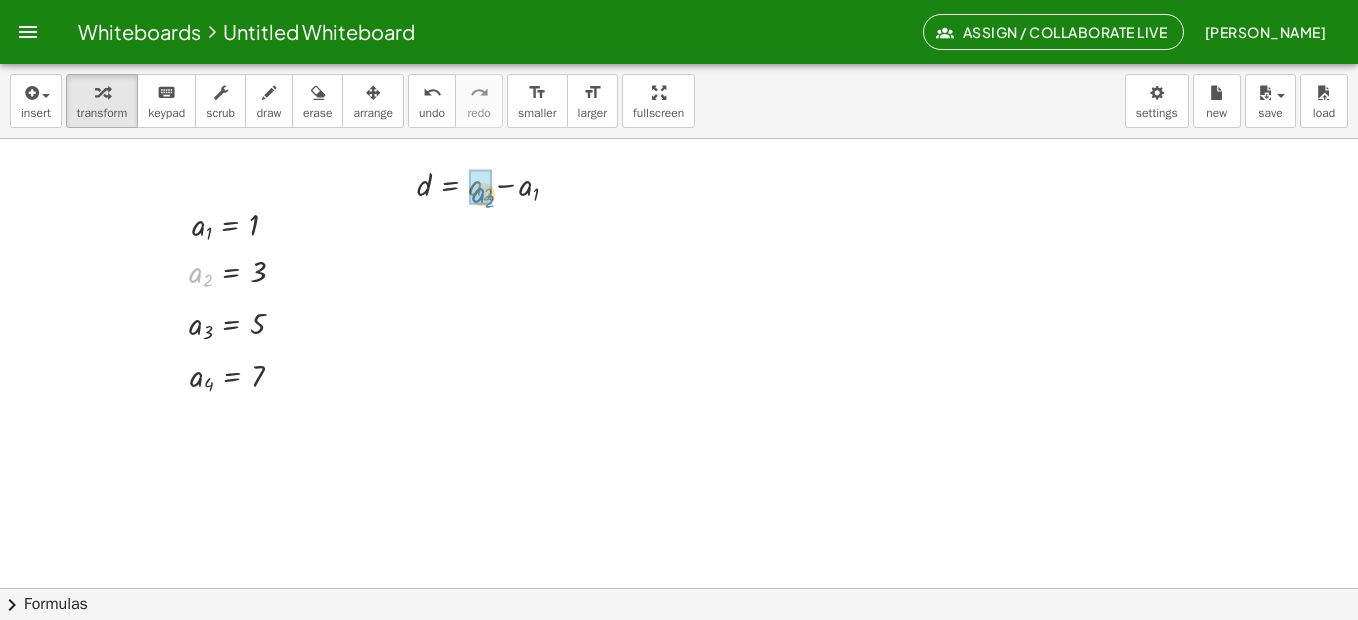 drag, startPoint x: 198, startPoint y: 278, endPoint x: 480, endPoint y: 199, distance: 292.85663 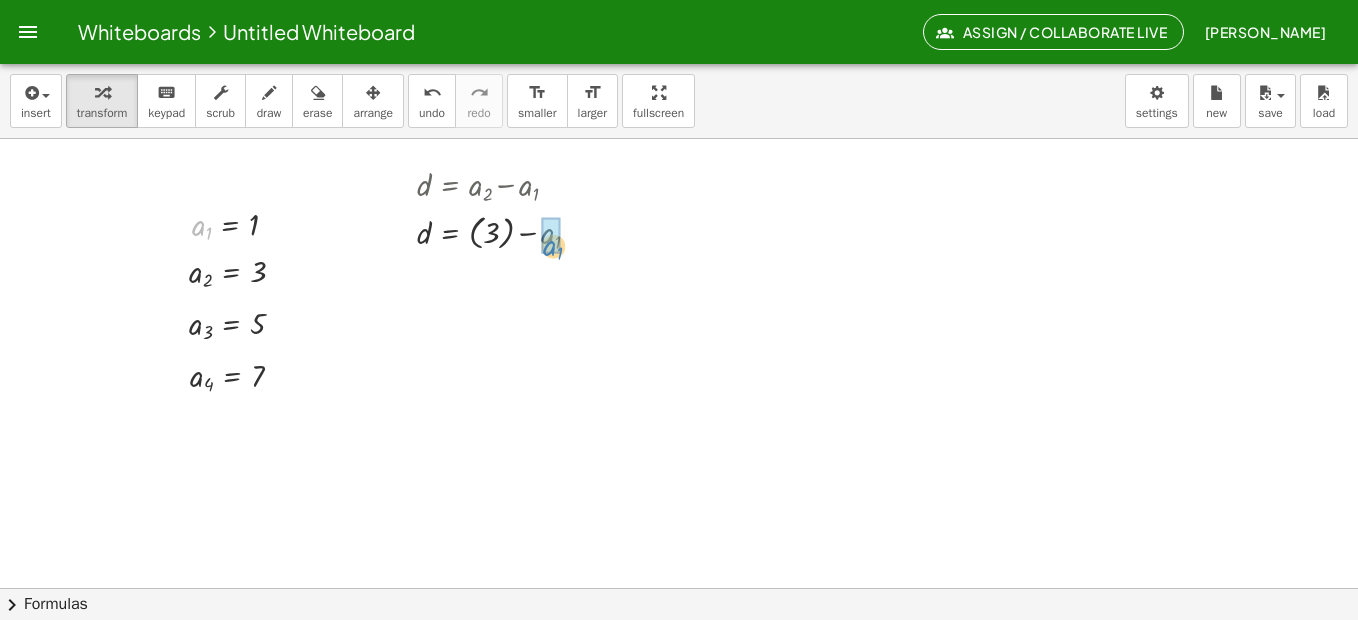 drag, startPoint x: 194, startPoint y: 224, endPoint x: 554, endPoint y: 245, distance: 360.61197 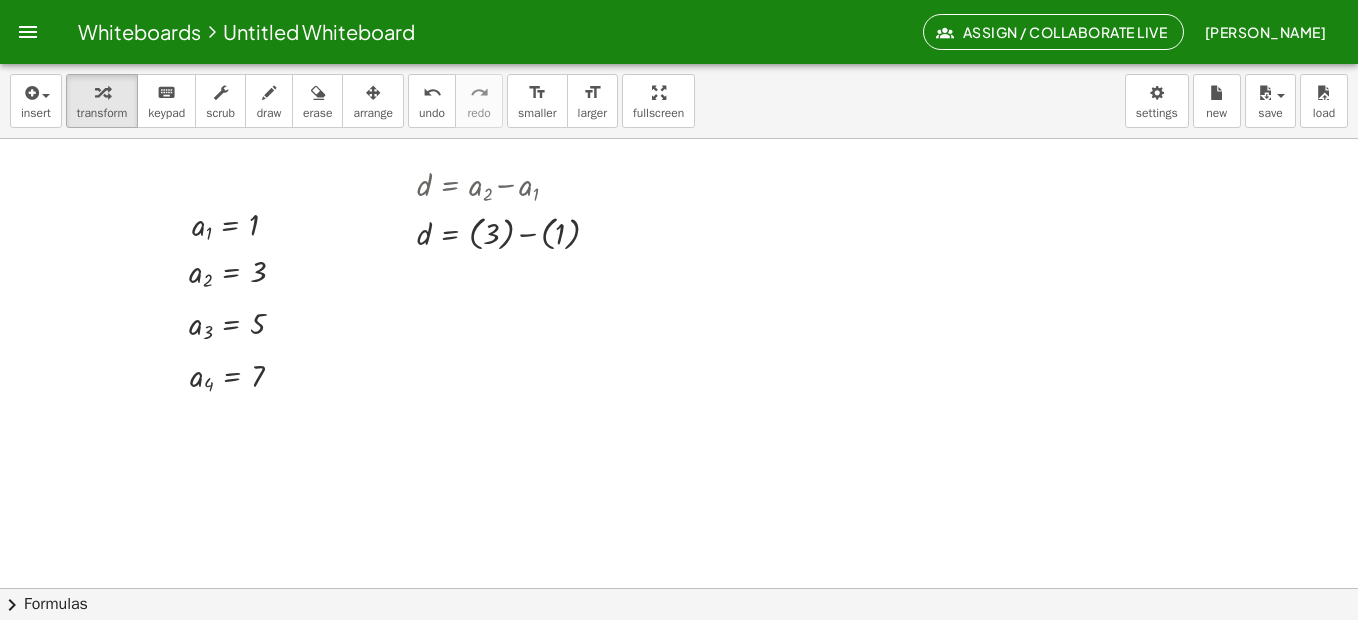 click at bounding box center [679, 652] 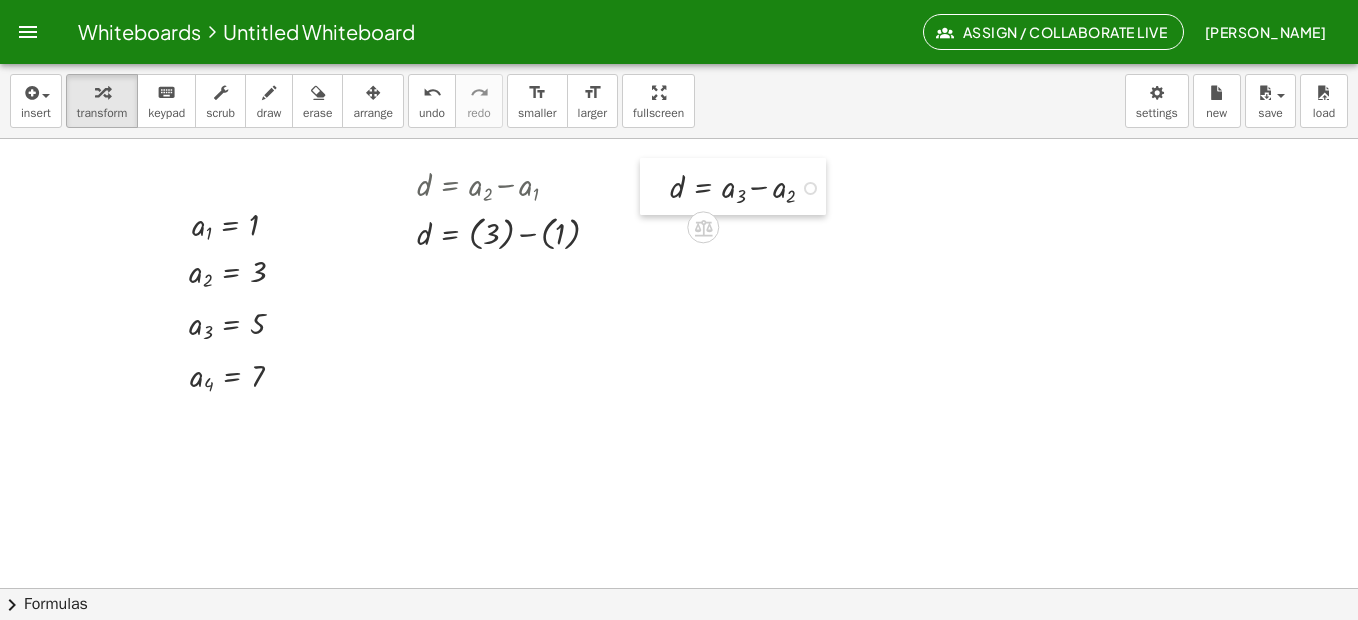 drag, startPoint x: 668, startPoint y: 202, endPoint x: 663, endPoint y: 177, distance: 25.495098 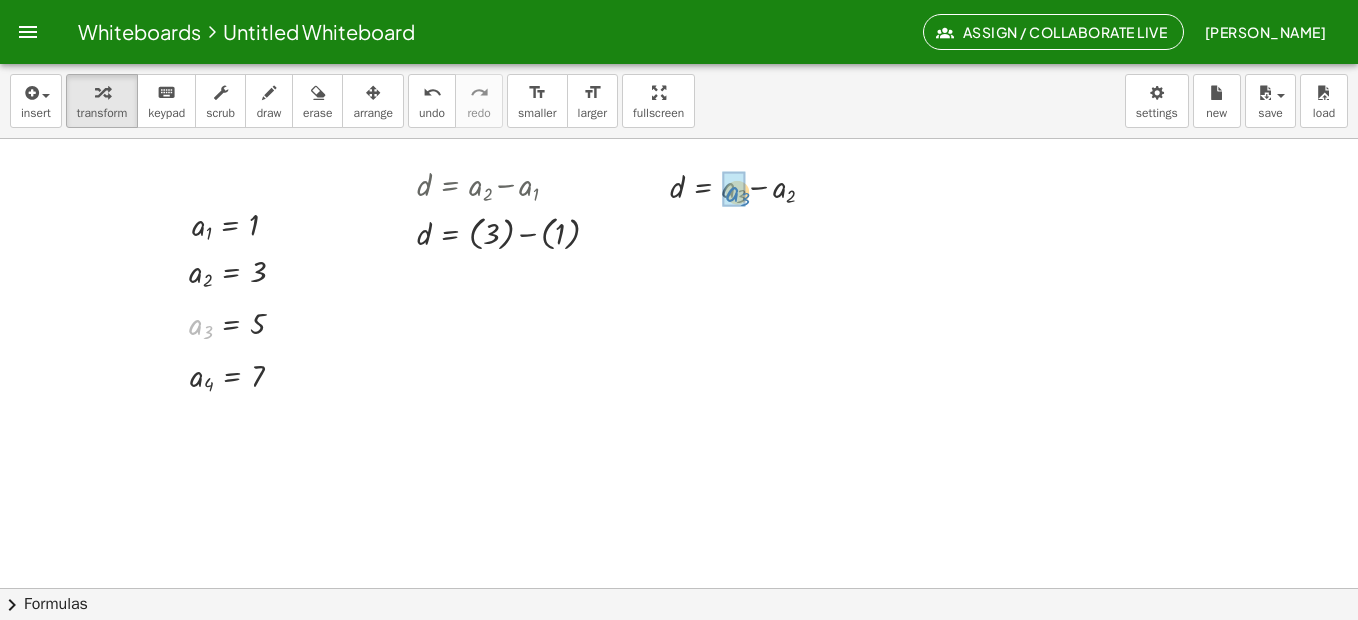 drag, startPoint x: 202, startPoint y: 328, endPoint x: 739, endPoint y: 195, distance: 553.2251 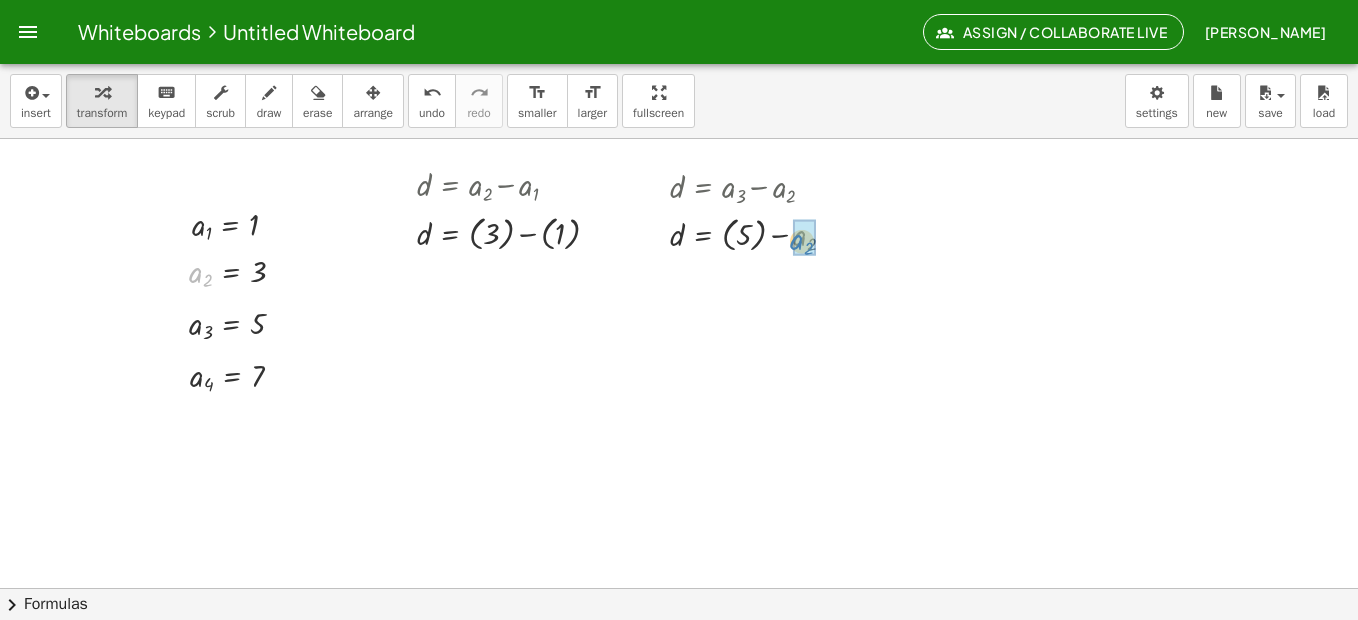 drag, startPoint x: 203, startPoint y: 279, endPoint x: 803, endPoint y: 245, distance: 600.9626 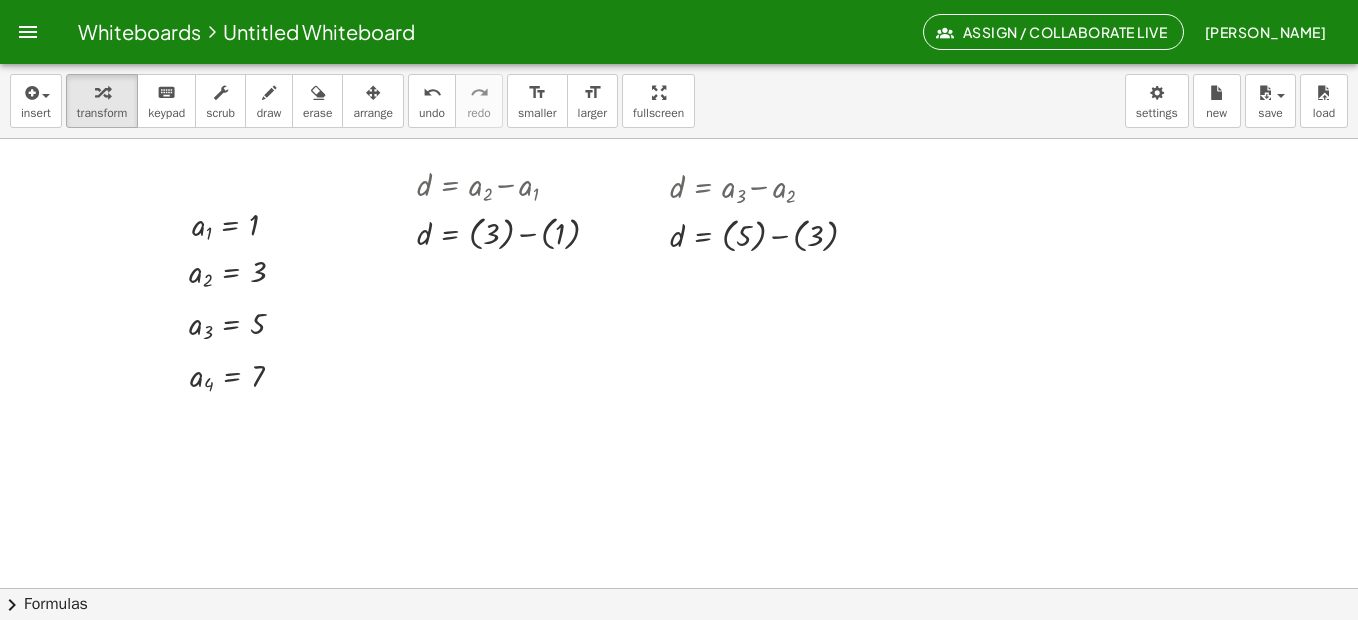 click at bounding box center [679, 652] 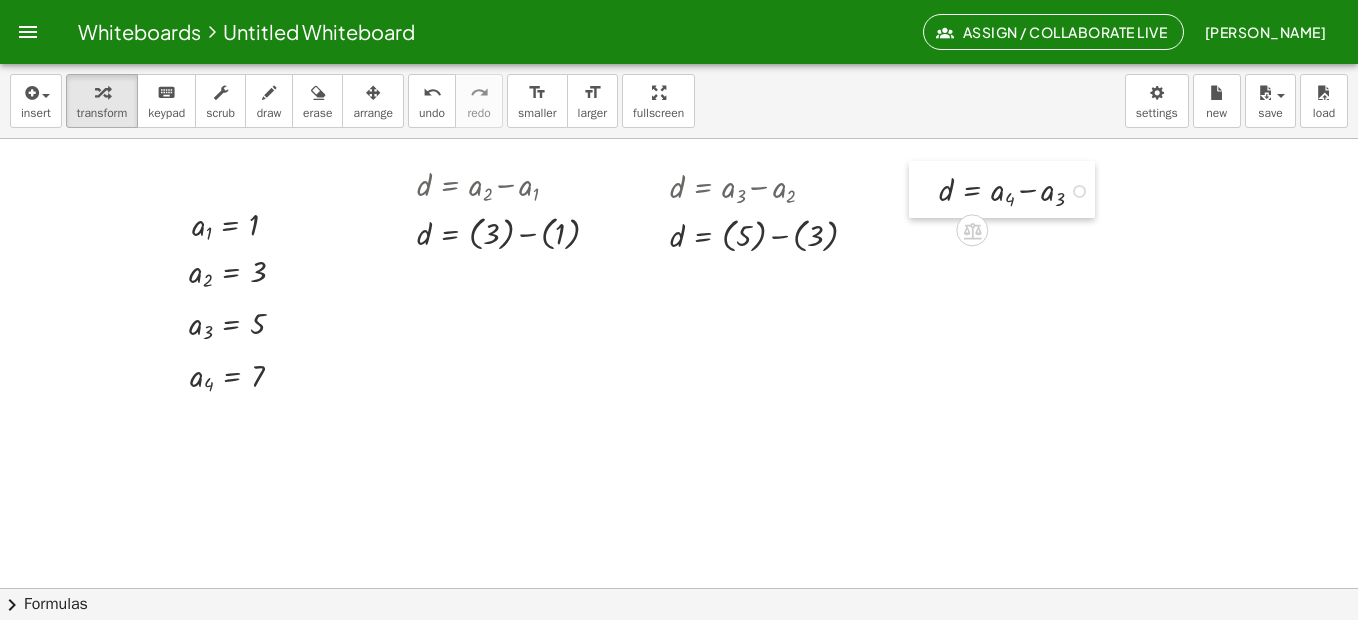 drag, startPoint x: 473, startPoint y: 407, endPoint x: 916, endPoint y: 173, distance: 501.004 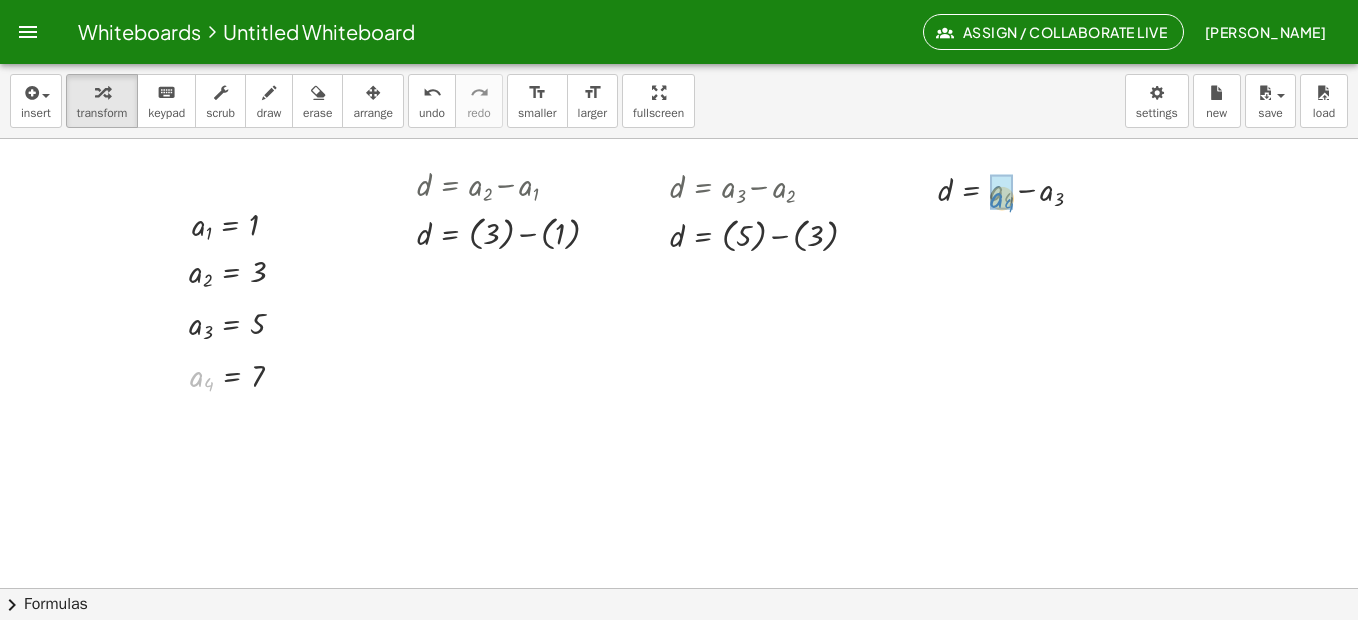 drag, startPoint x: 196, startPoint y: 378, endPoint x: 995, endPoint y: 191, distance: 820.59125 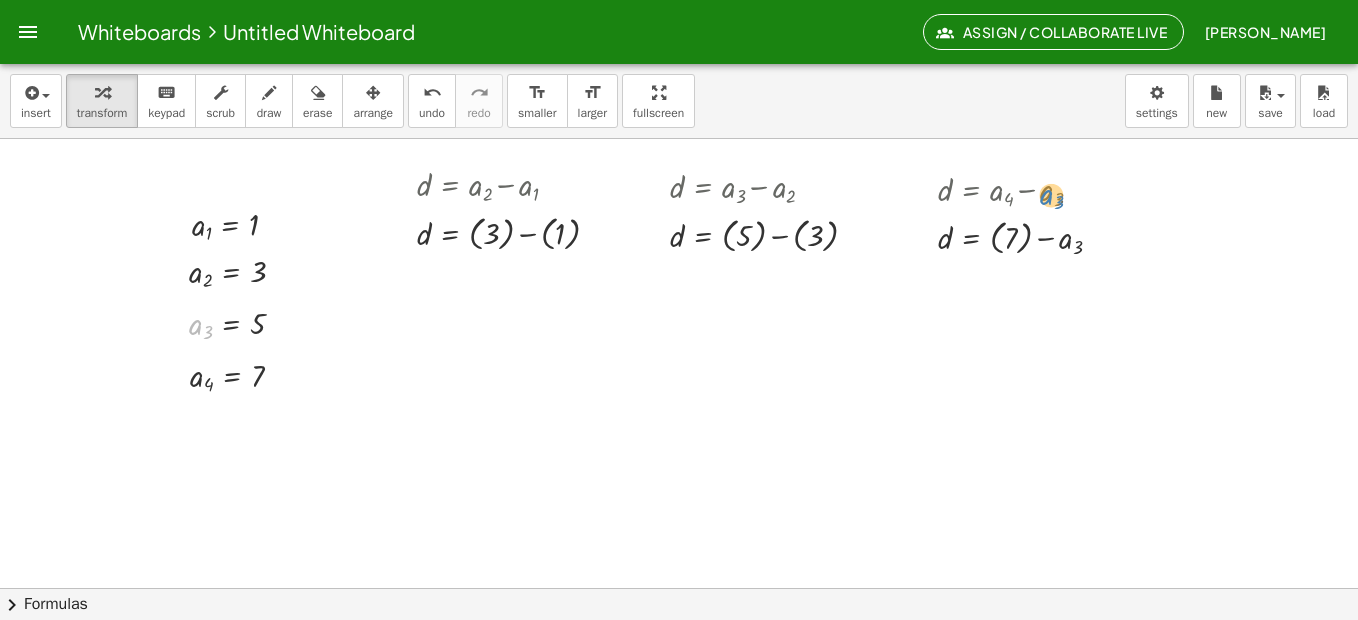 drag, startPoint x: 205, startPoint y: 334, endPoint x: 1056, endPoint y: 204, distance: 860.87225 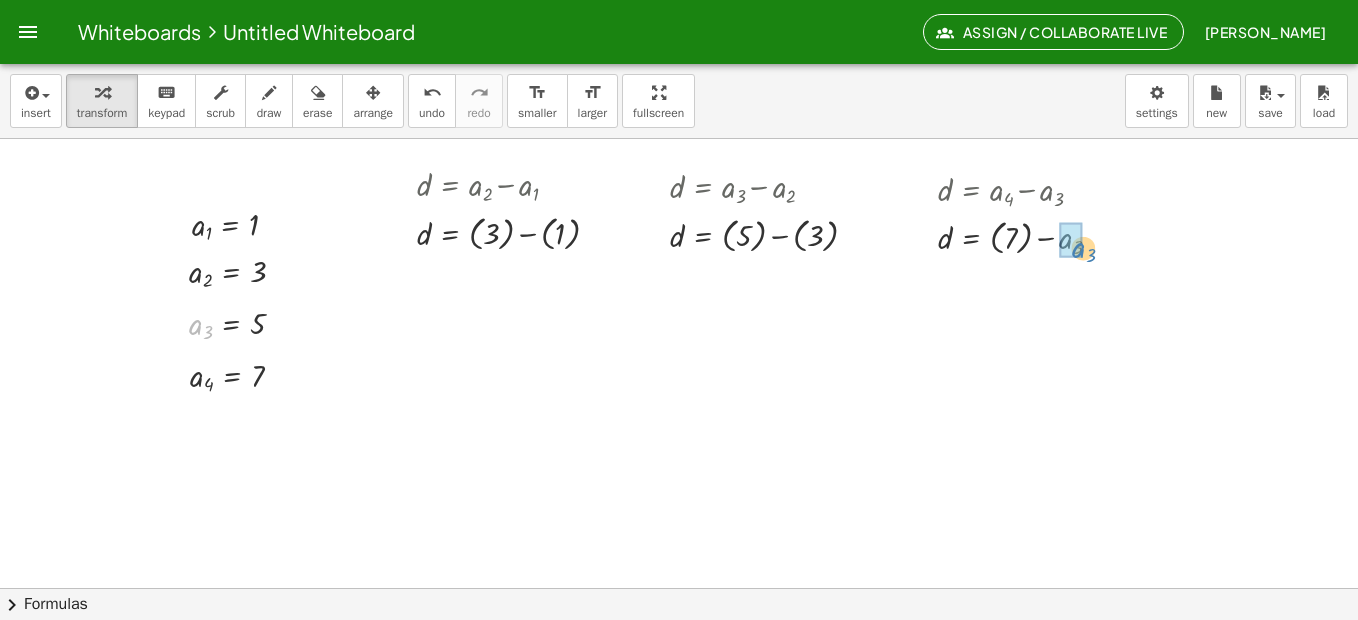 drag, startPoint x: 199, startPoint y: 330, endPoint x: 1082, endPoint y: 253, distance: 886.35095 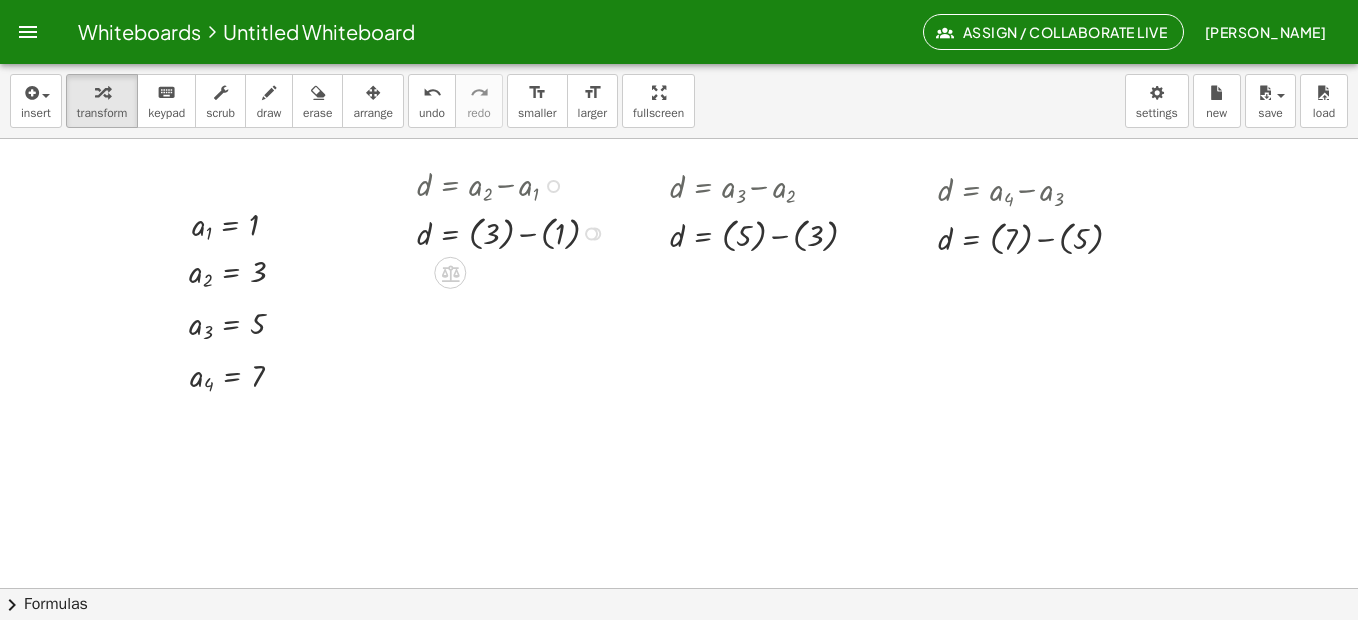 click at bounding box center (516, 232) 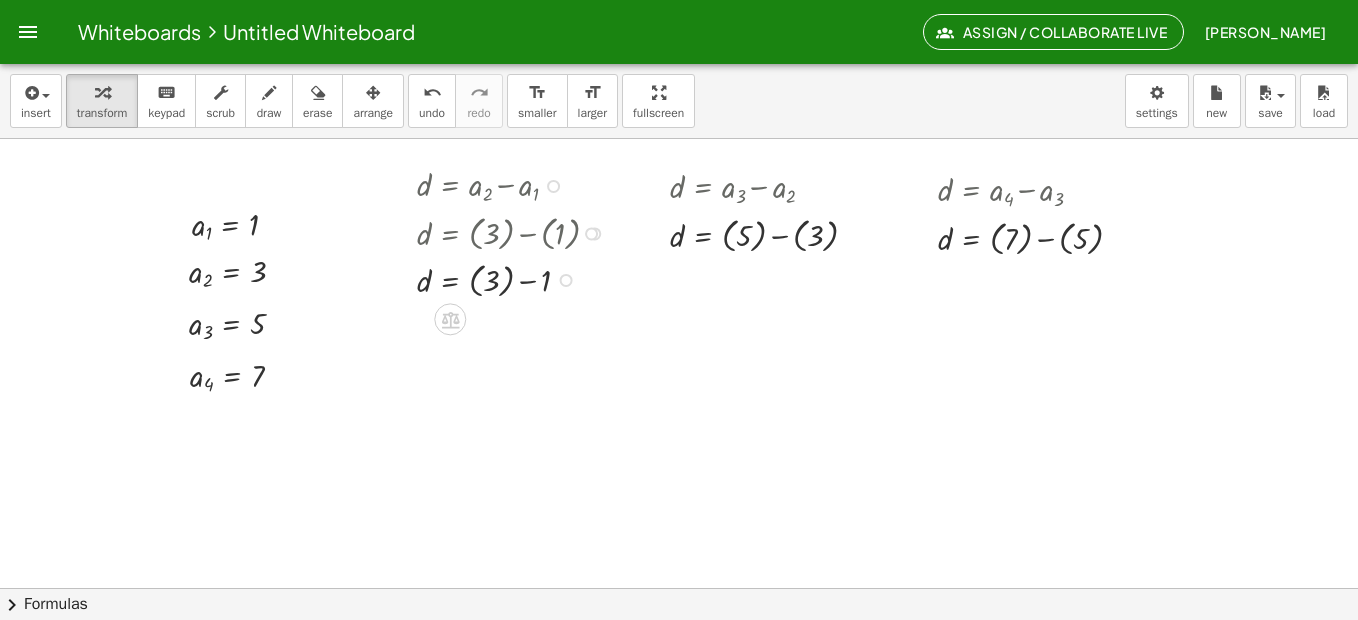 click at bounding box center (516, 278) 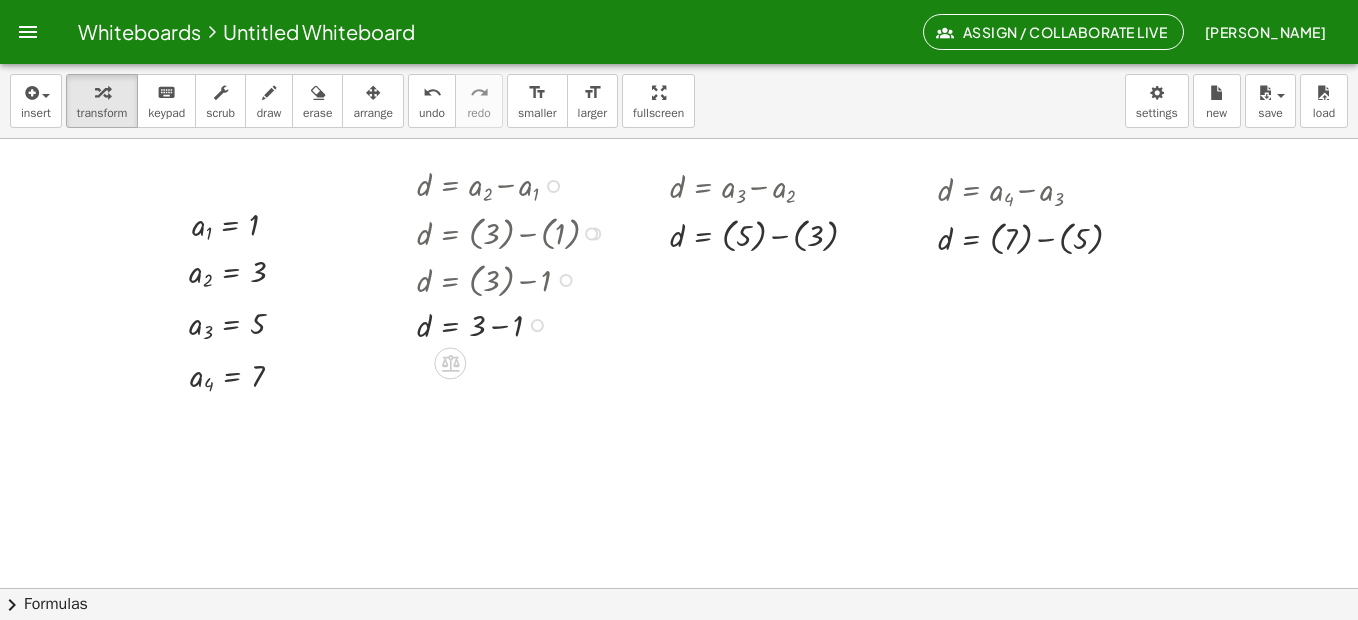click at bounding box center (516, 324) 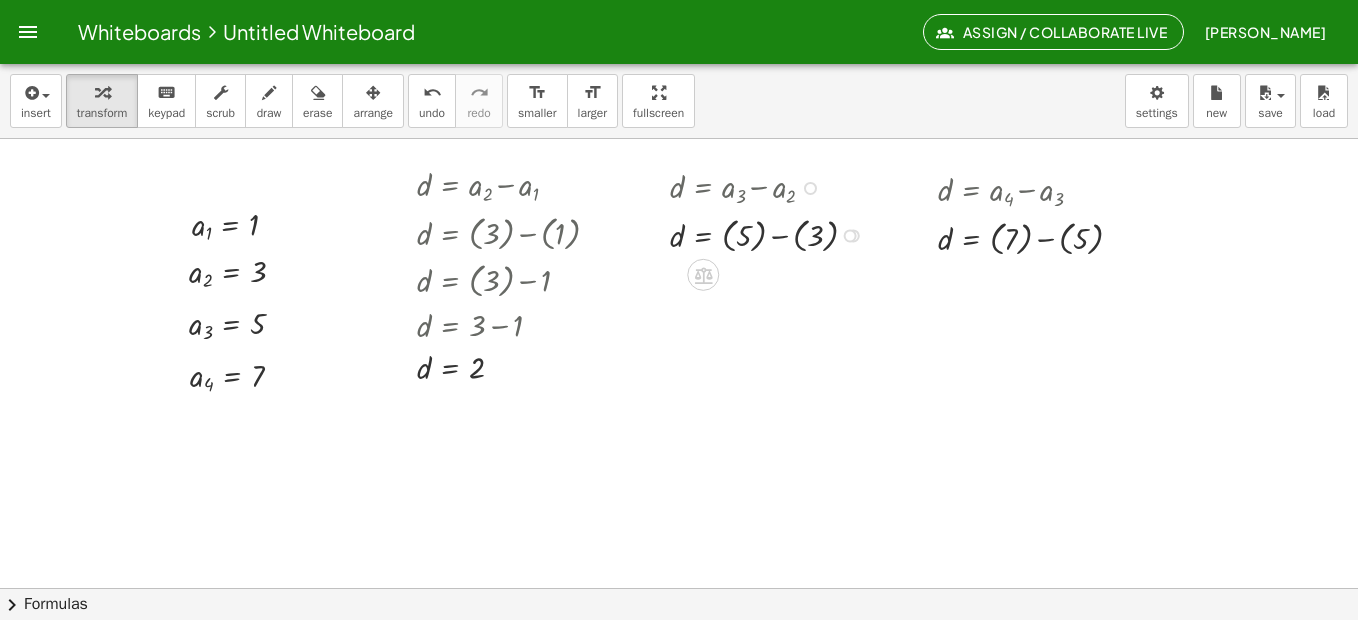 click at bounding box center [772, 234] 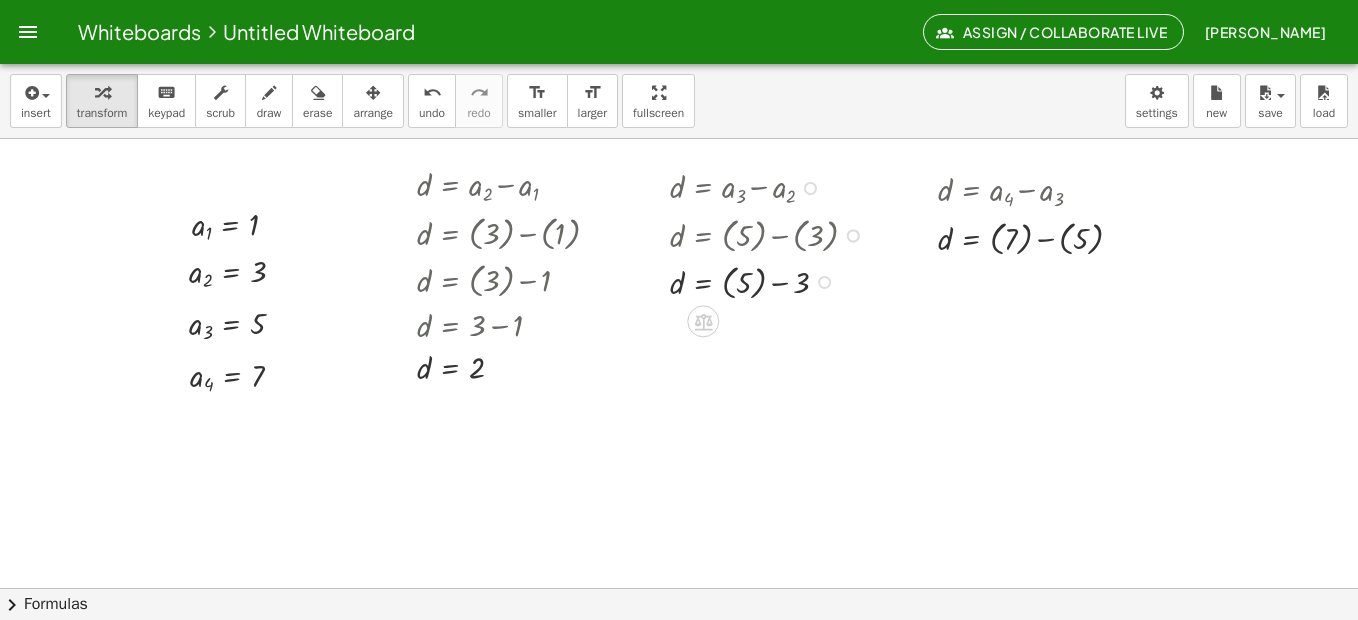 click at bounding box center [772, 234] 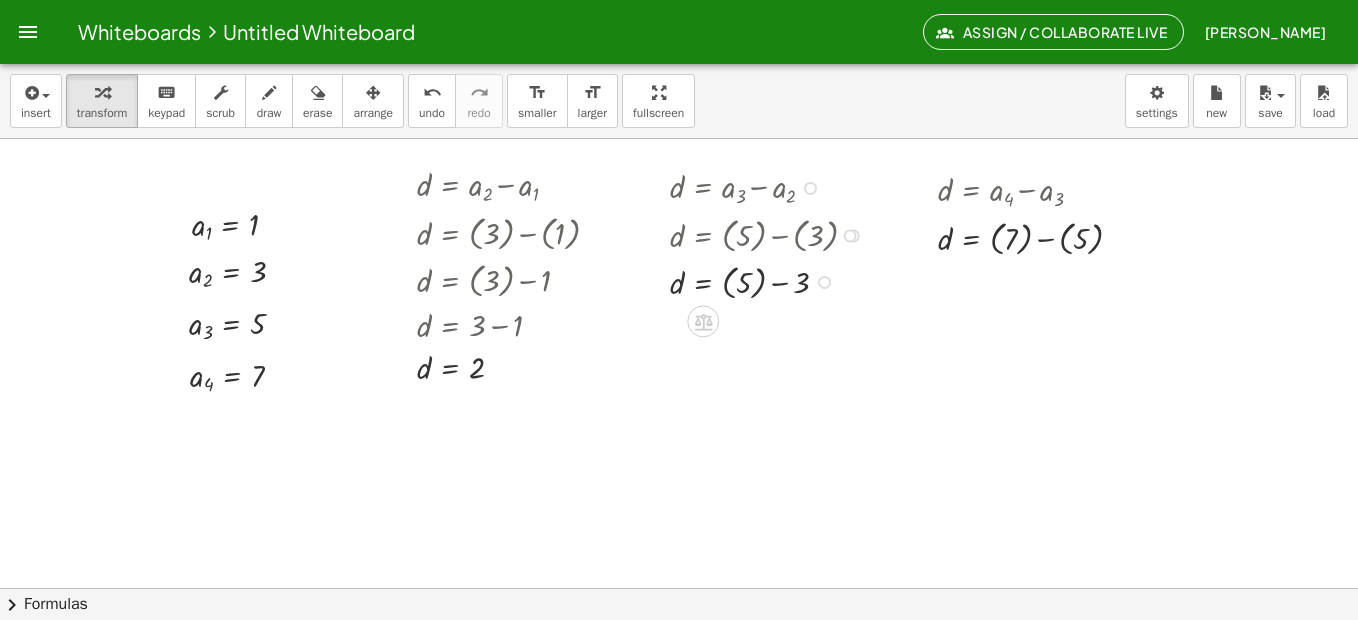 click at bounding box center (772, 280) 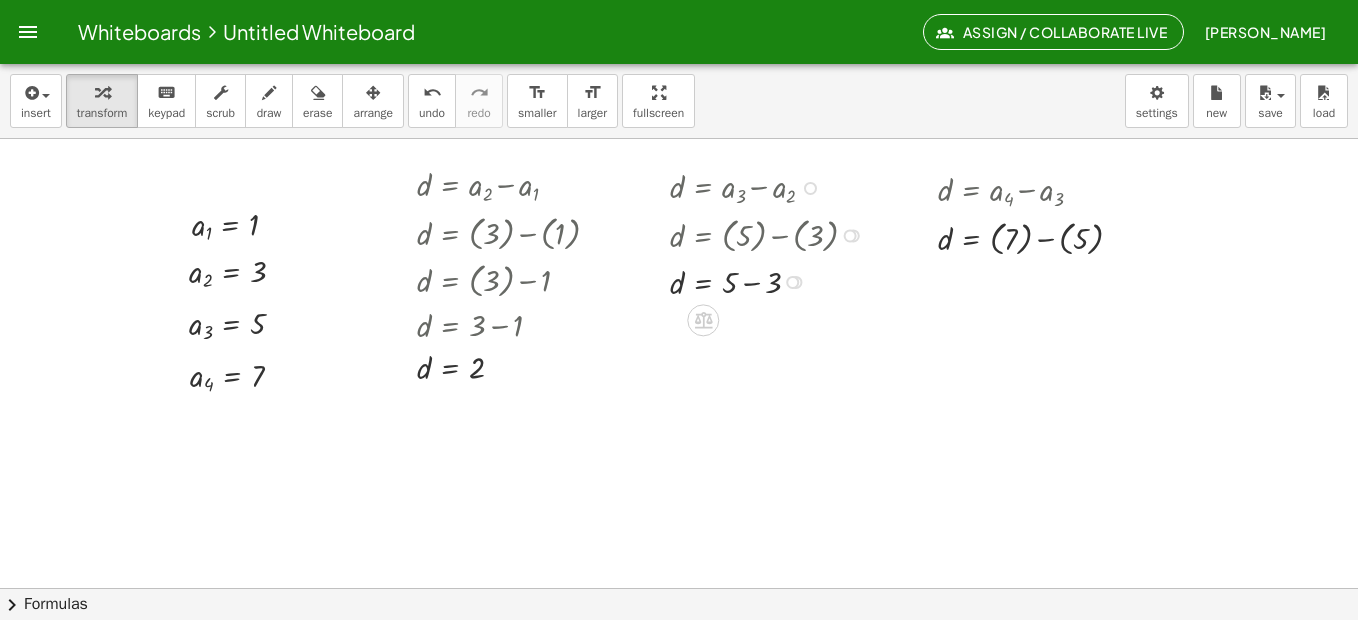 click at bounding box center (772, 281) 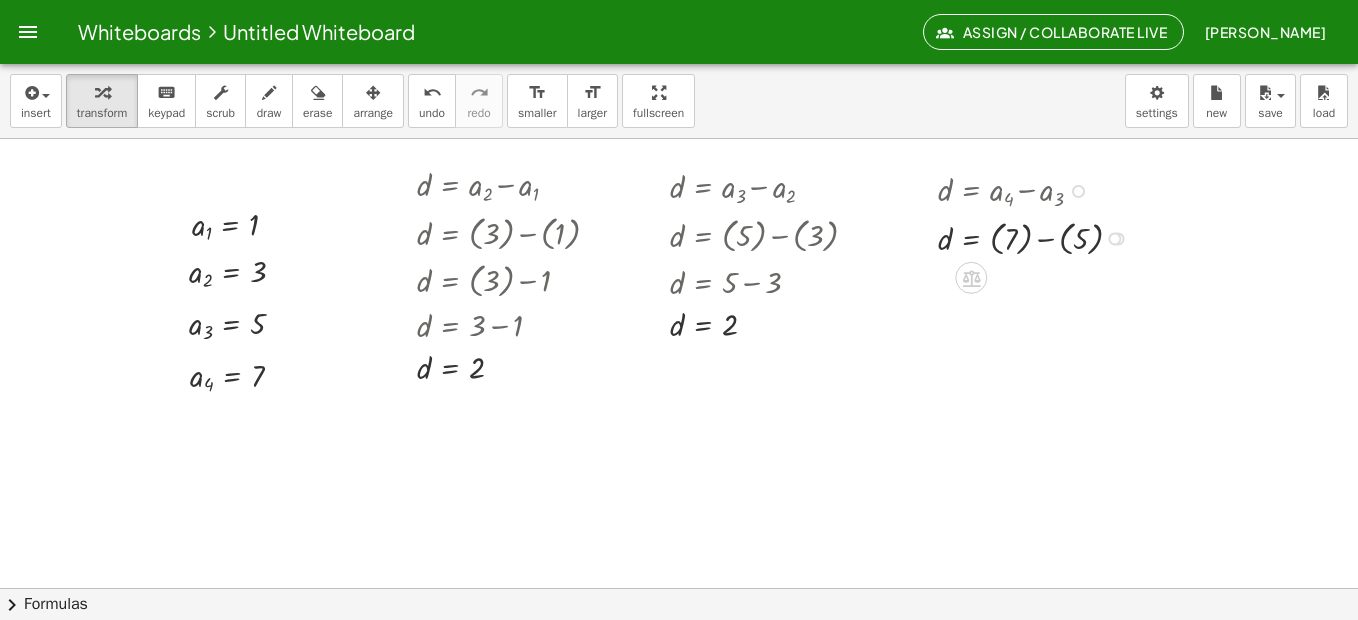 click at bounding box center [1038, 237] 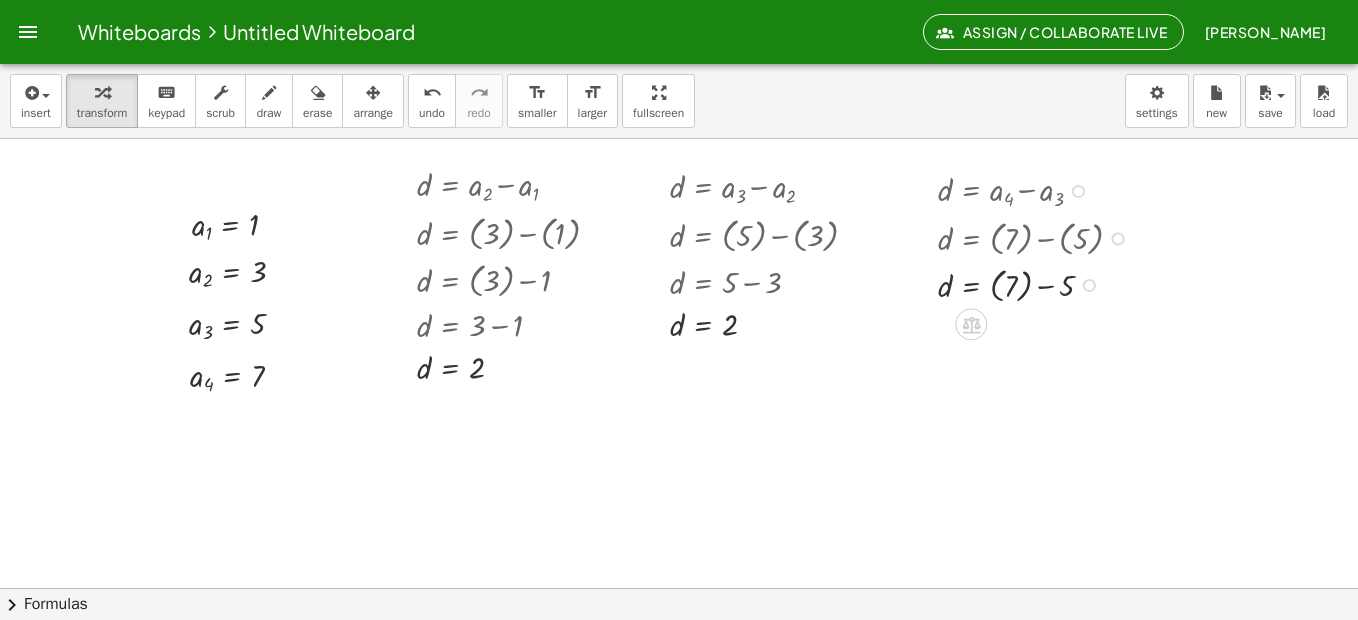 click at bounding box center [1038, 283] 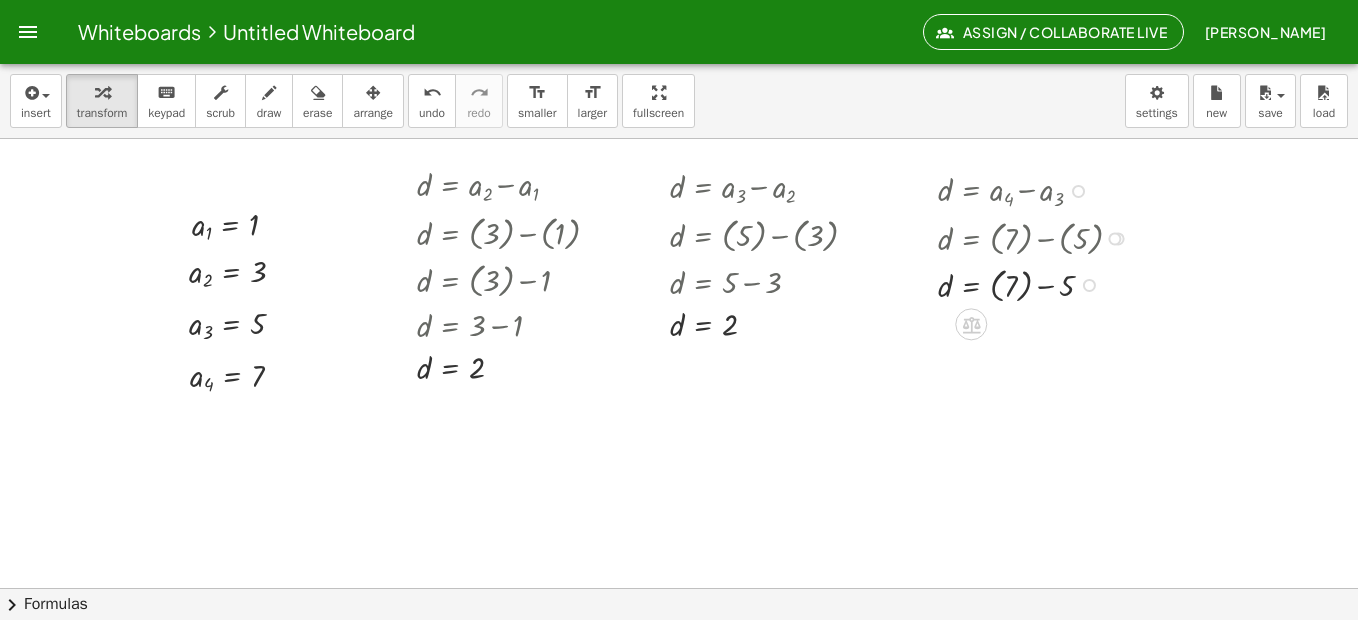 click at bounding box center [1038, 283] 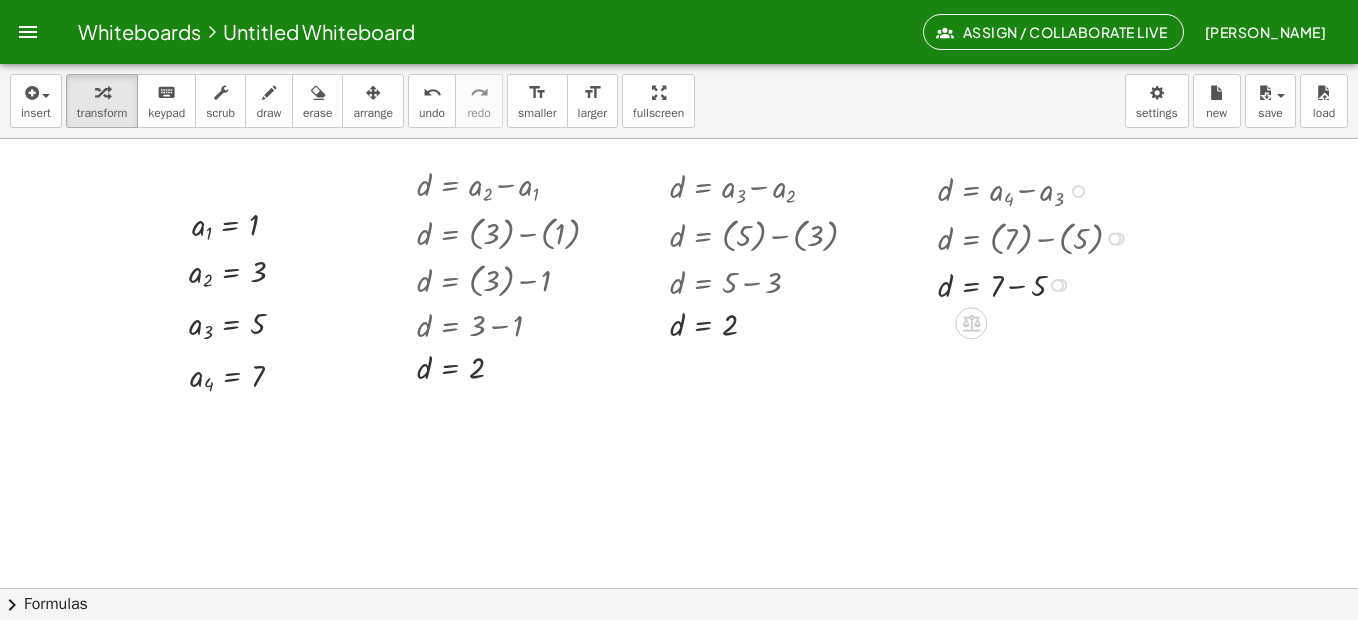 click at bounding box center [1038, 284] 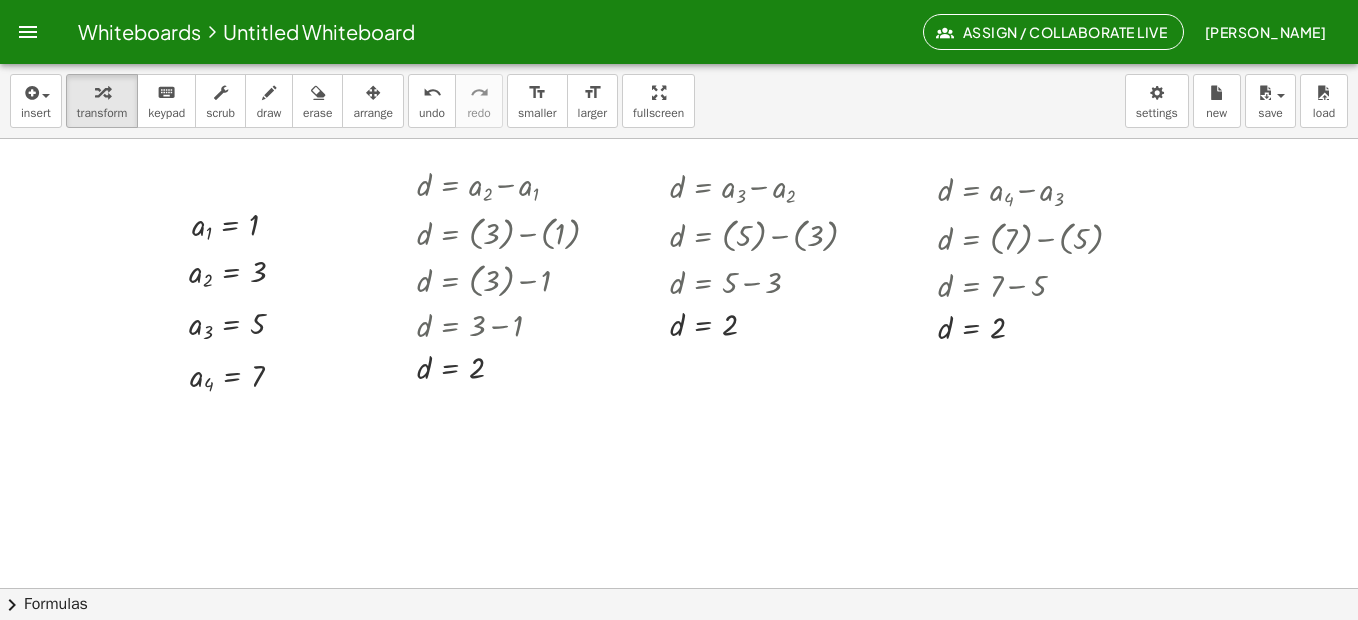 click at bounding box center [679, 652] 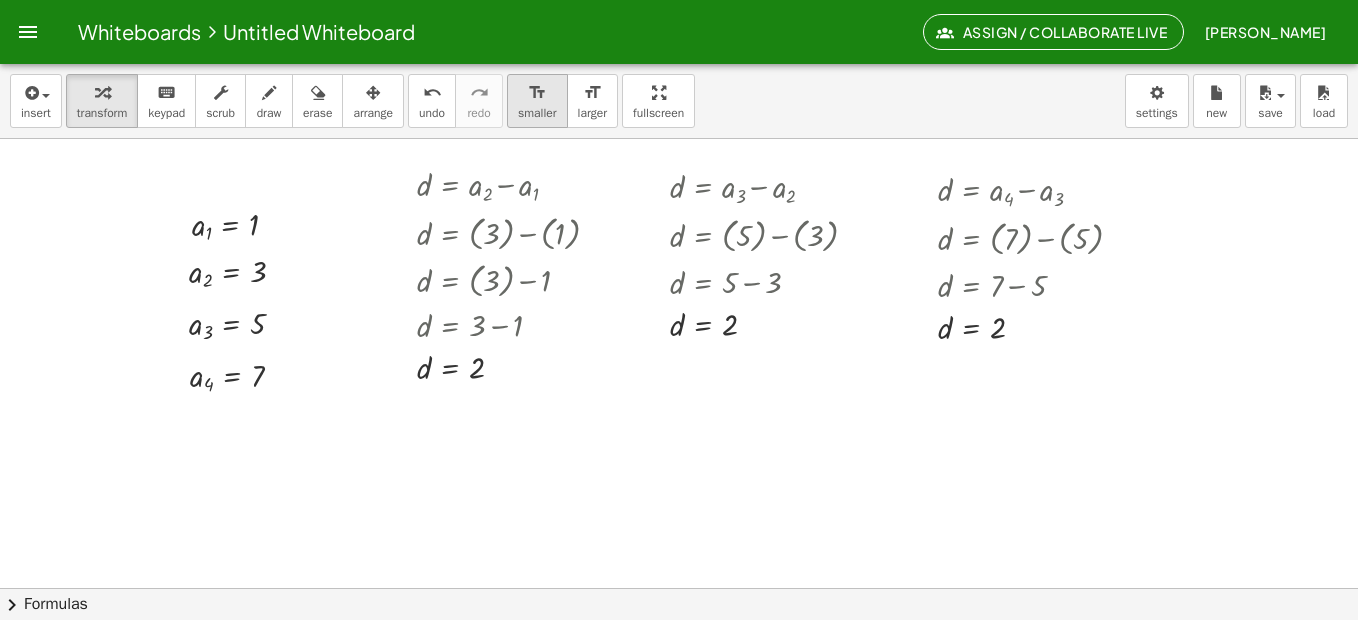 click on "format_size" at bounding box center (537, 92) 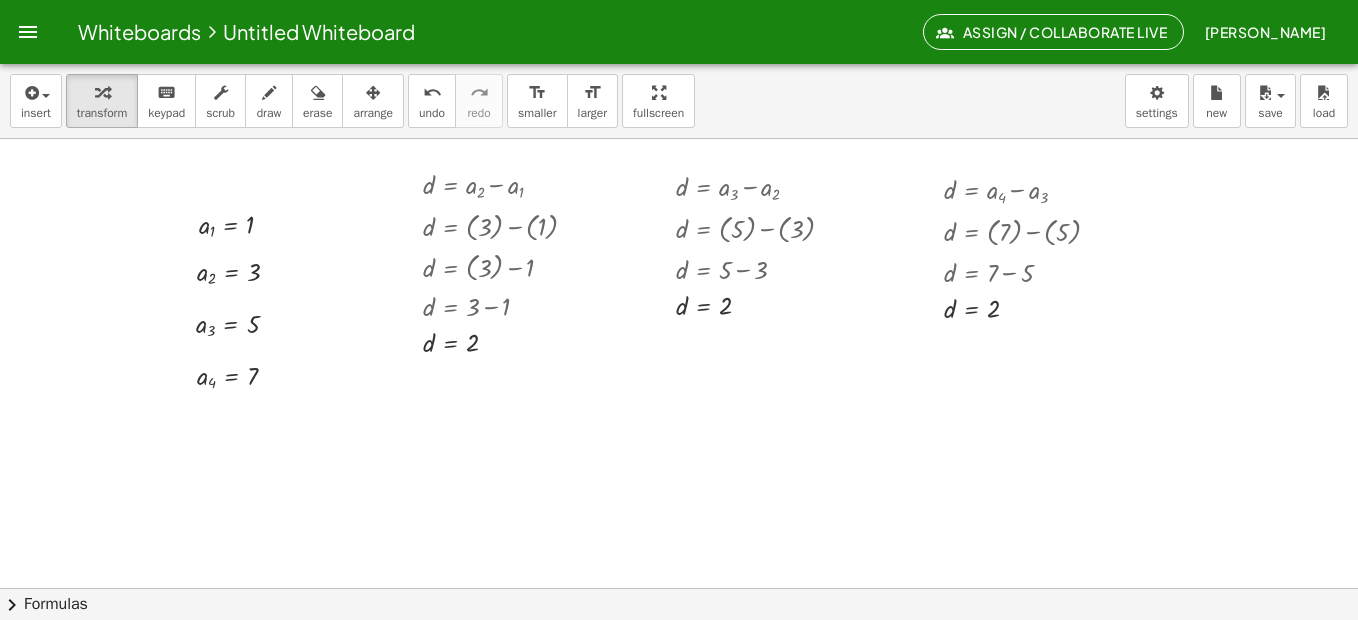 click at bounding box center (679, 652) 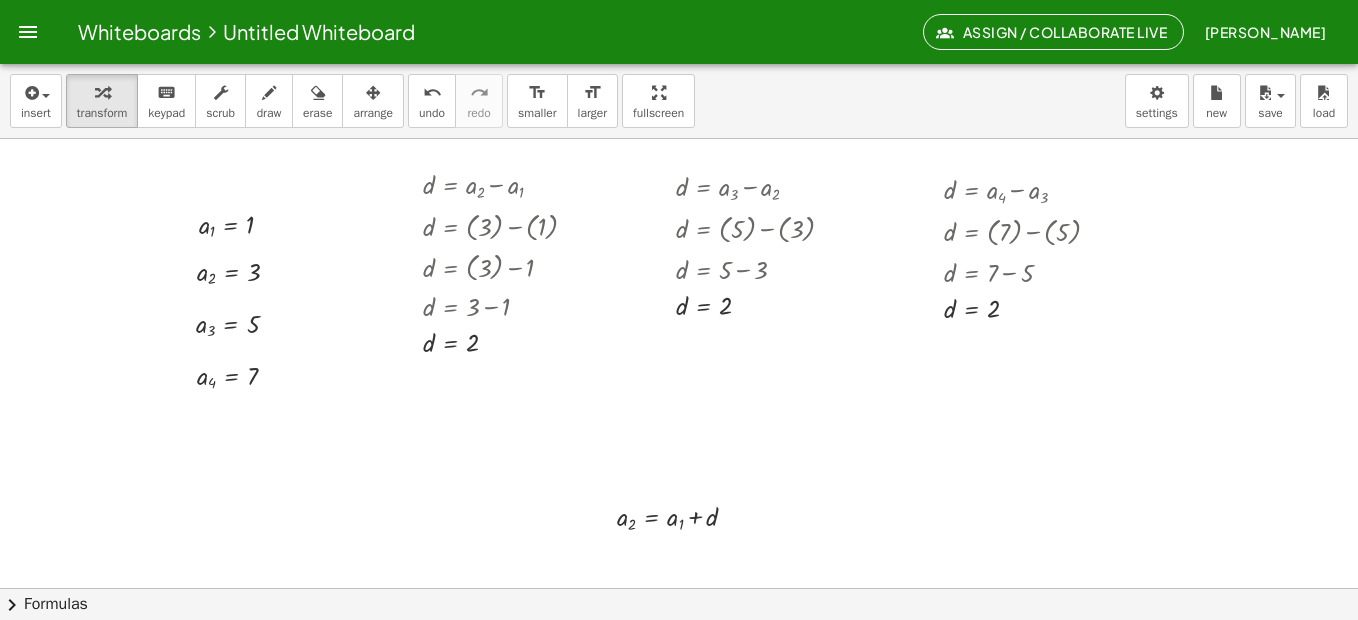 drag, startPoint x: 301, startPoint y: 146, endPoint x: 581, endPoint y: 464, distance: 423.70273 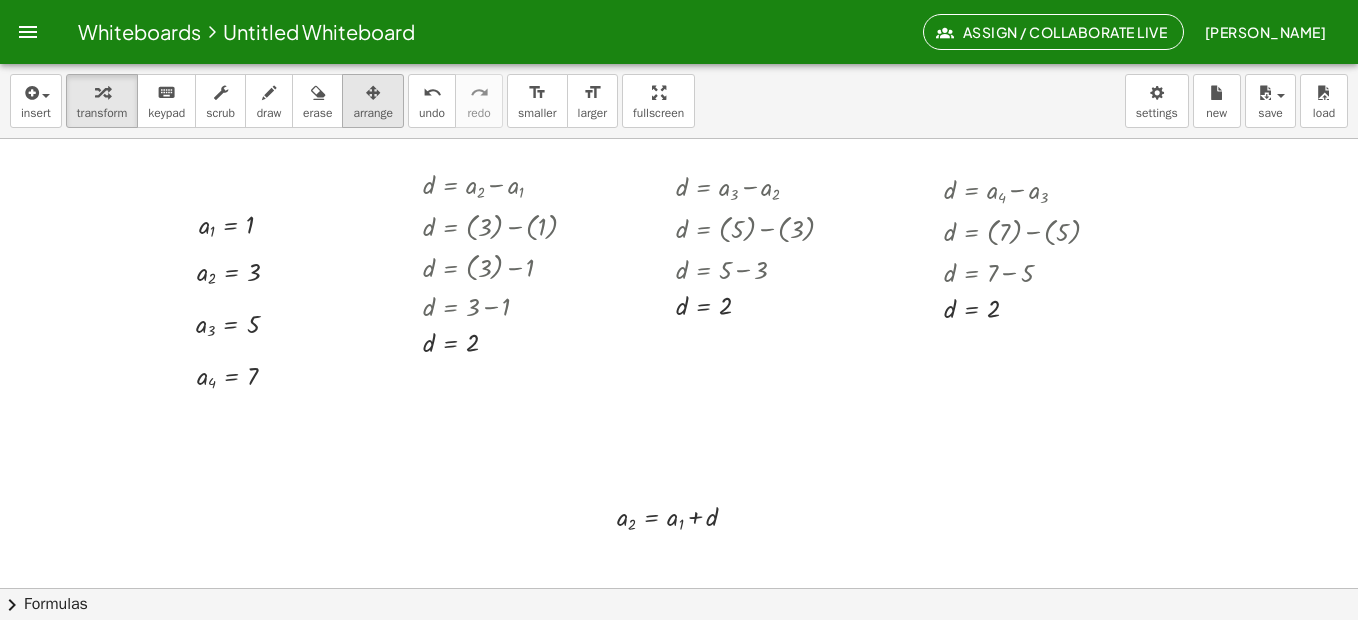 click at bounding box center [373, 93] 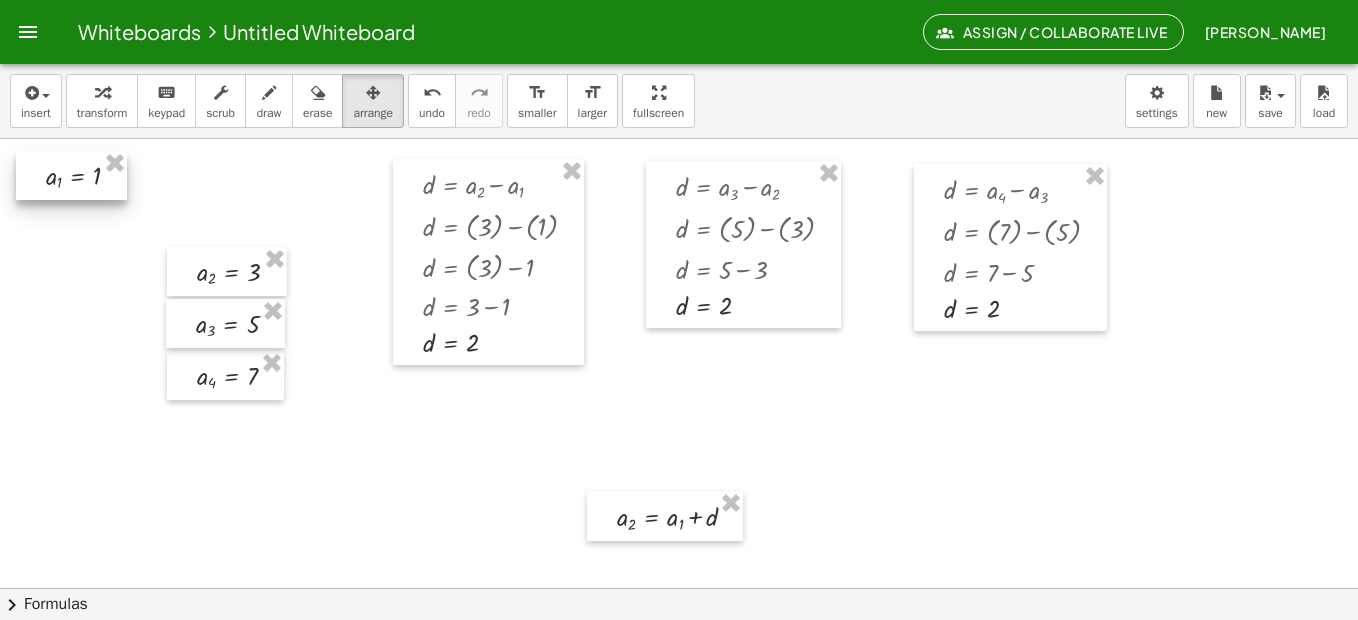 drag, startPoint x: 179, startPoint y: 206, endPoint x: 26, endPoint y: 157, distance: 160.6549 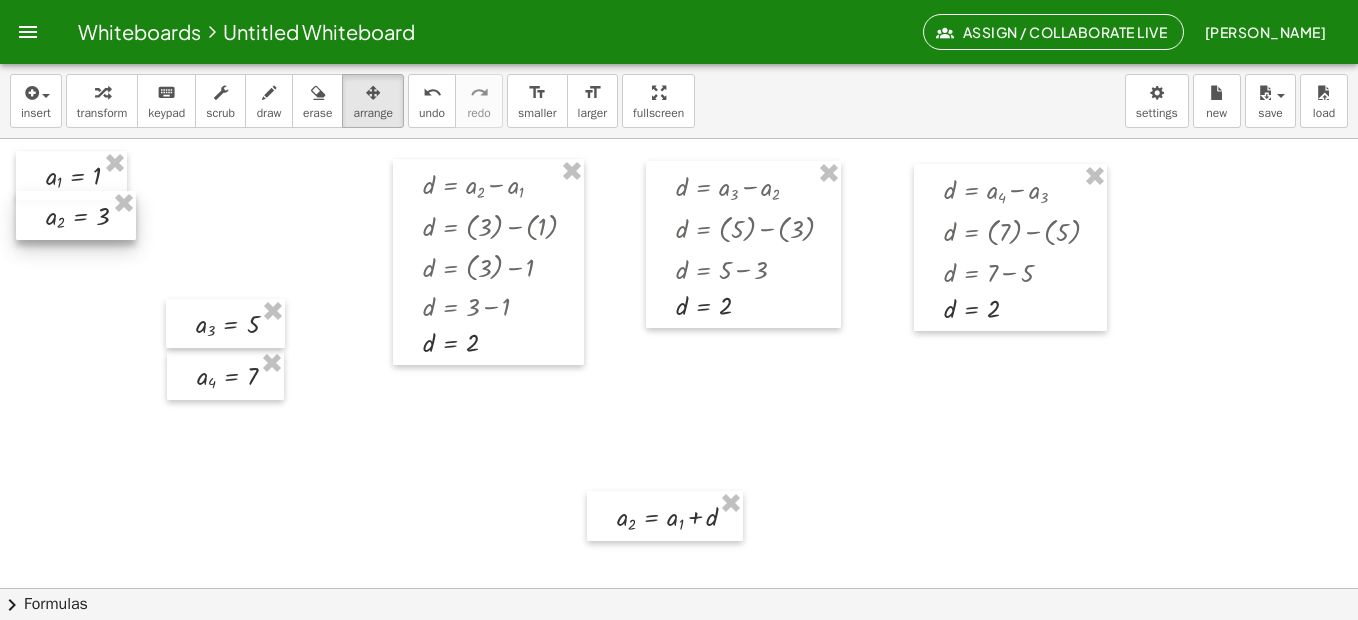drag, startPoint x: 176, startPoint y: 268, endPoint x: 26, endPoint y: 212, distance: 160.11246 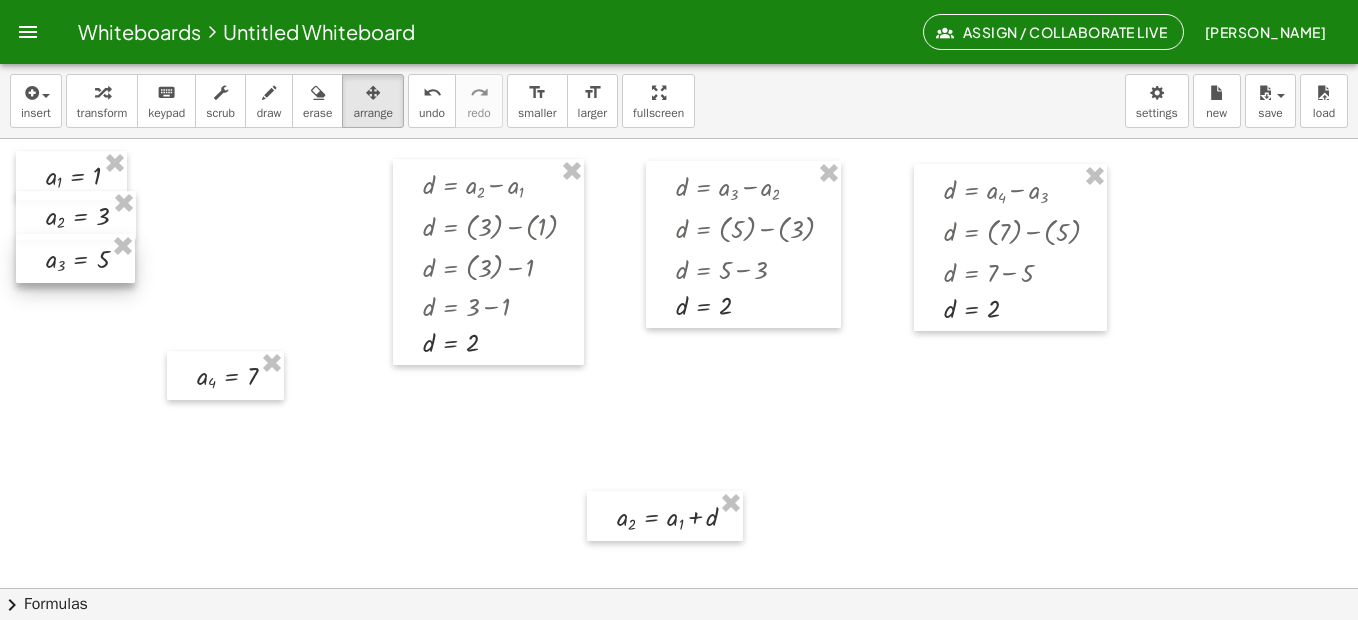 drag, startPoint x: 197, startPoint y: 320, endPoint x: 47, endPoint y: 255, distance: 163.47783 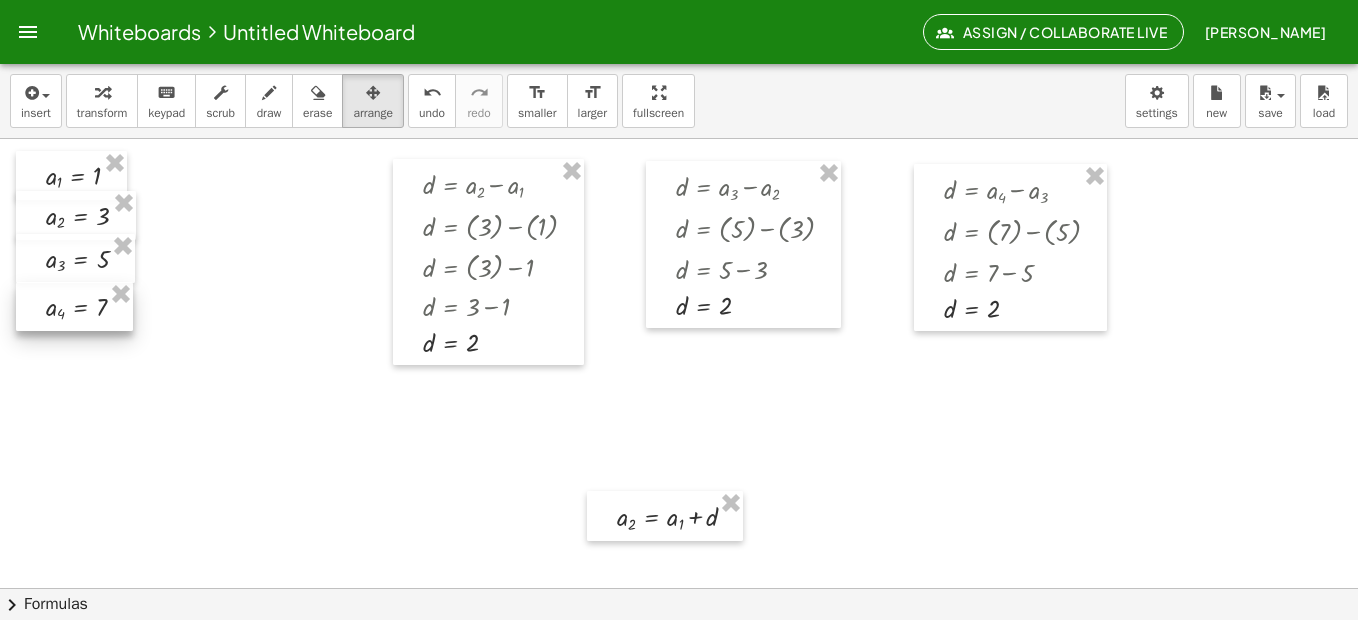 drag, startPoint x: 186, startPoint y: 353, endPoint x: 35, endPoint y: 284, distance: 166.01807 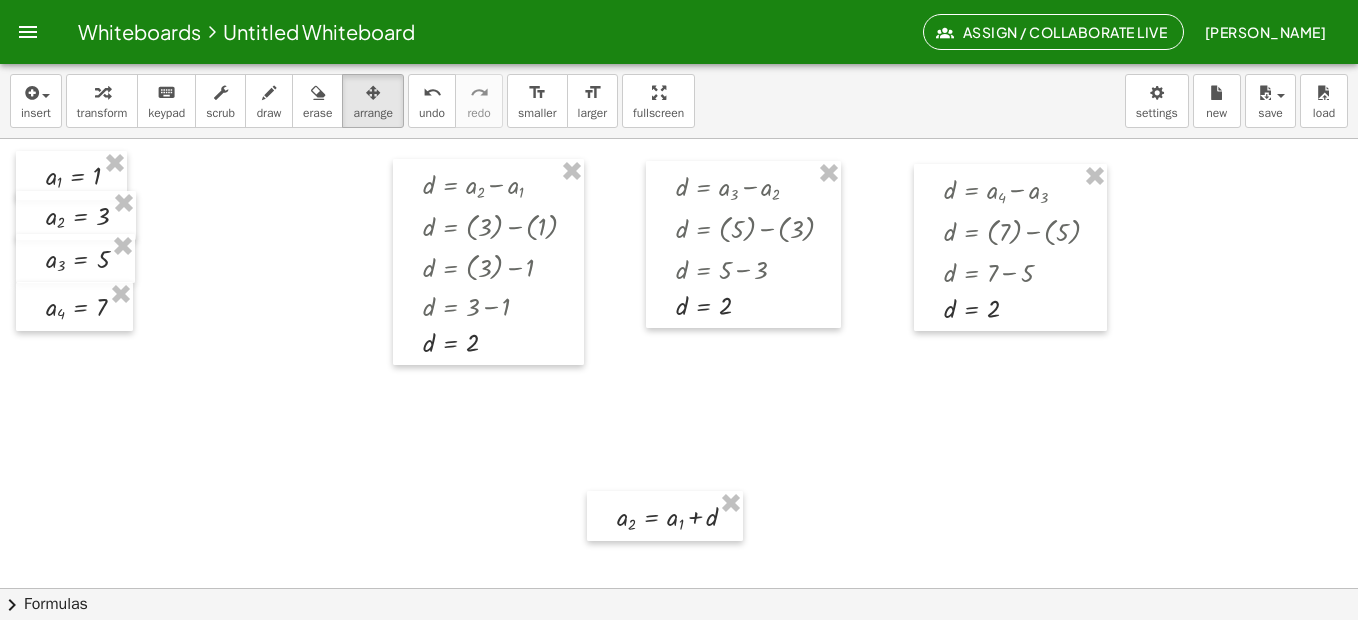 click at bounding box center [679, 652] 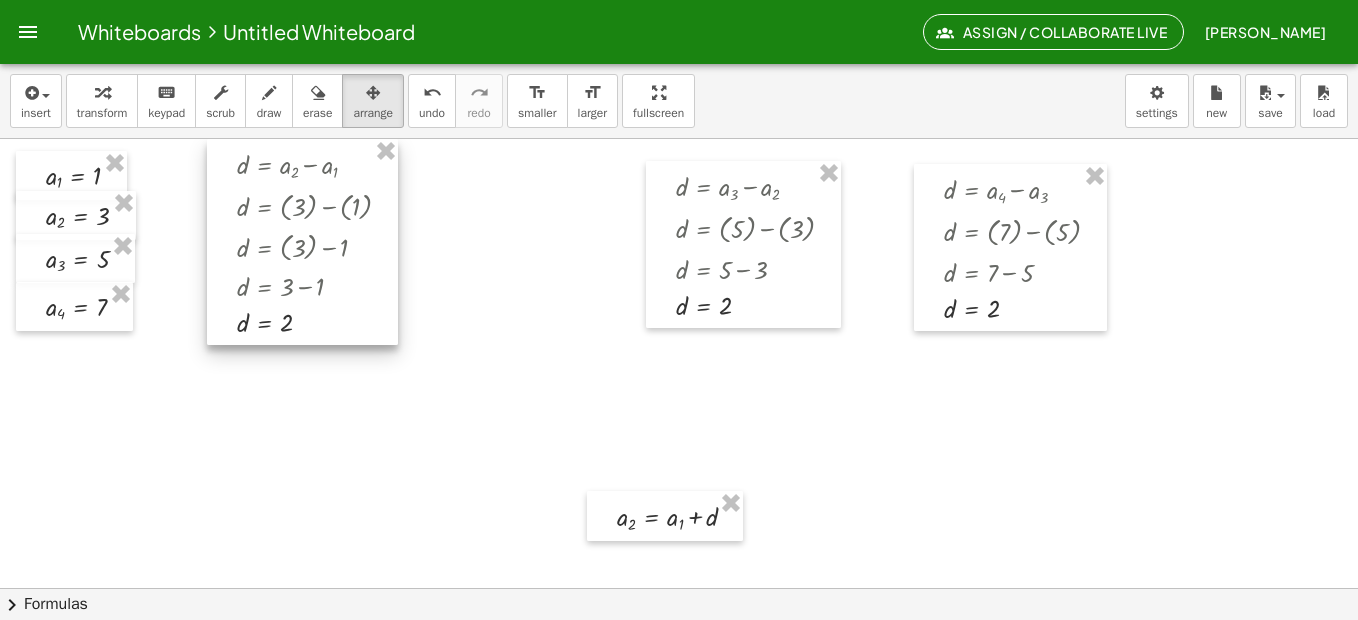 drag, startPoint x: 414, startPoint y: 172, endPoint x: 229, endPoint y: 151, distance: 186.18808 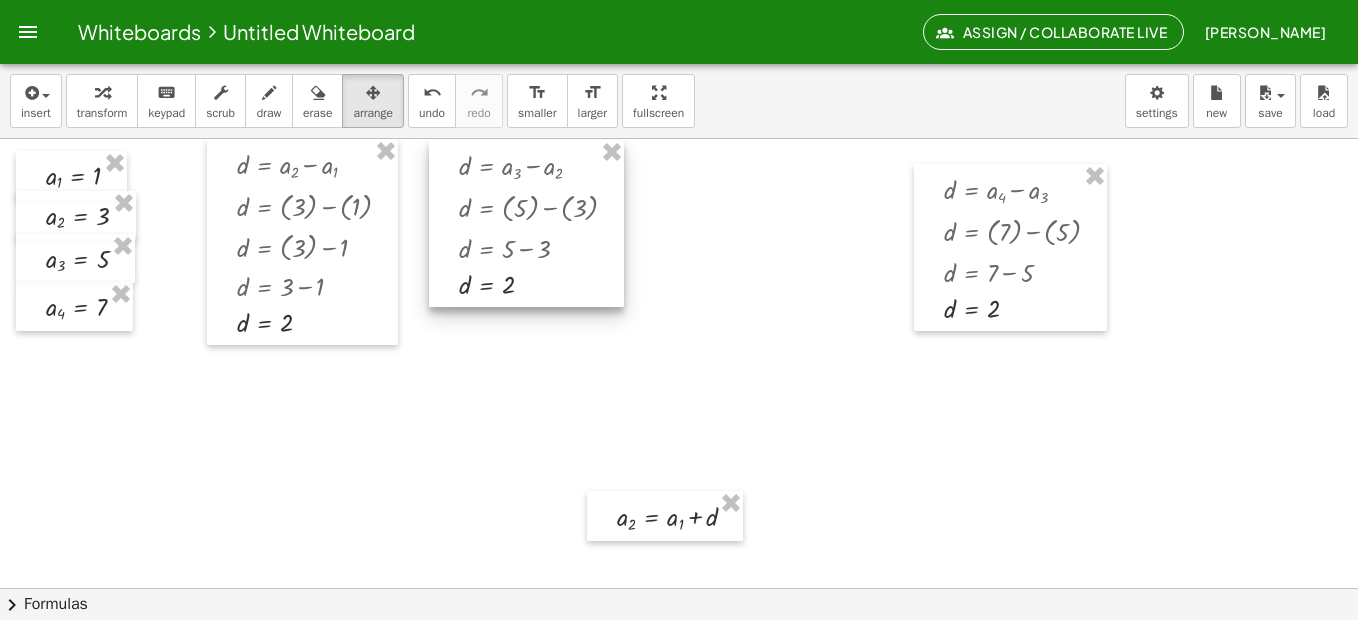 drag, startPoint x: 733, startPoint y: 178, endPoint x: 516, endPoint y: 158, distance: 217.91971 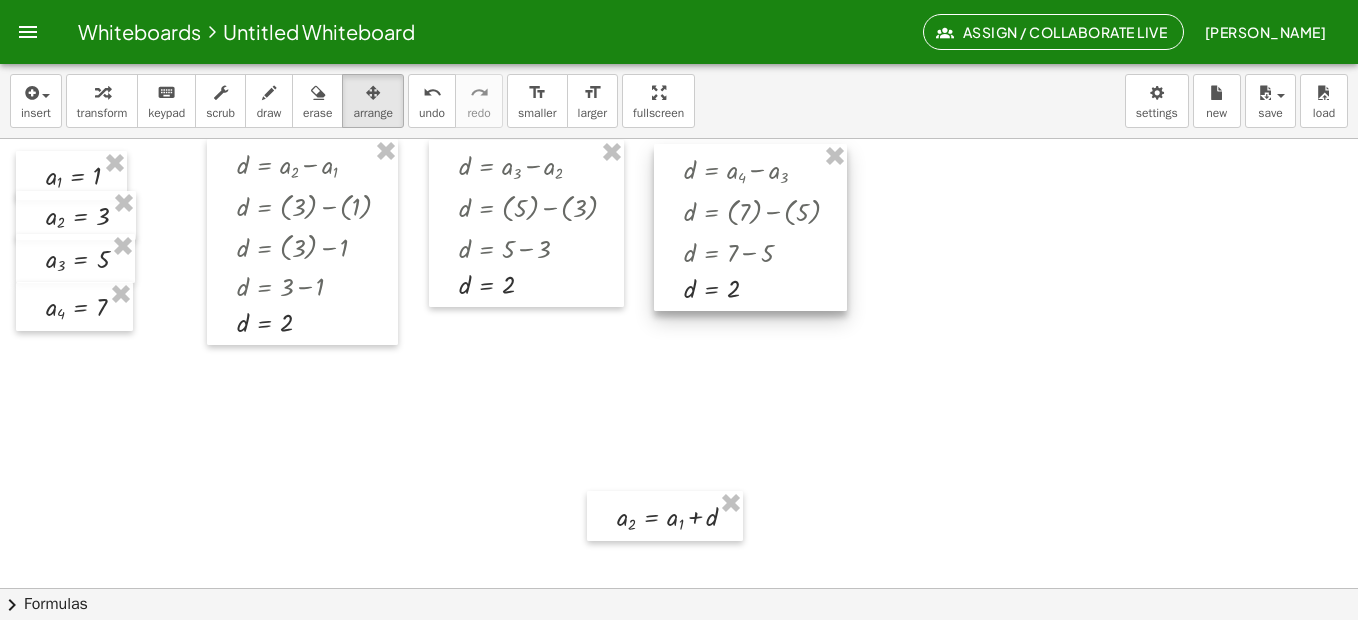 drag, startPoint x: 953, startPoint y: 169, endPoint x: 694, endPoint y: 149, distance: 259.77106 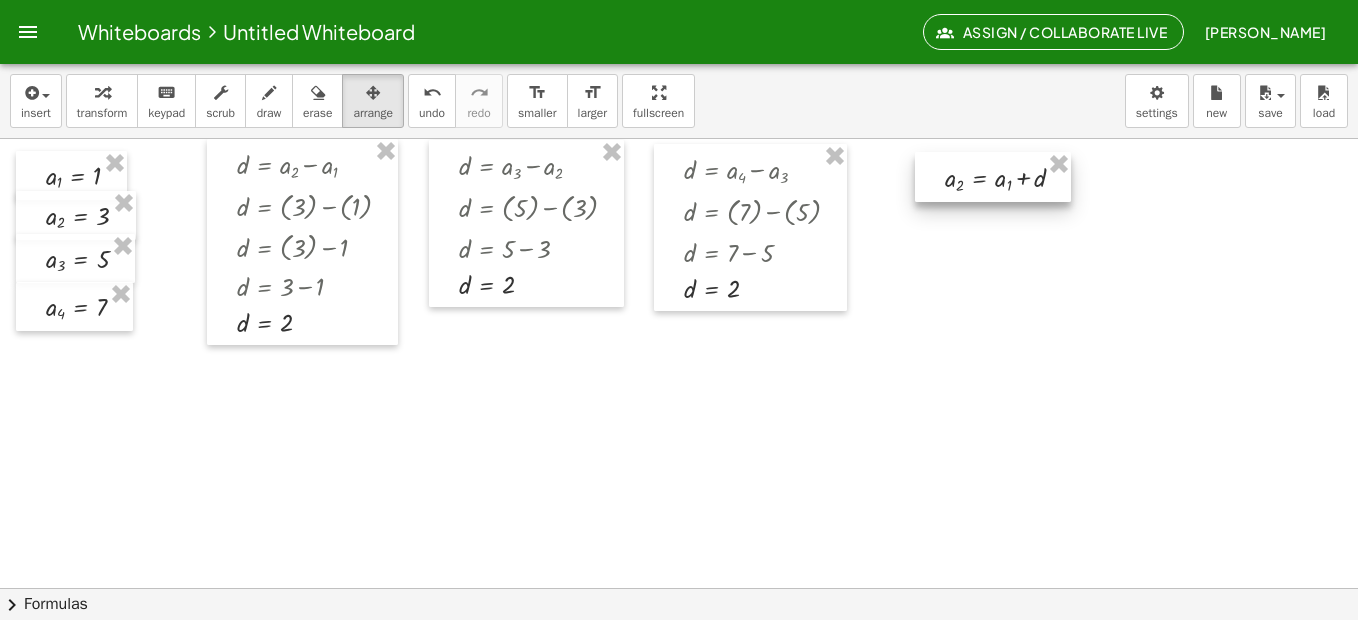 drag, startPoint x: 635, startPoint y: 505, endPoint x: 964, endPoint y: 165, distance: 473.11838 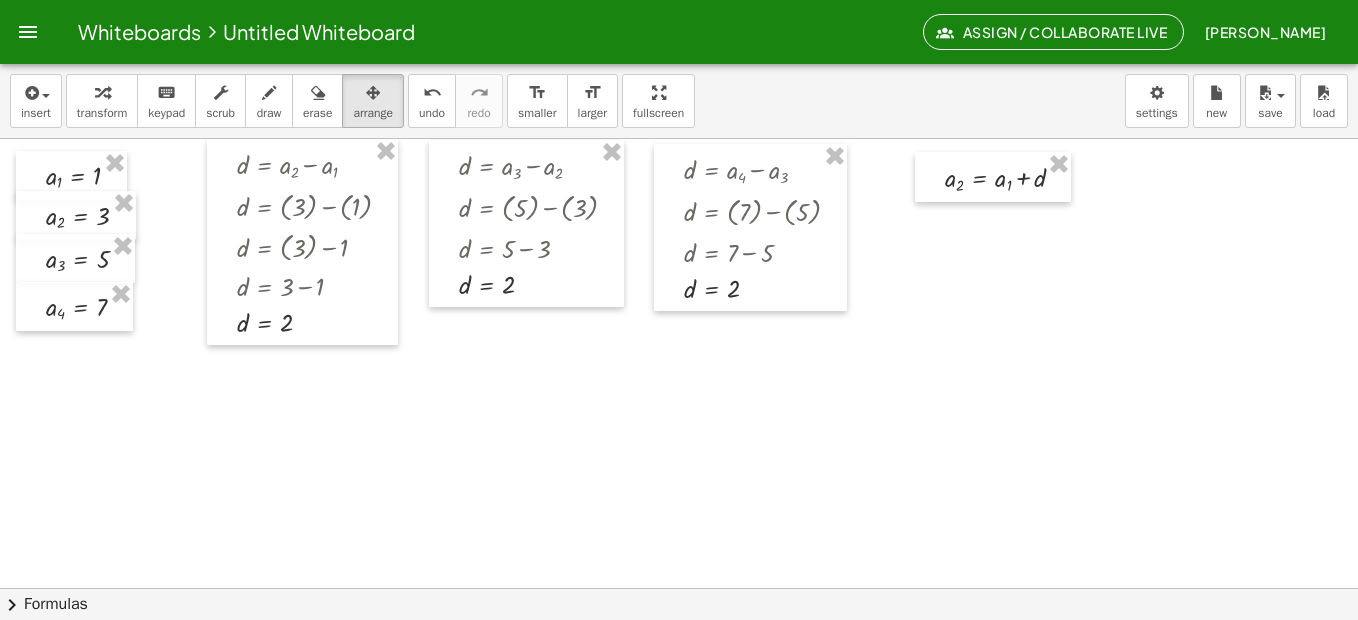 click at bounding box center [679, 652] 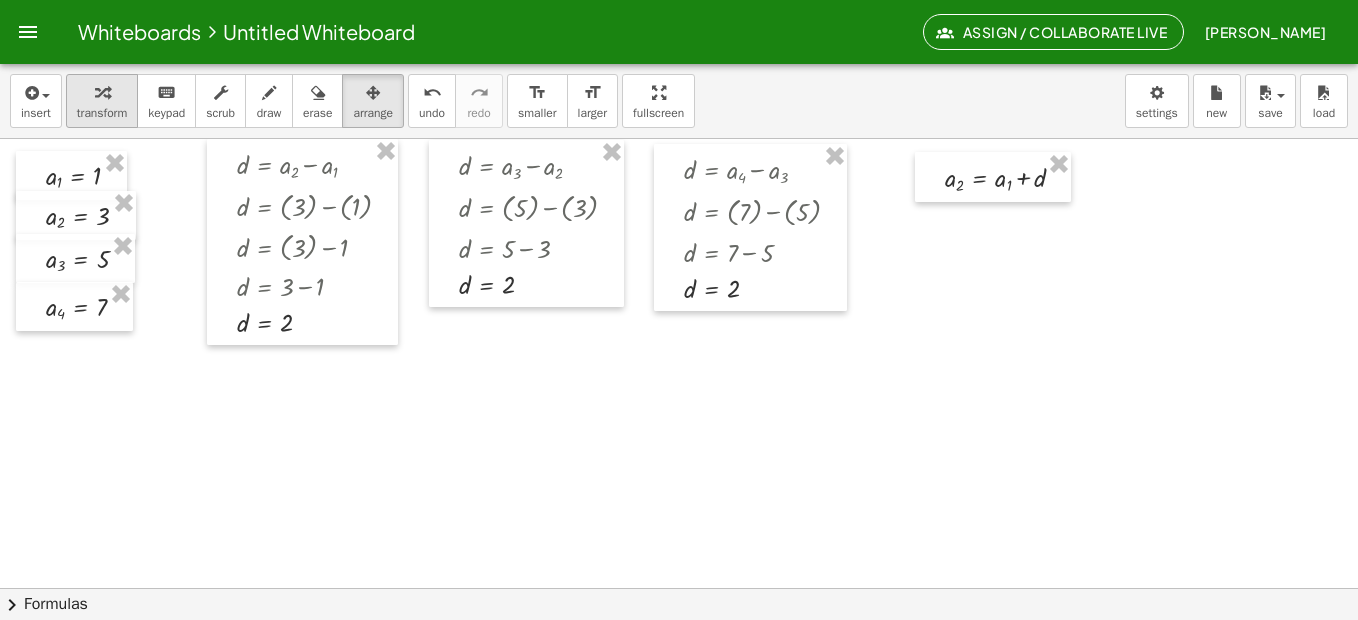 click at bounding box center [102, 93] 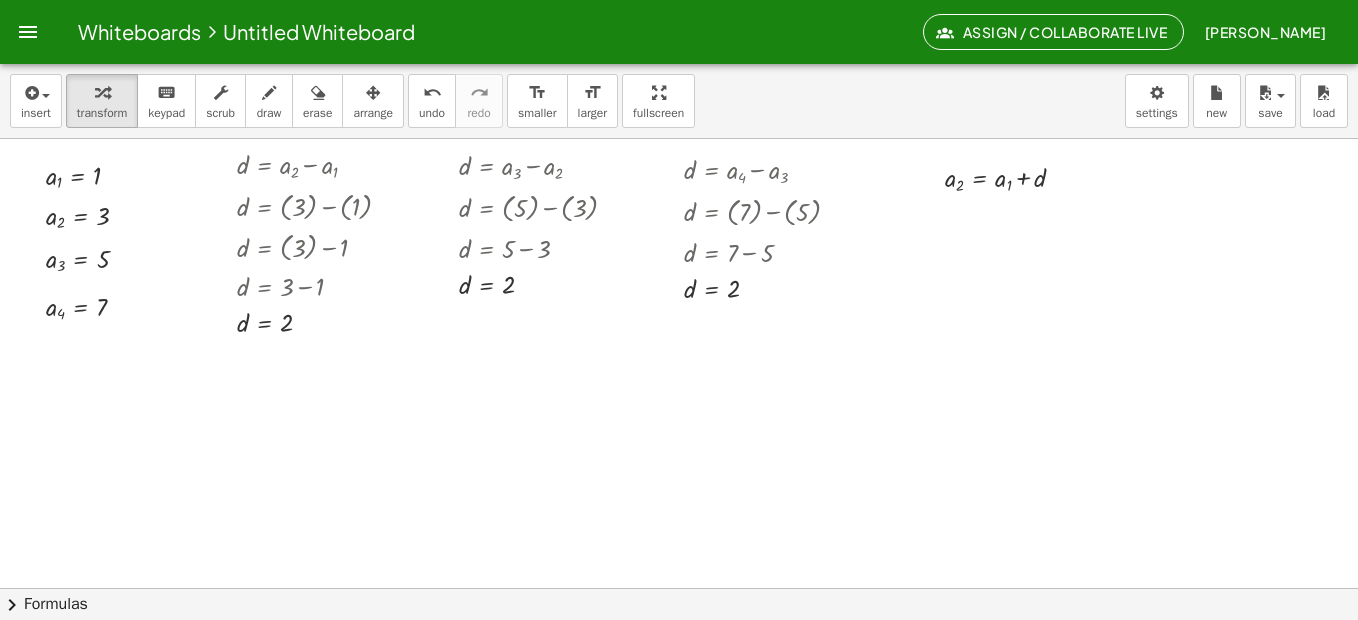 click at bounding box center (679, 652) 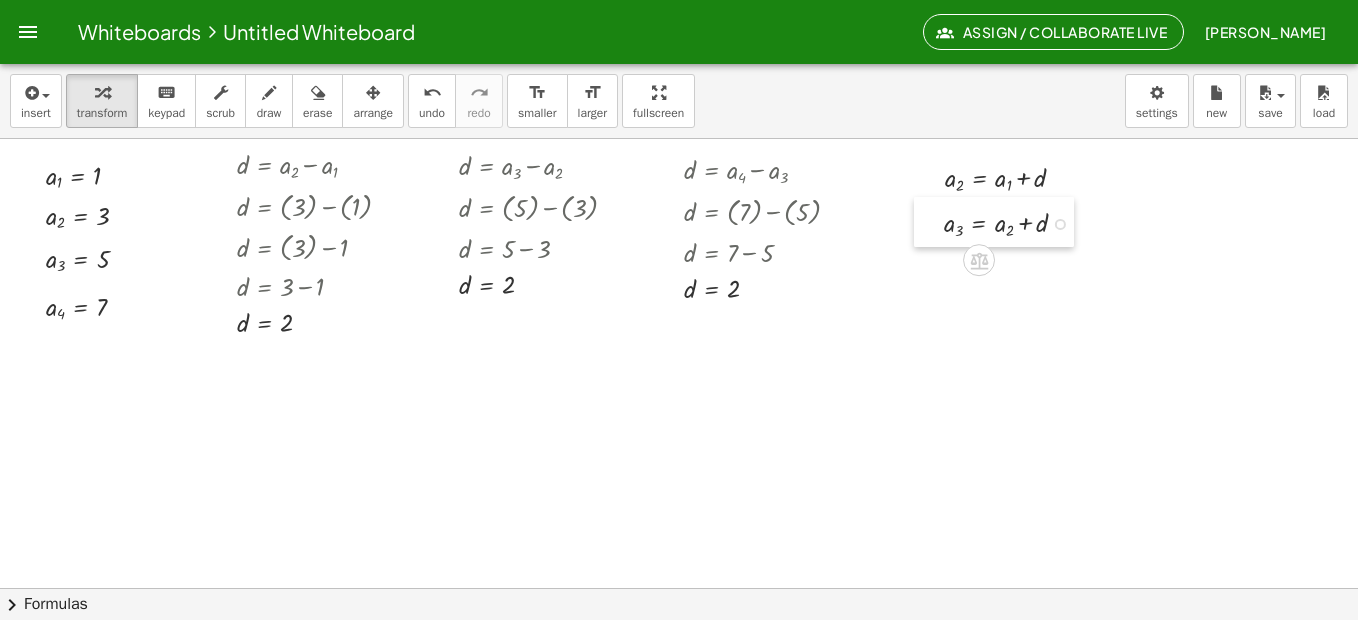 drag, startPoint x: 768, startPoint y: 503, endPoint x: 927, endPoint y: 207, distance: 336.0015 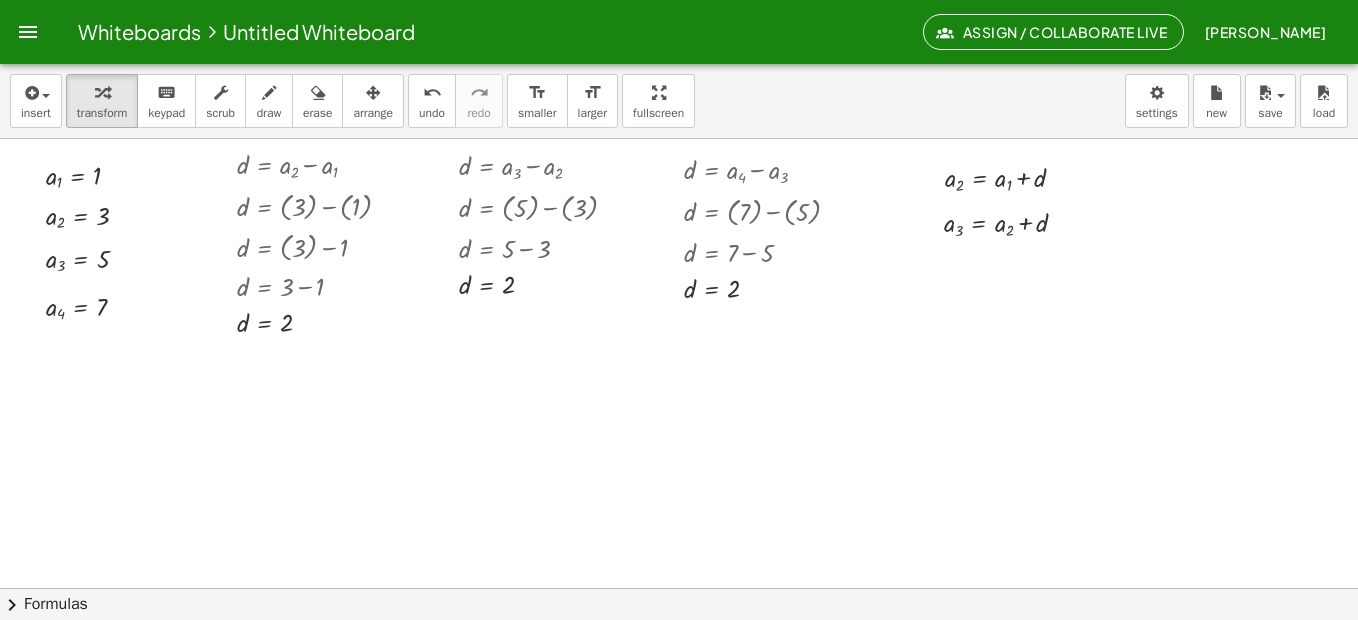 click at bounding box center (679, 652) 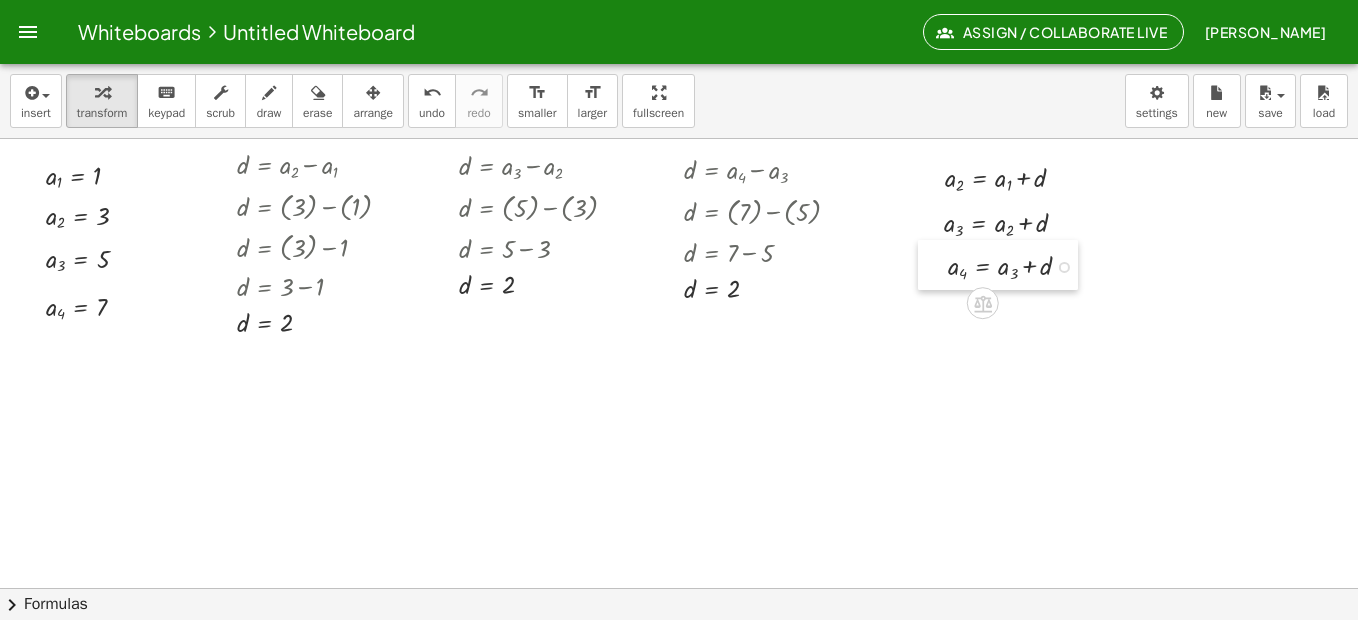 drag, startPoint x: 956, startPoint y: 343, endPoint x: 939, endPoint y: 250, distance: 94.54099 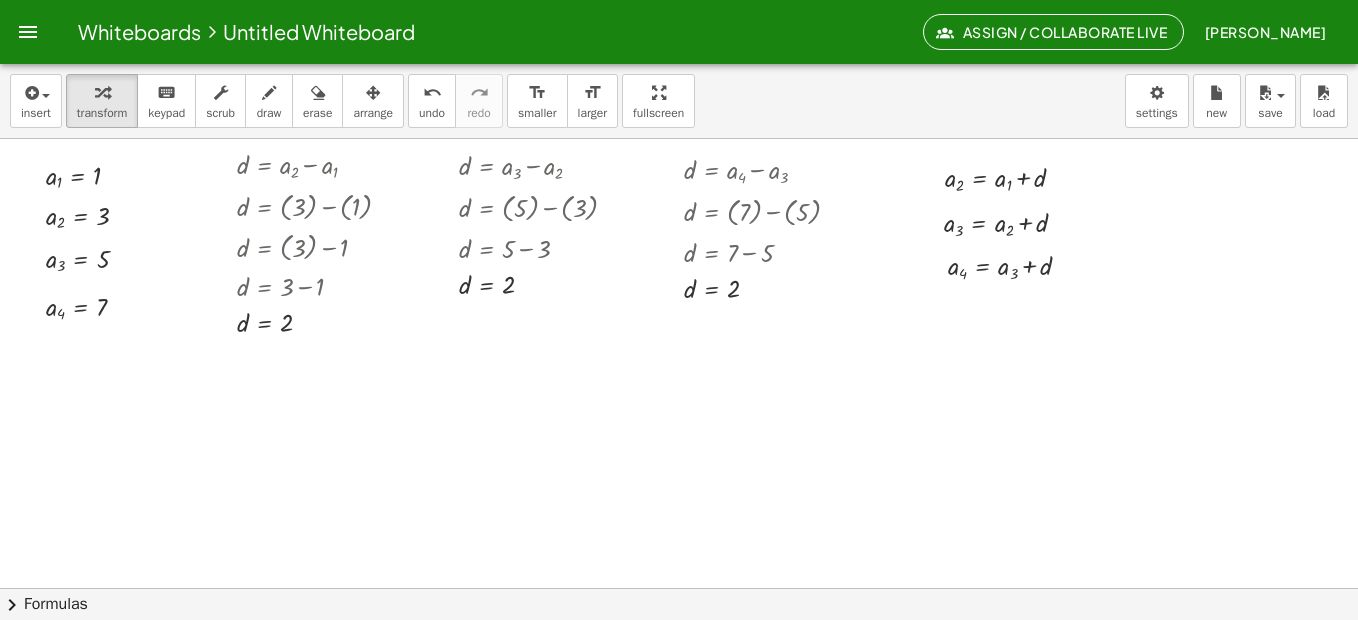 click at bounding box center [679, 652] 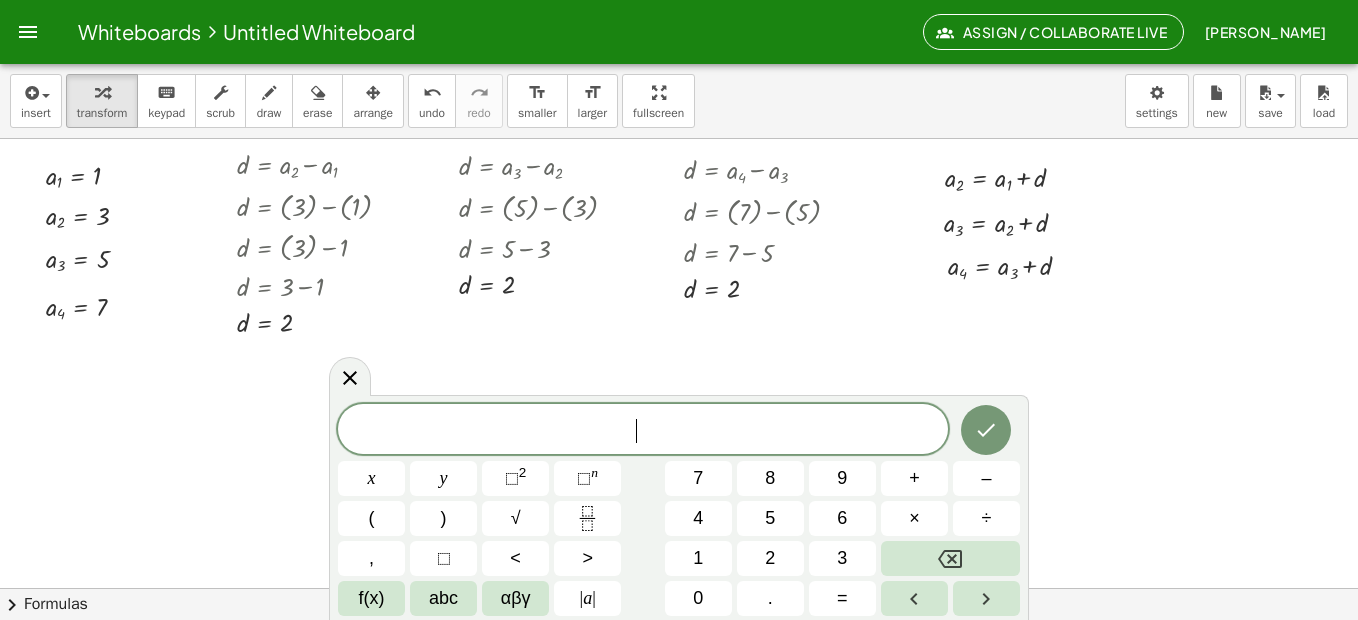 click at bounding box center (679, 652) 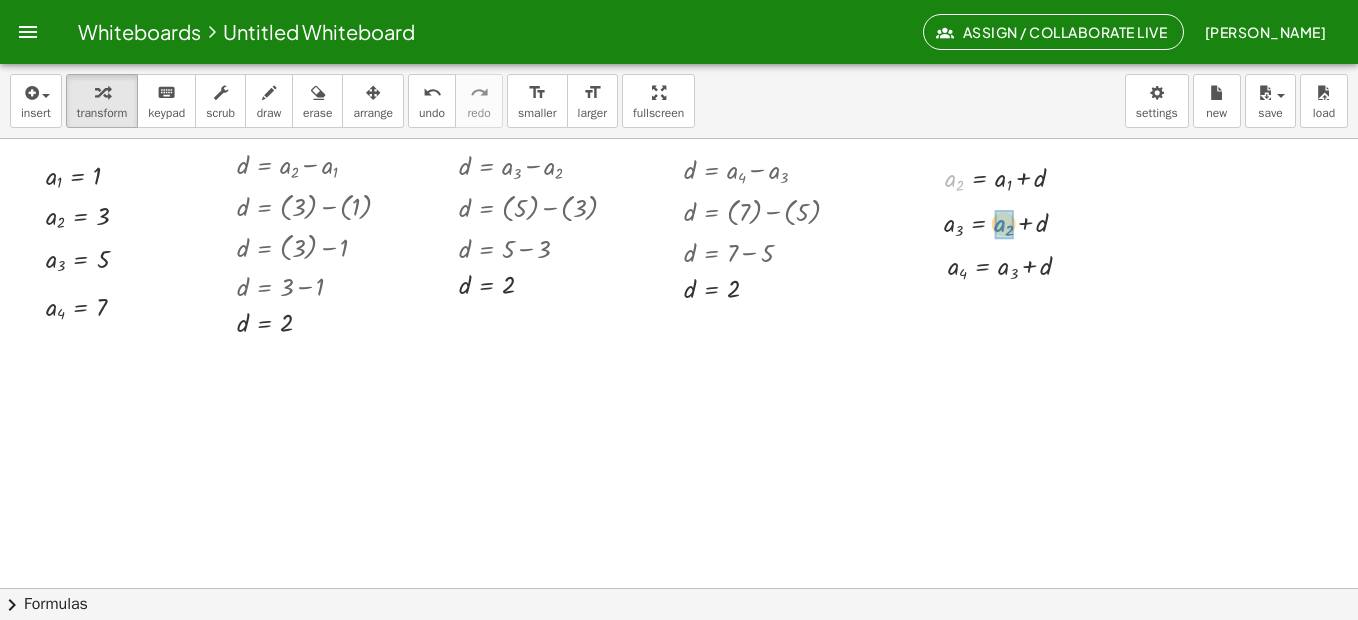 drag, startPoint x: 953, startPoint y: 186, endPoint x: 1002, endPoint y: 231, distance: 66.52819 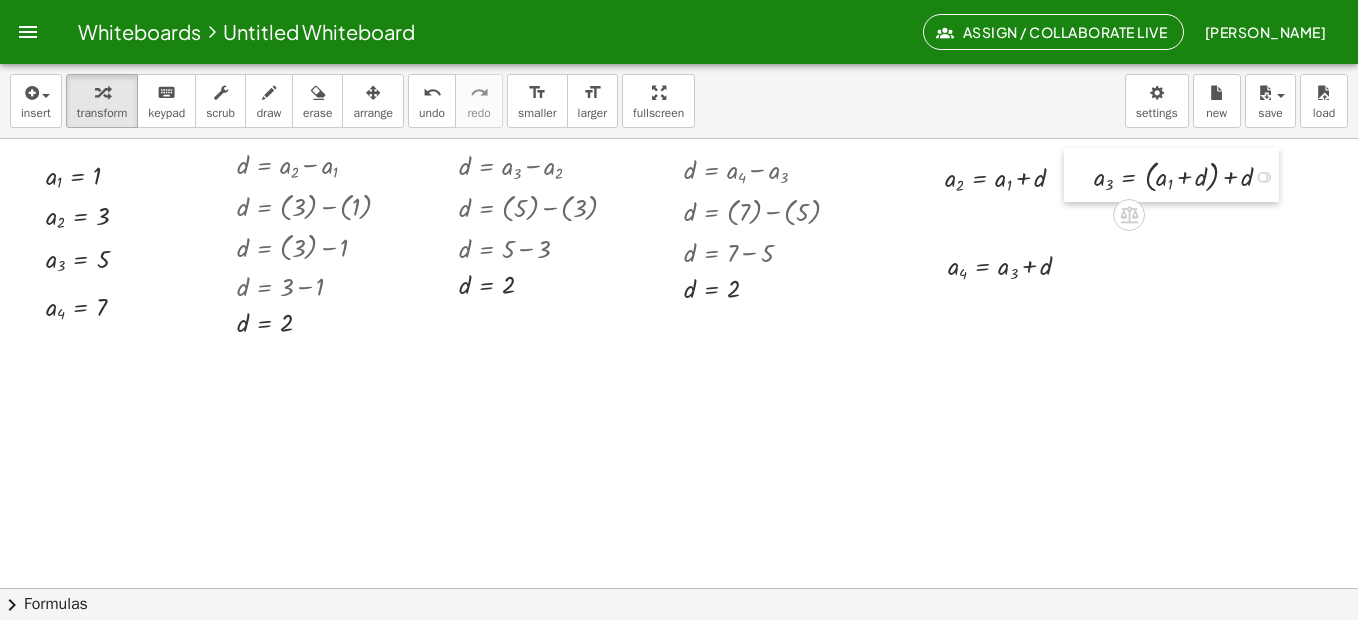 drag, startPoint x: 940, startPoint y: 221, endPoint x: 1090, endPoint y: 174, distance: 157.19096 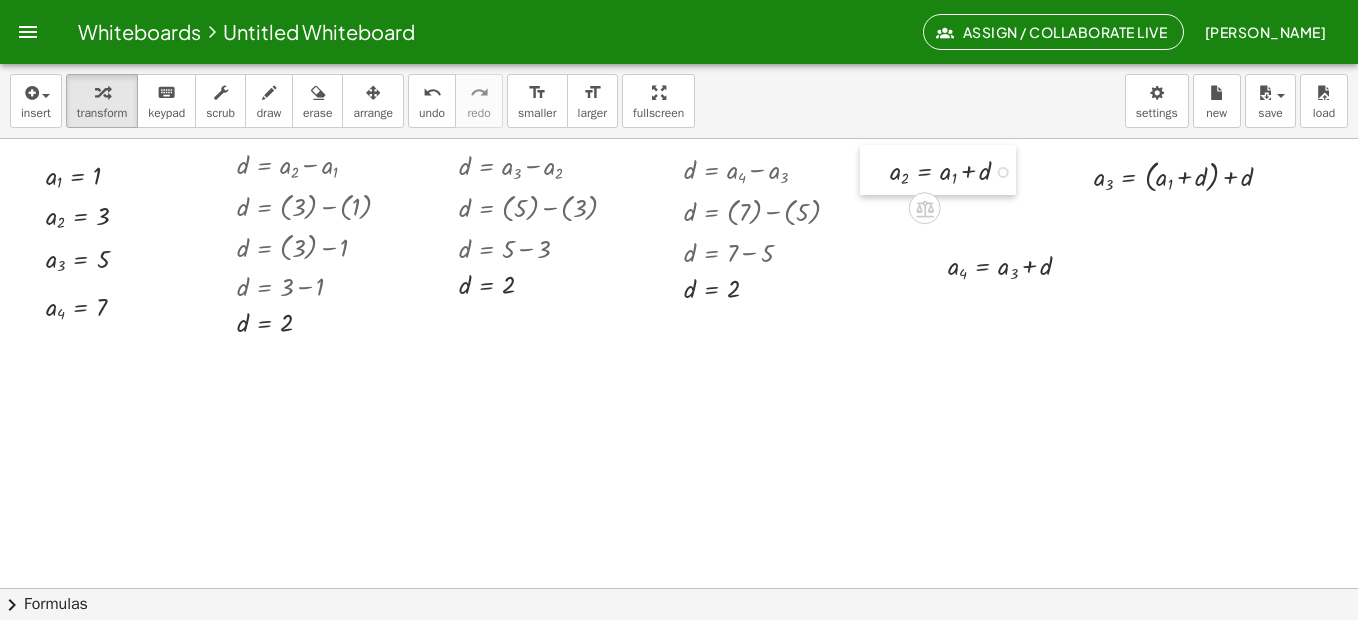 drag, startPoint x: 932, startPoint y: 165, endPoint x: 877, endPoint y: 158, distance: 55.443665 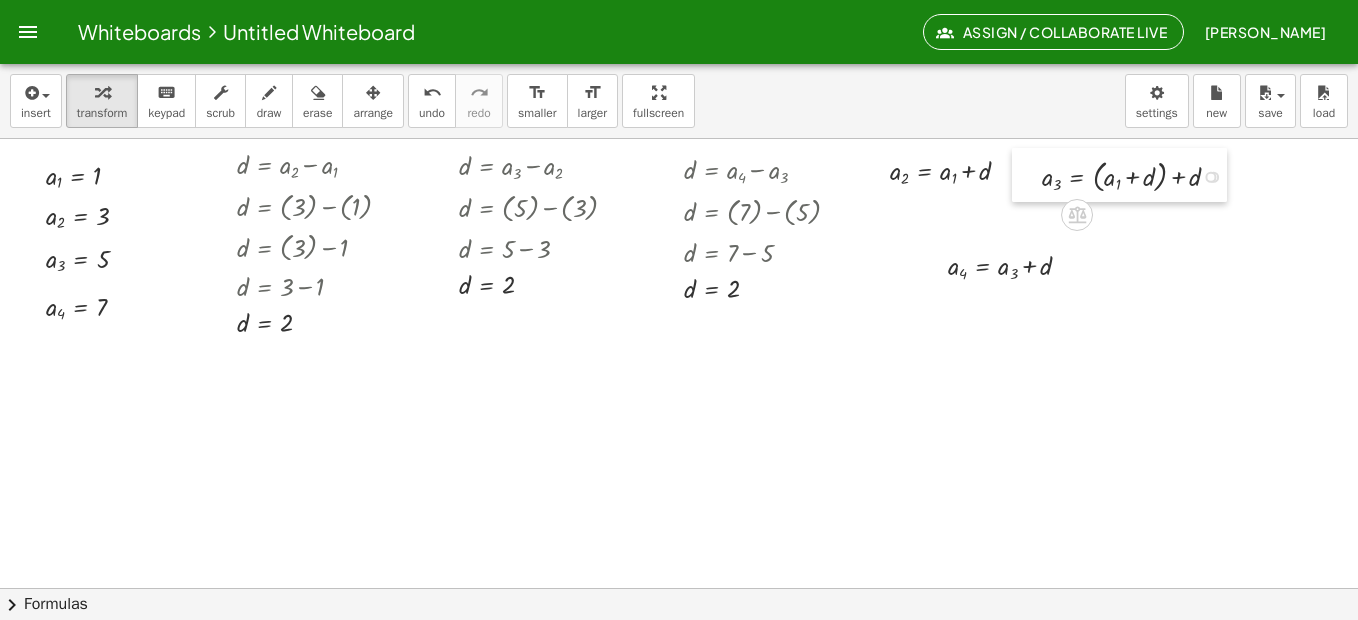 drag, startPoint x: 1085, startPoint y: 155, endPoint x: 1033, endPoint y: 155, distance: 52 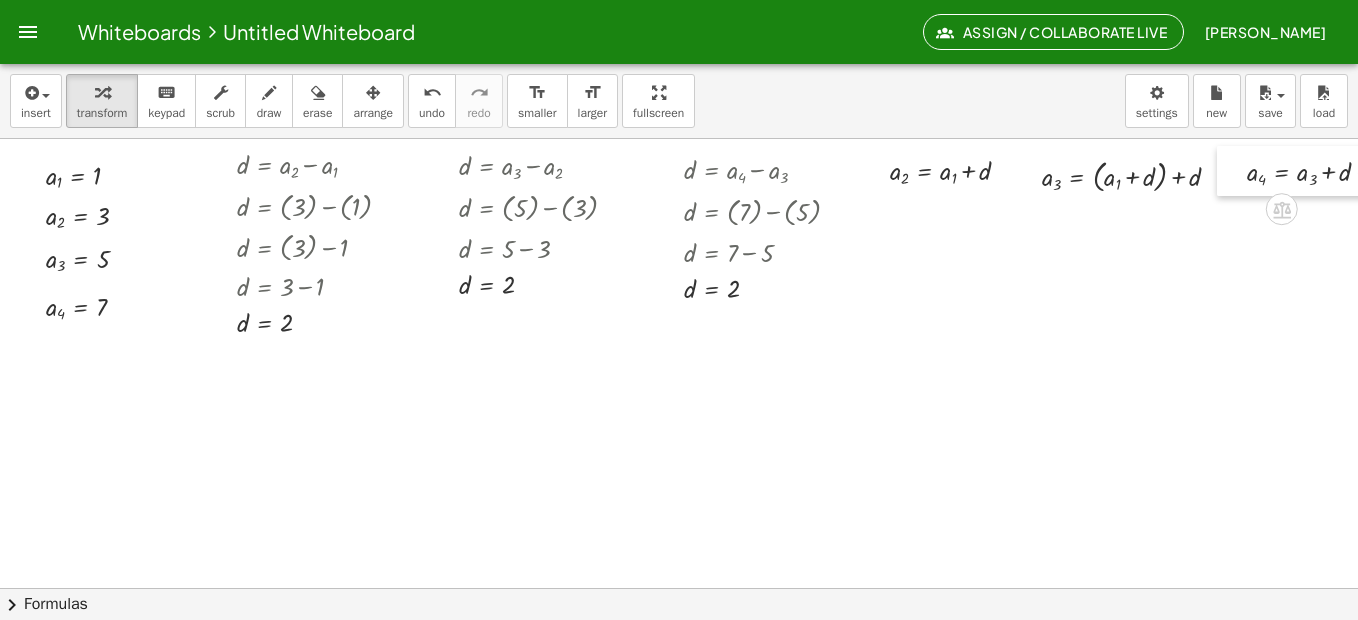 drag, startPoint x: 945, startPoint y: 258, endPoint x: 1244, endPoint y: 164, distance: 313.42783 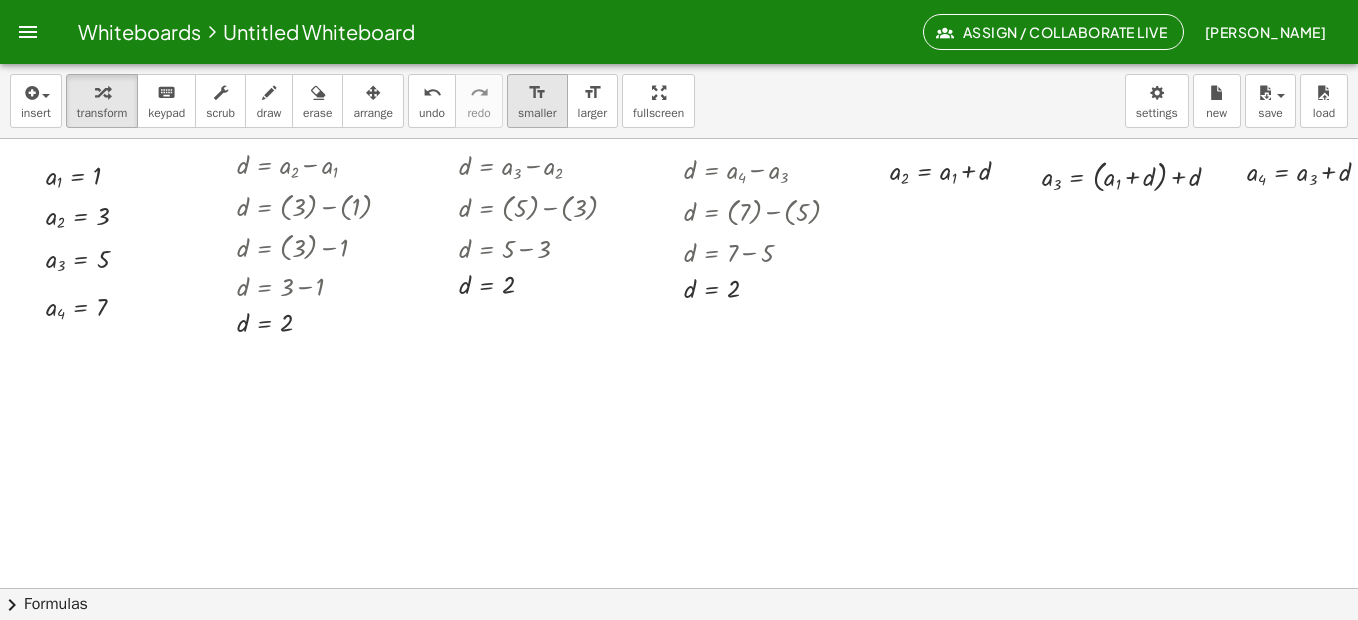 click on "smaller" at bounding box center [537, 113] 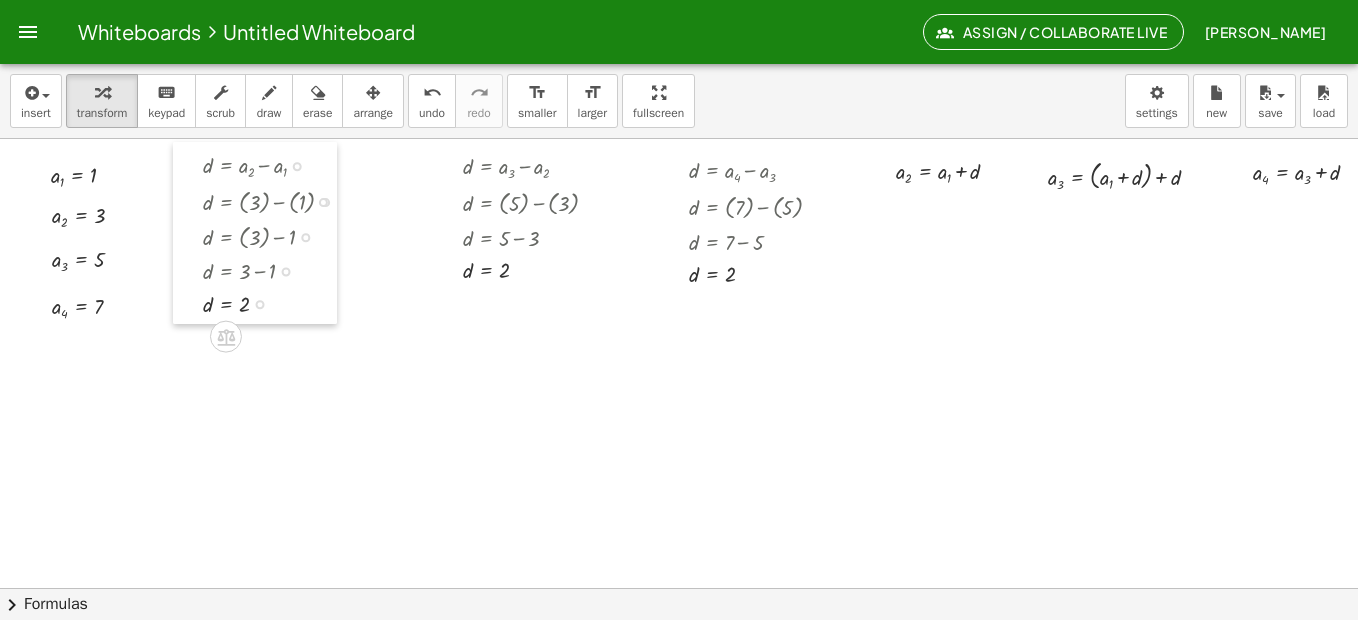 drag, startPoint x: 218, startPoint y: 151, endPoint x: 179, endPoint y: 151, distance: 39 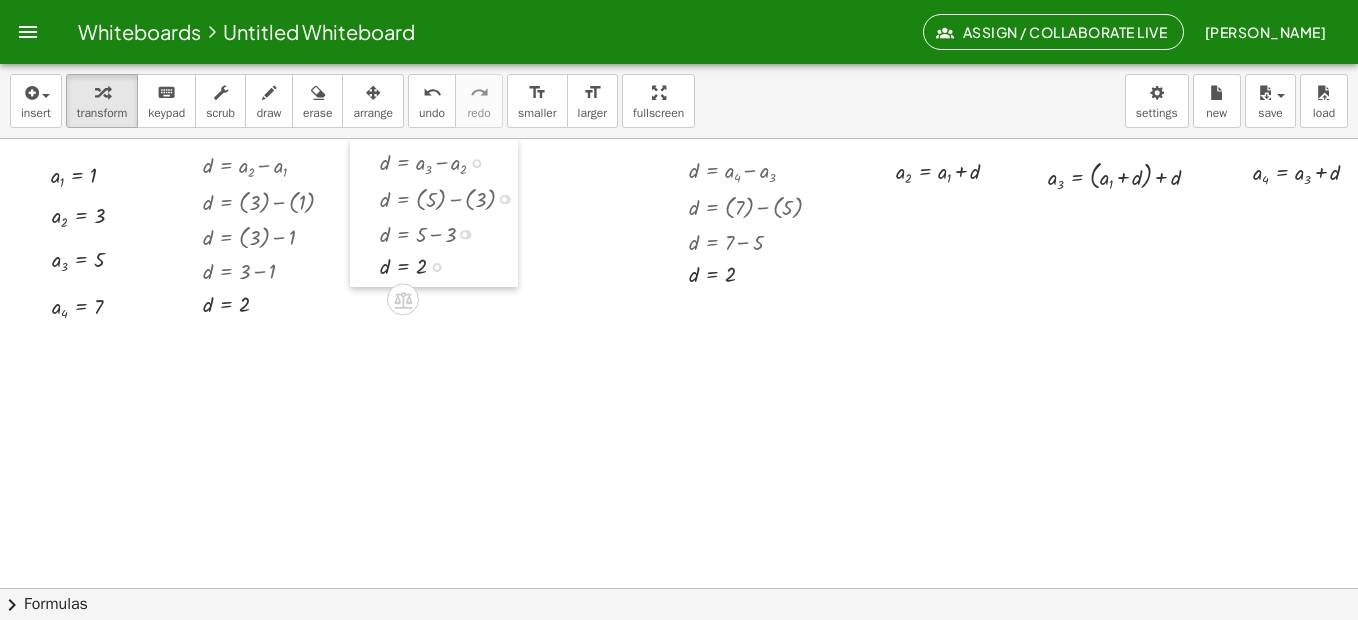 drag, startPoint x: 447, startPoint y: 158, endPoint x: 364, endPoint y: 152, distance: 83.21658 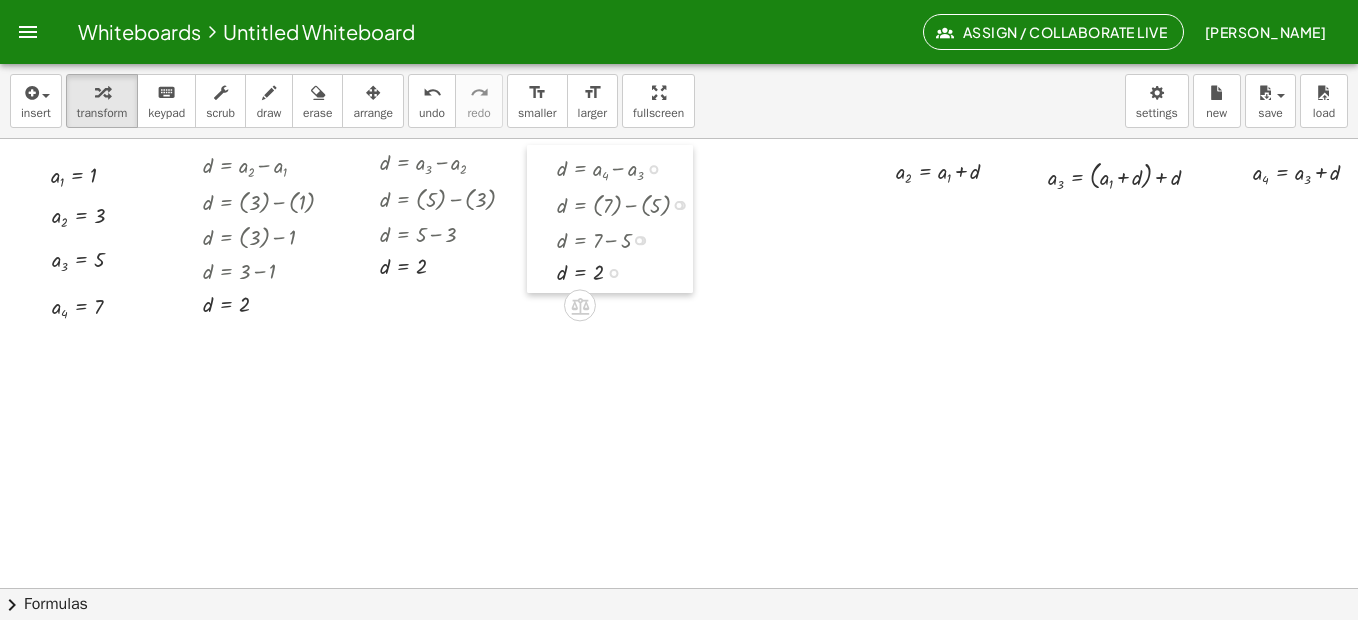 drag, startPoint x: 679, startPoint y: 154, endPoint x: 547, endPoint y: 152, distance: 132.01515 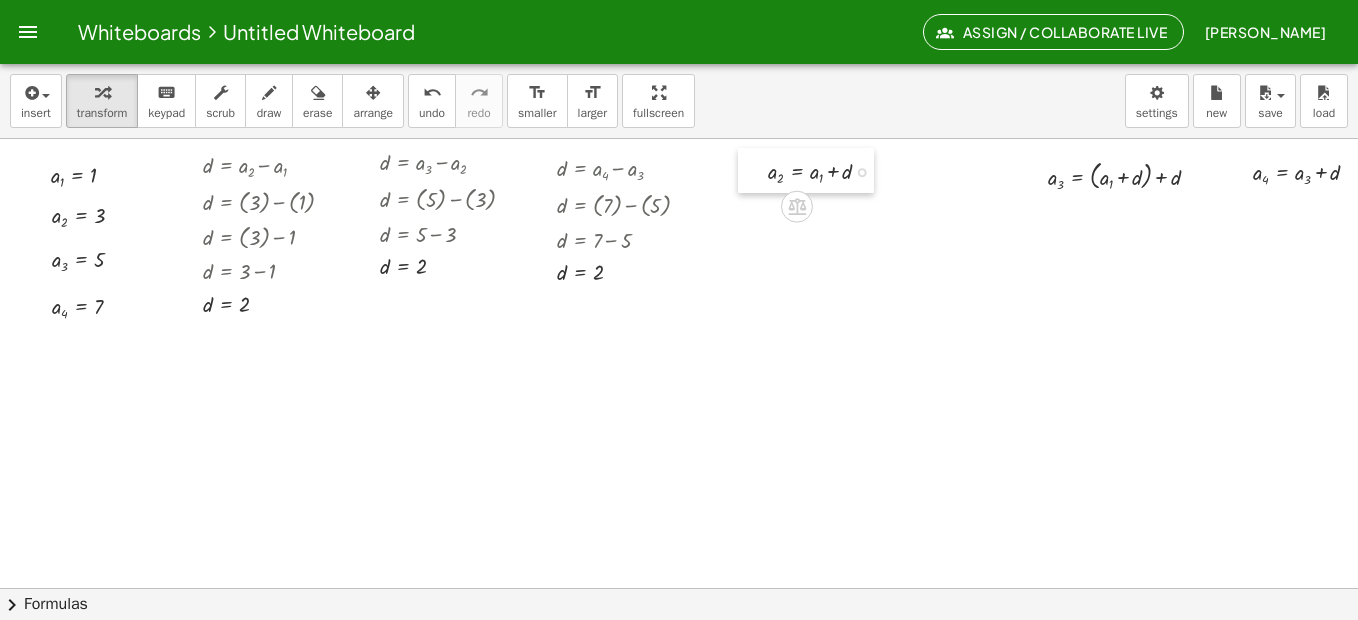 drag, startPoint x: 884, startPoint y: 150, endPoint x: 756, endPoint y: 150, distance: 128 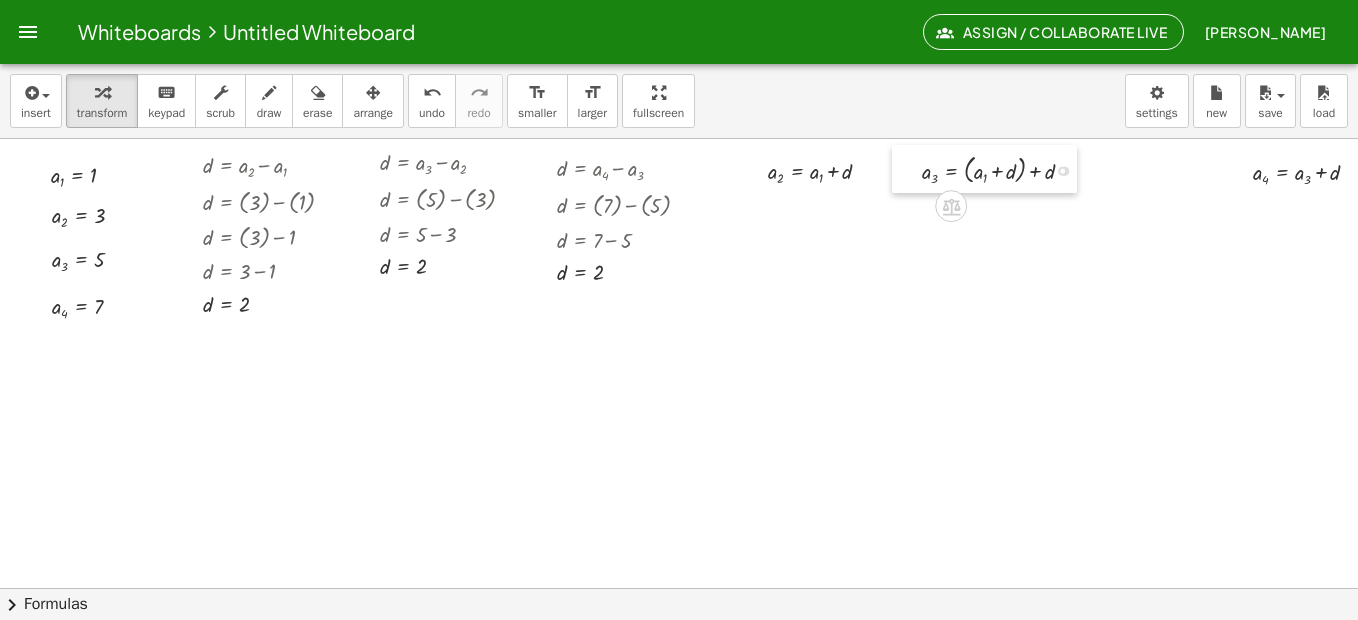 drag, startPoint x: 1042, startPoint y: 159, endPoint x: 916, endPoint y: 153, distance: 126.14278 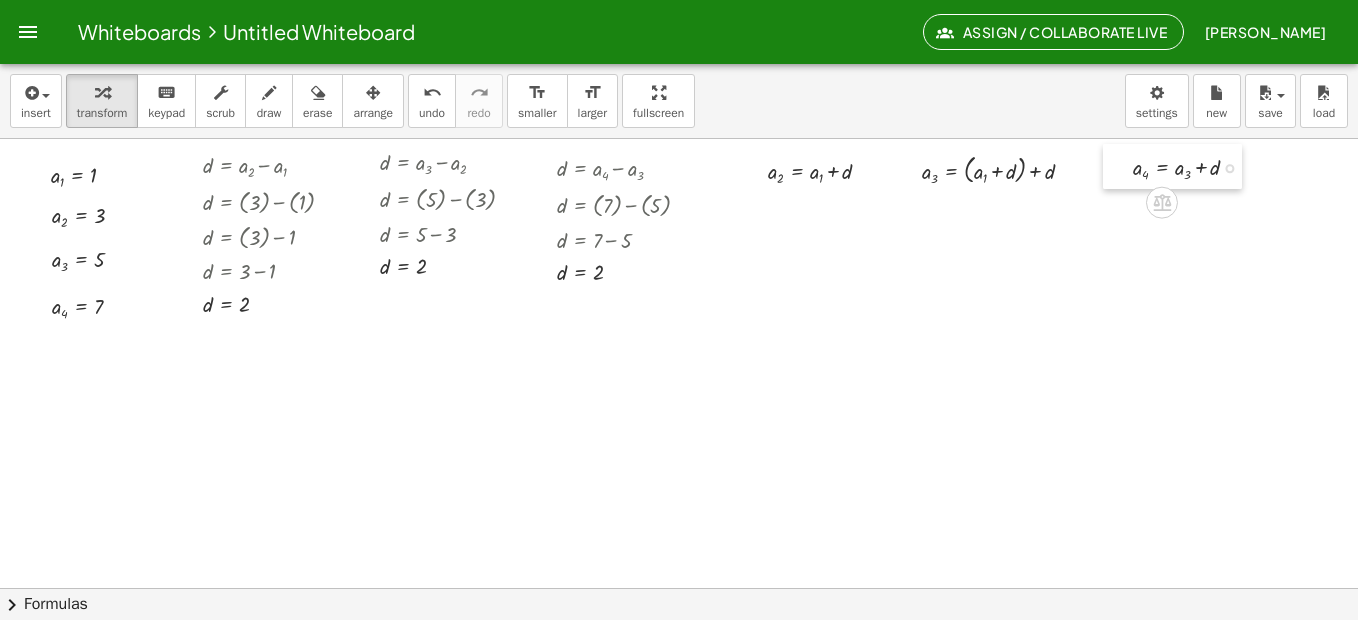 drag, startPoint x: 1232, startPoint y: 159, endPoint x: 1112, endPoint y: 154, distance: 120.10412 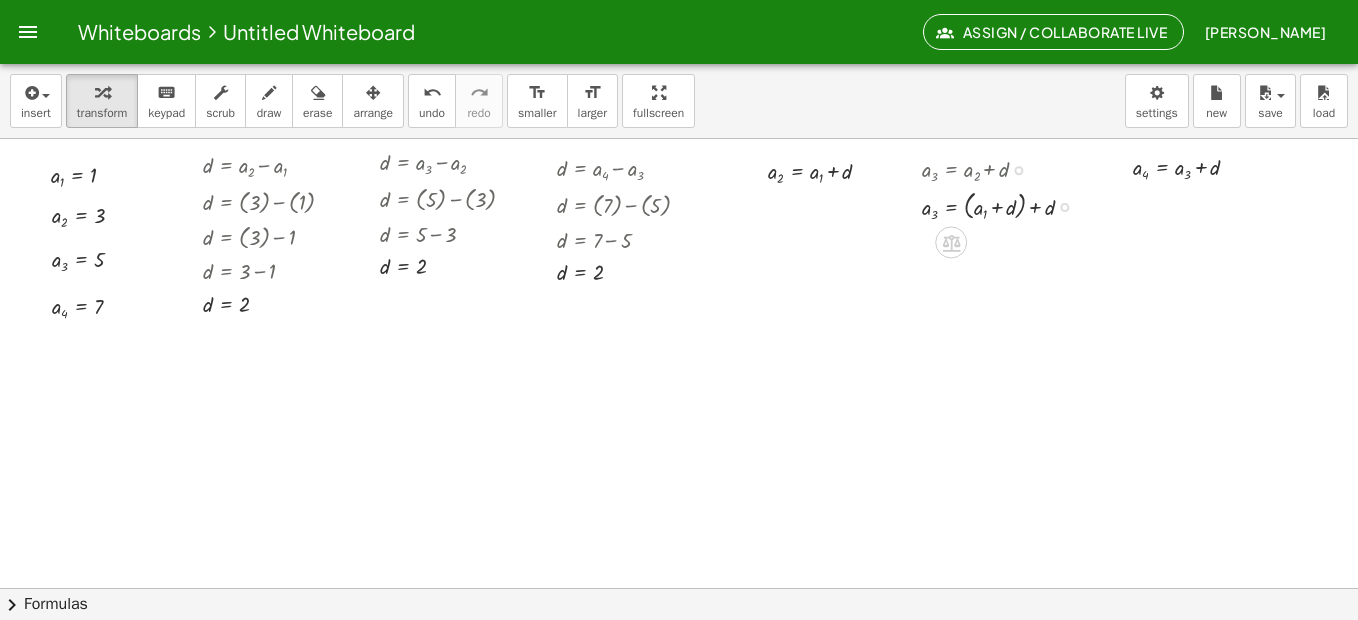 drag, startPoint x: 1066, startPoint y: 173, endPoint x: 1065, endPoint y: 235, distance: 62.008064 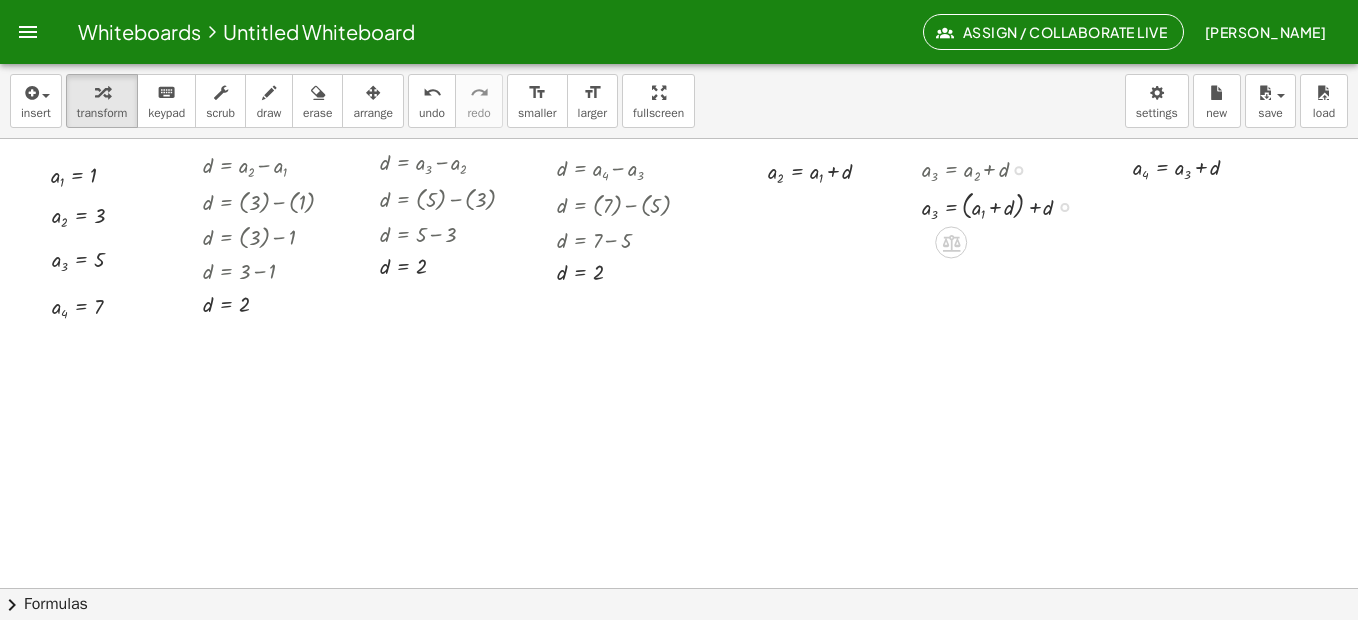 click at bounding box center (1006, 205) 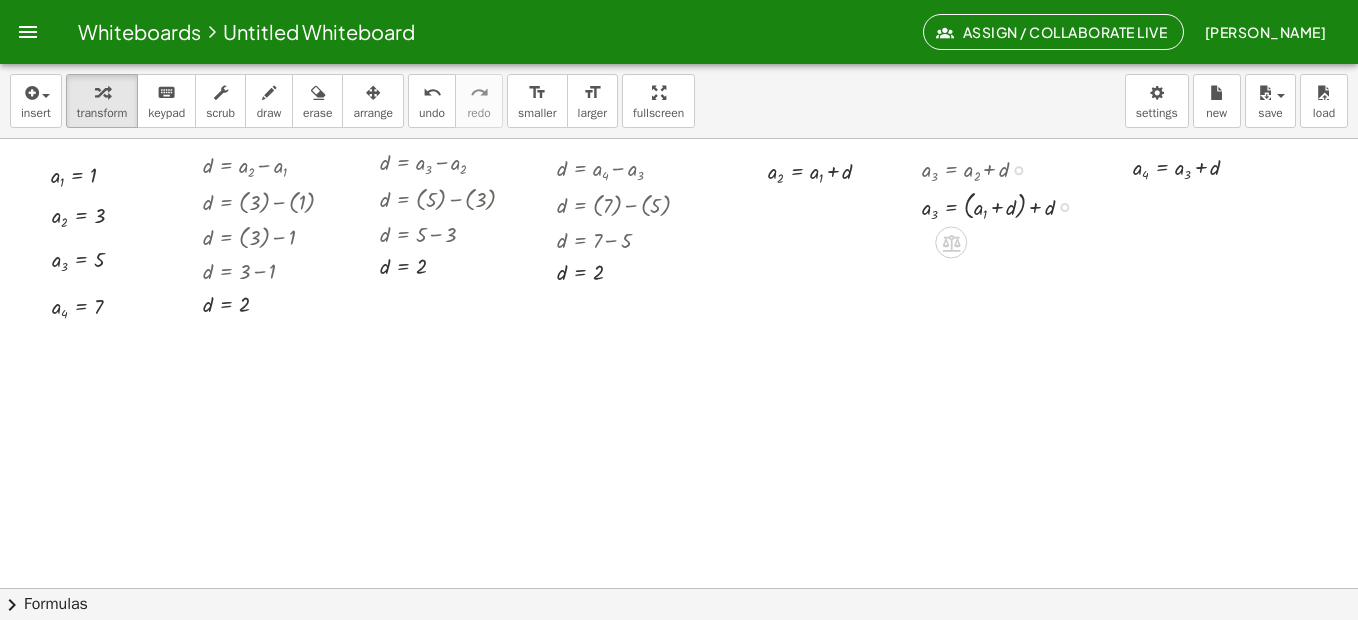 click at bounding box center (1006, 205) 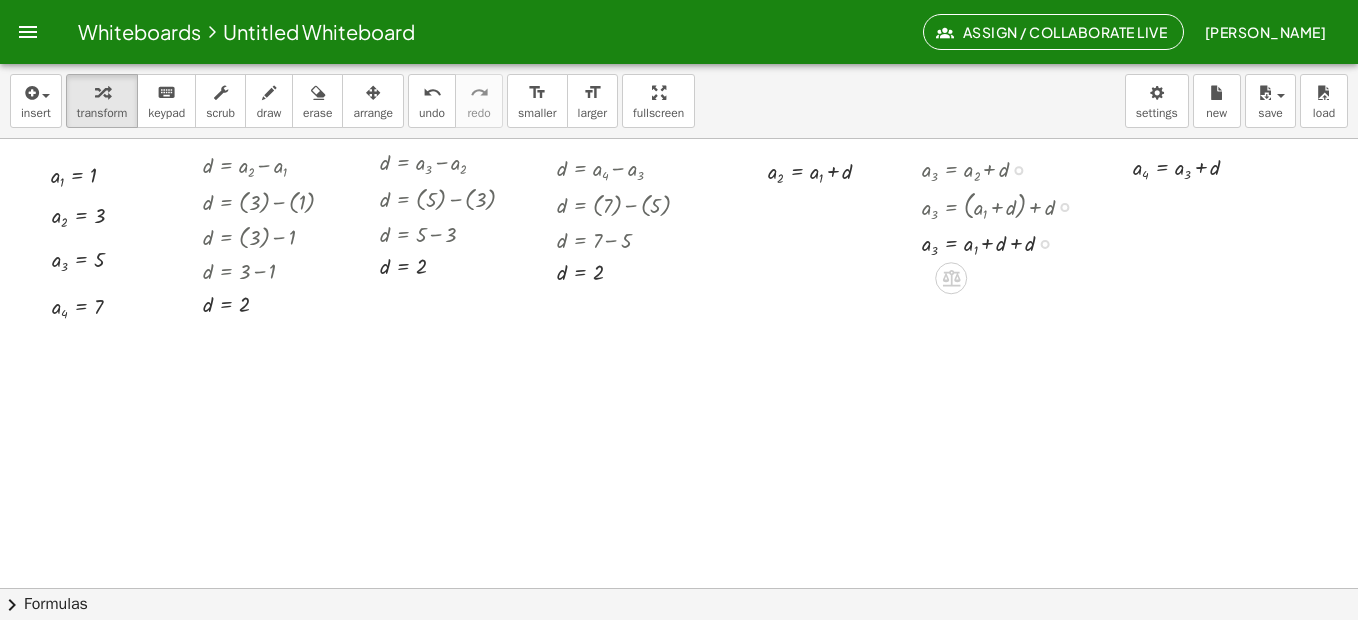 click at bounding box center [1006, 242] 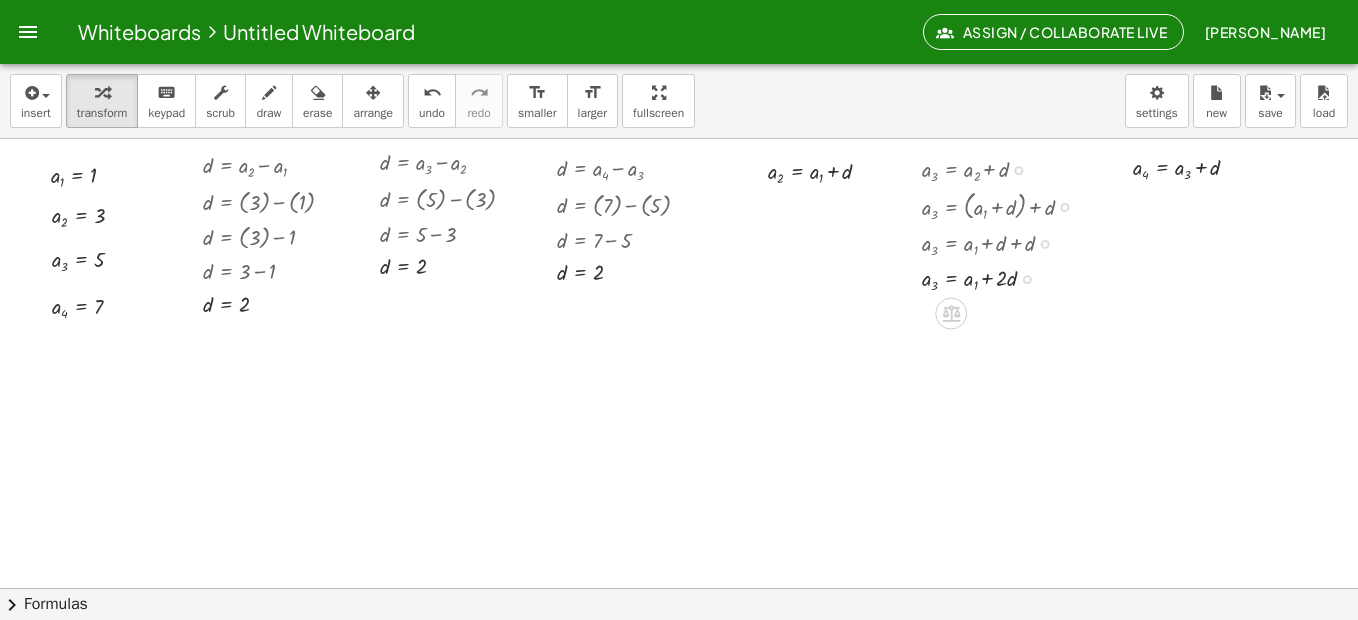 click at bounding box center [1006, 277] 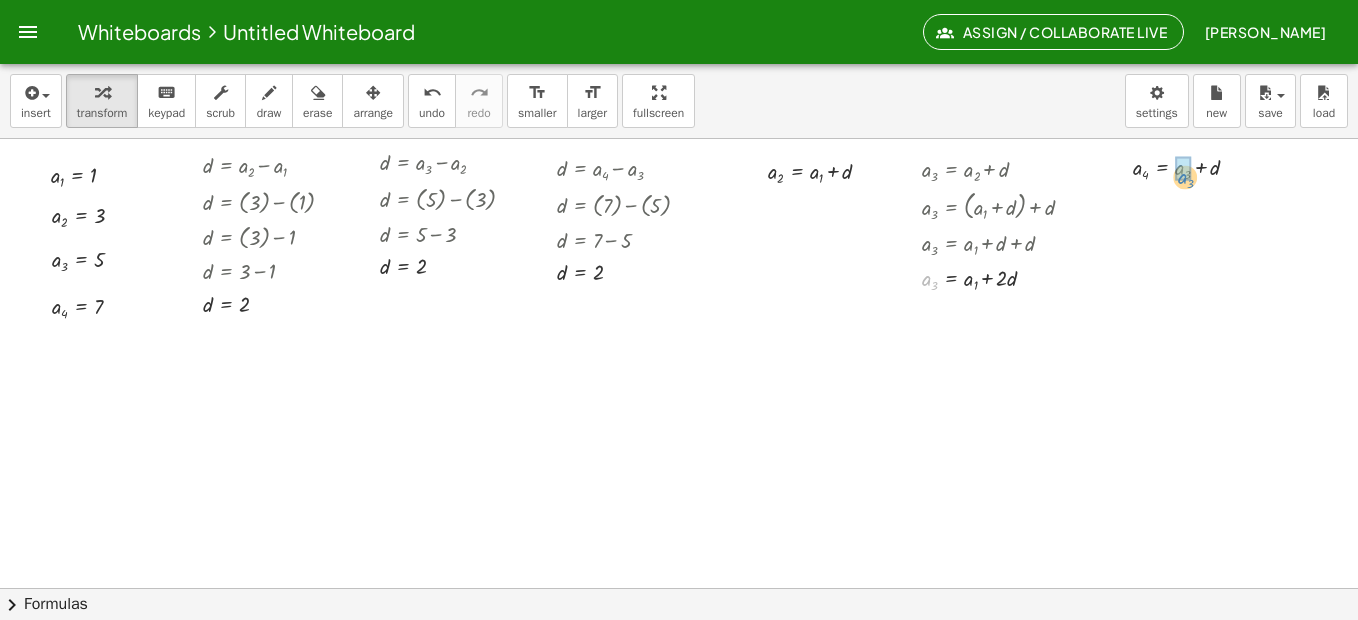 drag, startPoint x: 931, startPoint y: 283, endPoint x: 1186, endPoint y: 181, distance: 274.6434 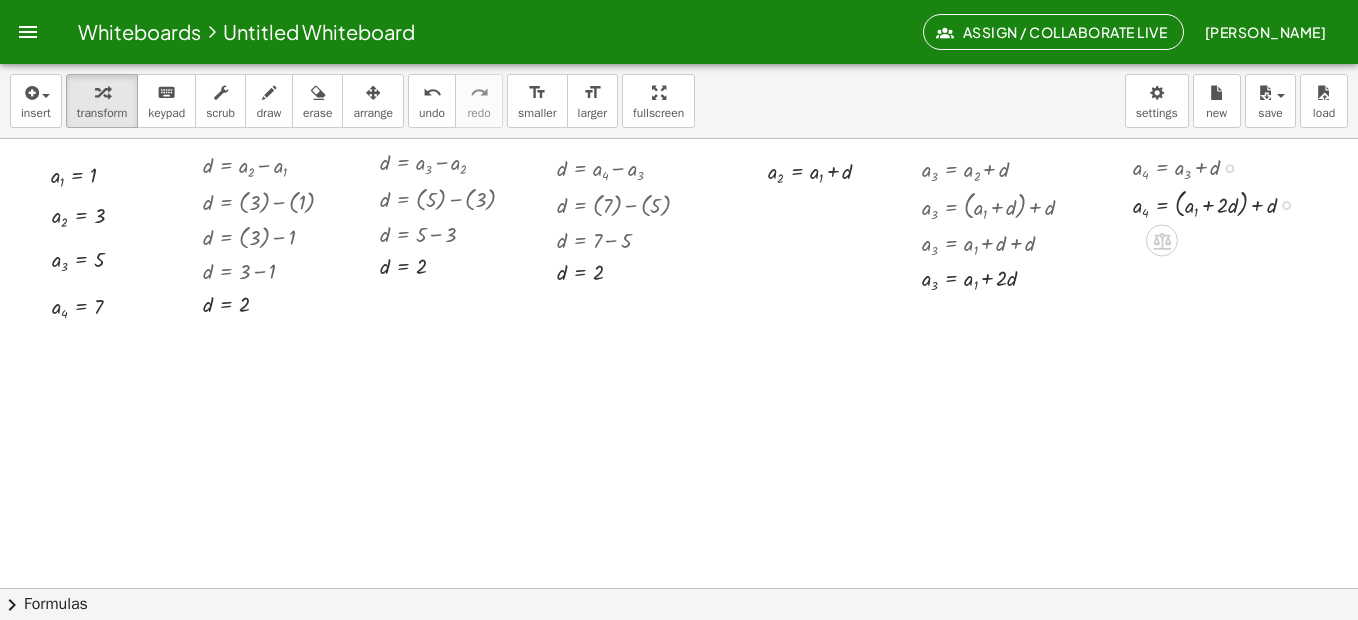 click at bounding box center [1222, 203] 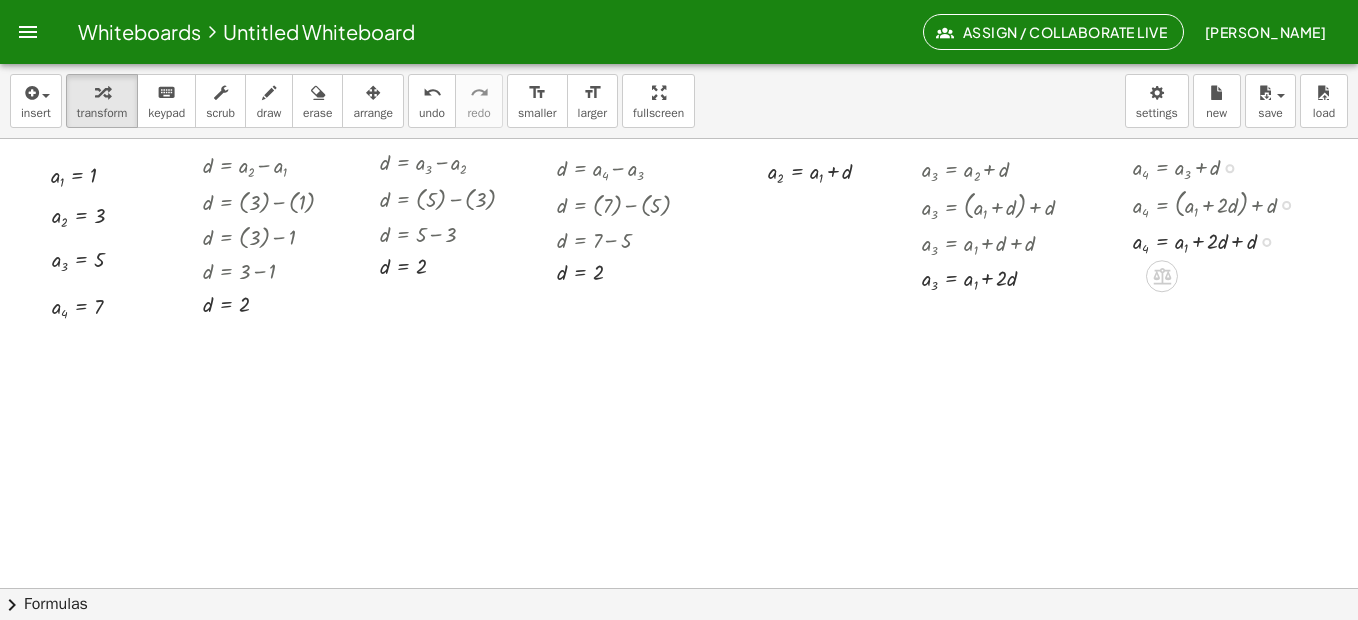 click at bounding box center [1222, 240] 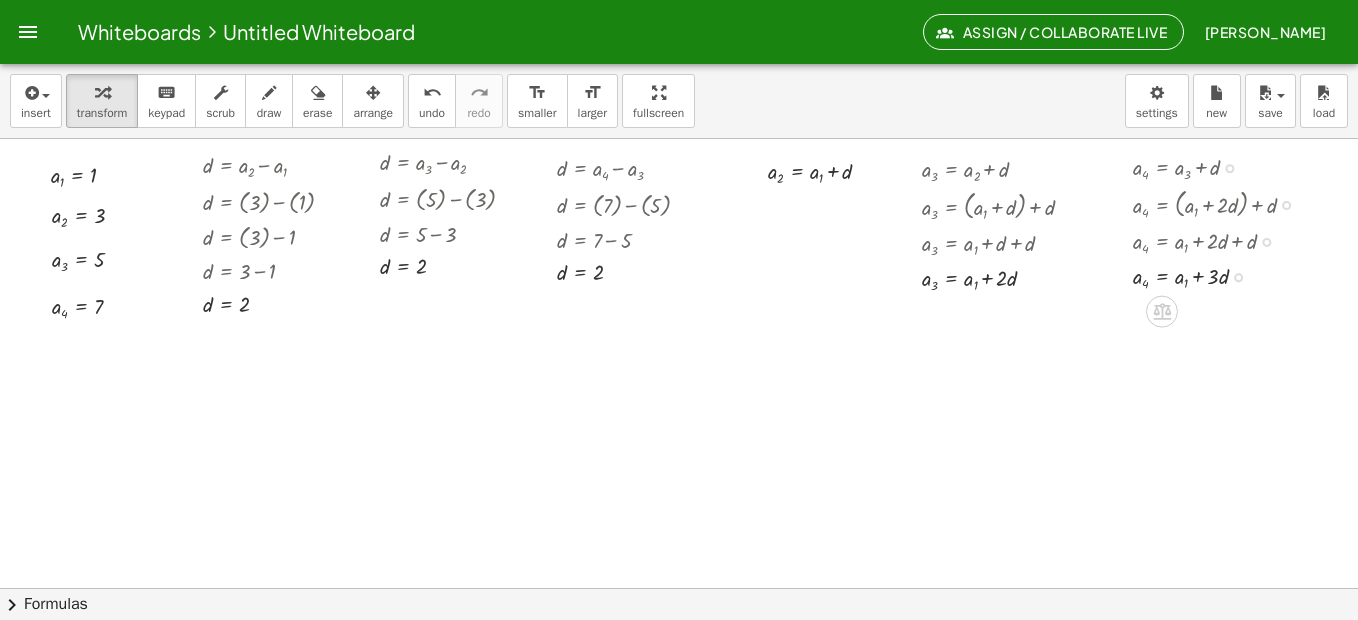 click at bounding box center (1222, 275) 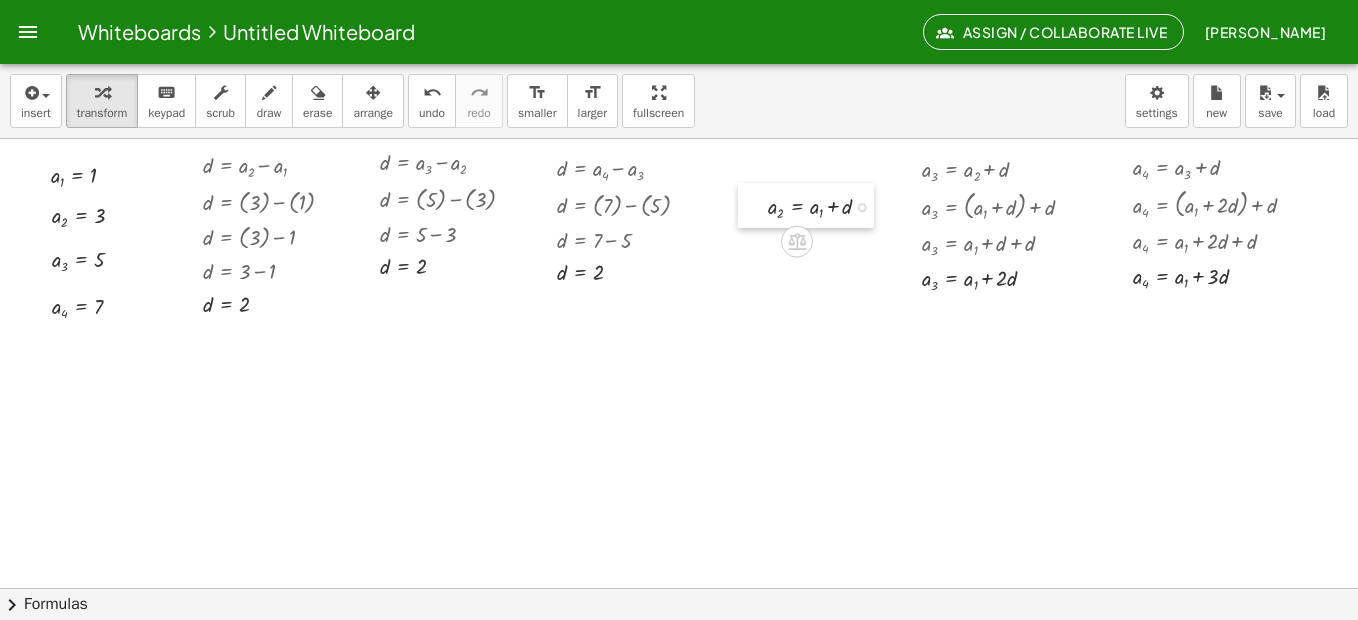 drag, startPoint x: 745, startPoint y: 172, endPoint x: 745, endPoint y: 207, distance: 35 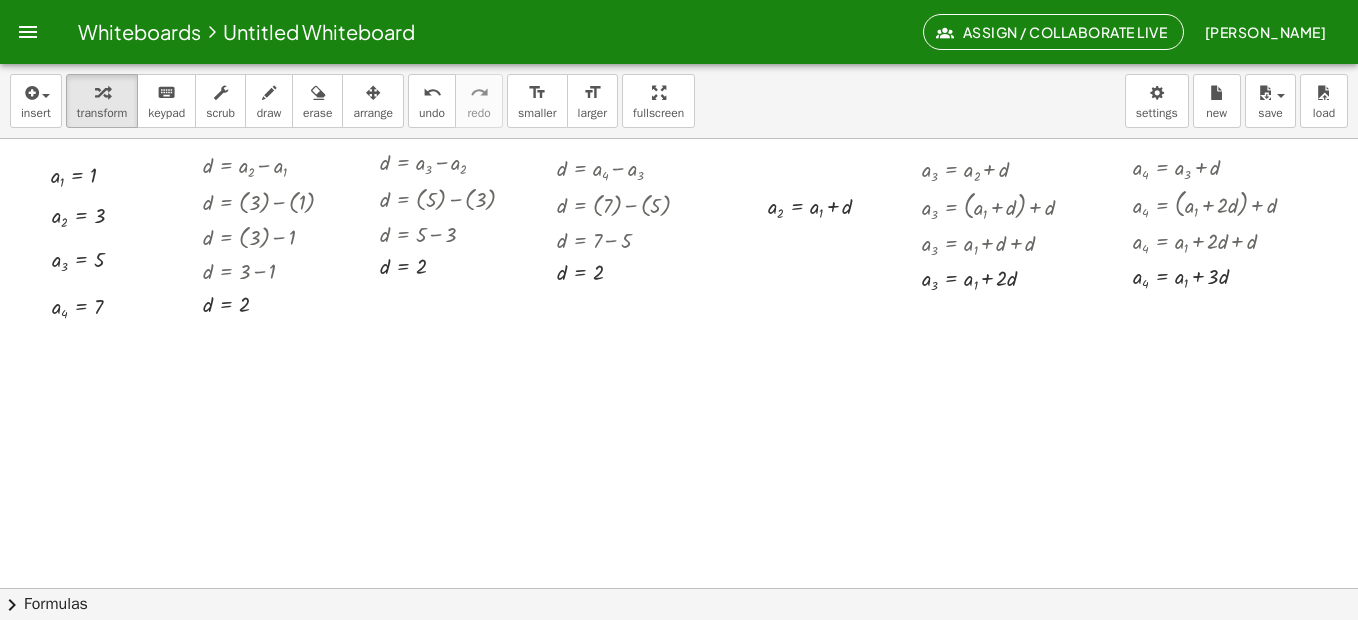 click at bounding box center (691, 652) 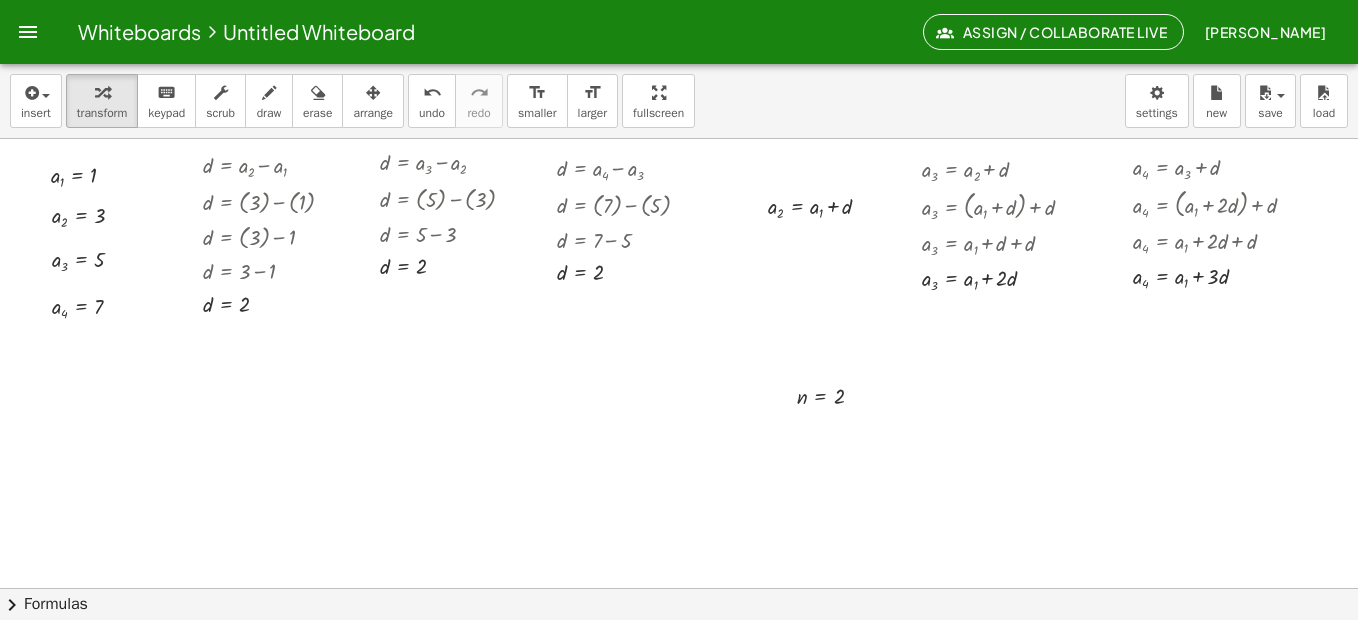 click at bounding box center (691, 652) 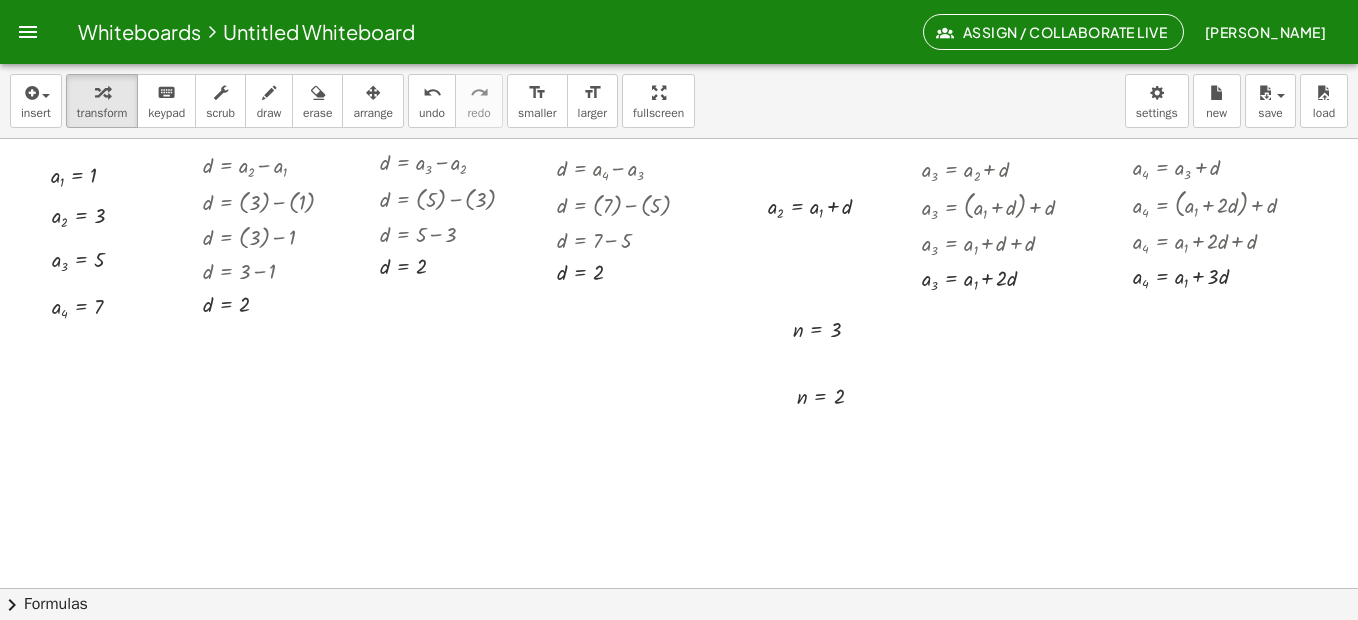 click at bounding box center (691, 652) 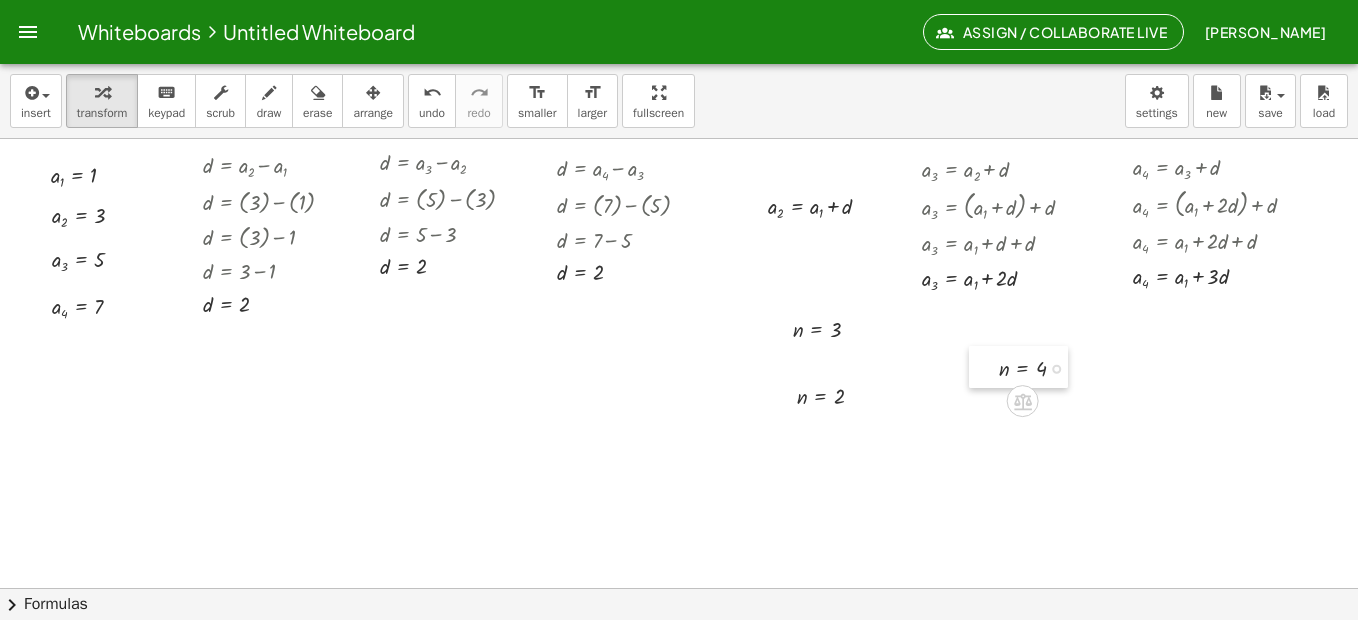drag, startPoint x: 762, startPoint y: 548, endPoint x: 1006, endPoint y: 341, distance: 319.97656 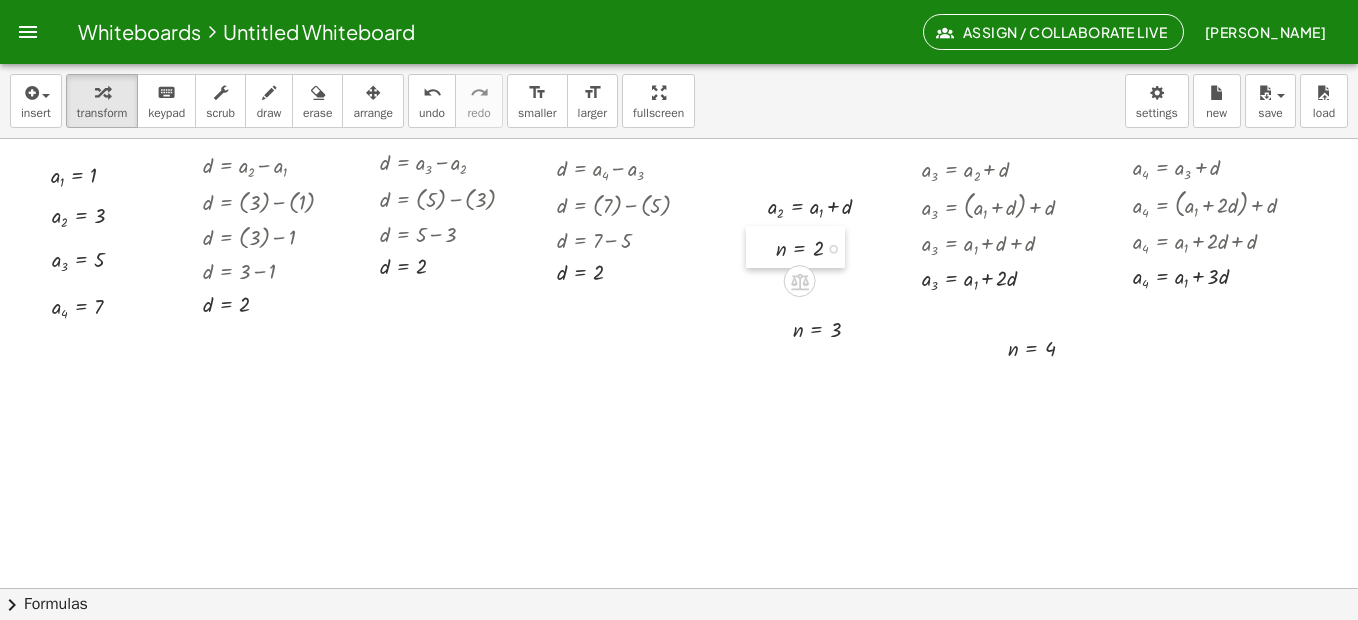 drag, startPoint x: 796, startPoint y: 384, endPoint x: 775, endPoint y: 236, distance: 149.48244 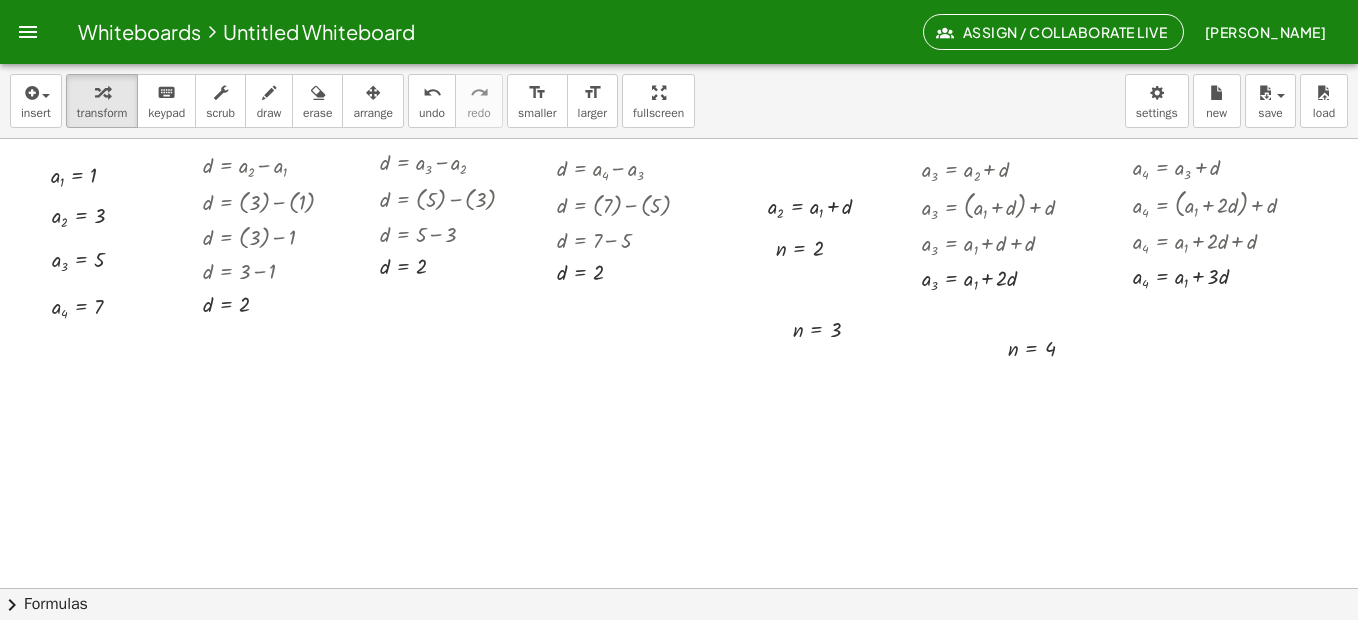 click at bounding box center [691, 652] 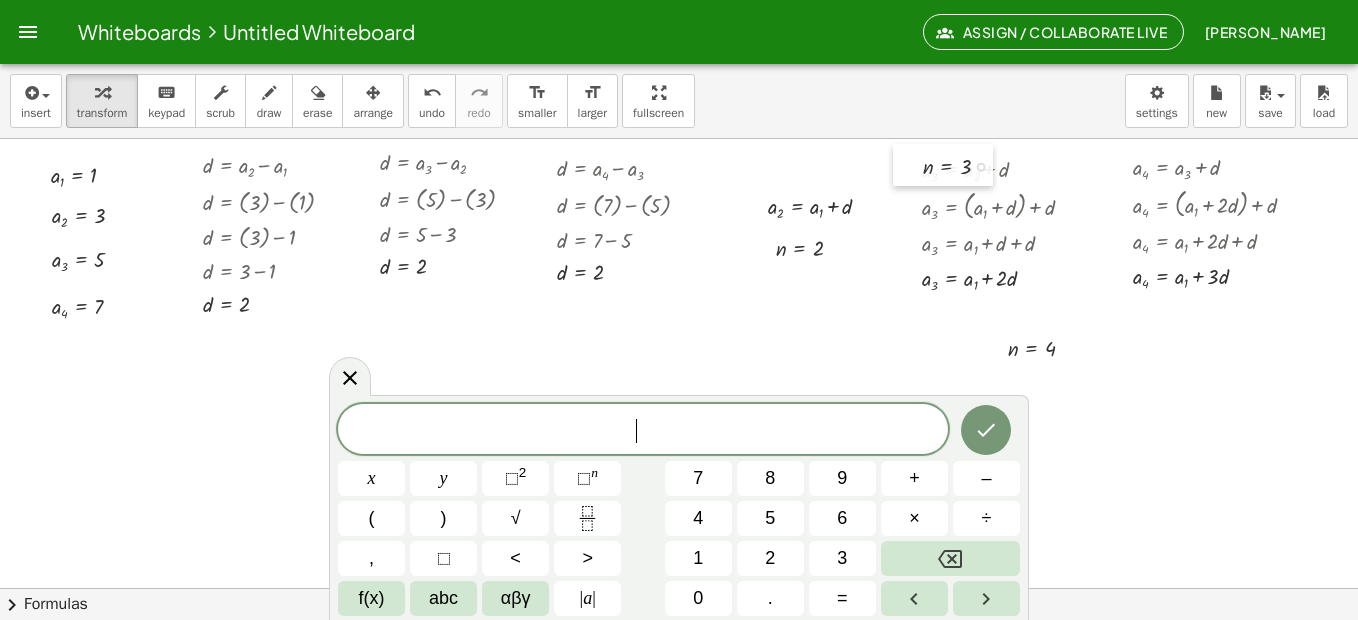 drag, startPoint x: 780, startPoint y: 318, endPoint x: 910, endPoint y: 155, distance: 208.4922 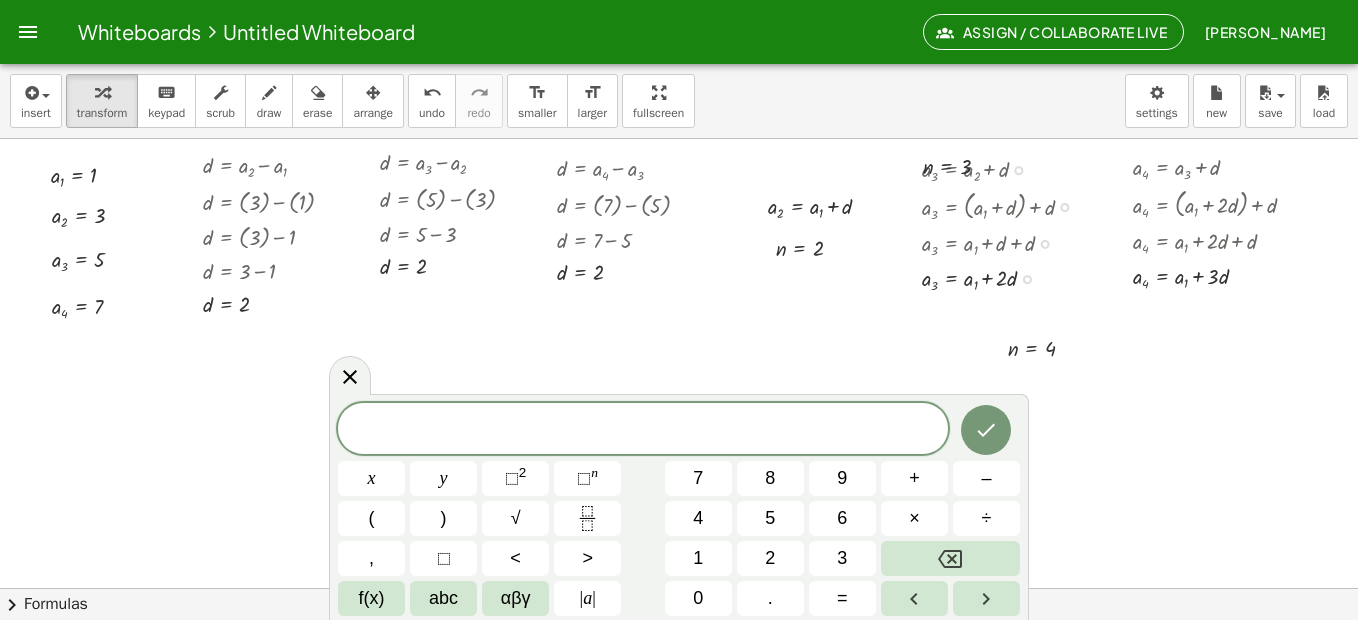 click at bounding box center (1006, 205) 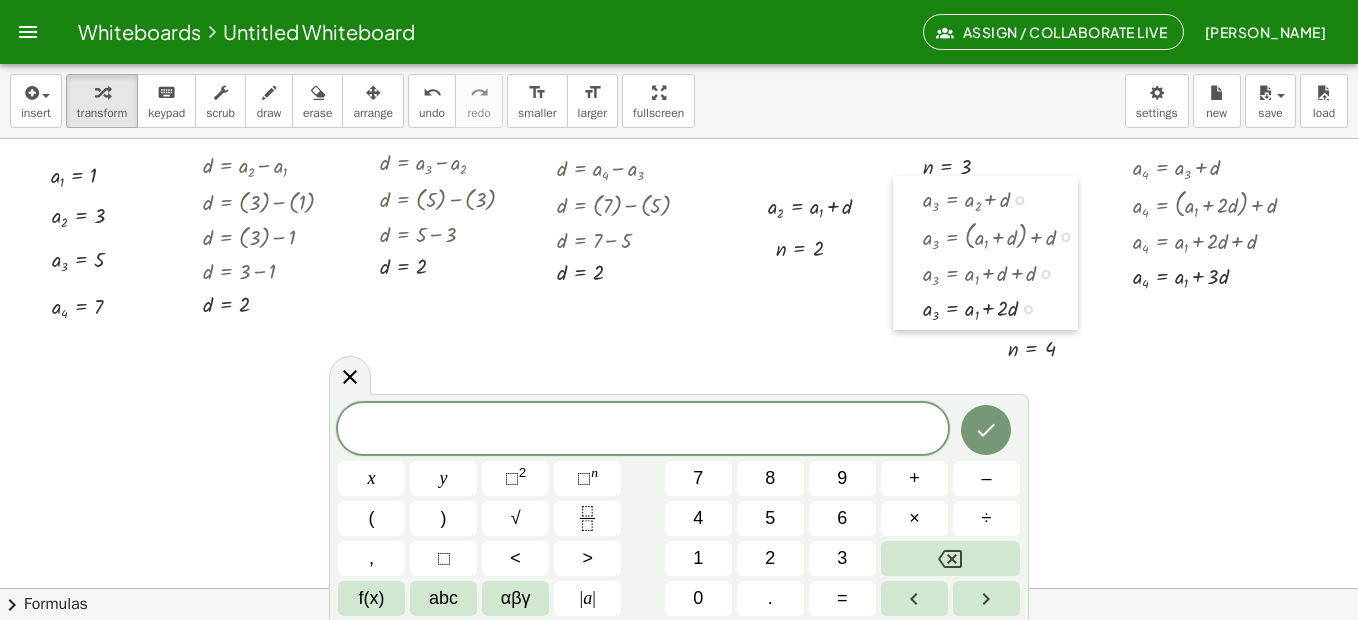 drag, startPoint x: 901, startPoint y: 200, endPoint x: 902, endPoint y: 230, distance: 30.016663 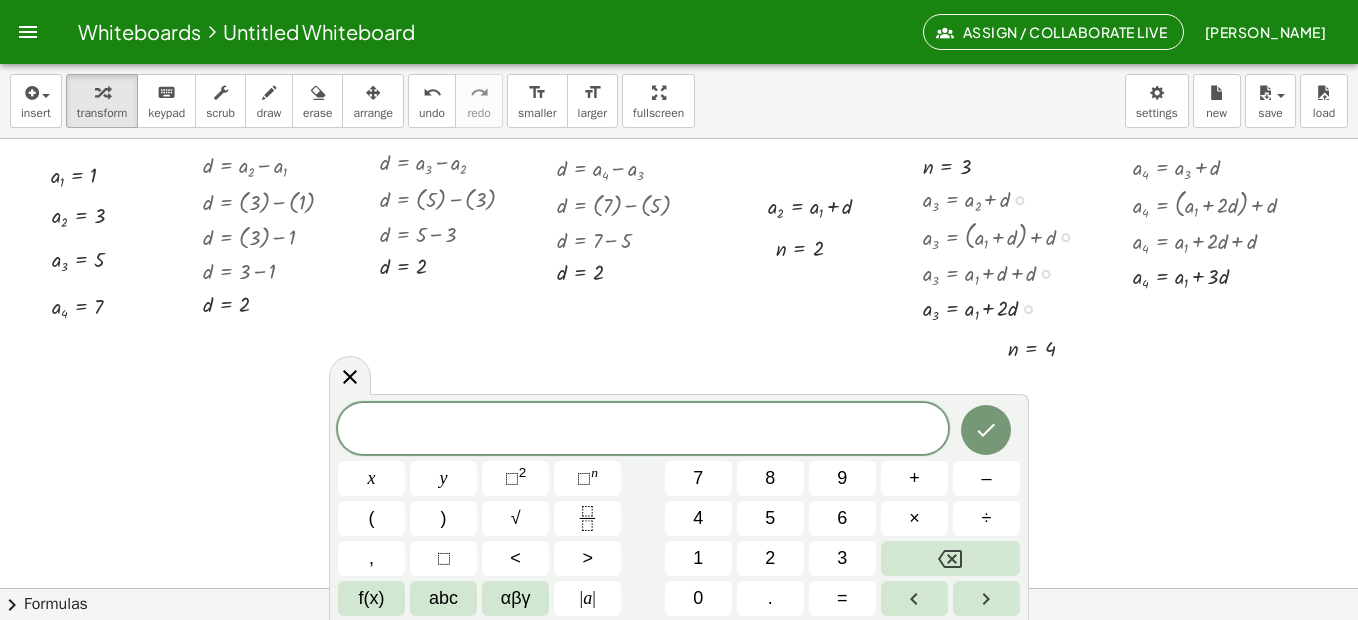 drag, startPoint x: 1030, startPoint y: 310, endPoint x: 1032, endPoint y: 331, distance: 21.095022 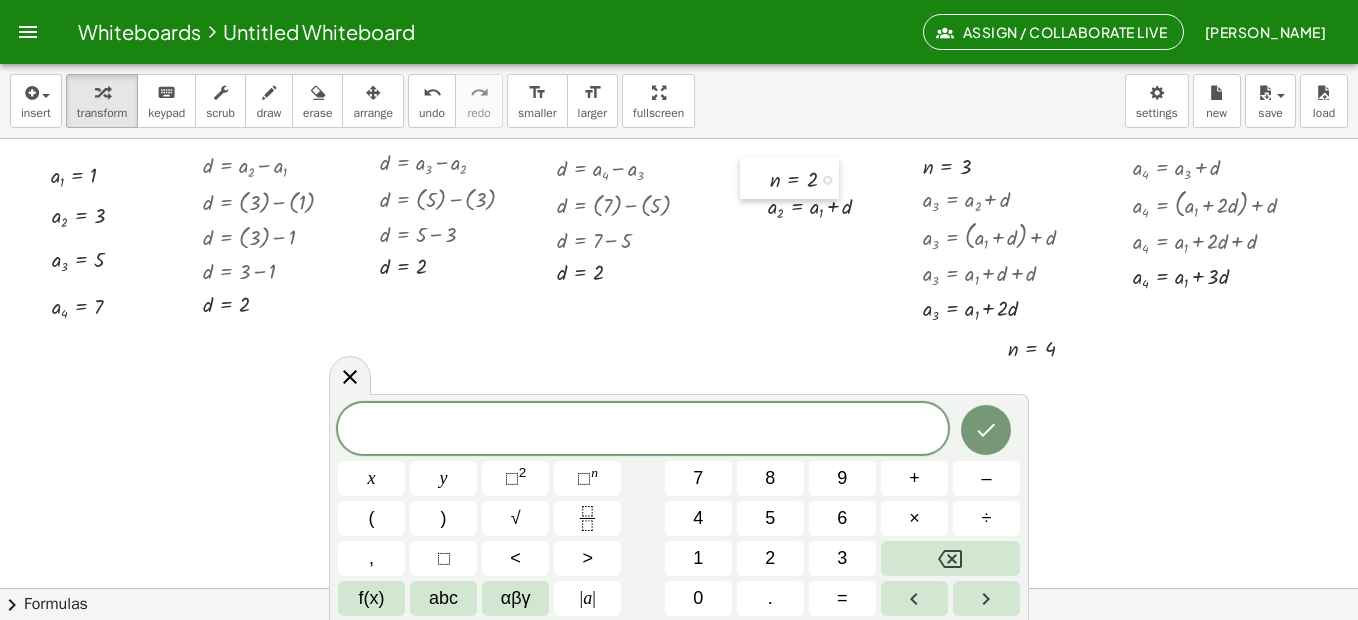 drag, startPoint x: 769, startPoint y: 239, endPoint x: 763, endPoint y: 170, distance: 69.260376 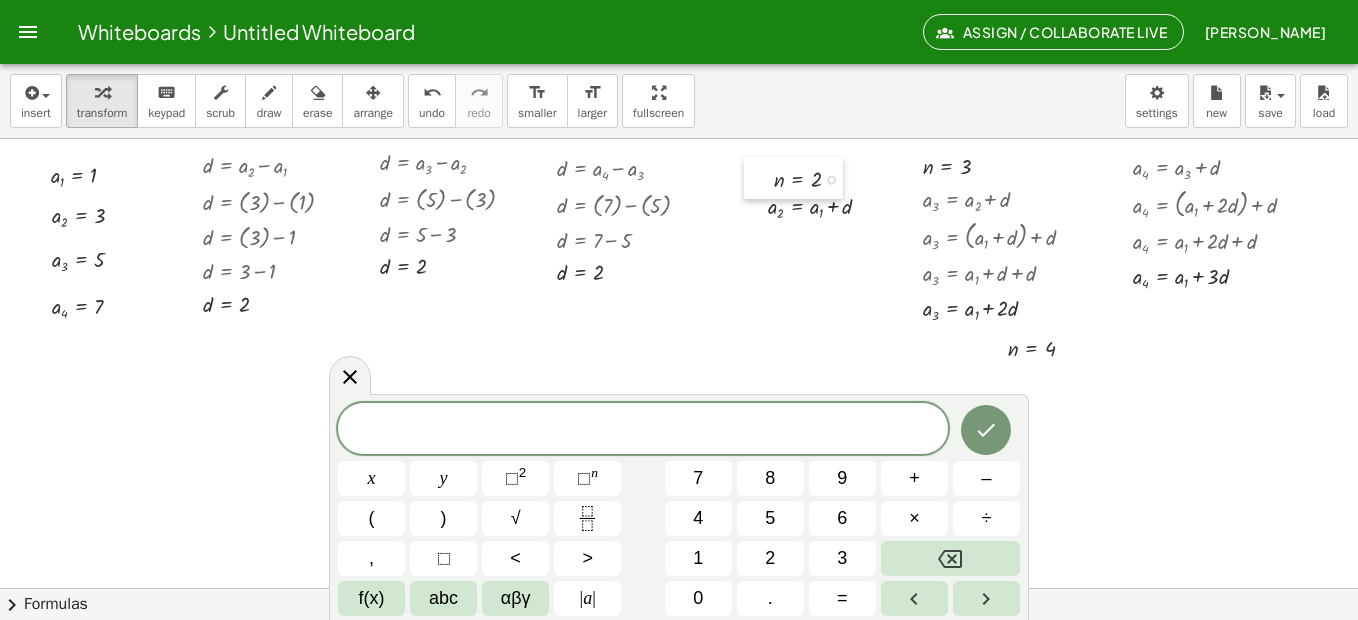 click at bounding box center (759, 178) 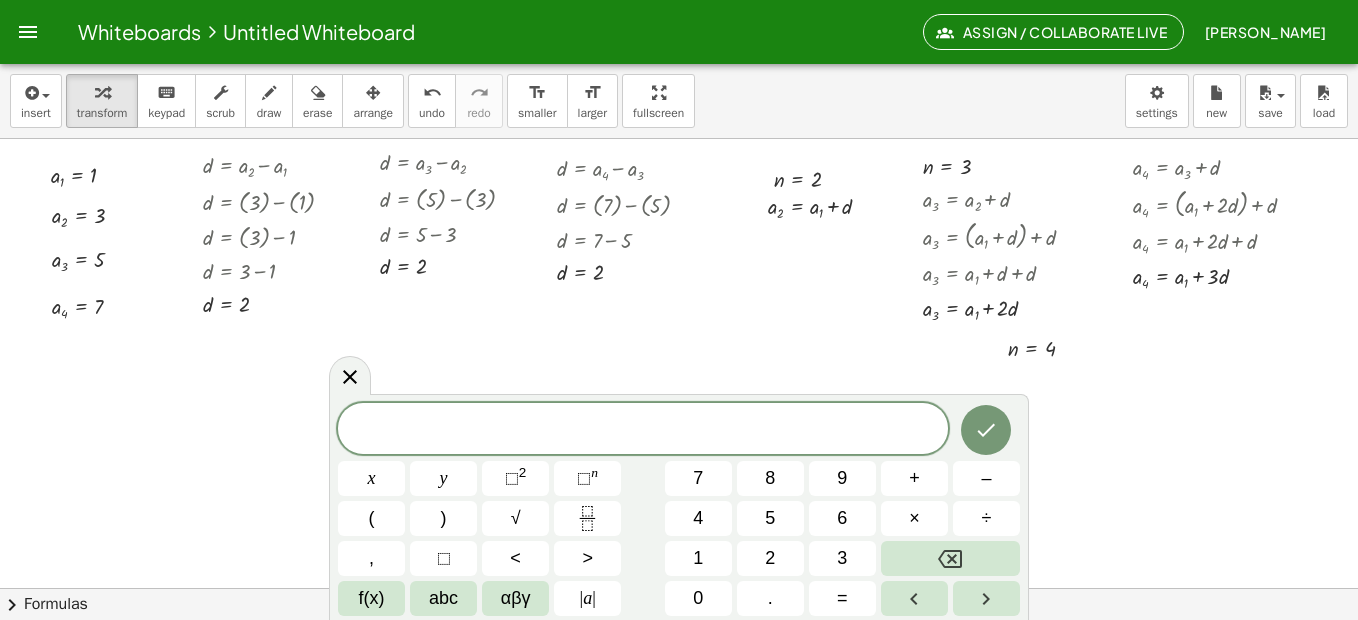 click at bounding box center (691, 652) 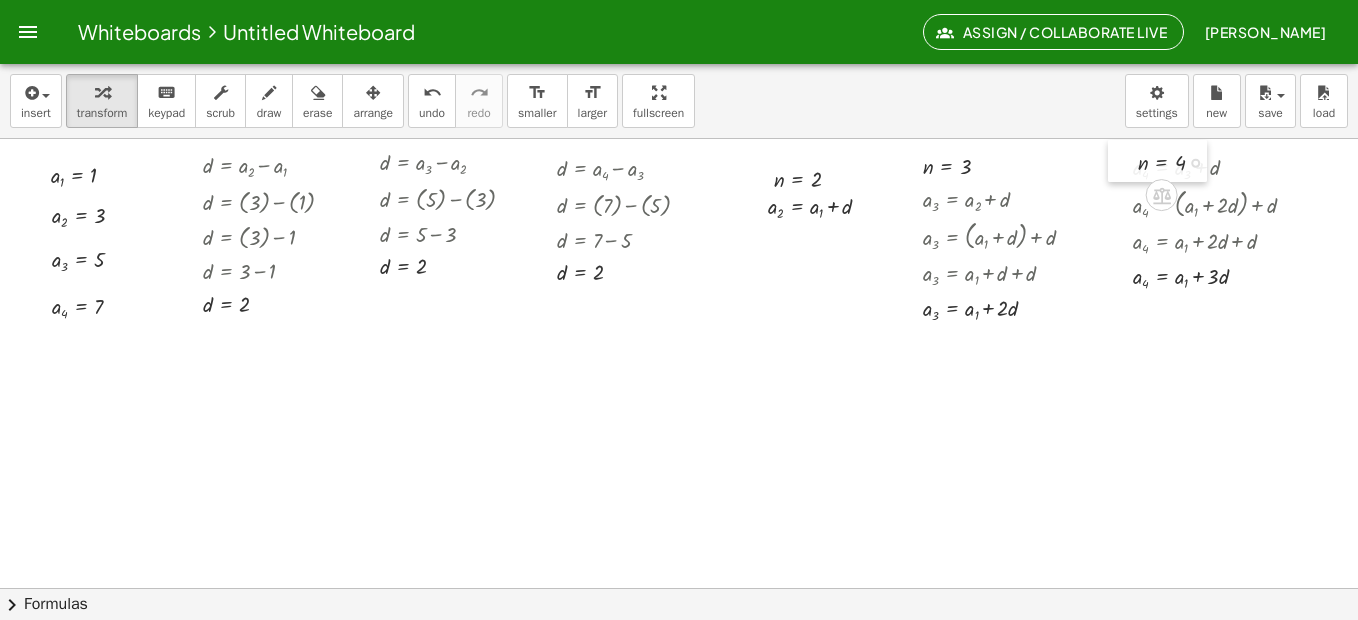 drag, startPoint x: 997, startPoint y: 336, endPoint x: 1127, endPoint y: 150, distance: 226.9273 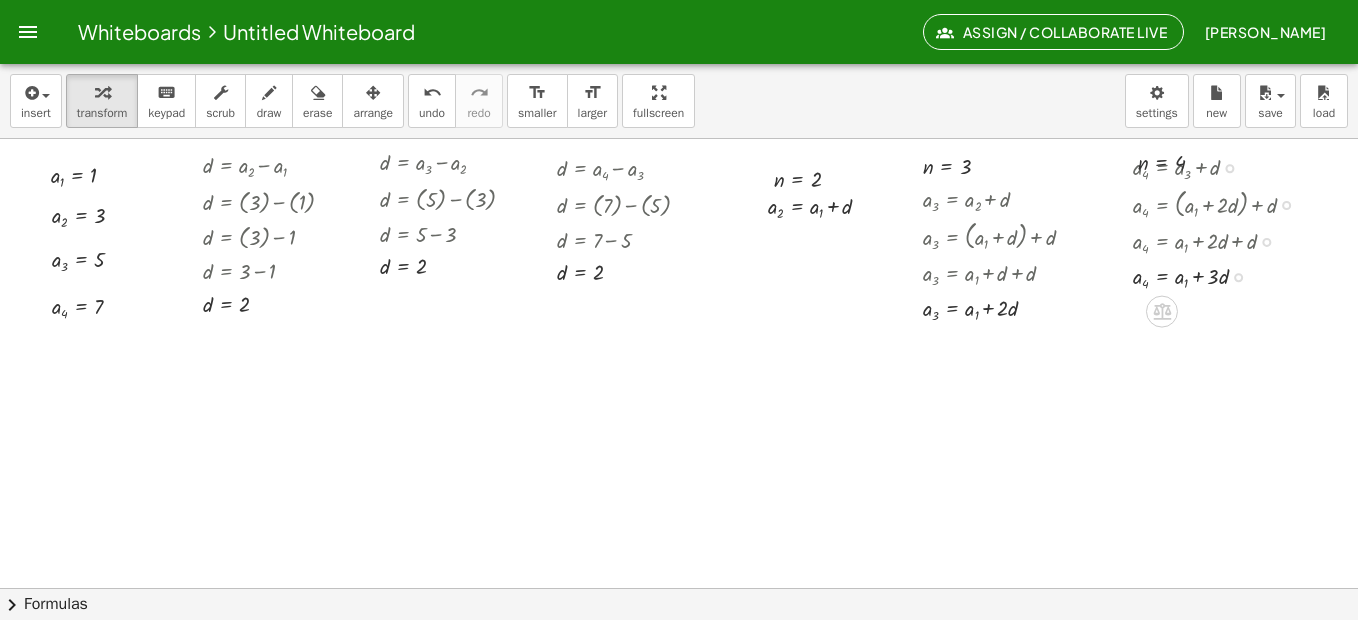 click at bounding box center (1236, 240) 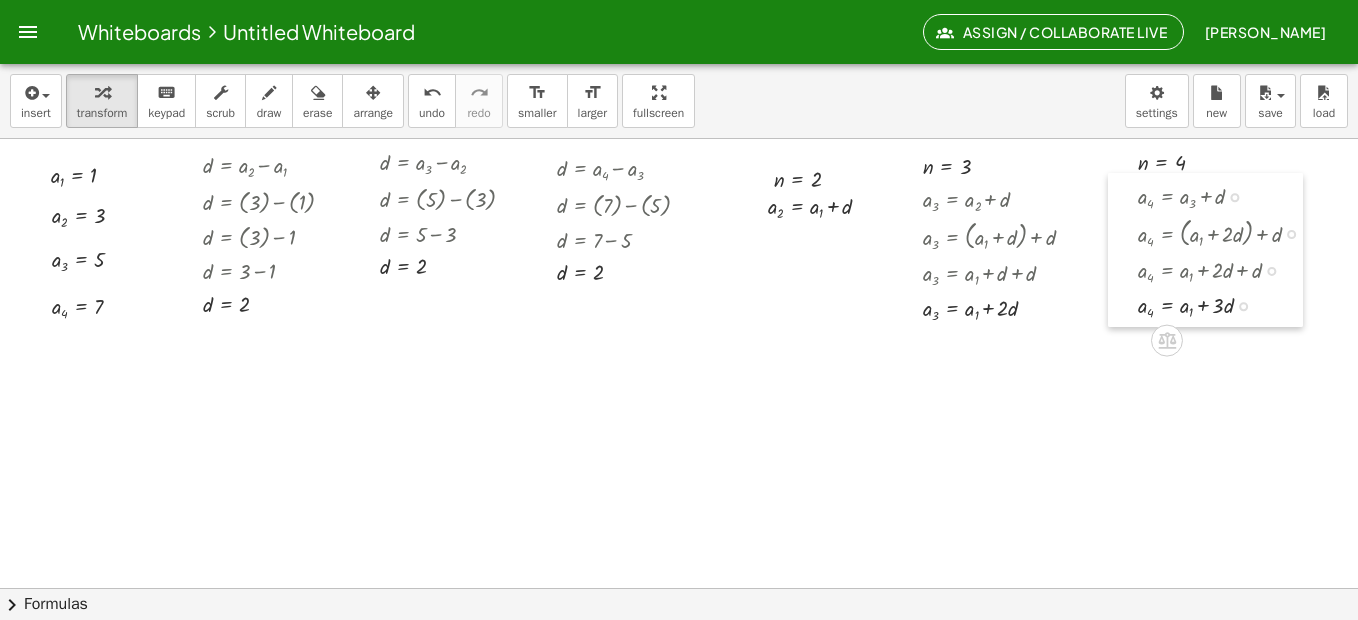 drag, startPoint x: 1113, startPoint y: 239, endPoint x: 1118, endPoint y: 268, distance: 29.427877 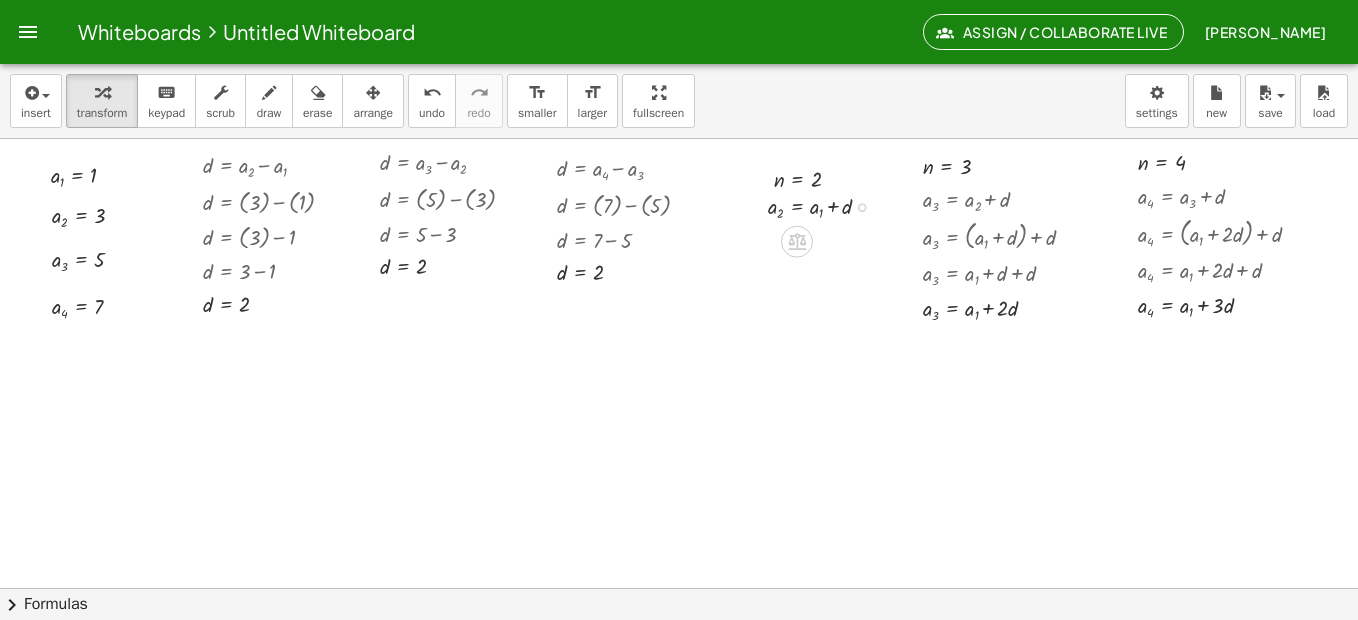 click at bounding box center [753, 205] 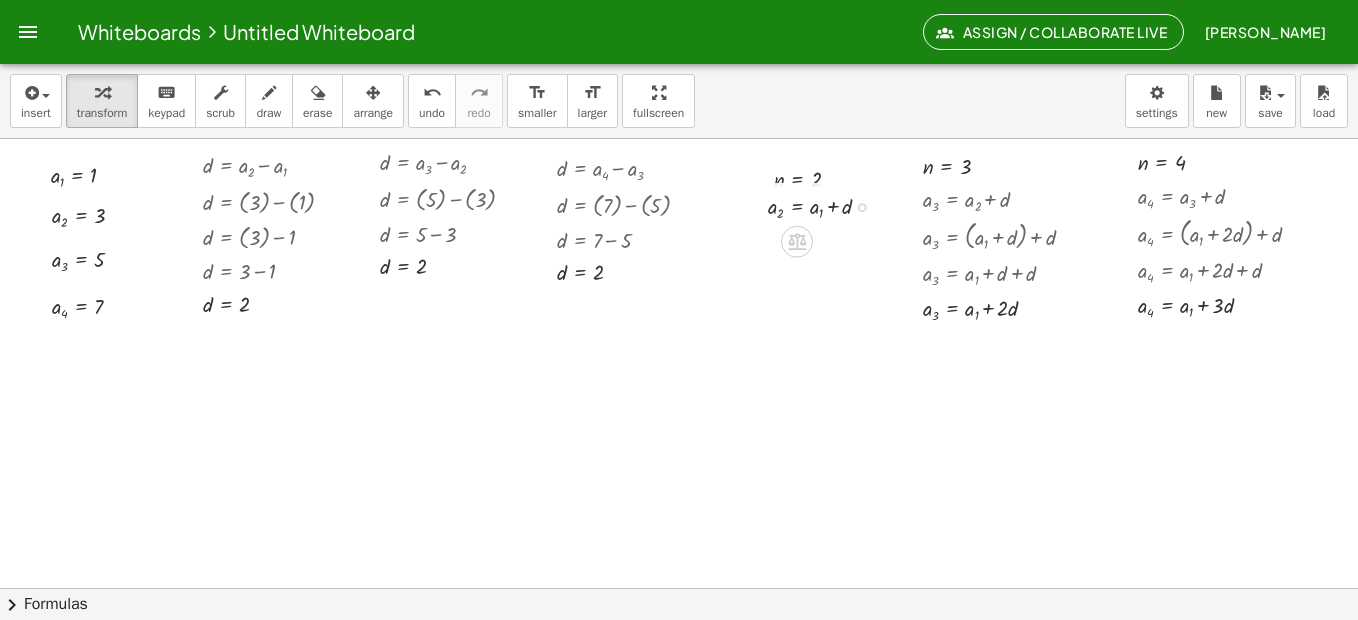 drag, startPoint x: 746, startPoint y: 201, endPoint x: 738, endPoint y: 217, distance: 17.888544 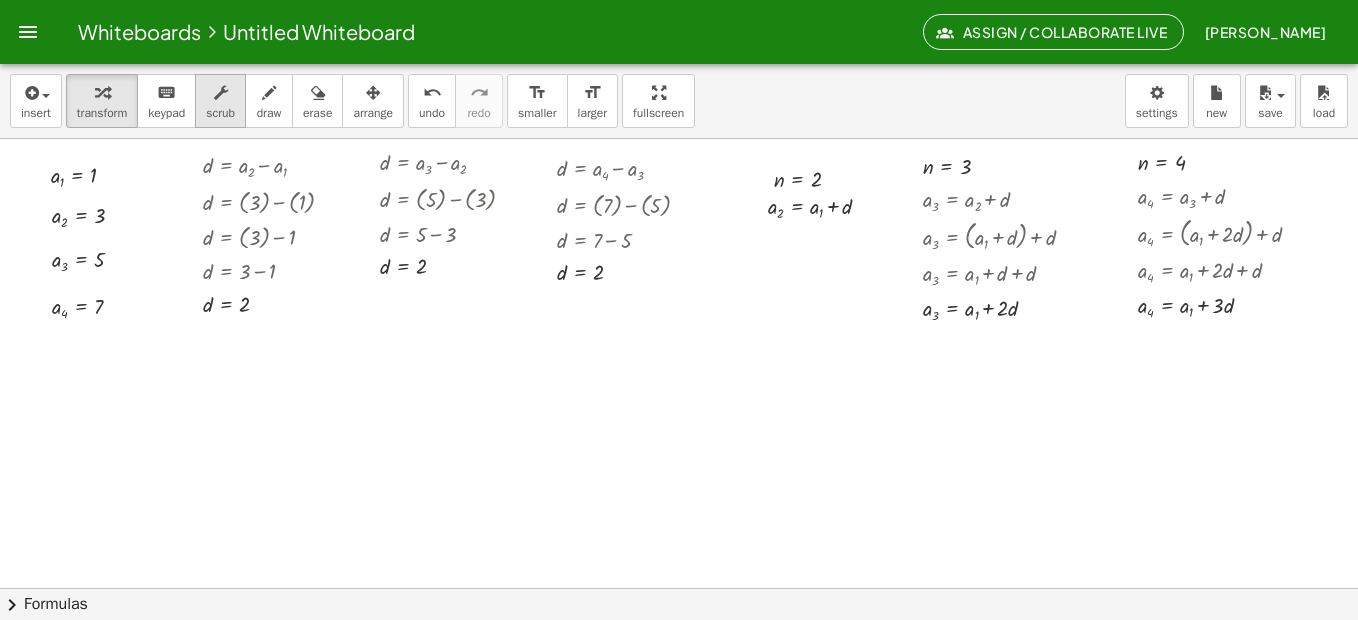 click at bounding box center [221, 93] 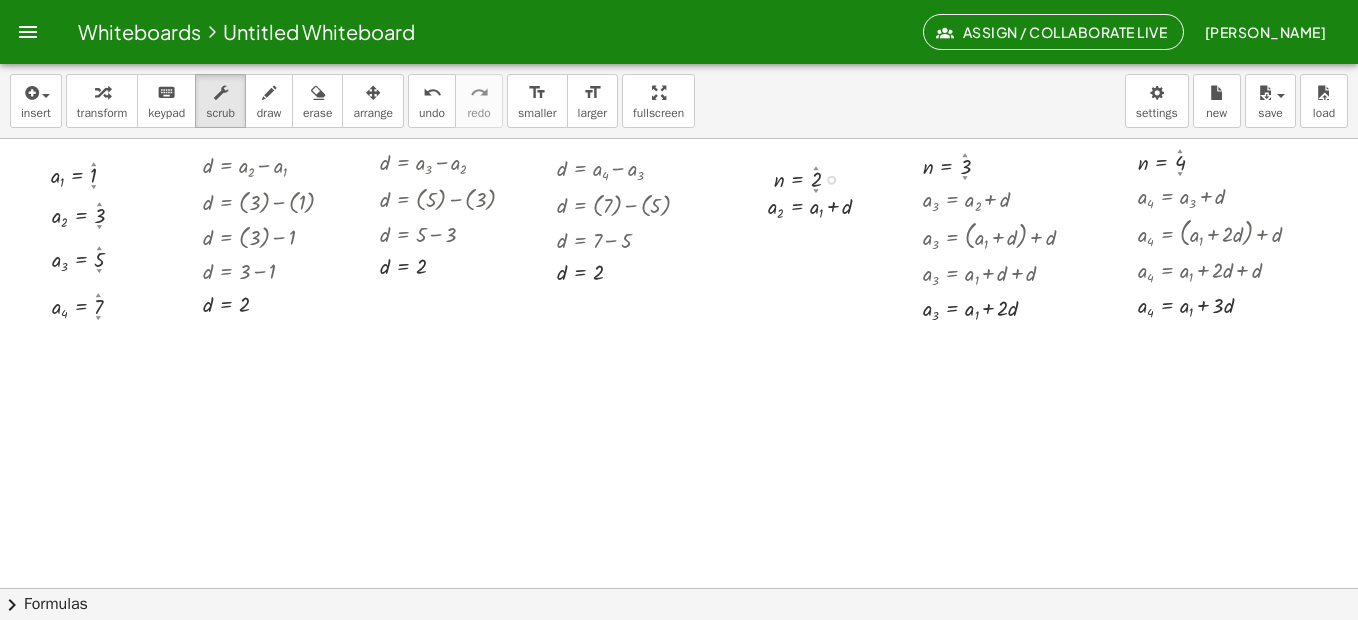 click at bounding box center [815, 178] 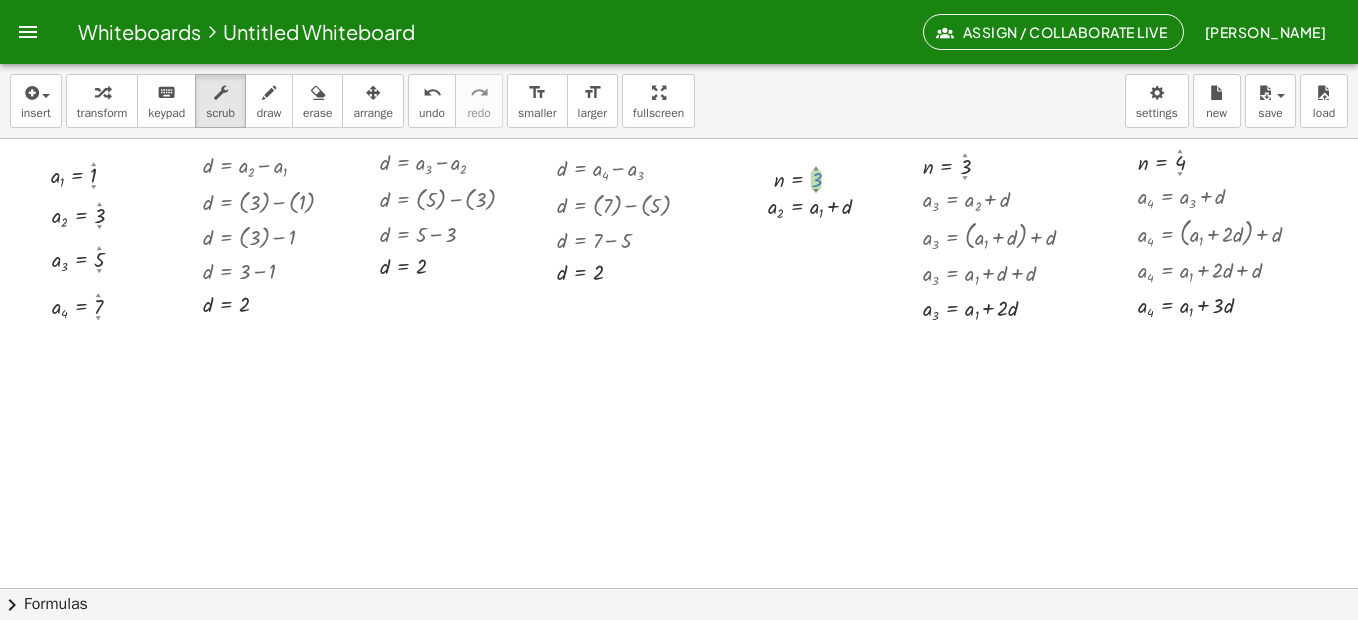 drag, startPoint x: 817, startPoint y: 179, endPoint x: 818, endPoint y: 158, distance: 21.023796 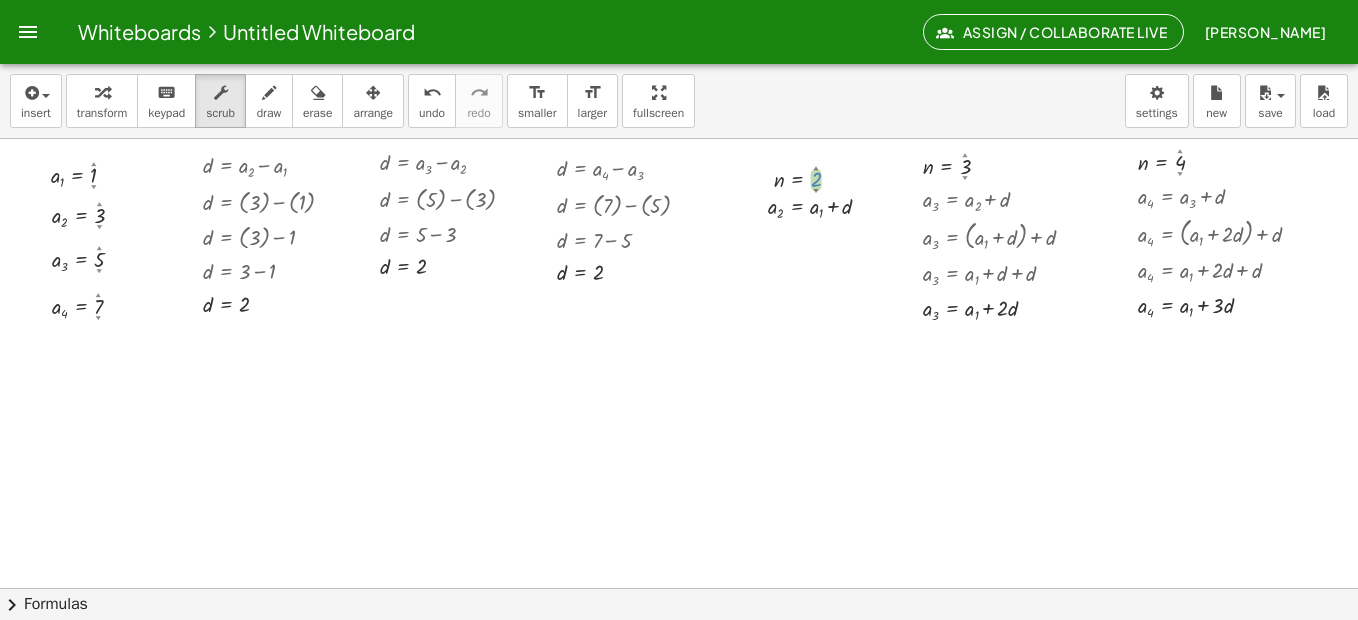 drag, startPoint x: 814, startPoint y: 176, endPoint x: 816, endPoint y: 193, distance: 17.117243 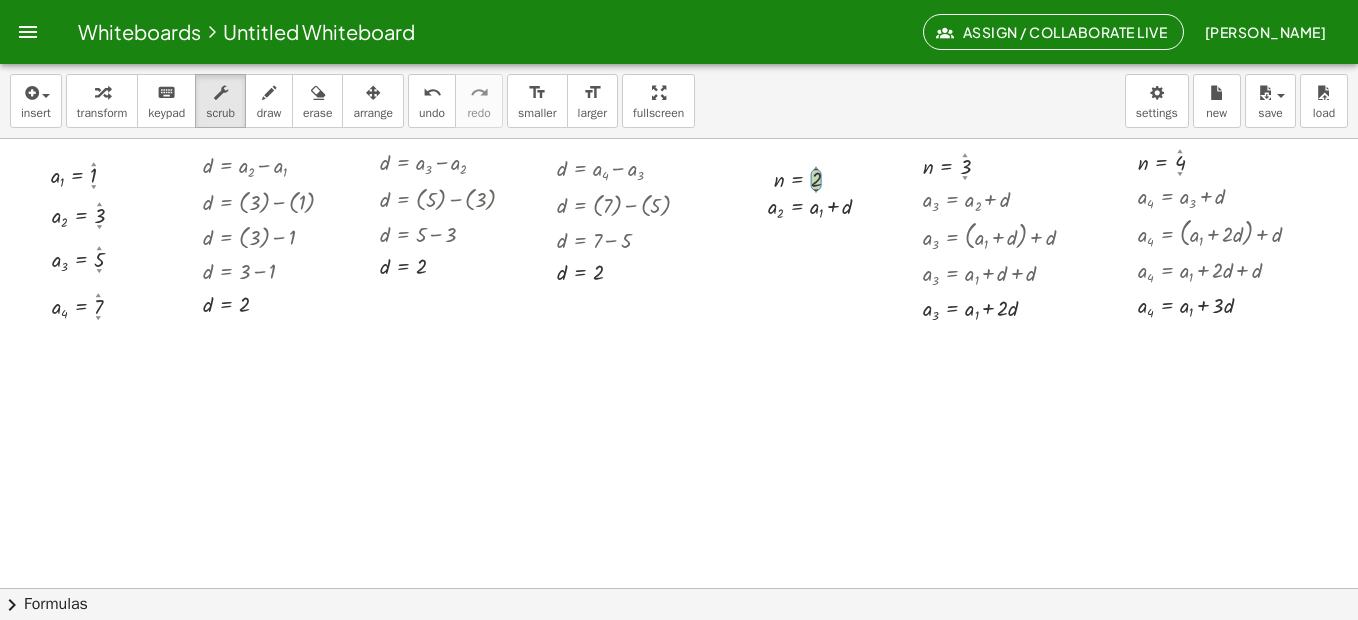 click at bounding box center (691, 652) 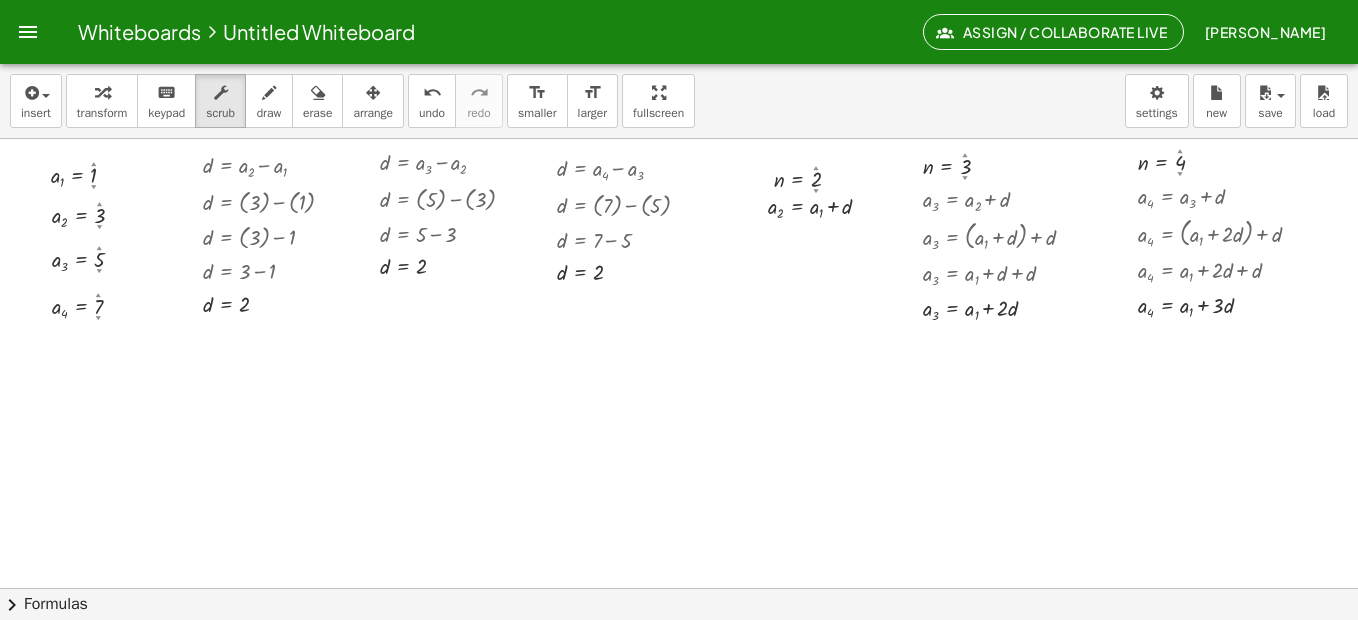 click at bounding box center [691, 652] 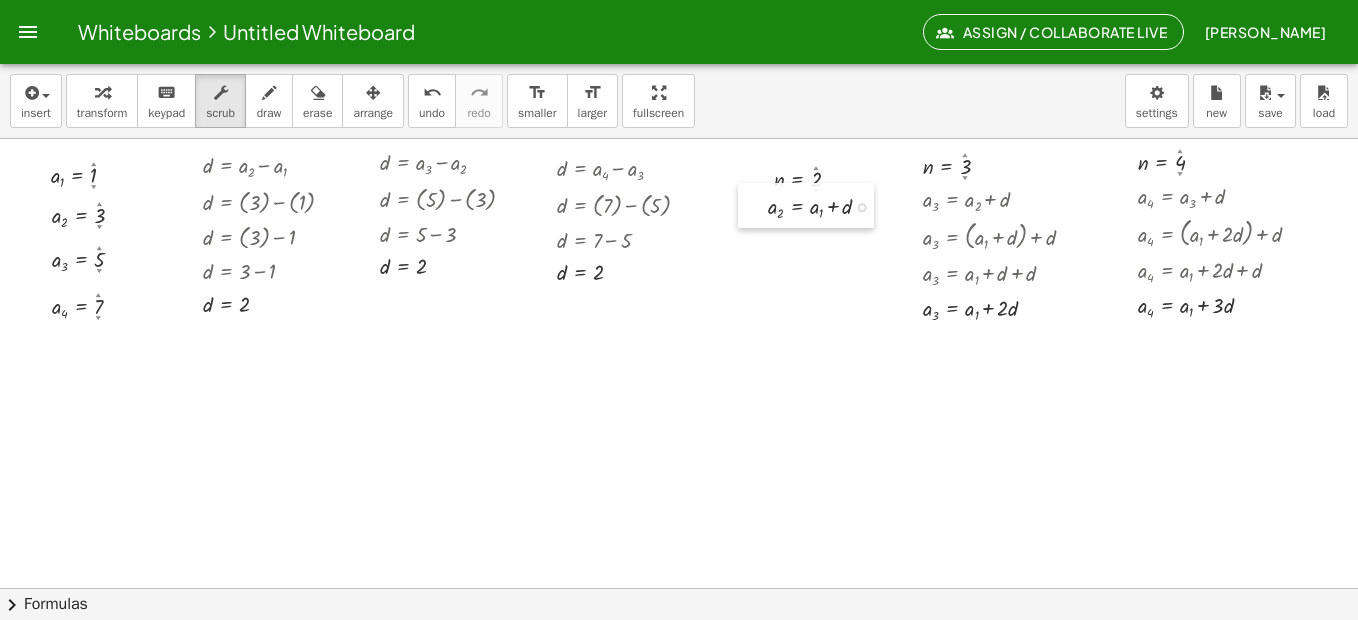 click at bounding box center [753, 205] 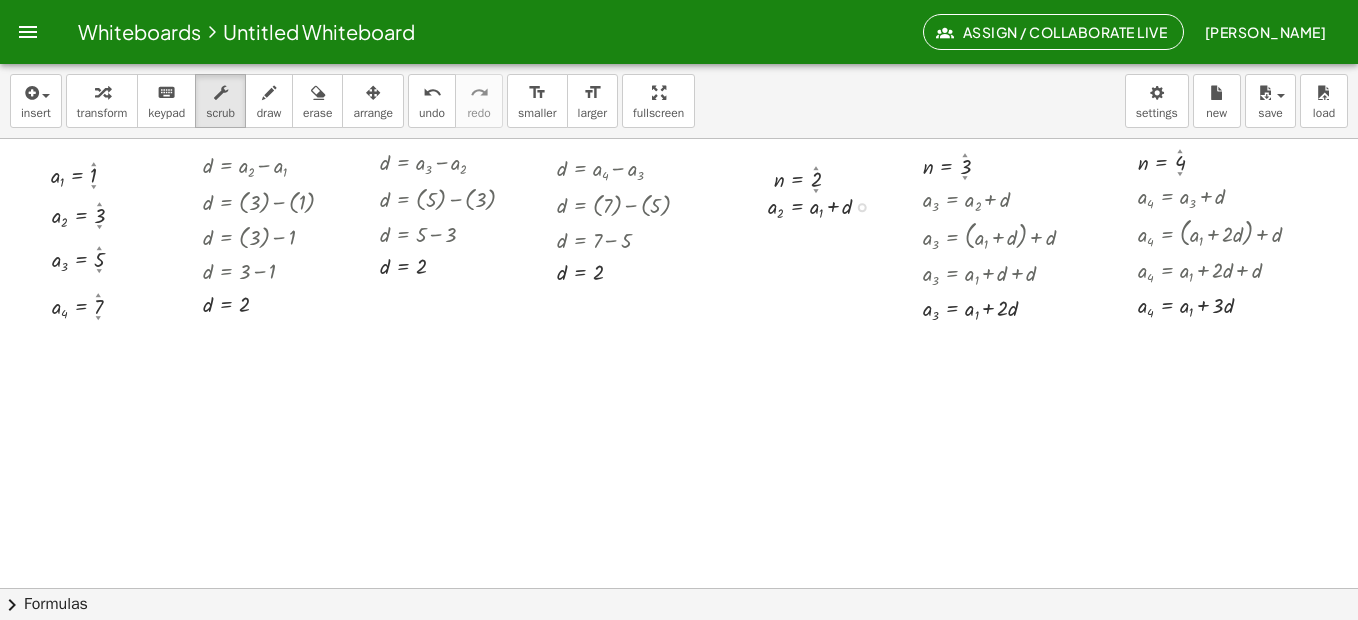 drag, startPoint x: 756, startPoint y: 201, endPoint x: 742, endPoint y: 222, distance: 25.23886 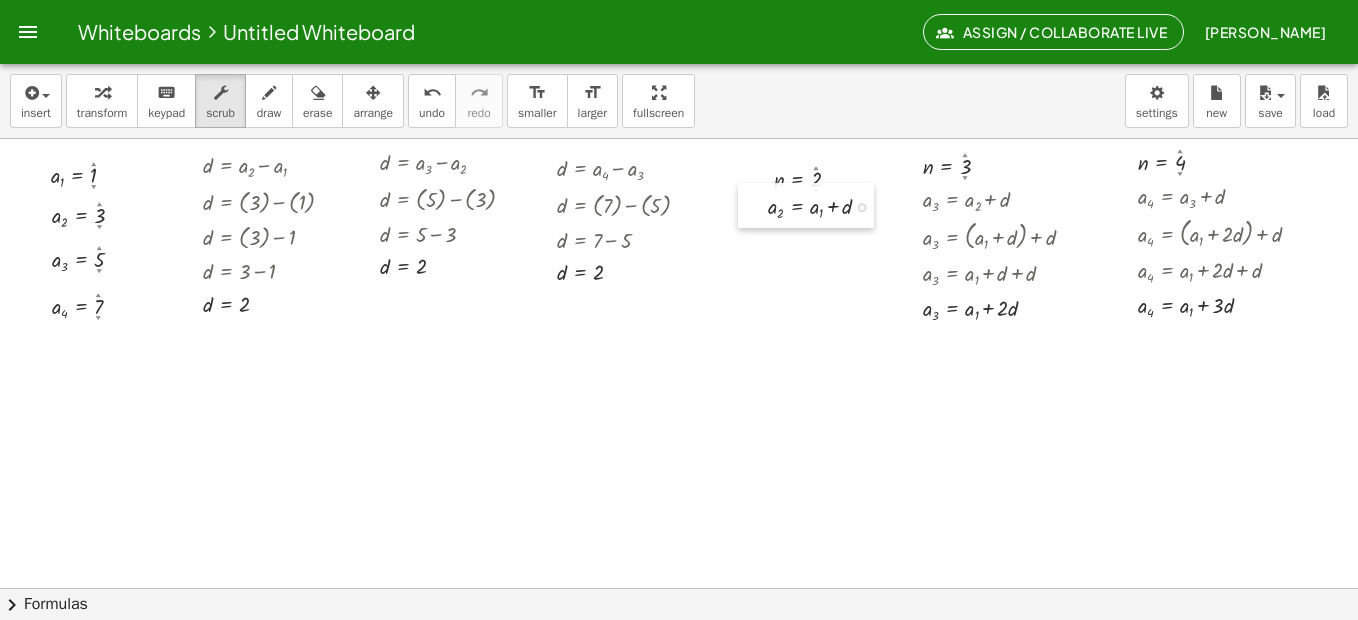 click at bounding box center [753, 205] 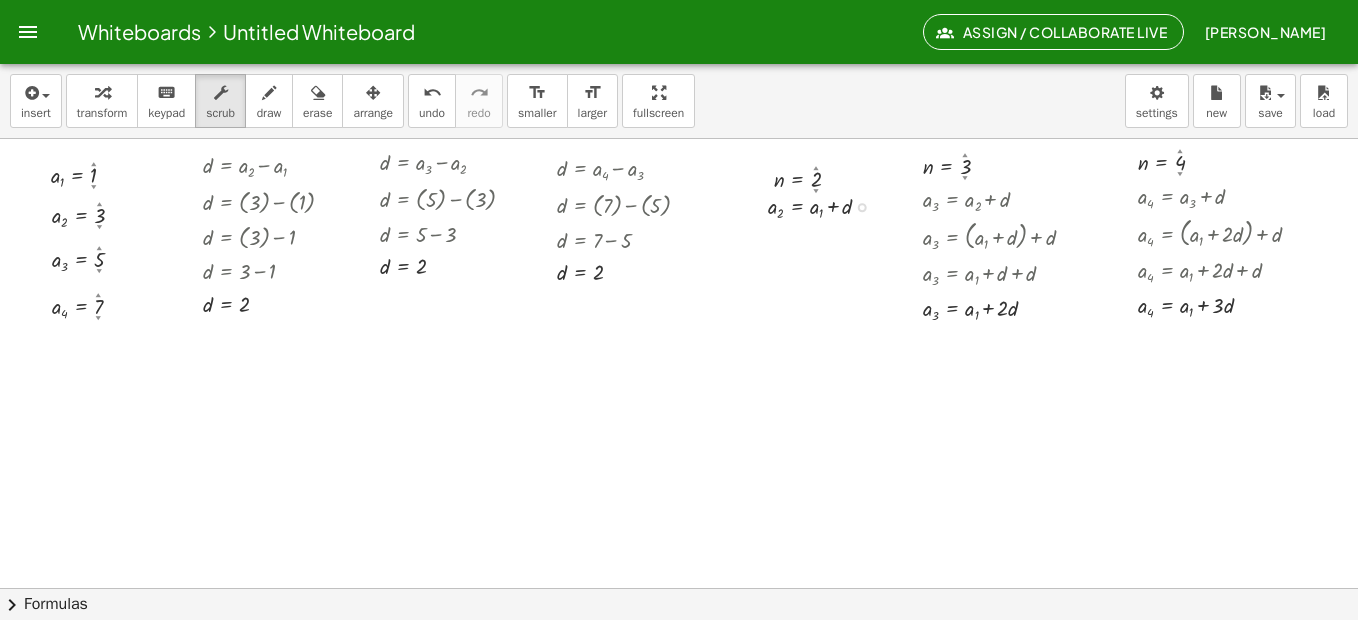 click at bounding box center (862, 207) 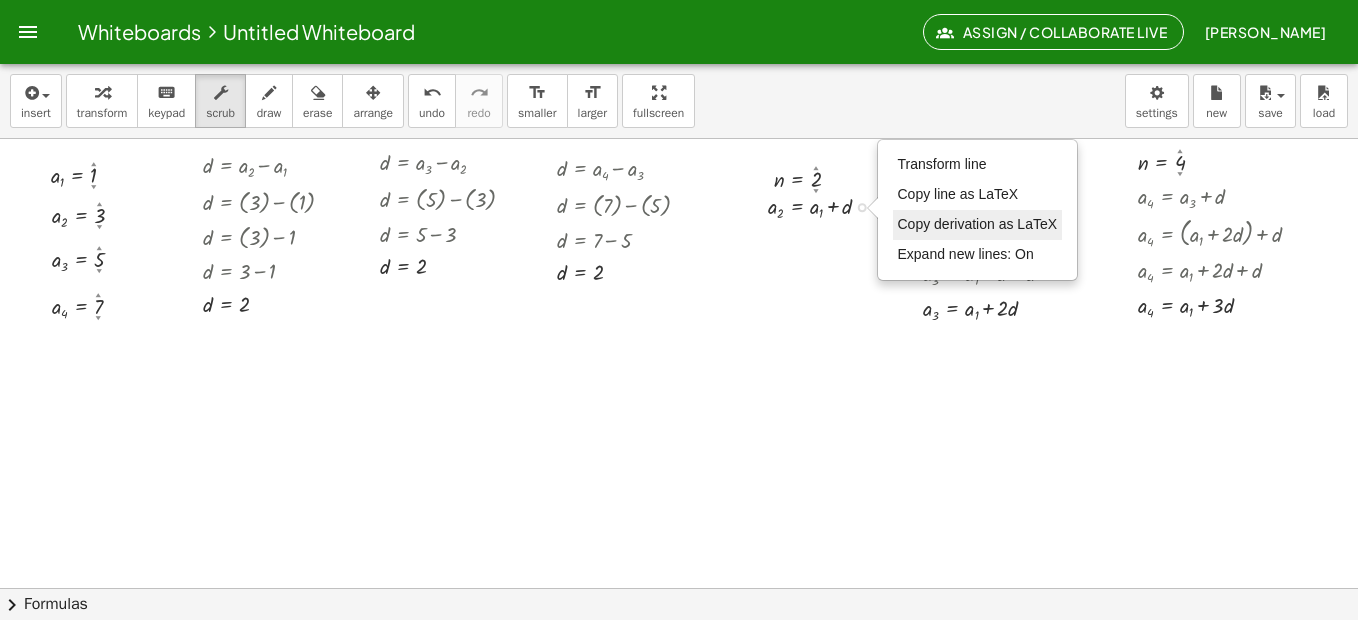 click on "Copy derivation as LaTeX" at bounding box center (978, 224) 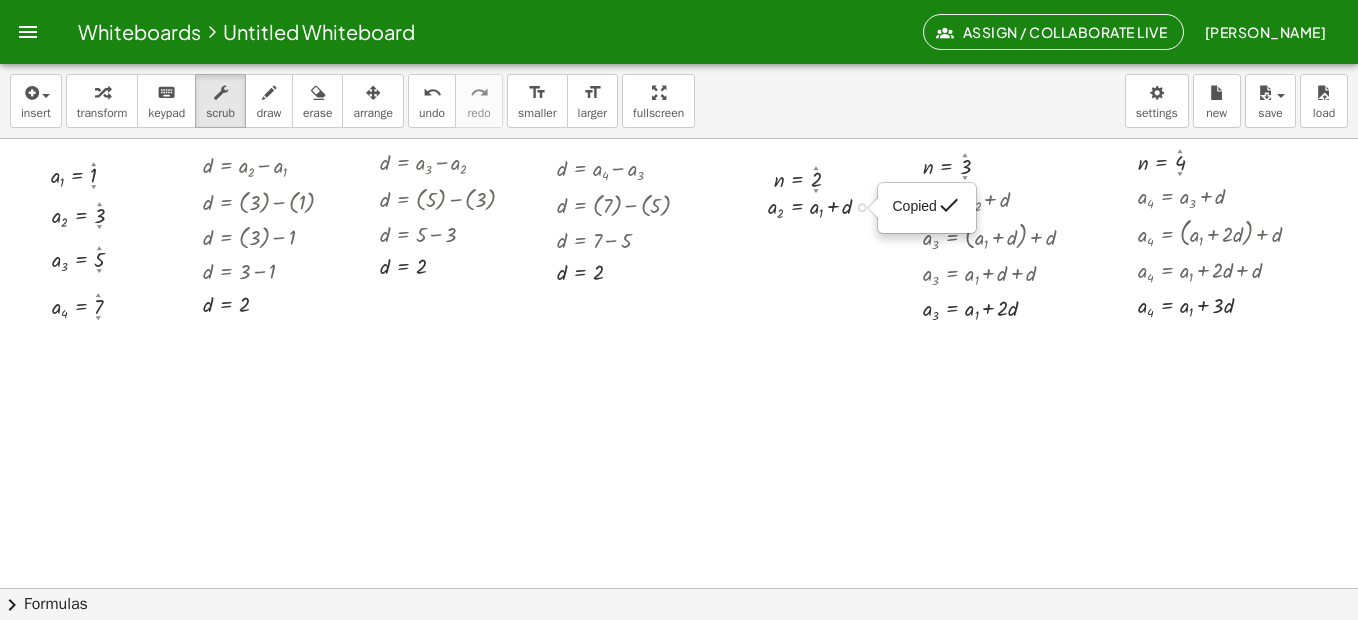 click at bounding box center (753, 205) 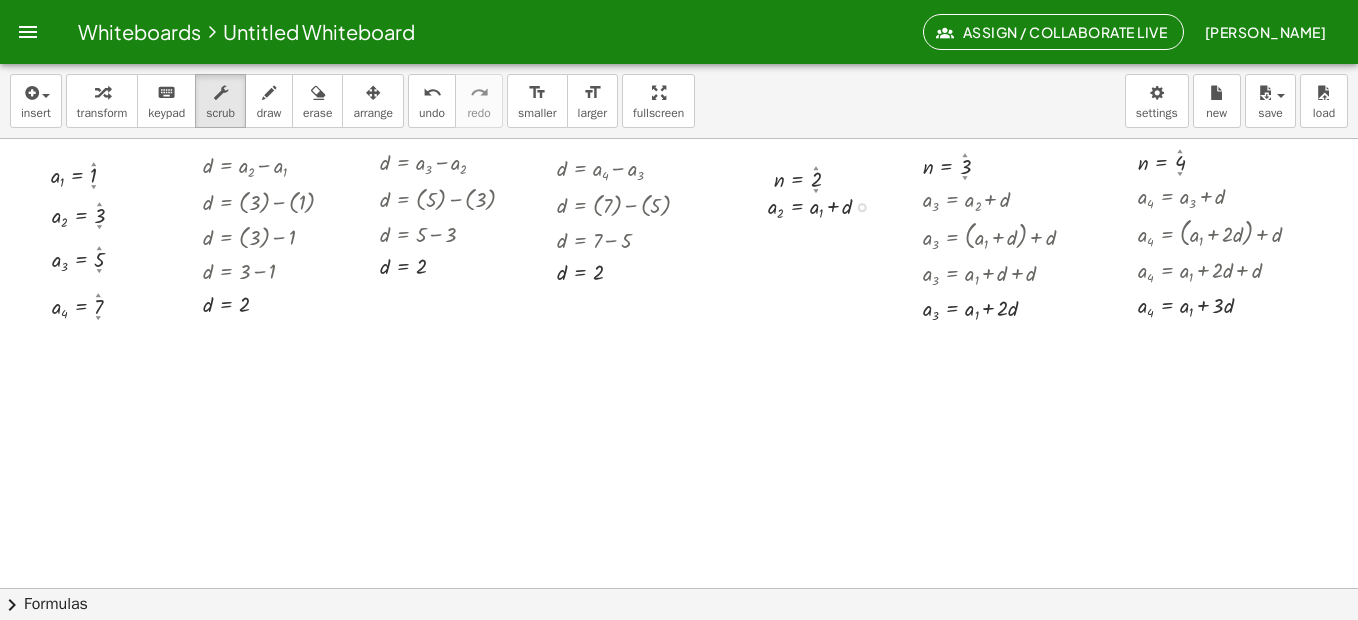 click on "Copied done" at bounding box center [862, 207] 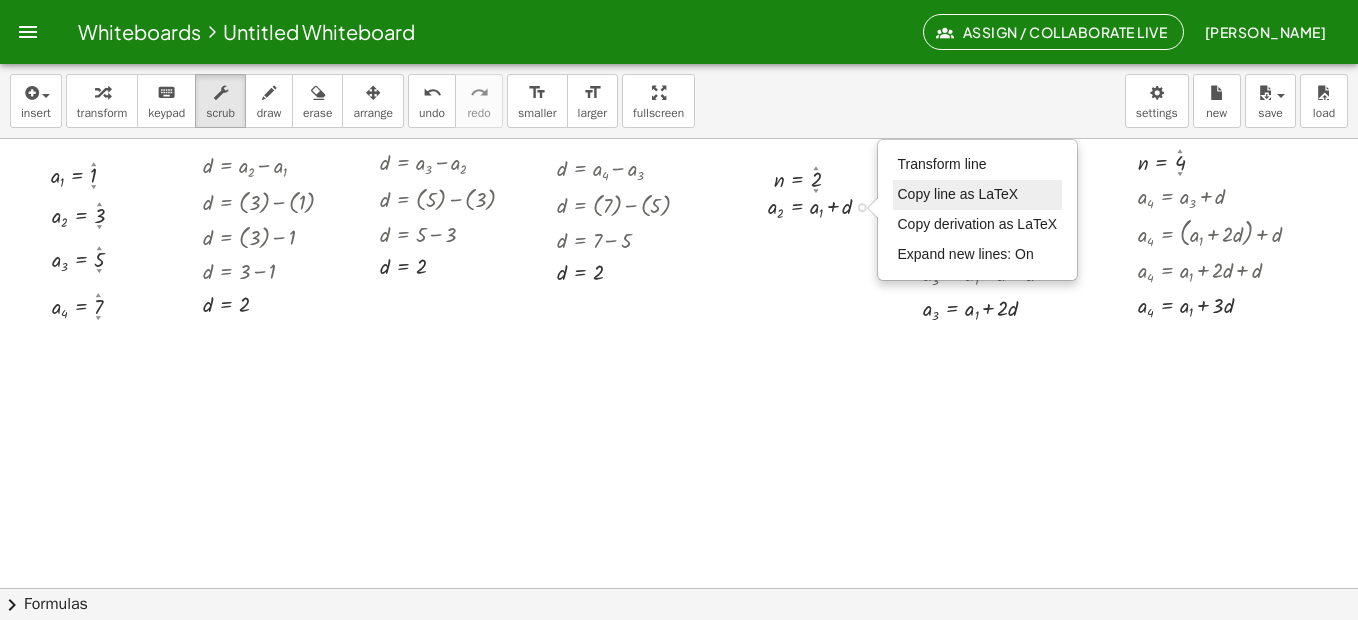 click on "Copy line as LaTeX" at bounding box center (958, 194) 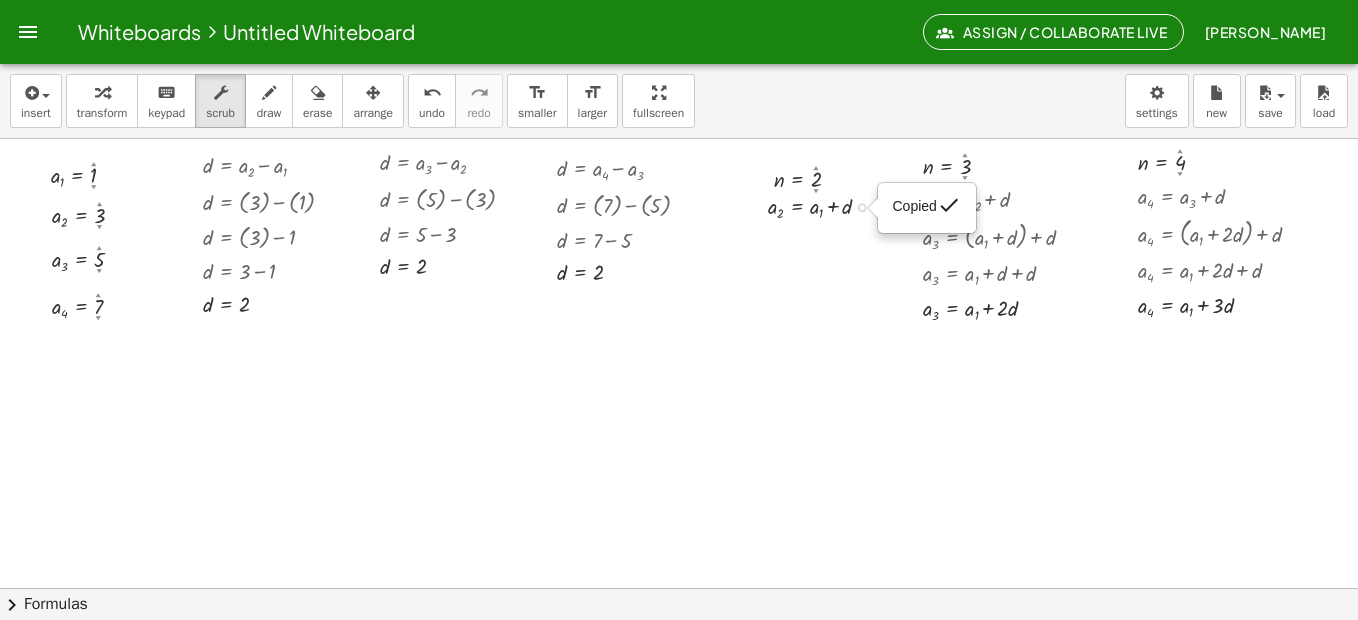click at bounding box center (753, 205) 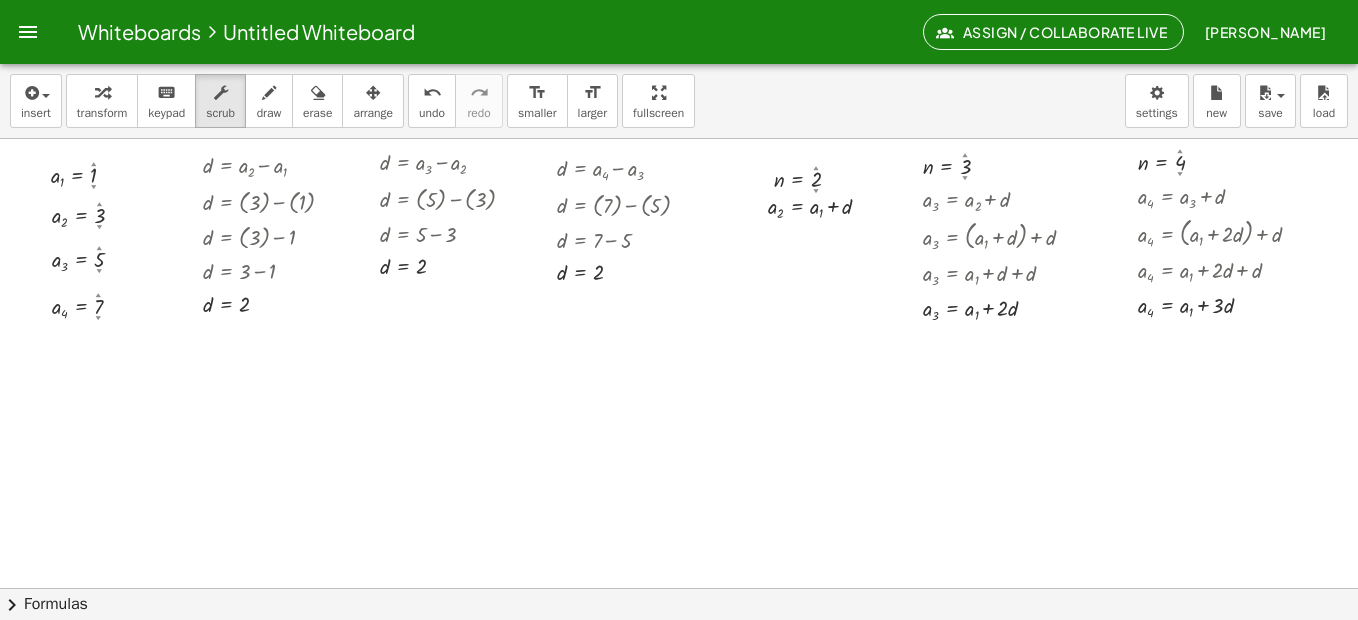 click at bounding box center [691, 652] 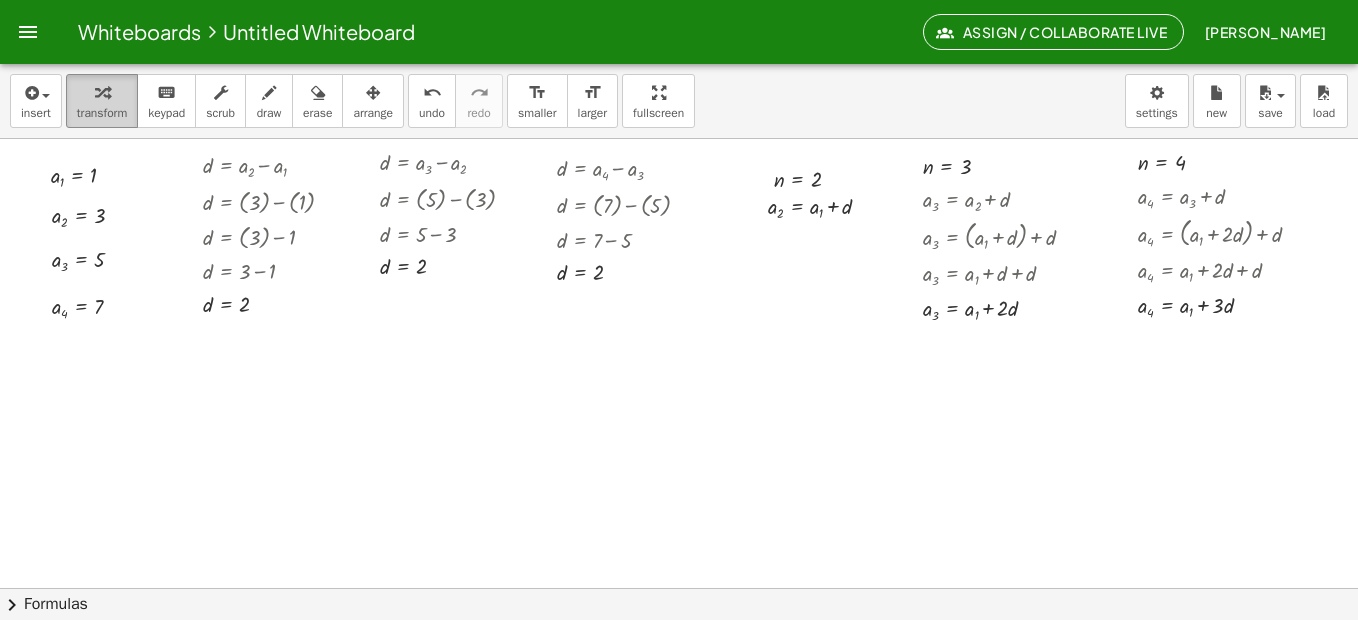 click at bounding box center (102, 92) 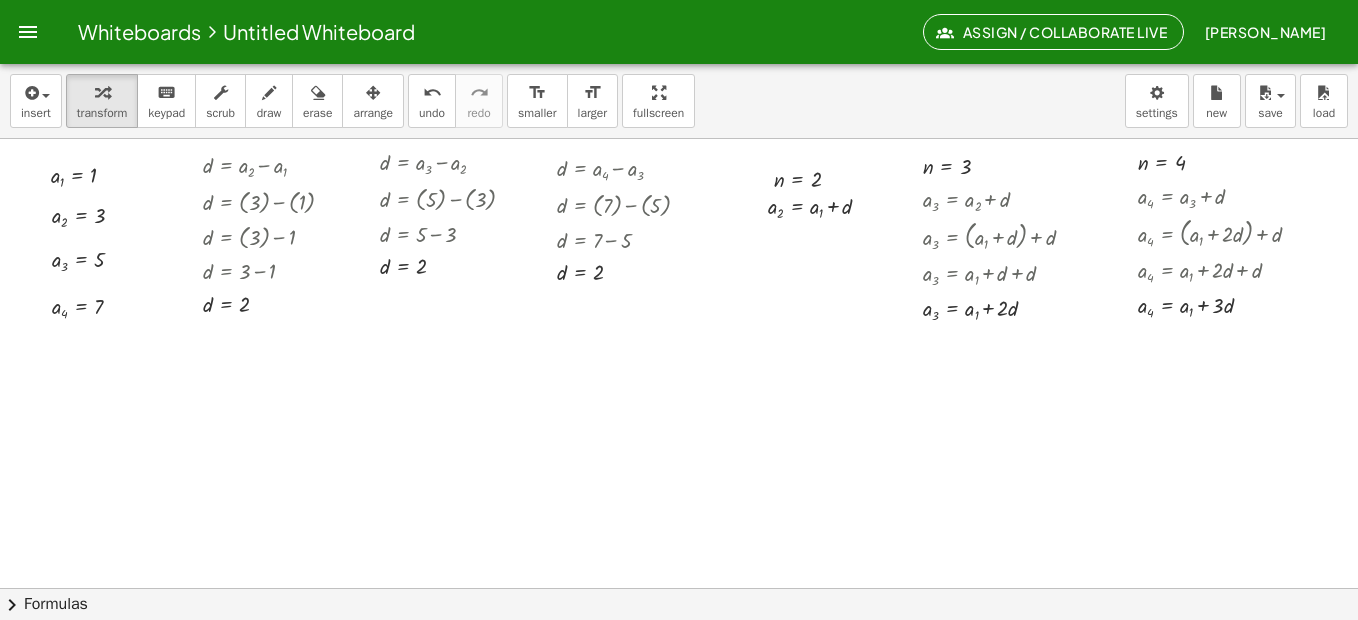 click at bounding box center [691, 652] 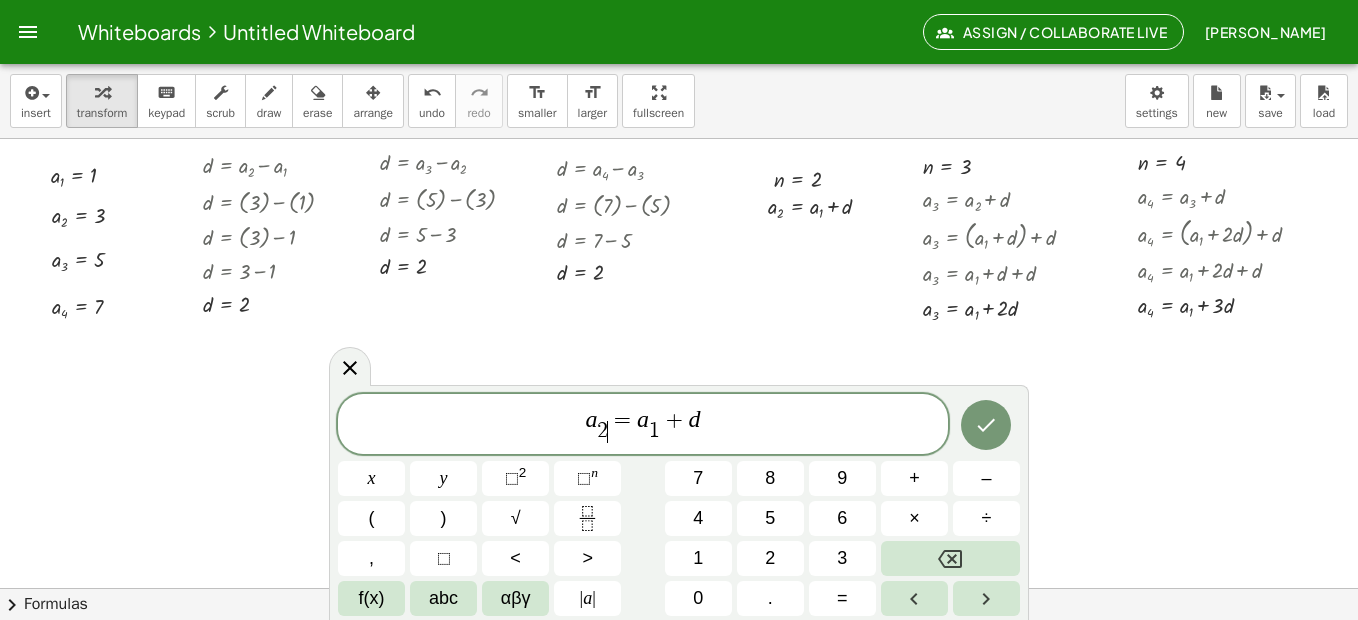 click on "2 ​" at bounding box center (602, 432) 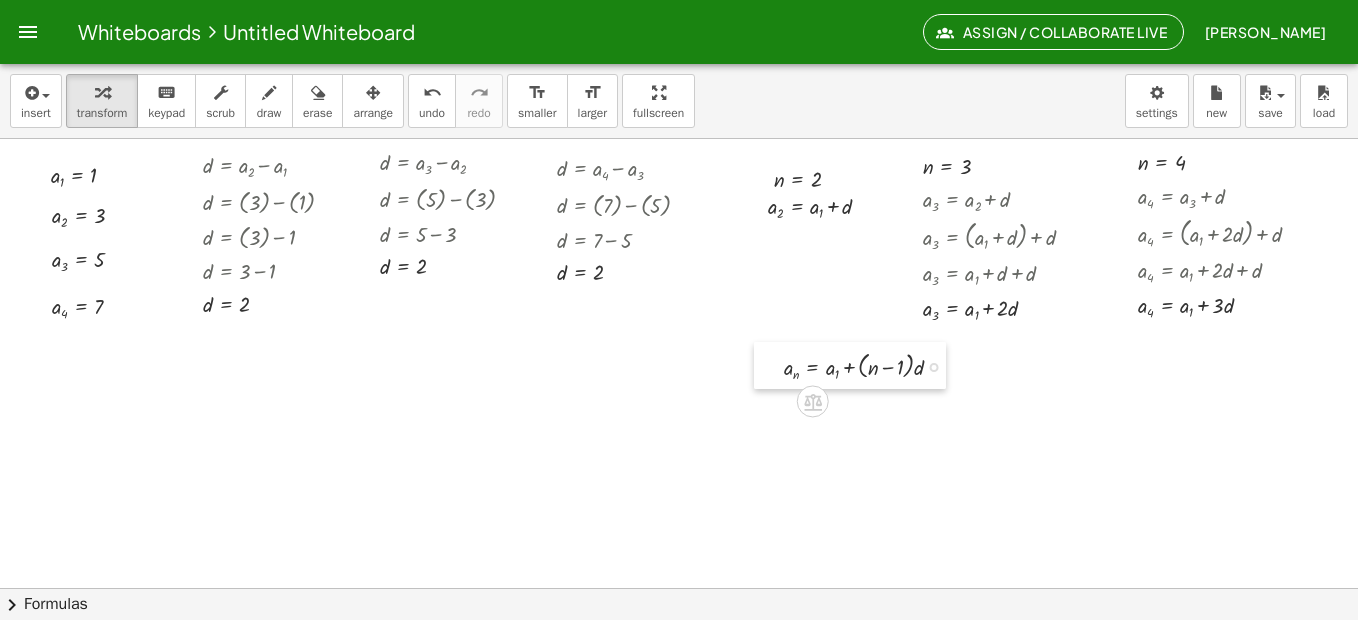 drag, startPoint x: 847, startPoint y: 368, endPoint x: 742, endPoint y: 362, distance: 105.17129 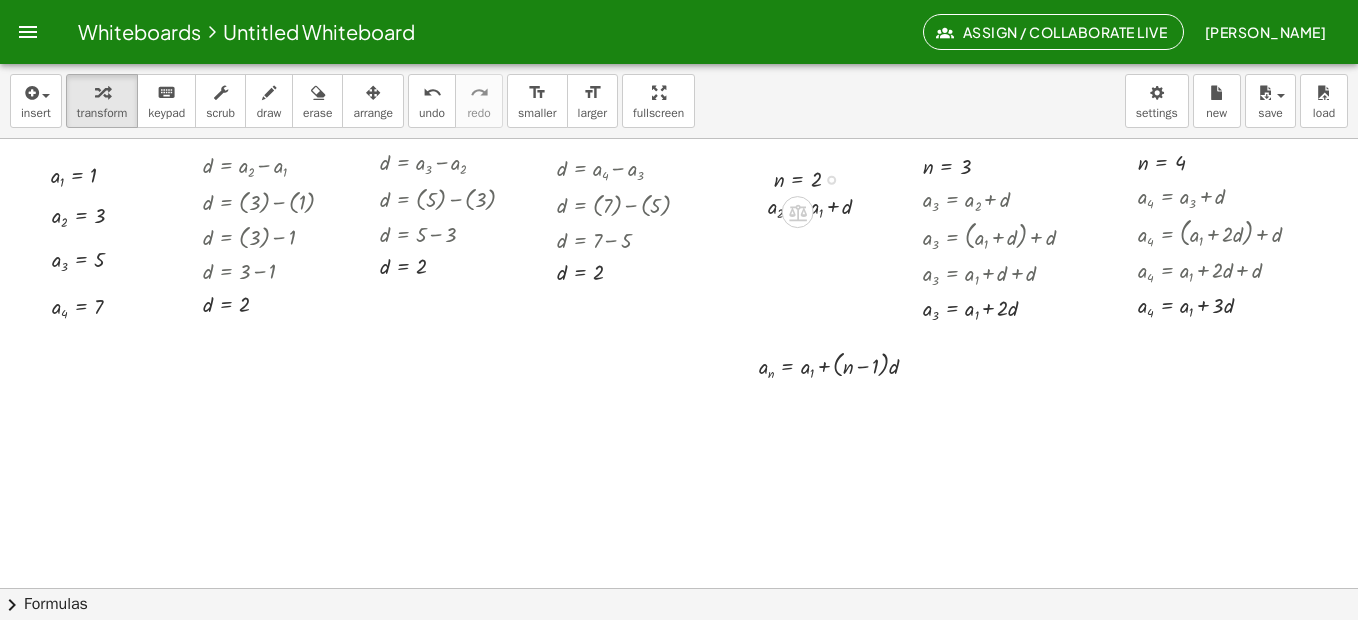 click at bounding box center [815, 178] 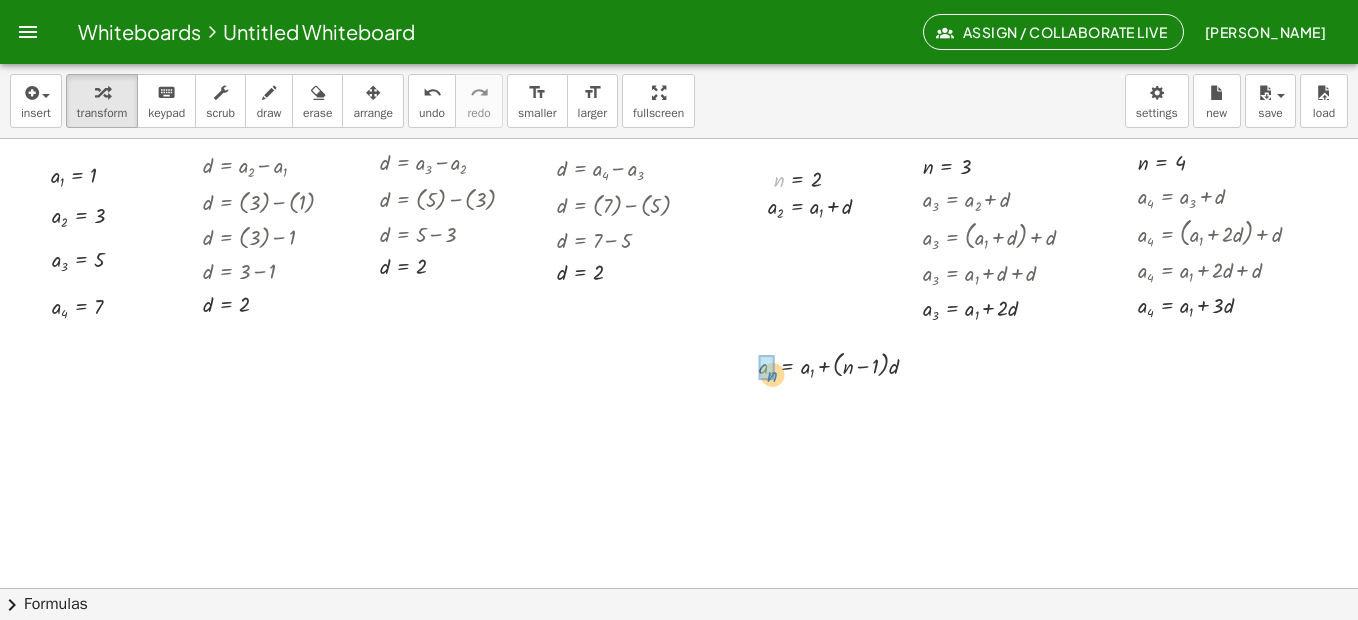 drag, startPoint x: 776, startPoint y: 178, endPoint x: 769, endPoint y: 372, distance: 194.12625 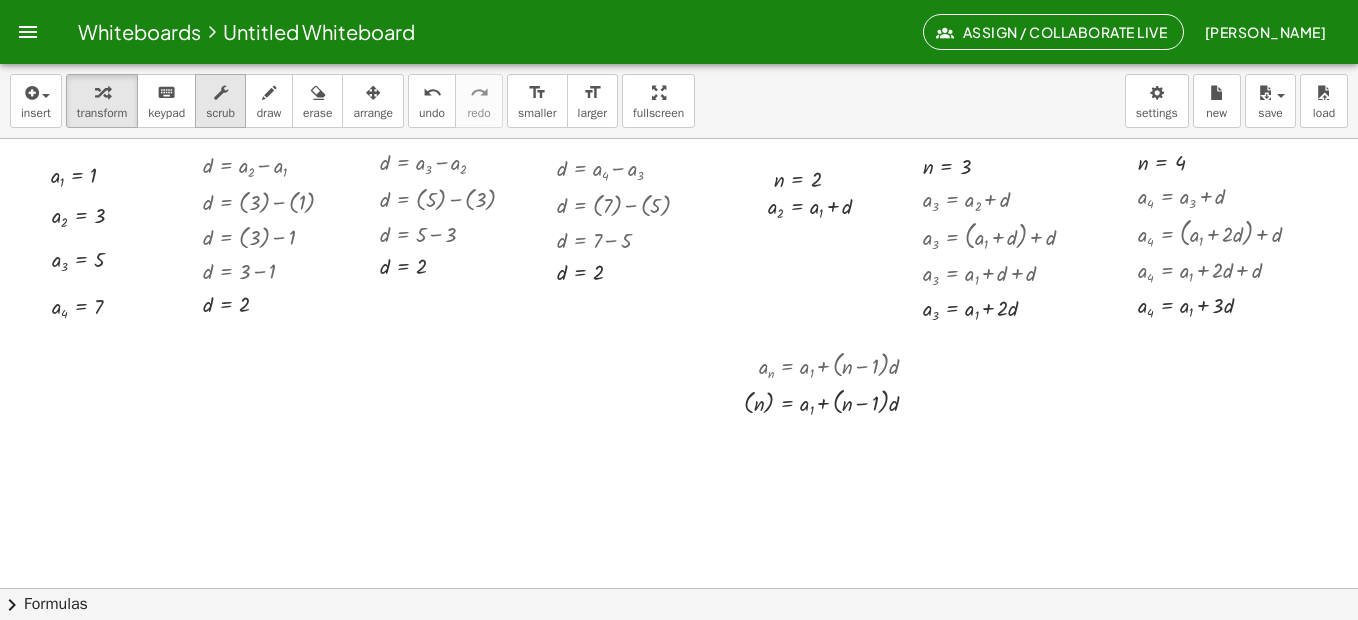 click at bounding box center [220, 92] 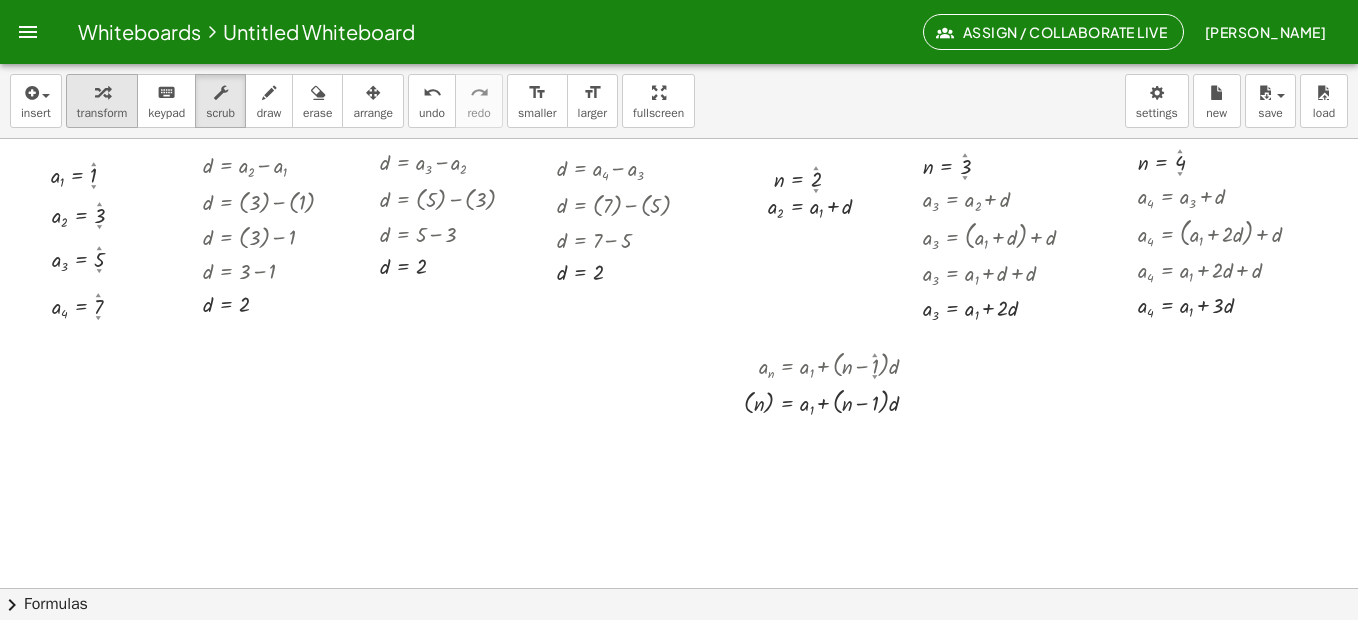 click at bounding box center [102, 93] 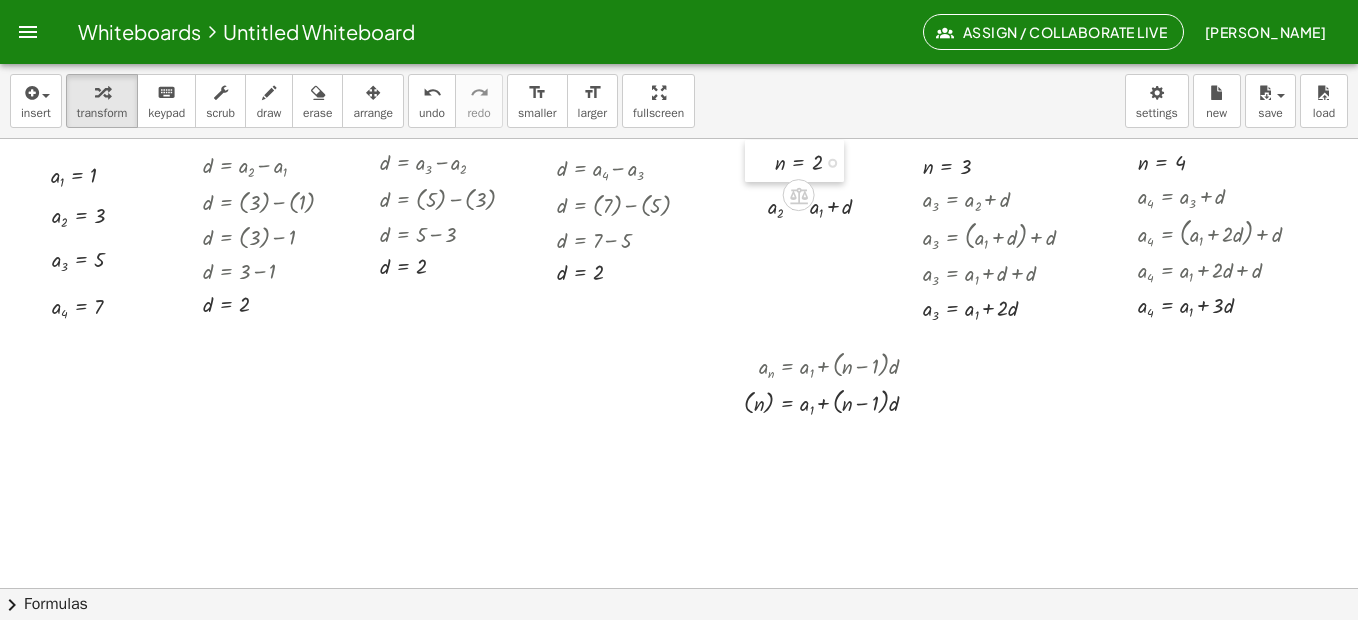 drag, startPoint x: 746, startPoint y: 195, endPoint x: 742, endPoint y: 178, distance: 17.464249 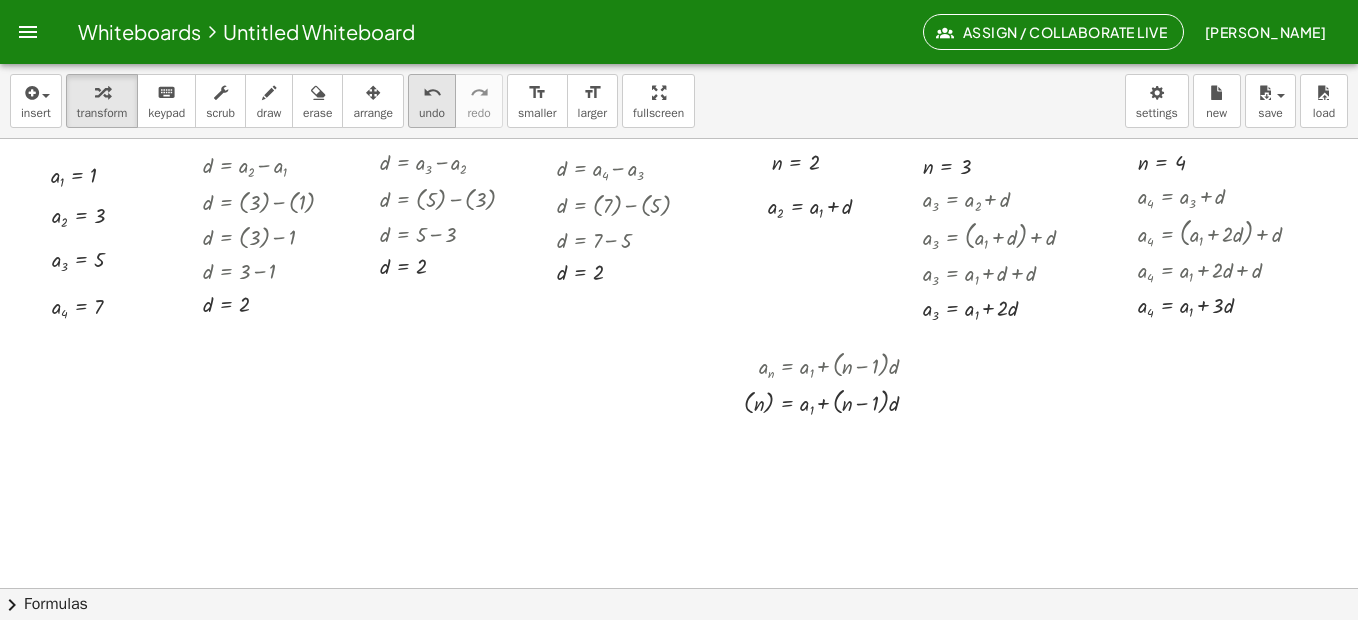 click on "undo" at bounding box center [432, 93] 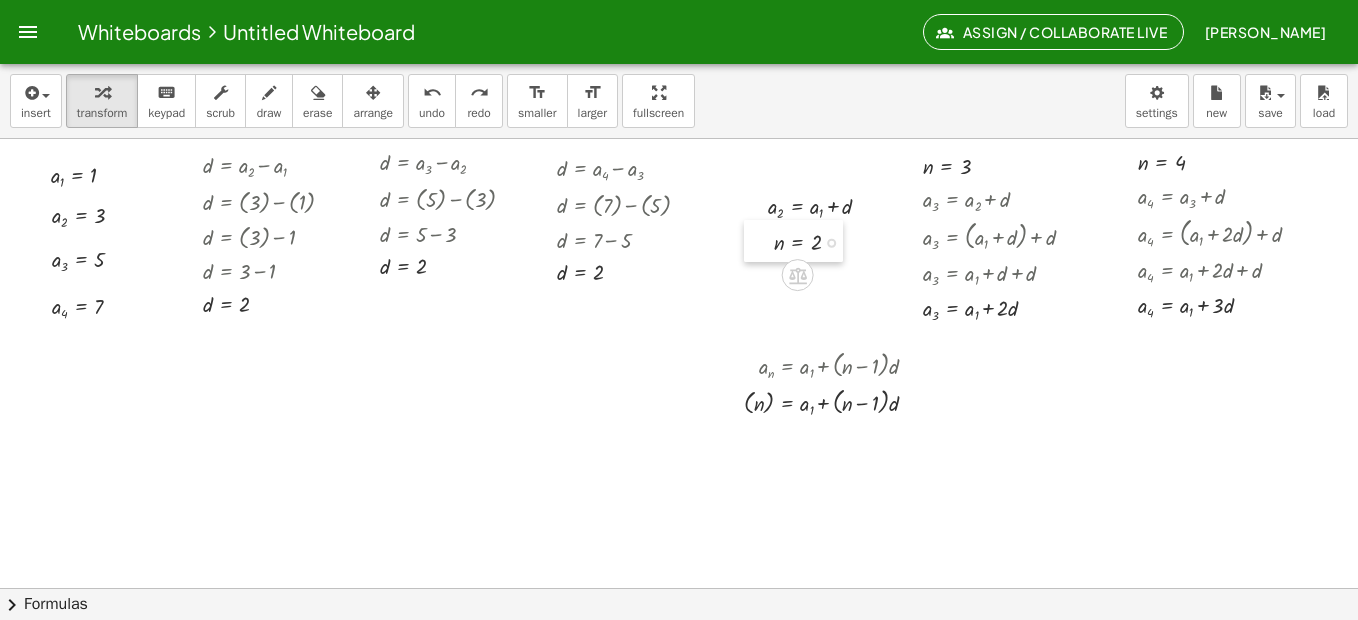 drag, startPoint x: 762, startPoint y: 182, endPoint x: 762, endPoint y: 245, distance: 63 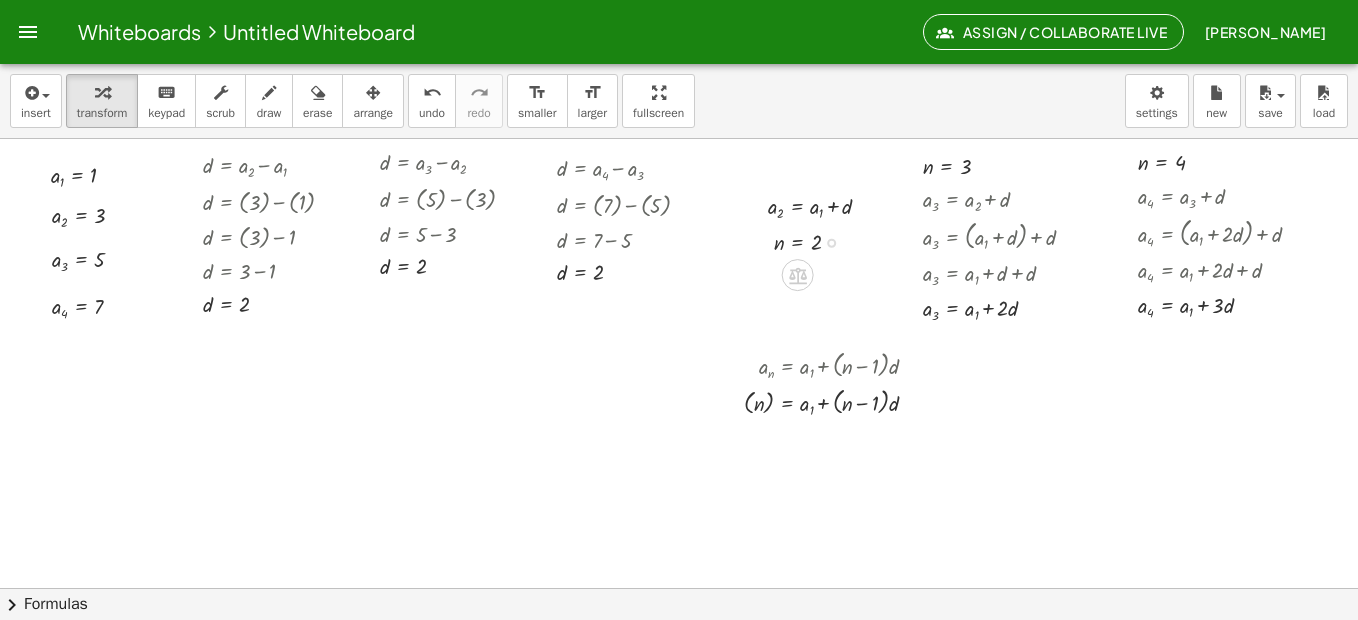 click at bounding box center (815, 241) 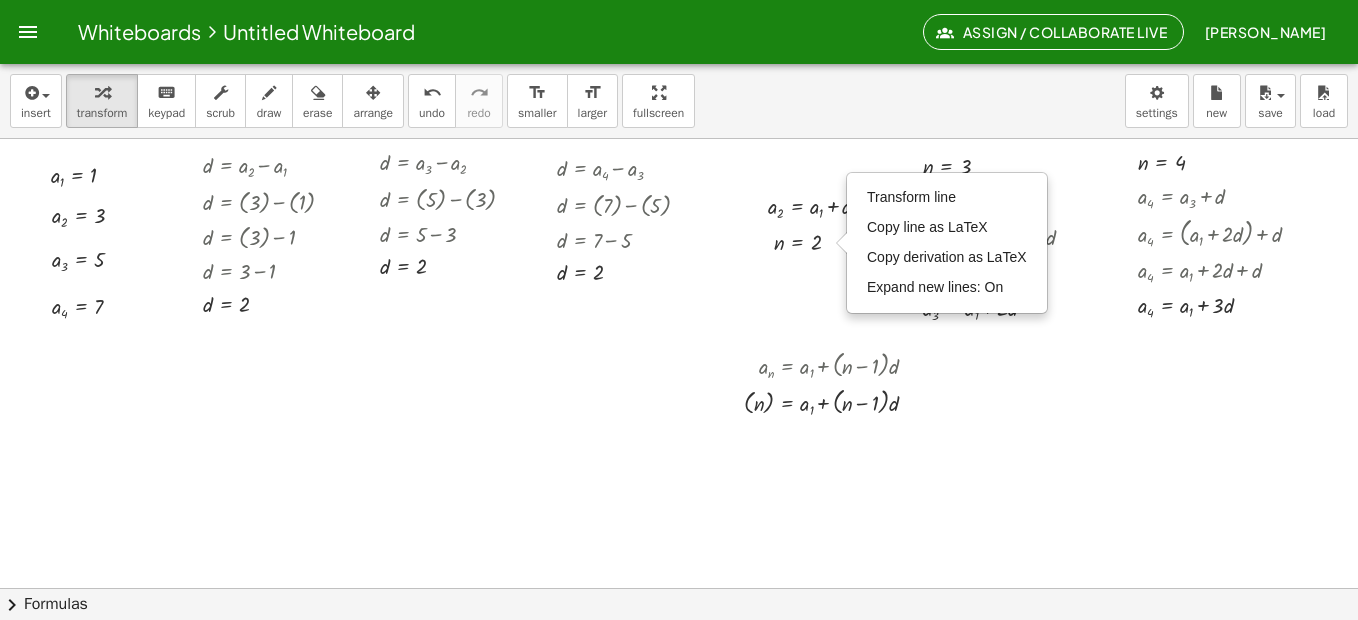 click at bounding box center (691, 652) 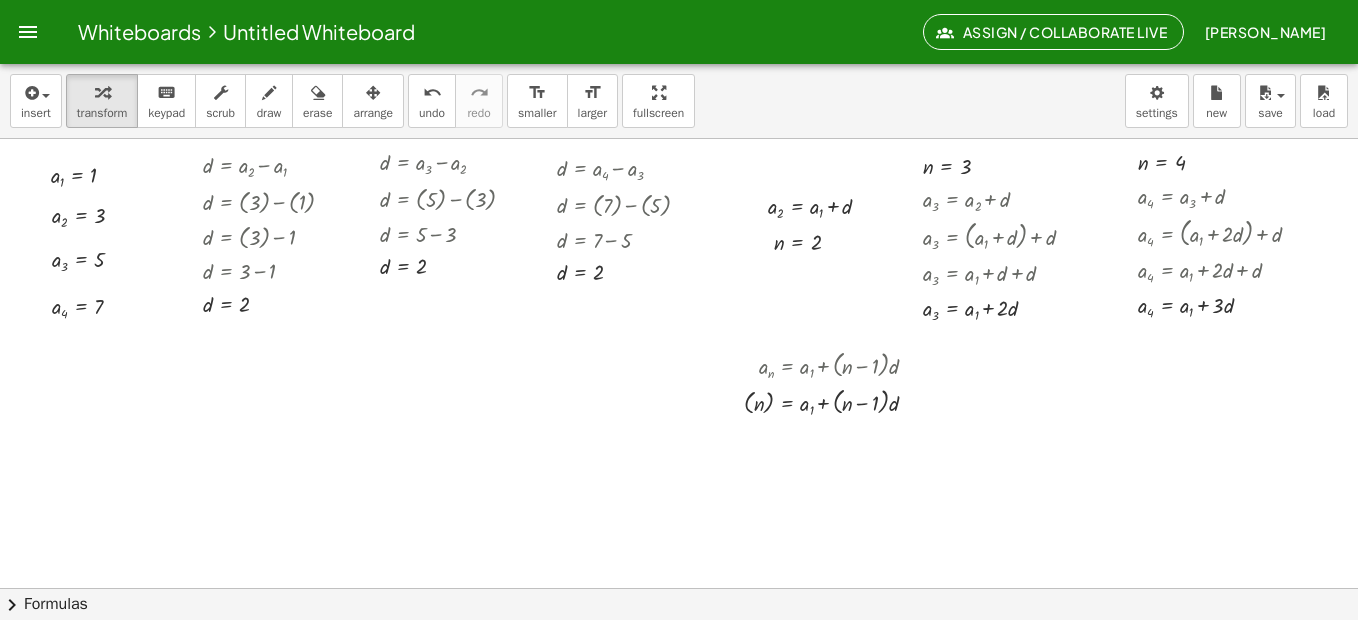click at bounding box center (691, 652) 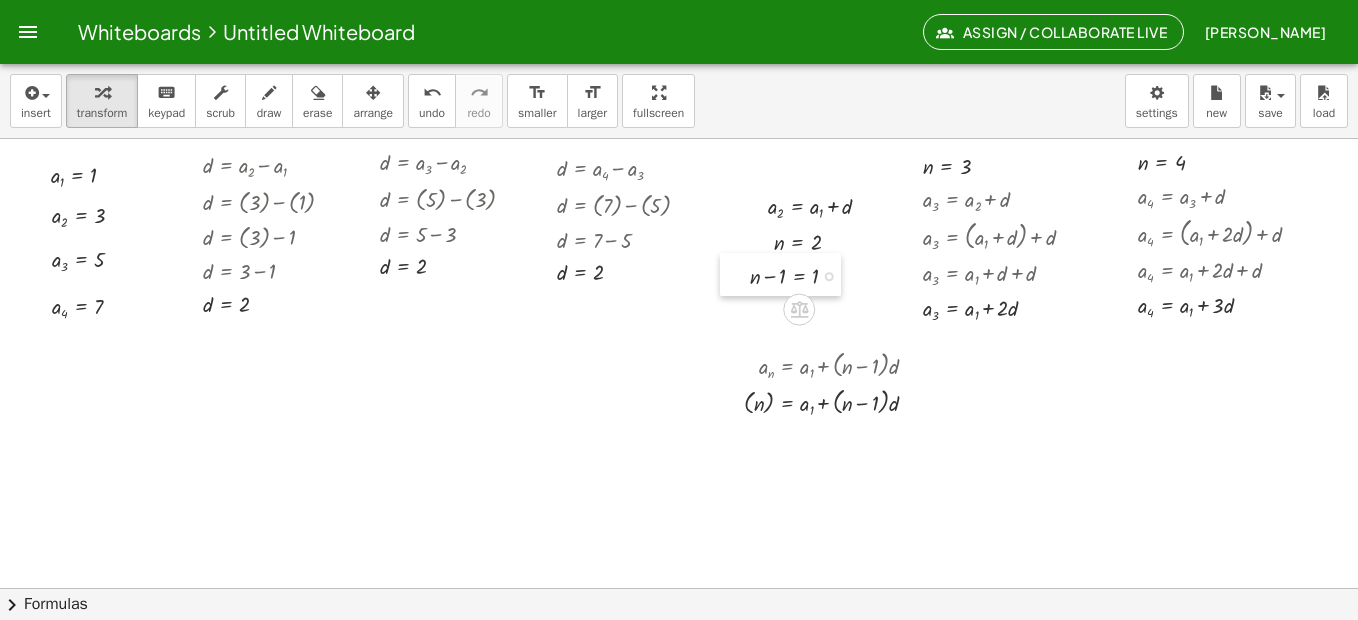 drag, startPoint x: 791, startPoint y: 333, endPoint x: 729, endPoint y: 267, distance: 90.55385 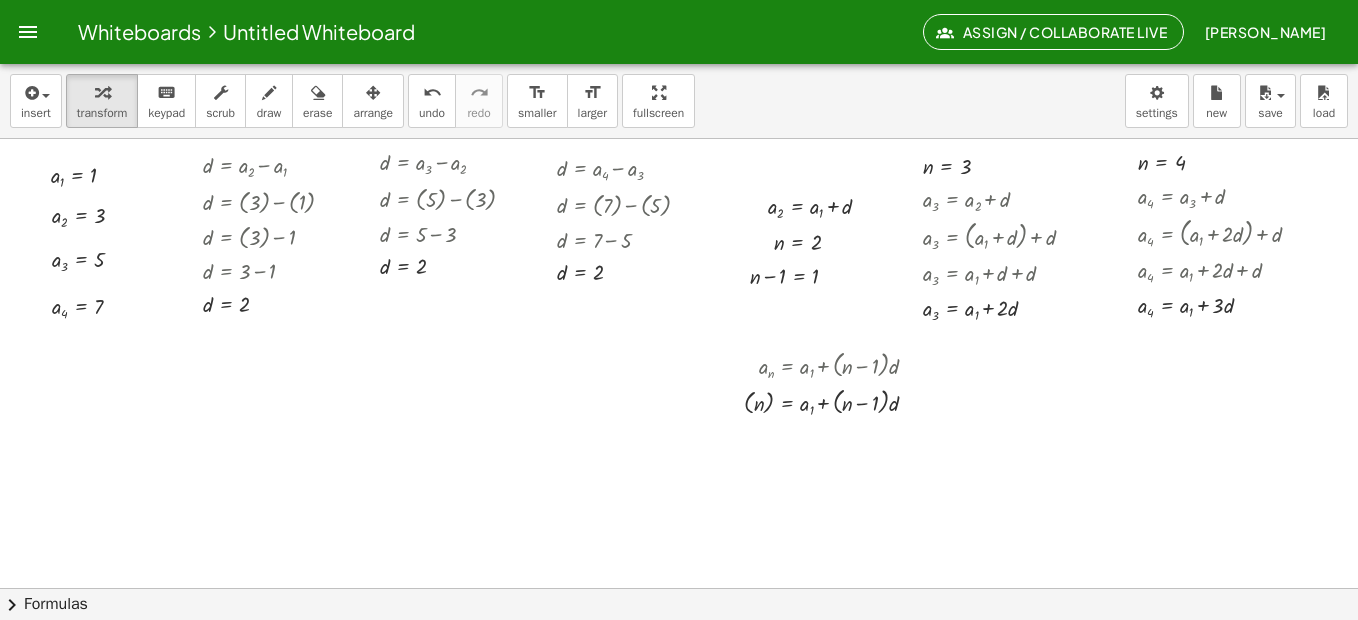 click at bounding box center [691, 652] 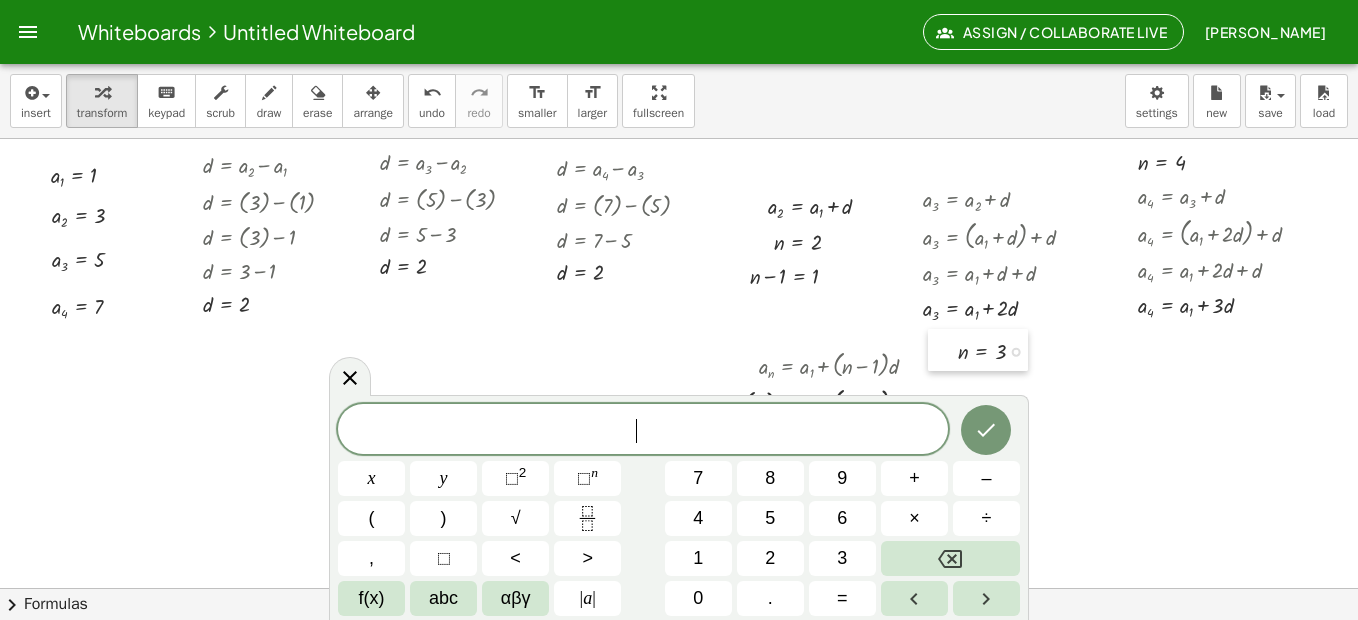 drag, startPoint x: 912, startPoint y: 154, endPoint x: 947, endPoint y: 339, distance: 188.28171 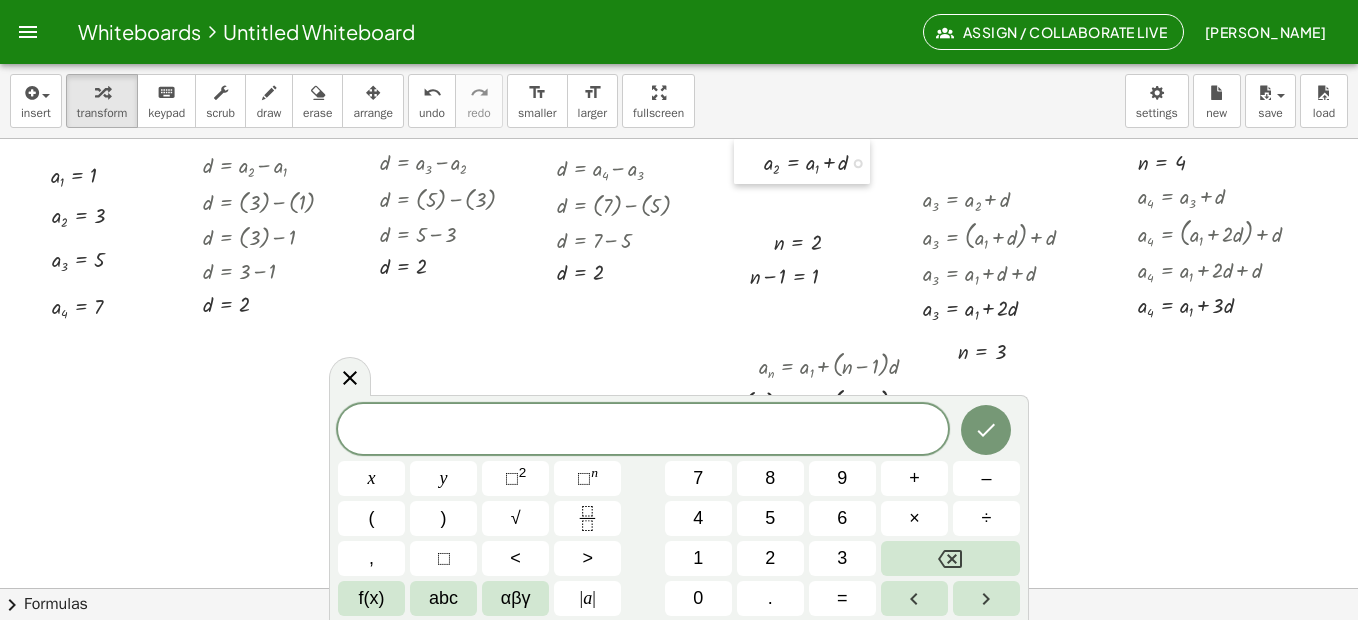 drag, startPoint x: 742, startPoint y: 200, endPoint x: 738, endPoint y: 152, distance: 48.166378 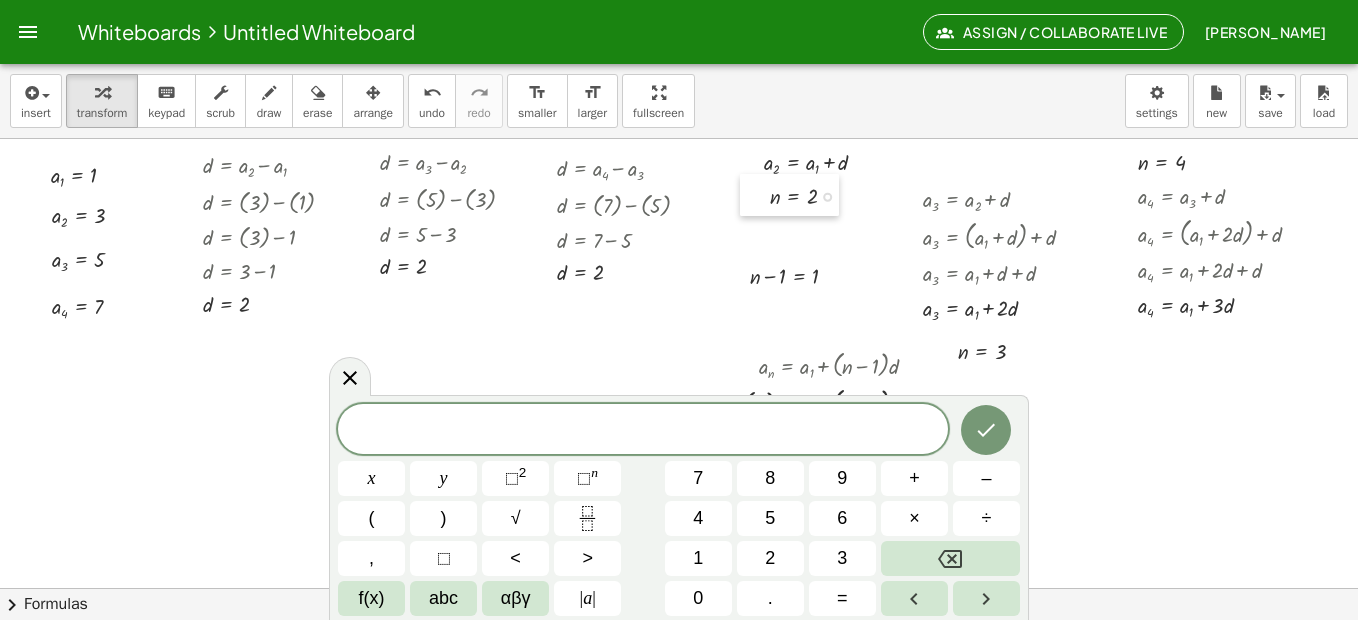 drag, startPoint x: 750, startPoint y: 235, endPoint x: 746, endPoint y: 189, distance: 46.173584 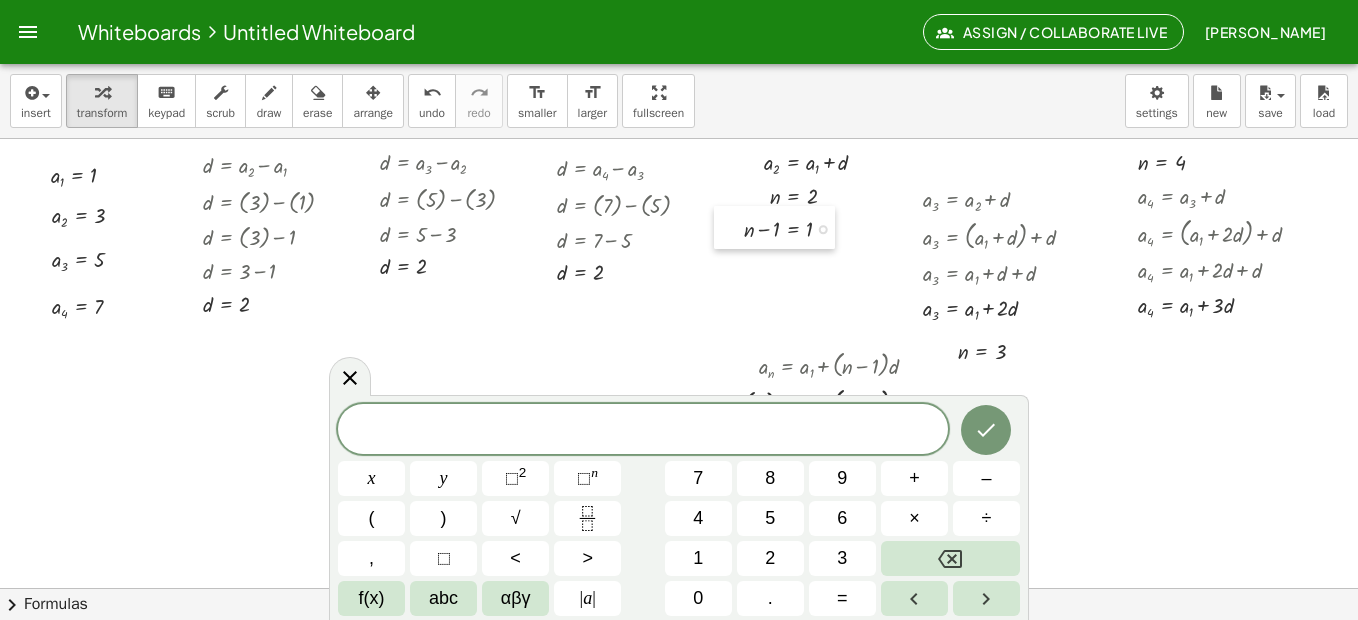 drag, startPoint x: 732, startPoint y: 253, endPoint x: 726, endPoint y: 206, distance: 47.38143 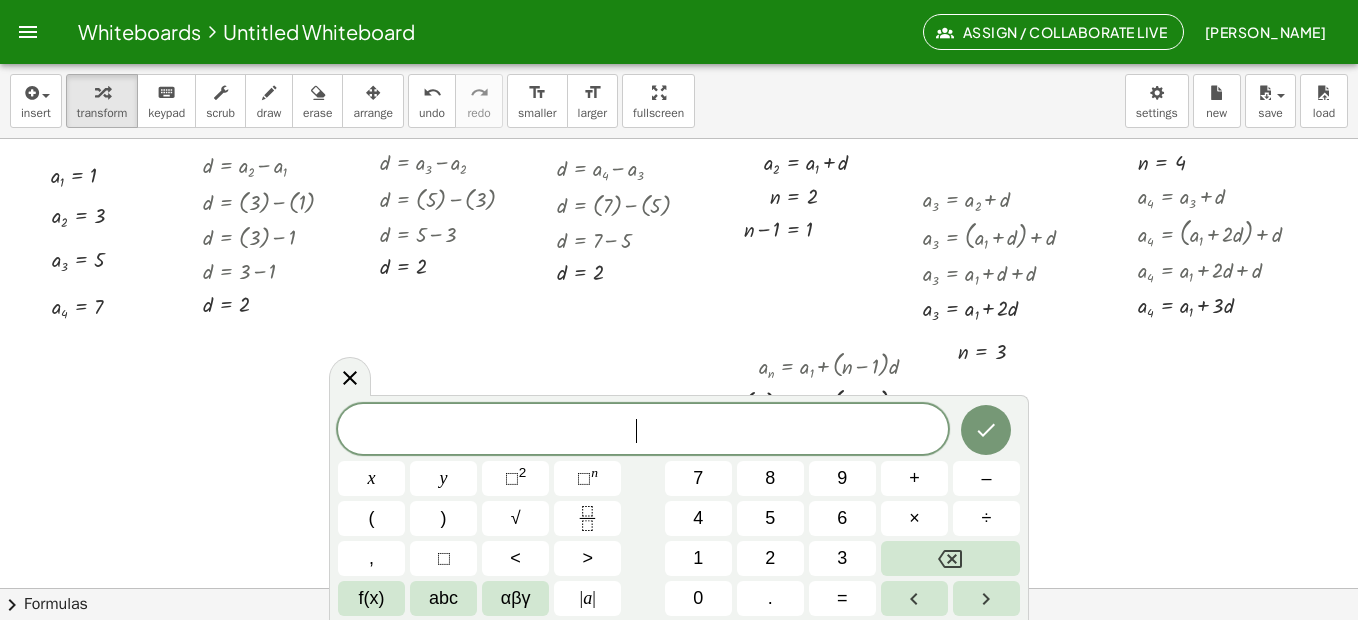 click at bounding box center [691, 652] 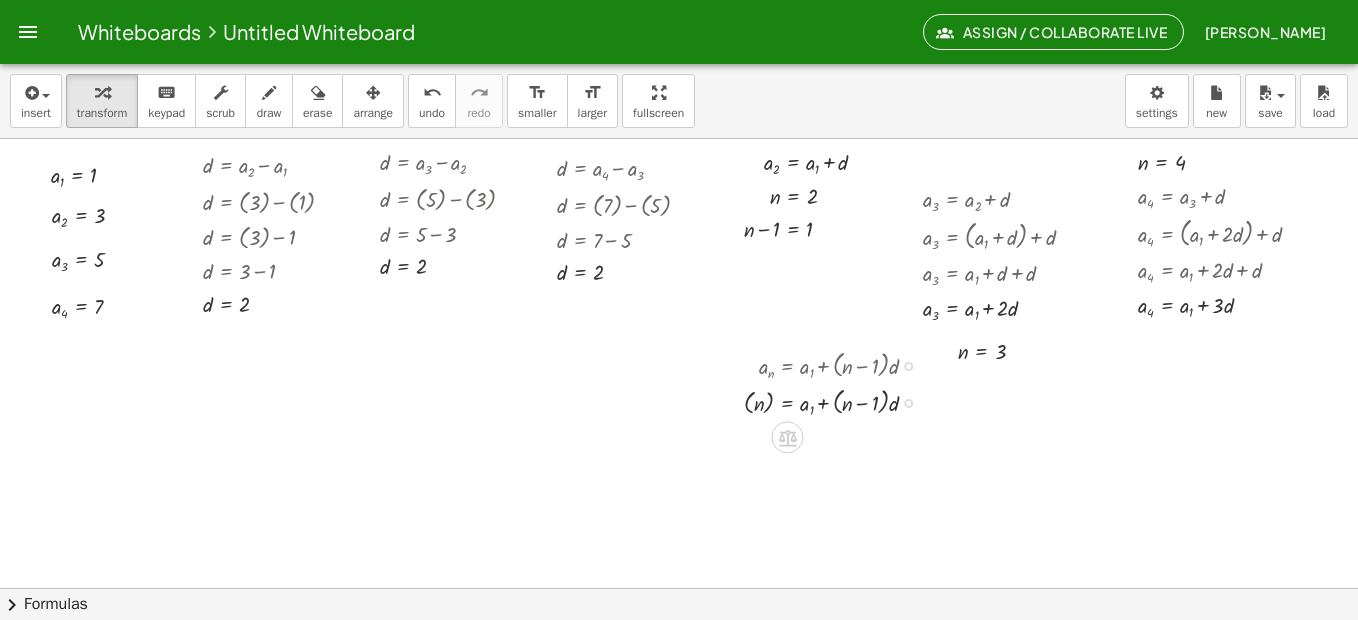 click at bounding box center (908, 403) 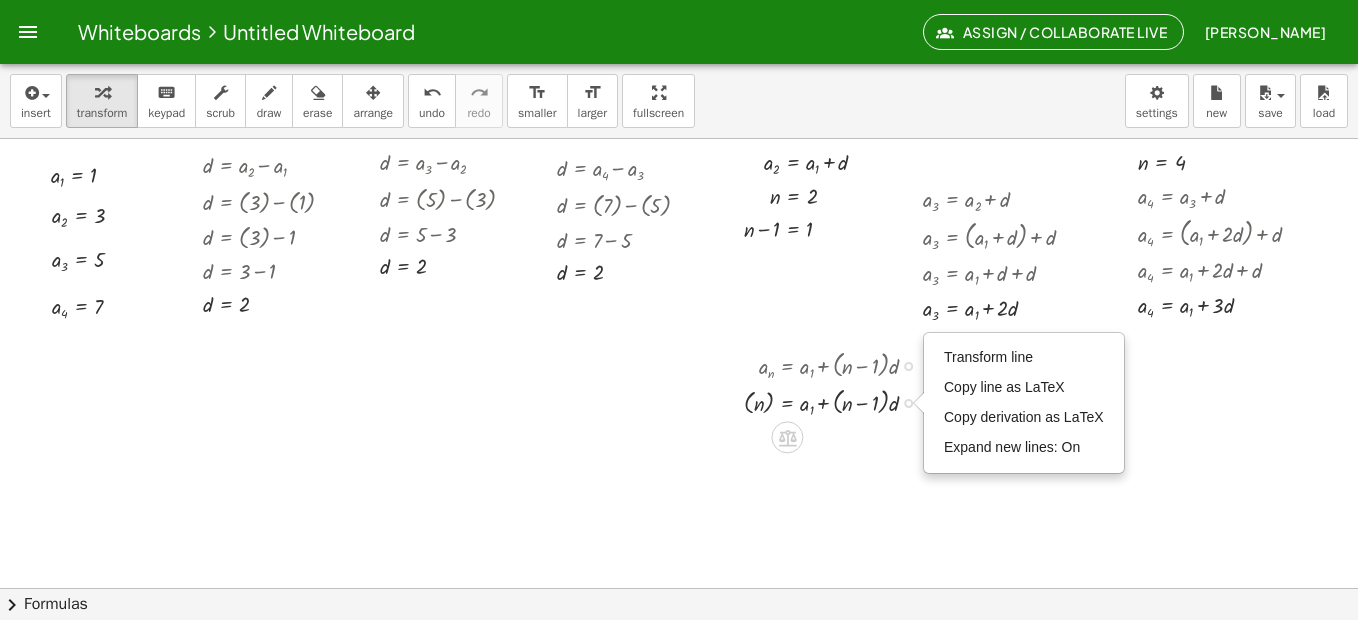 click on "Transform line Copy line as LaTeX Copy derivation as LaTeX Expand new lines: On" at bounding box center (908, 403) 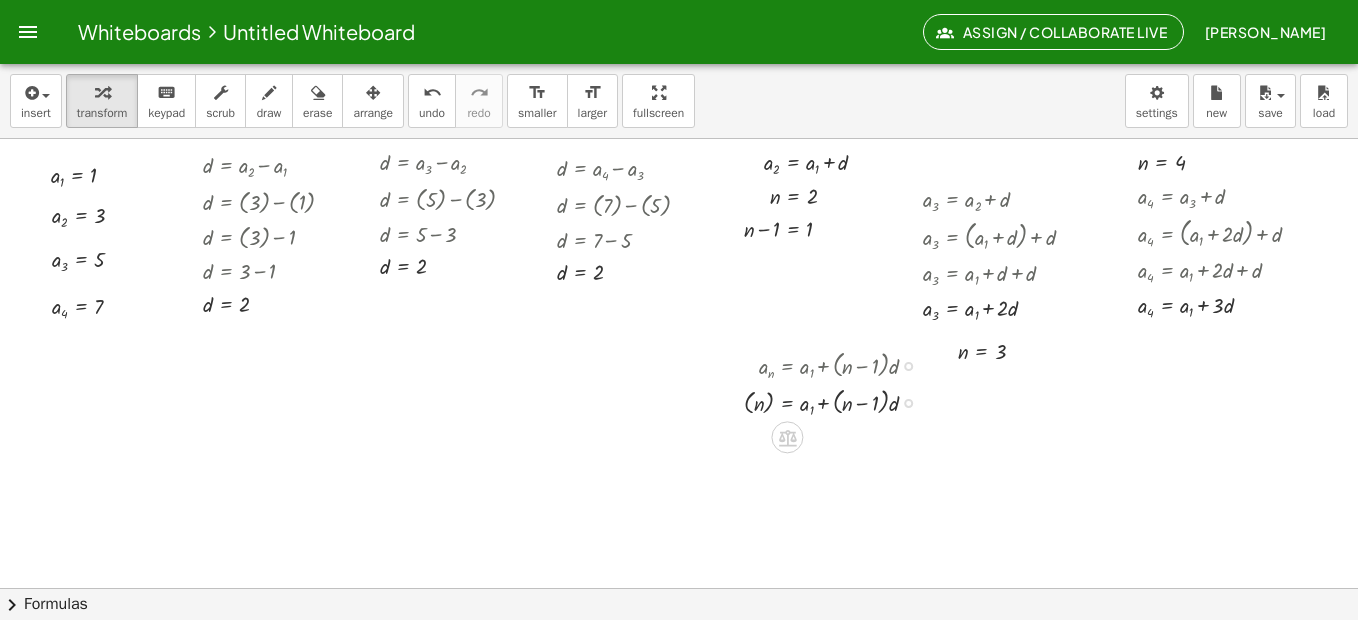 click at bounding box center (839, 401) 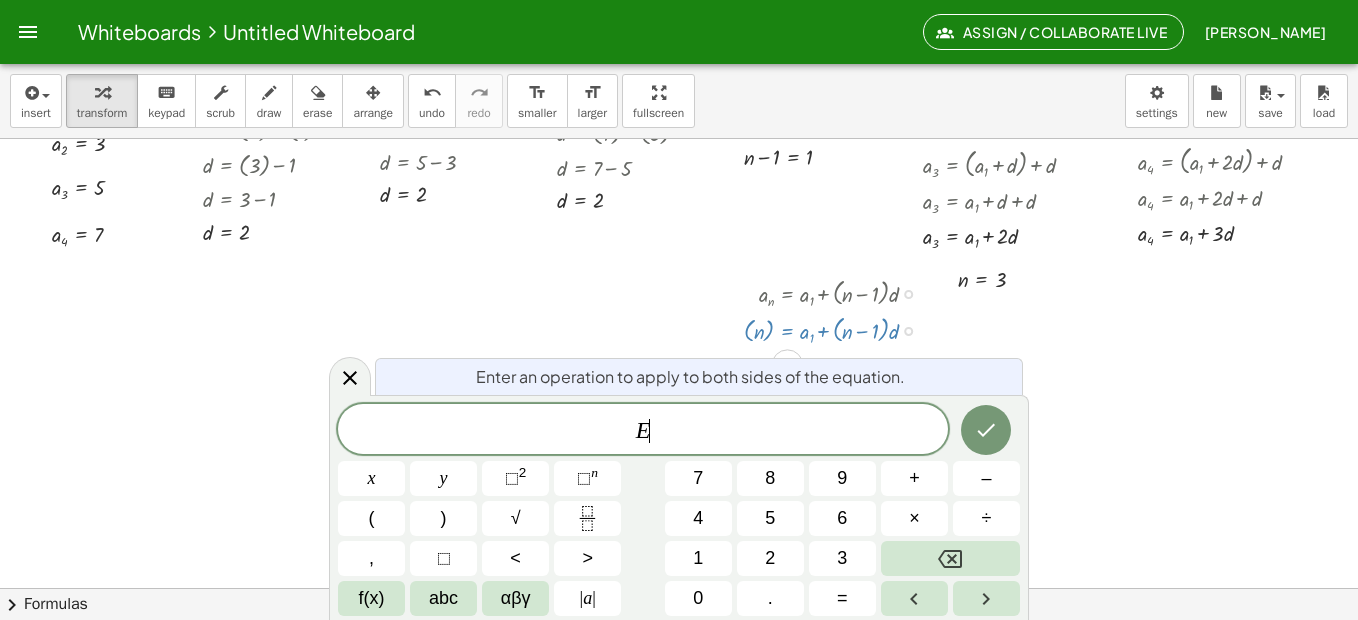 scroll, scrollTop: 80, scrollLeft: 0, axis: vertical 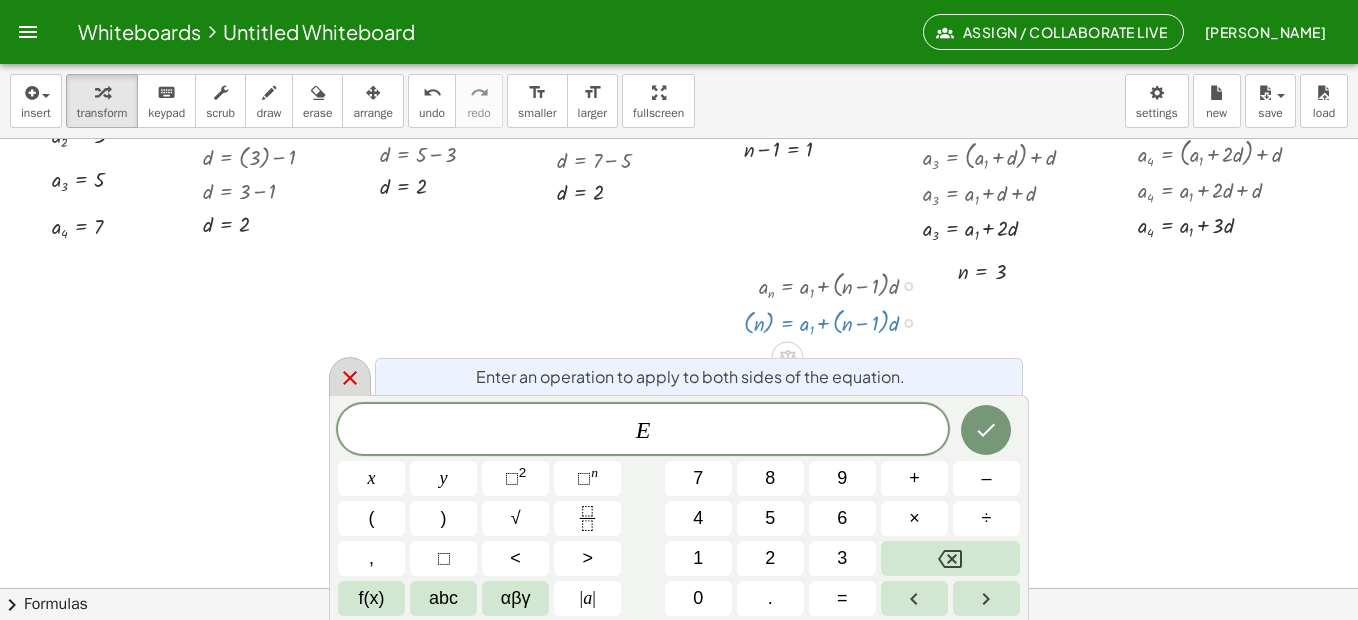 click at bounding box center (350, 376) 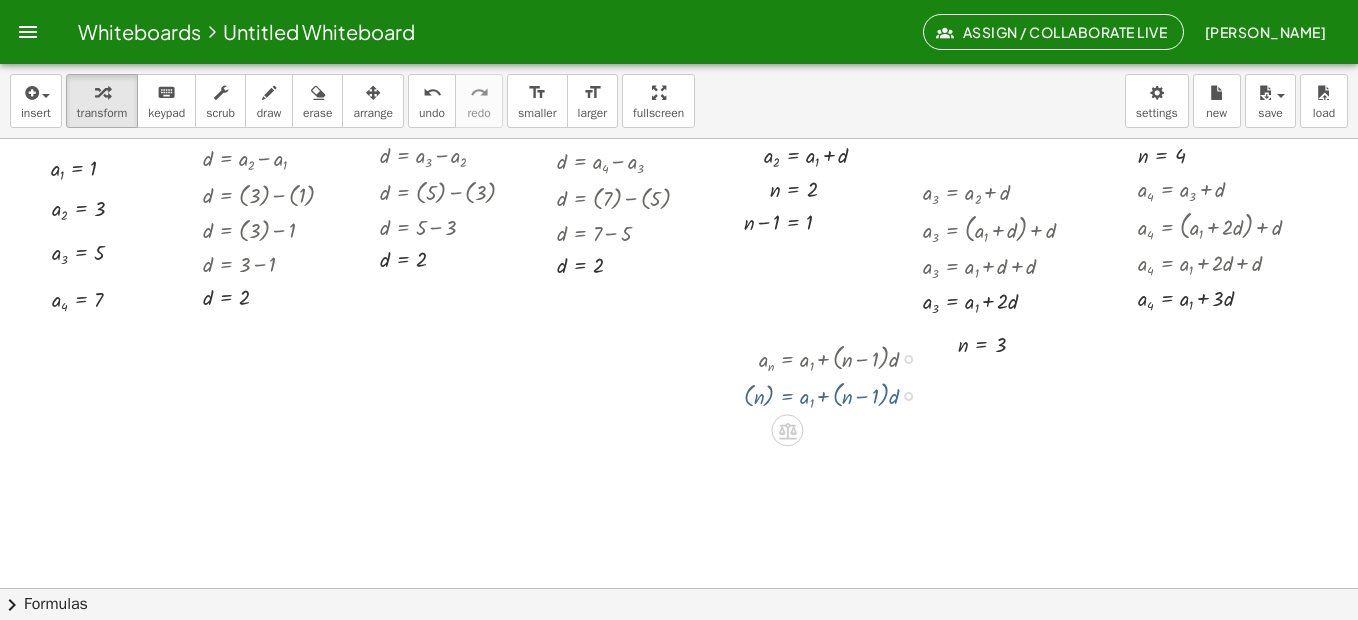 scroll, scrollTop: 0, scrollLeft: 0, axis: both 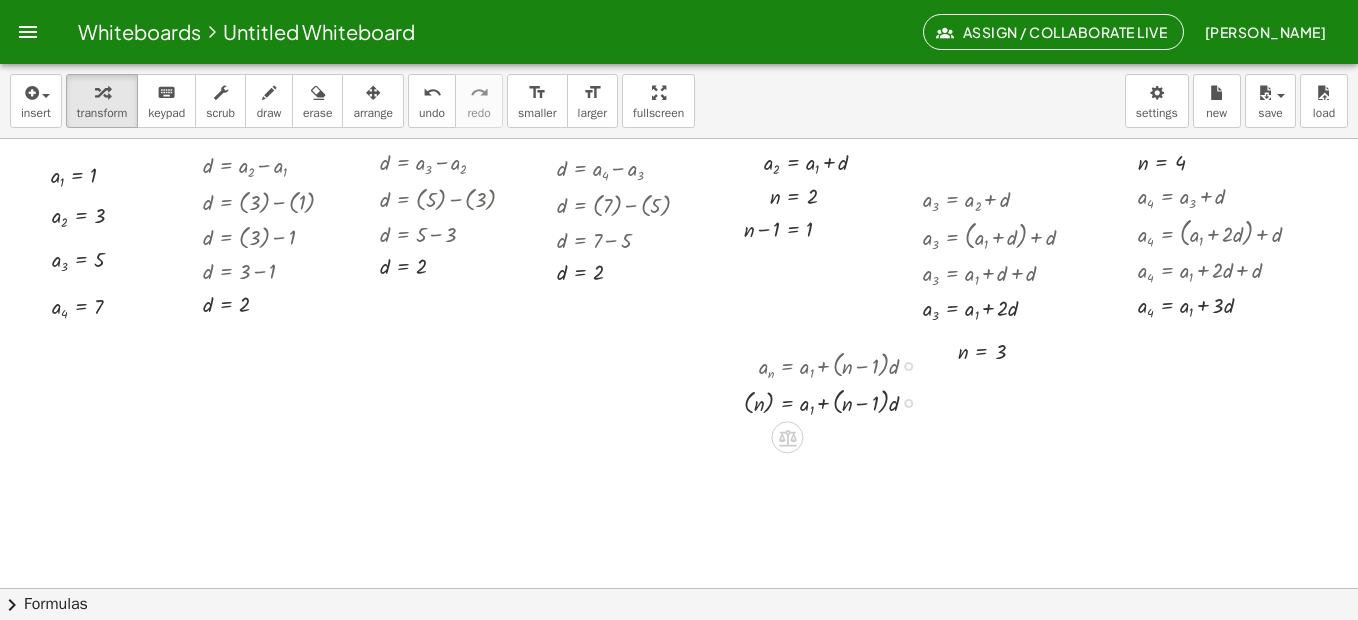 drag, startPoint x: 909, startPoint y: 404, endPoint x: 905, endPoint y: 447, distance: 43.185646 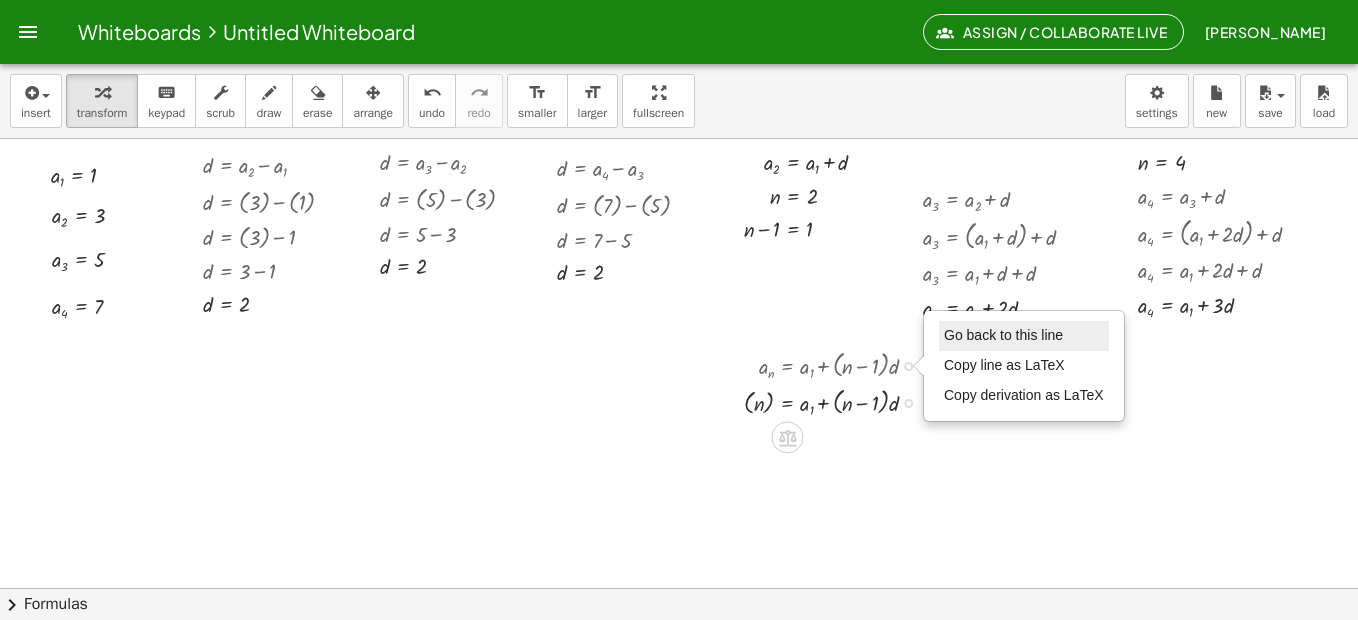 click on "Go back to this line" at bounding box center (1003, 335) 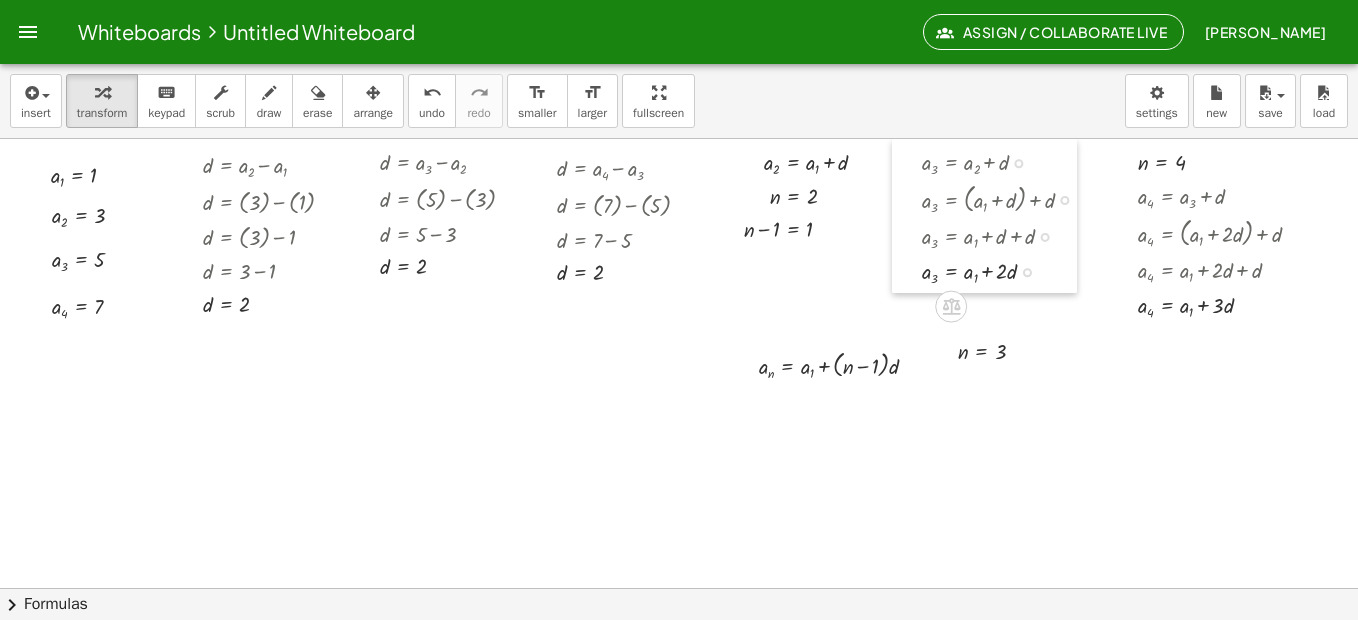 drag, startPoint x: 909, startPoint y: 176, endPoint x: 908, endPoint y: 126, distance: 50.01 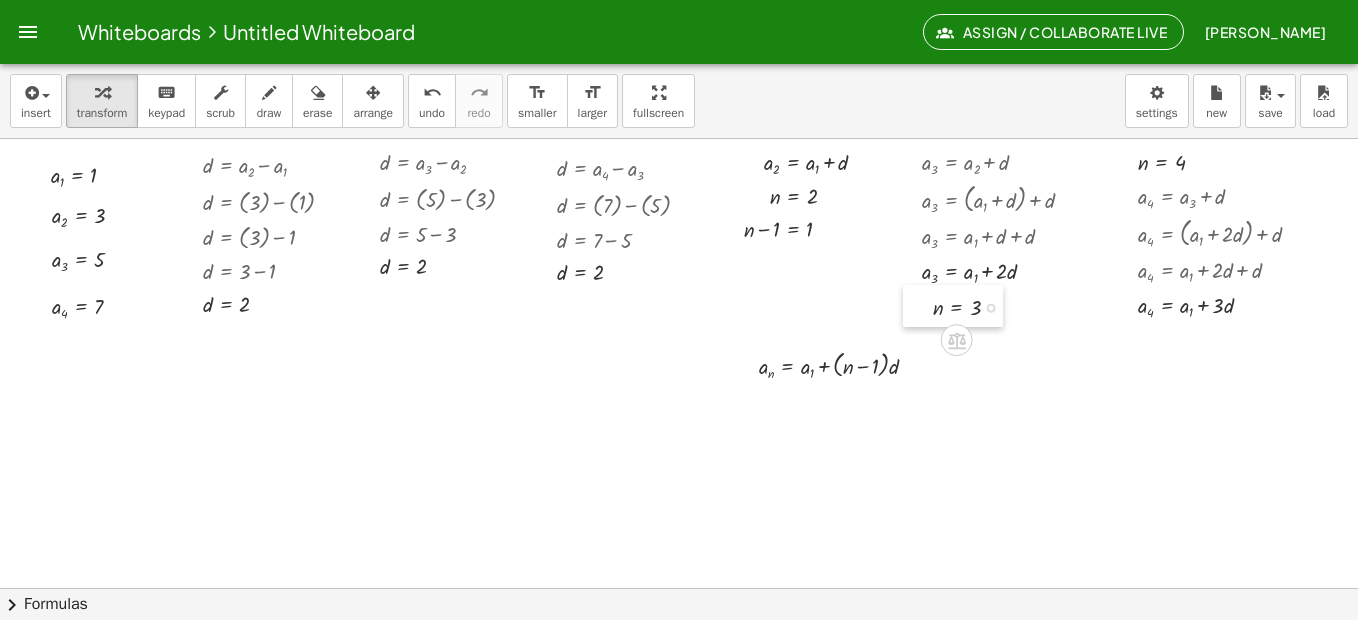 drag, startPoint x: 955, startPoint y: 339, endPoint x: 930, endPoint y: 295, distance: 50.606323 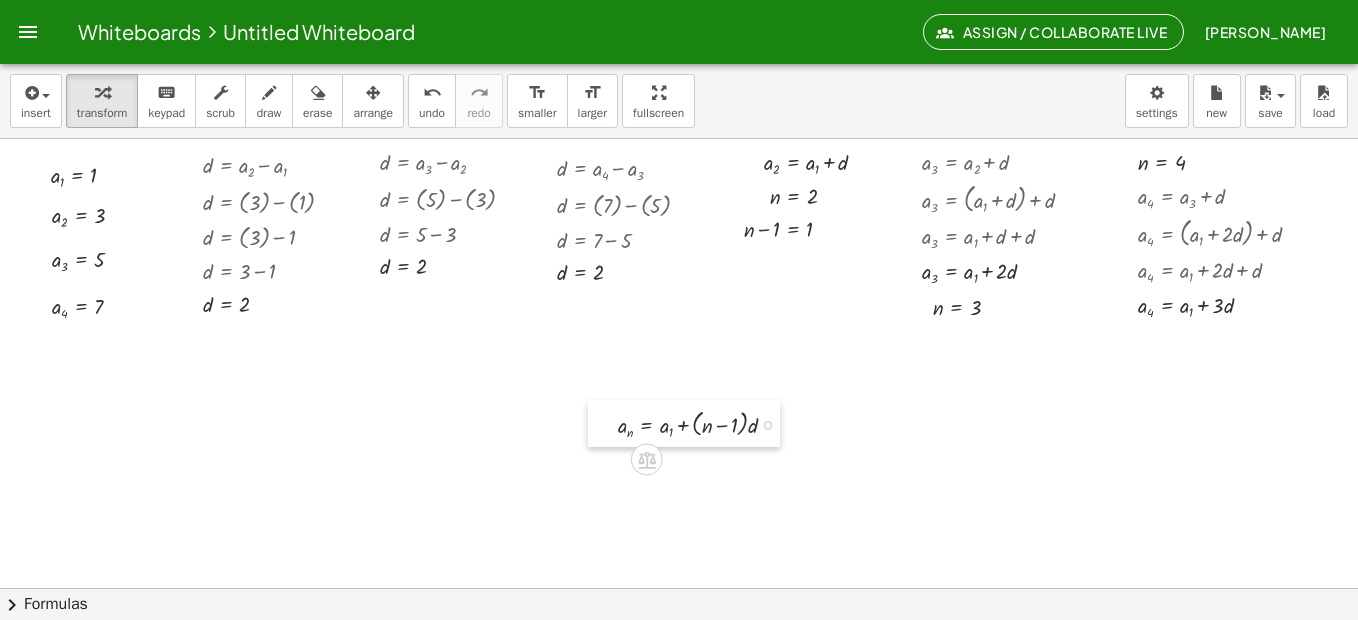drag, startPoint x: 750, startPoint y: 347, endPoint x: 609, endPoint y: 406, distance: 152.84633 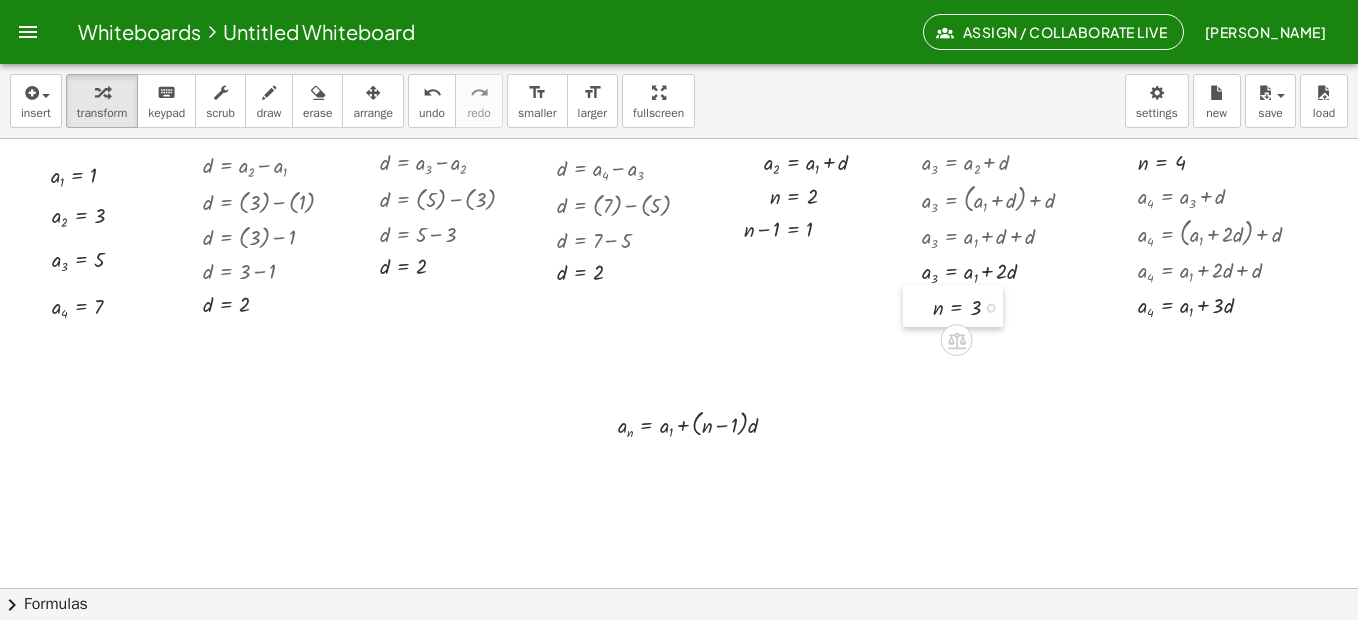 click at bounding box center [918, 306] 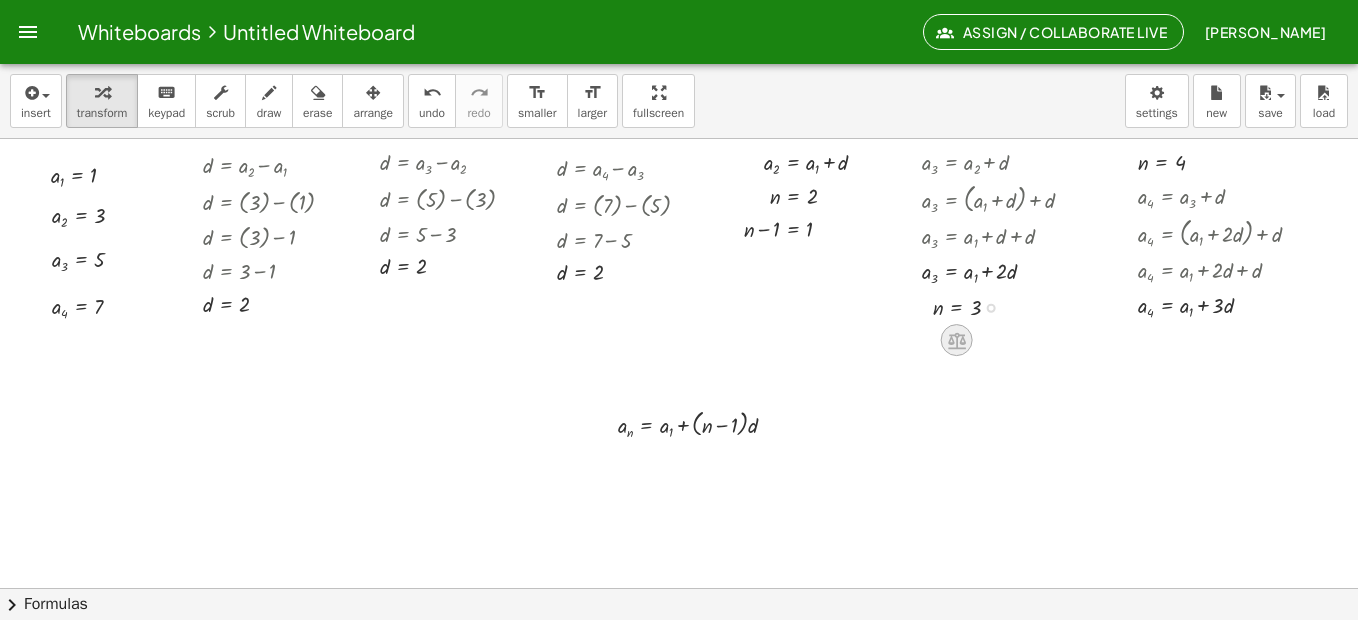 click 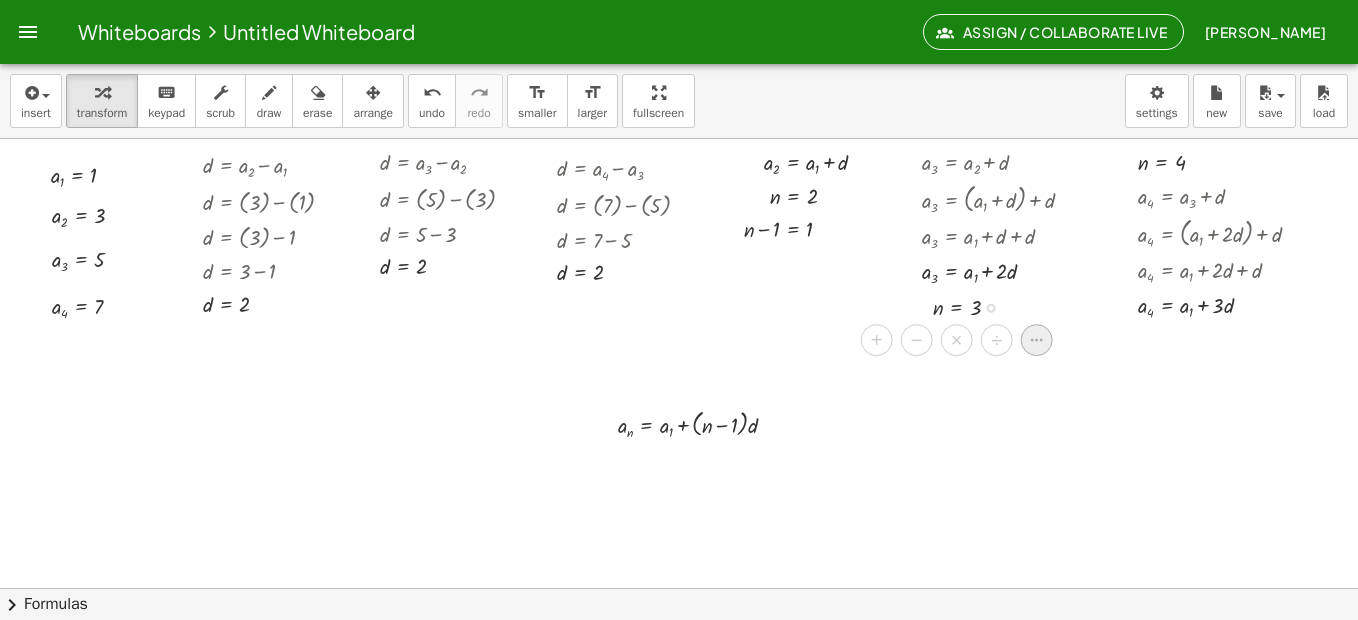 click 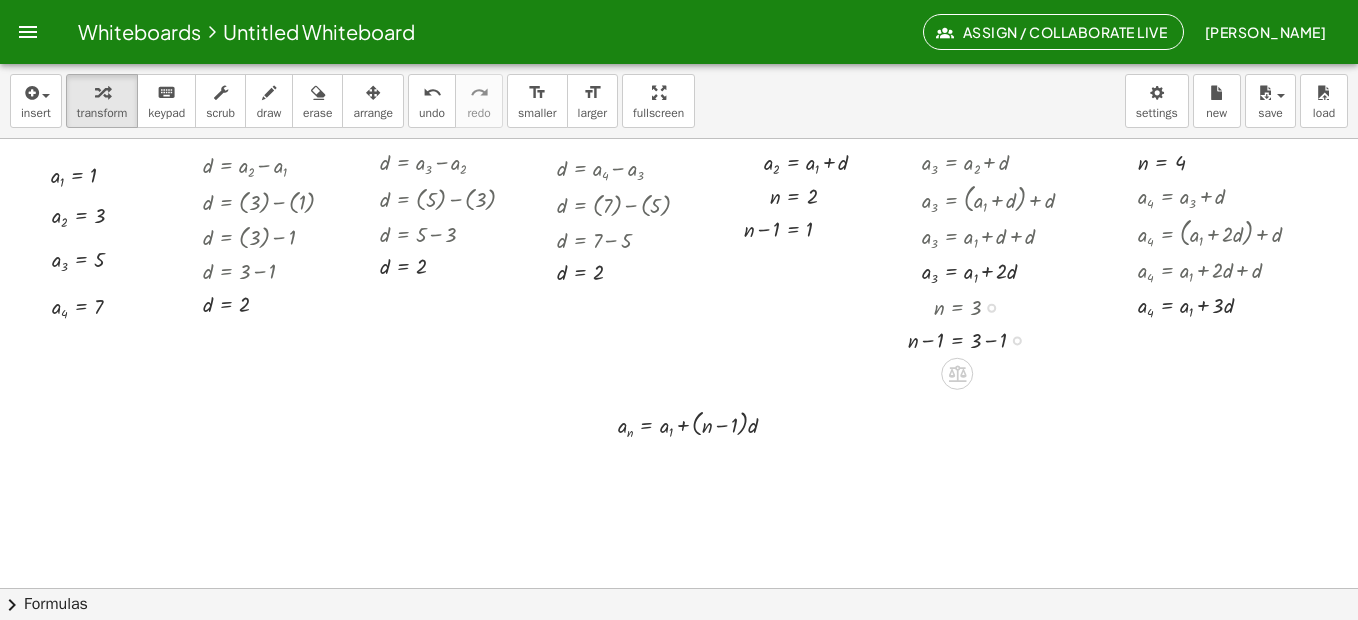 click at bounding box center (975, 338) 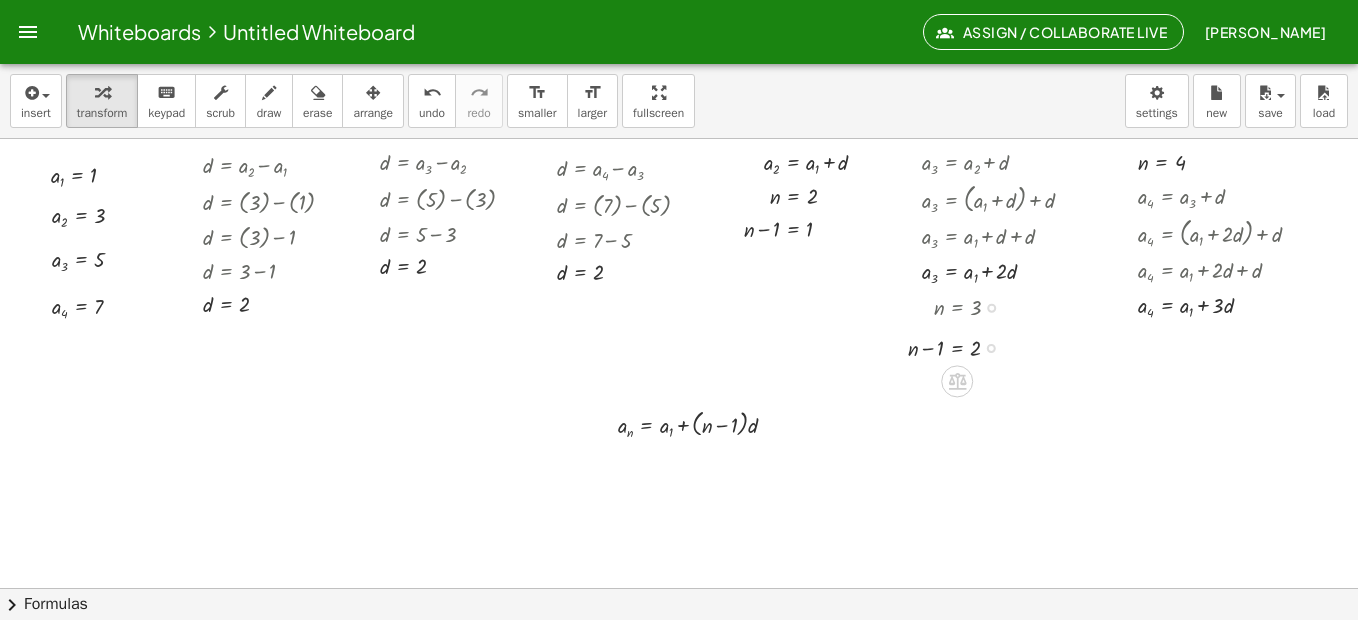 drag, startPoint x: 992, startPoint y: 374, endPoint x: 995, endPoint y: 340, distance: 34.132095 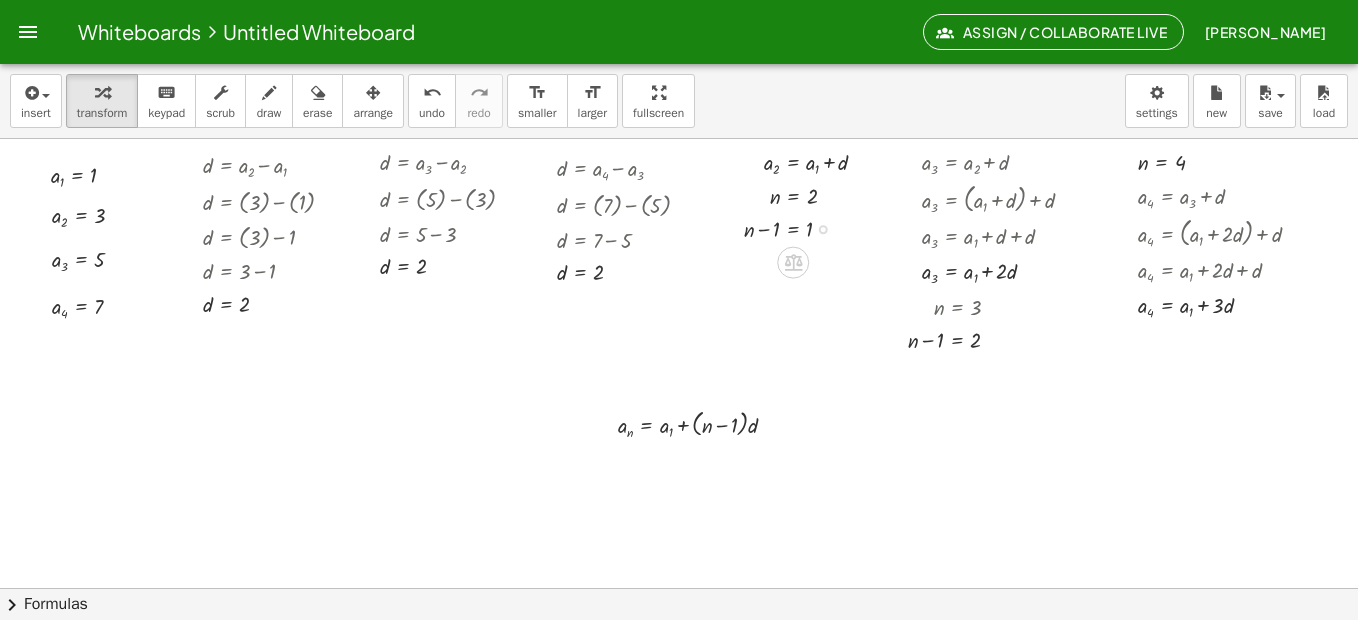 click at bounding box center (729, 227) 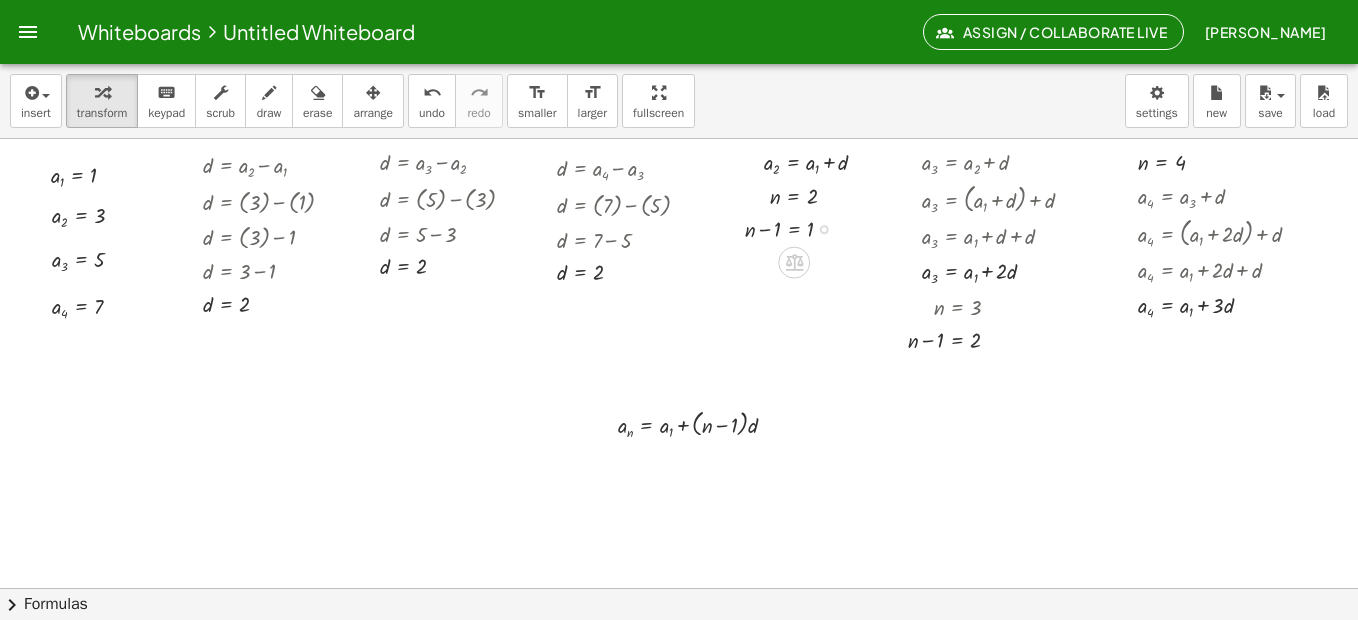 click at bounding box center [730, 227] 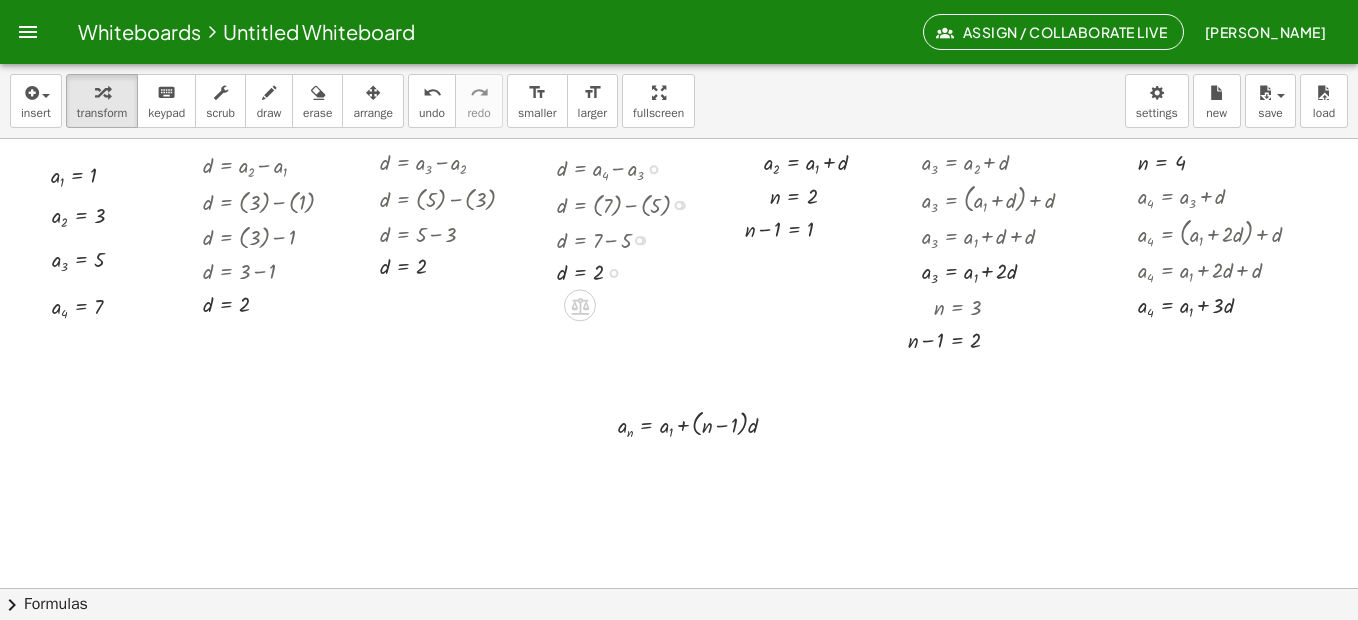 drag, startPoint x: 725, startPoint y: 220, endPoint x: 712, endPoint y: 228, distance: 15.264338 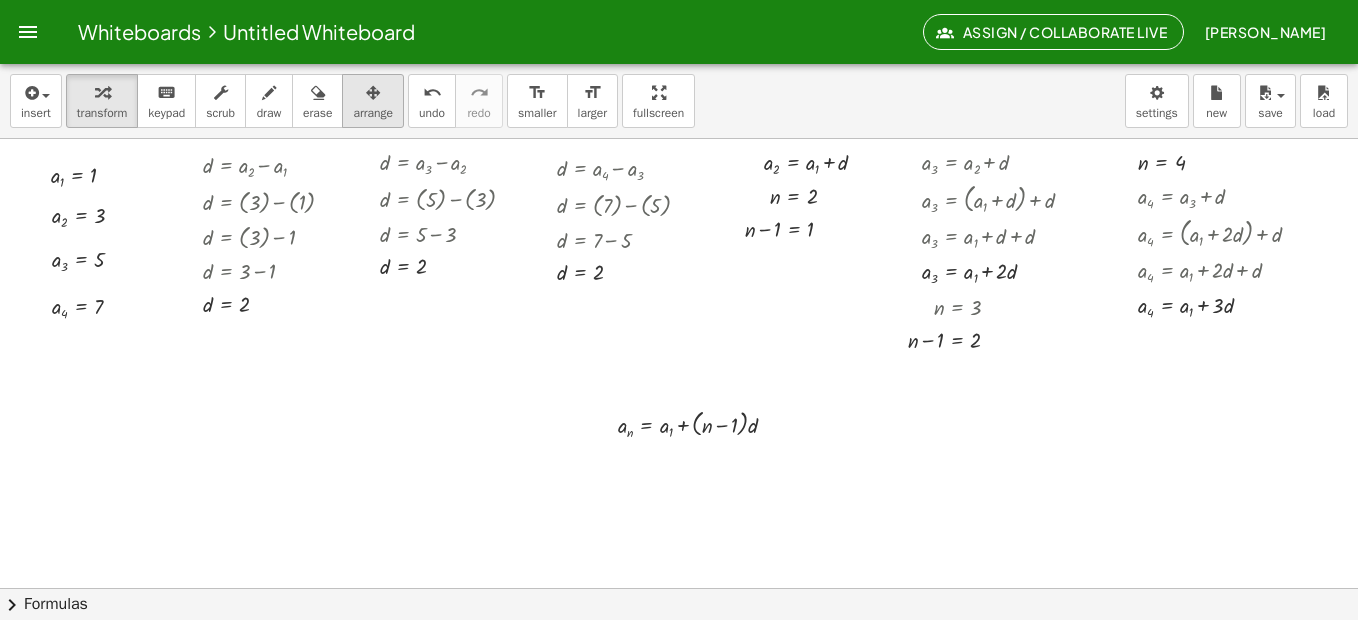 click on "arrange" at bounding box center [373, 113] 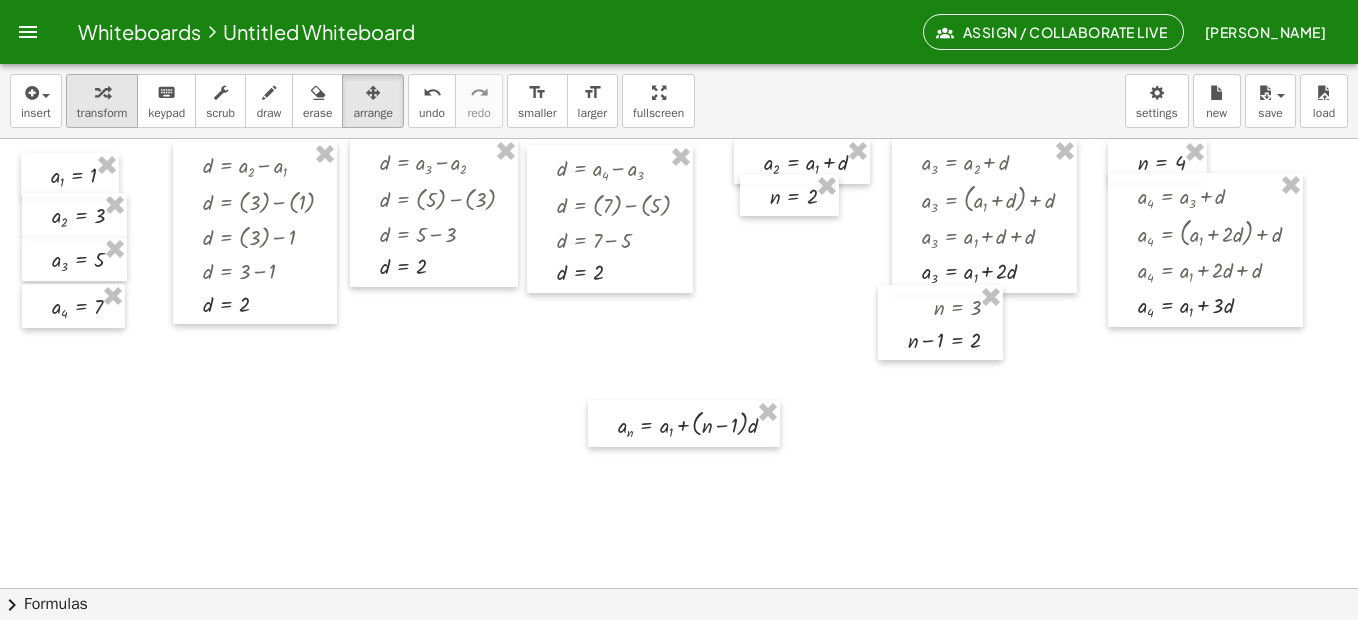 click on "transform" at bounding box center (102, 113) 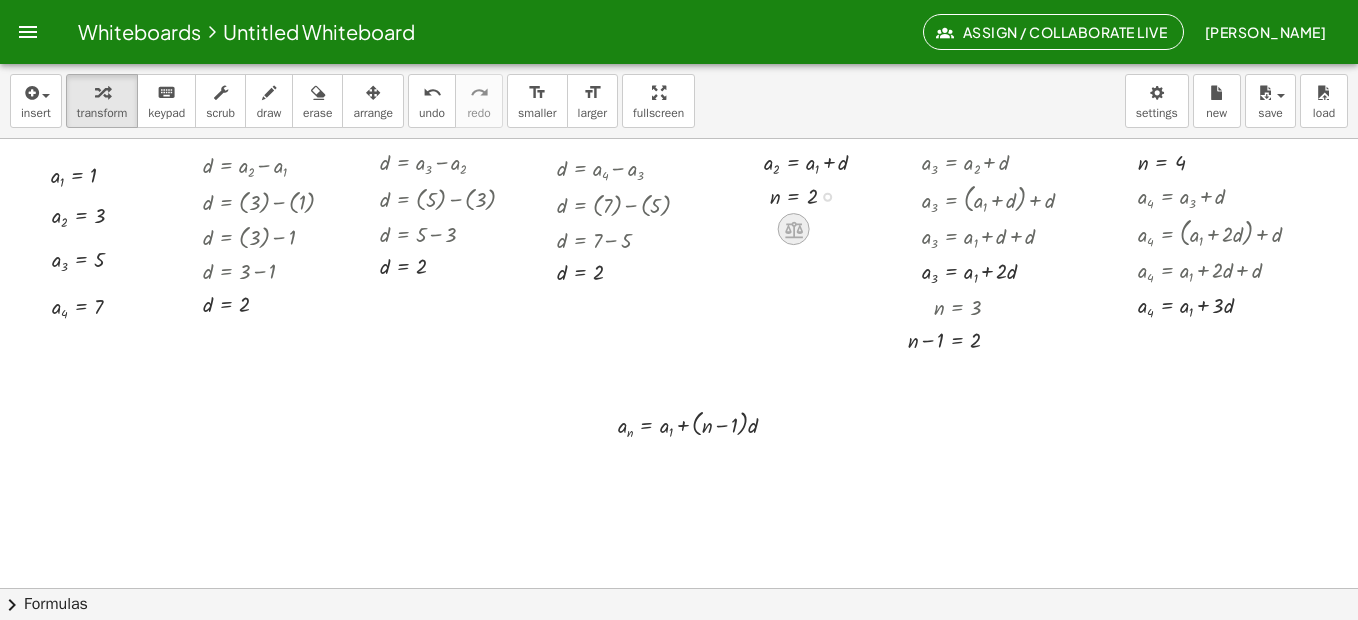 click 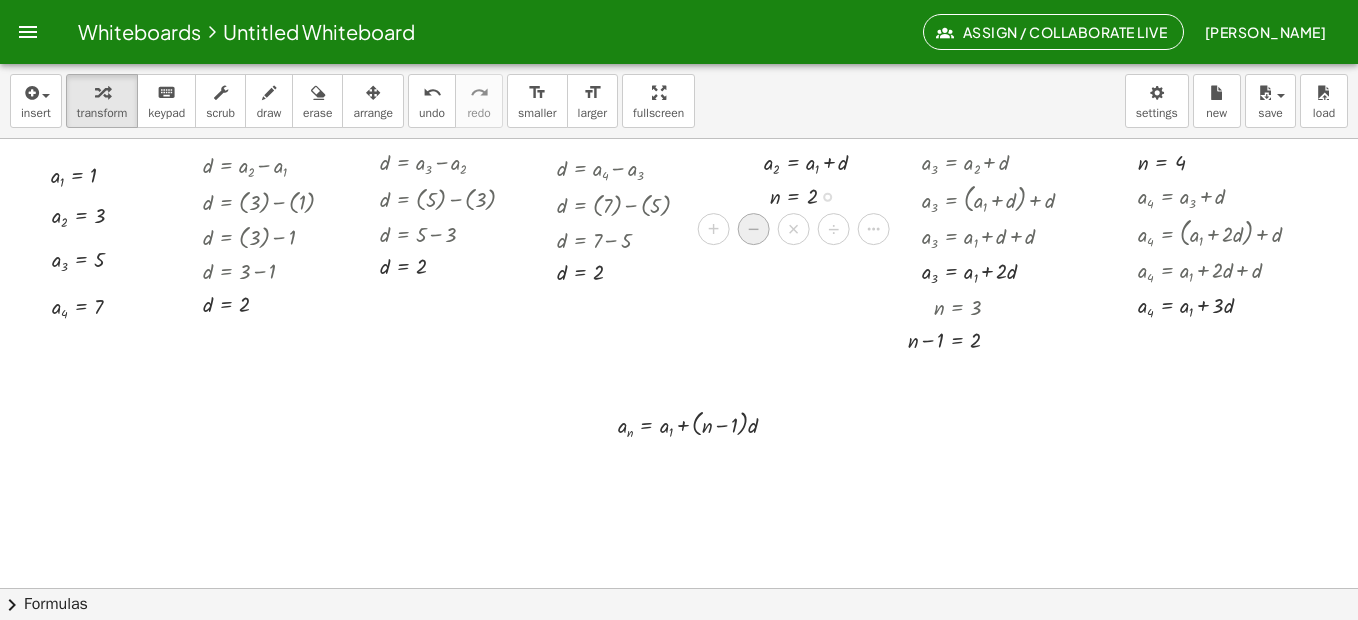 click on "−" at bounding box center (754, 229) 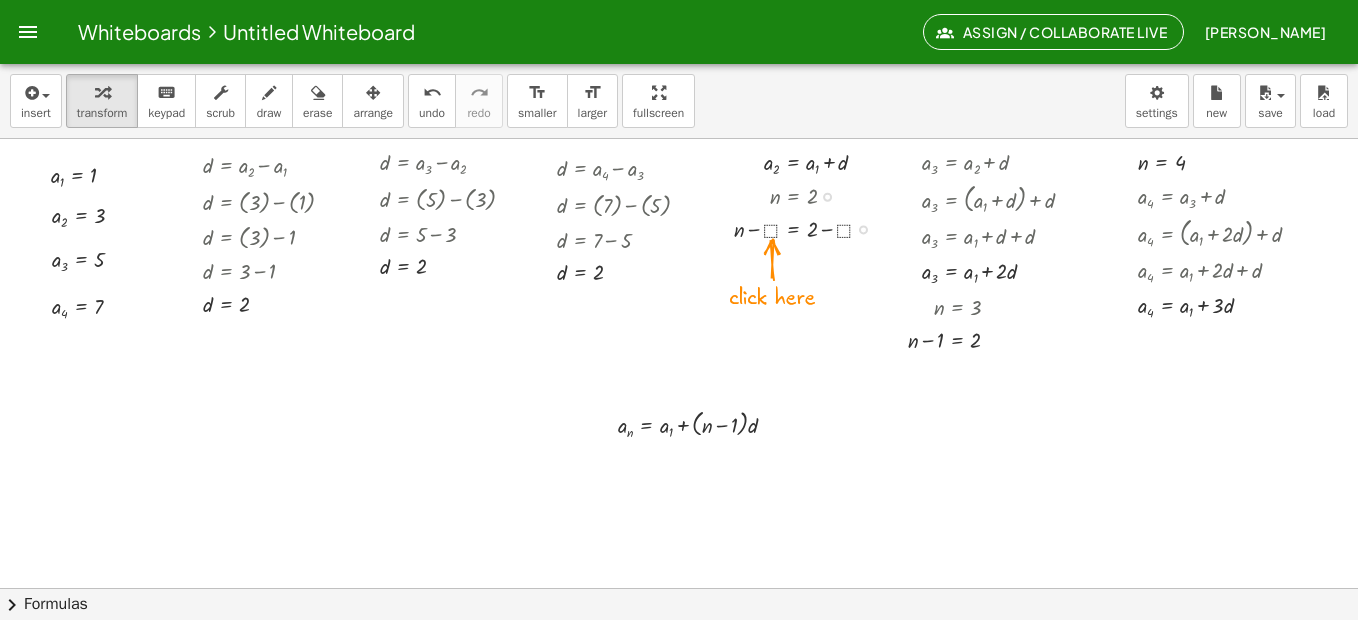 click at bounding box center (811, 227) 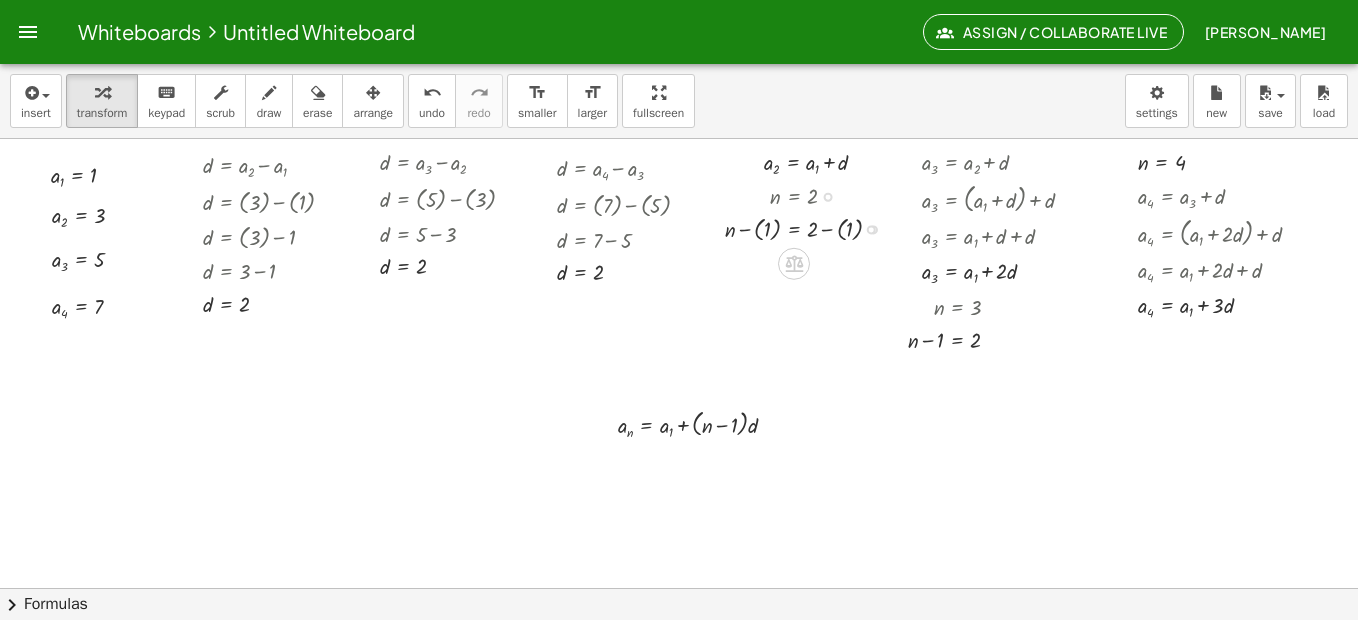 click at bounding box center (811, 227) 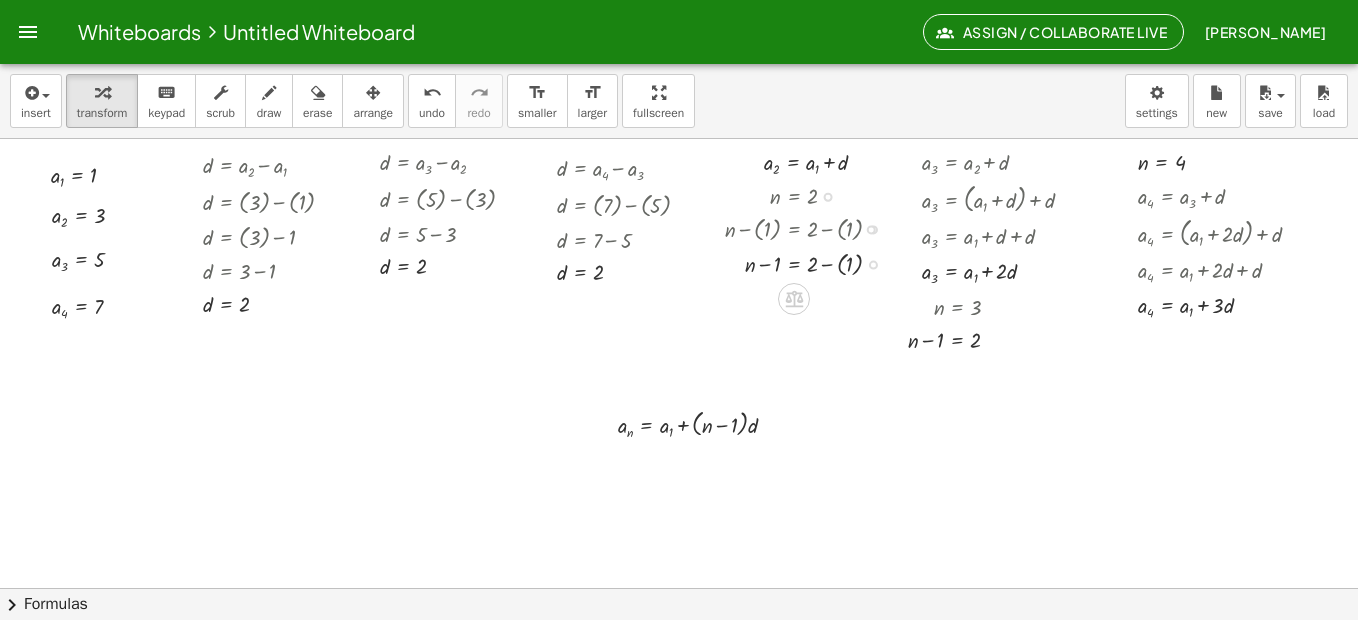 click at bounding box center (811, 262) 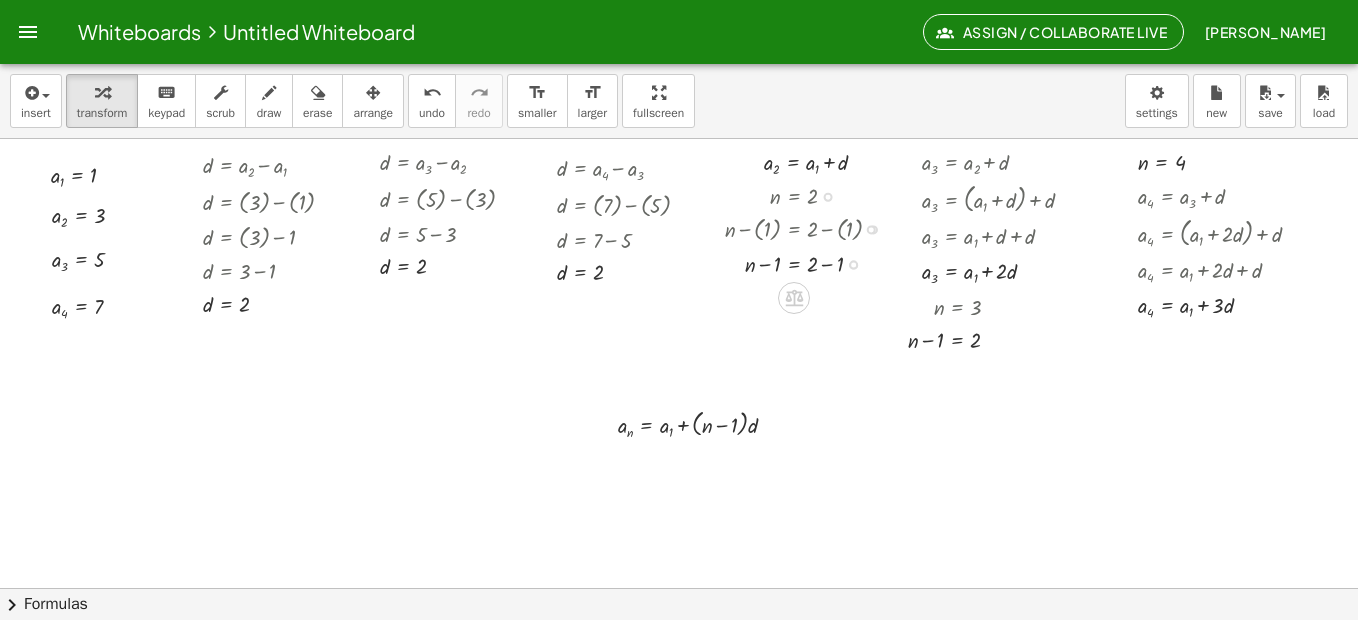 click at bounding box center [811, 262] 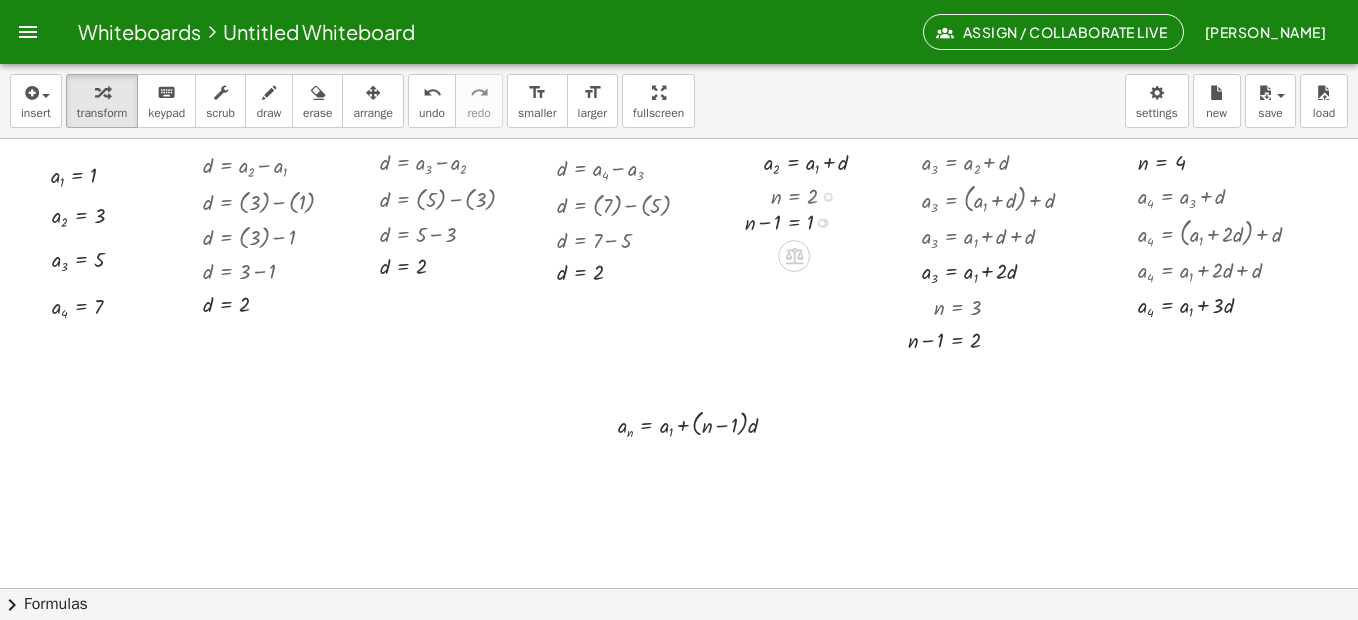 drag, startPoint x: 821, startPoint y: 263, endPoint x: 830, endPoint y: 214, distance: 49.819675 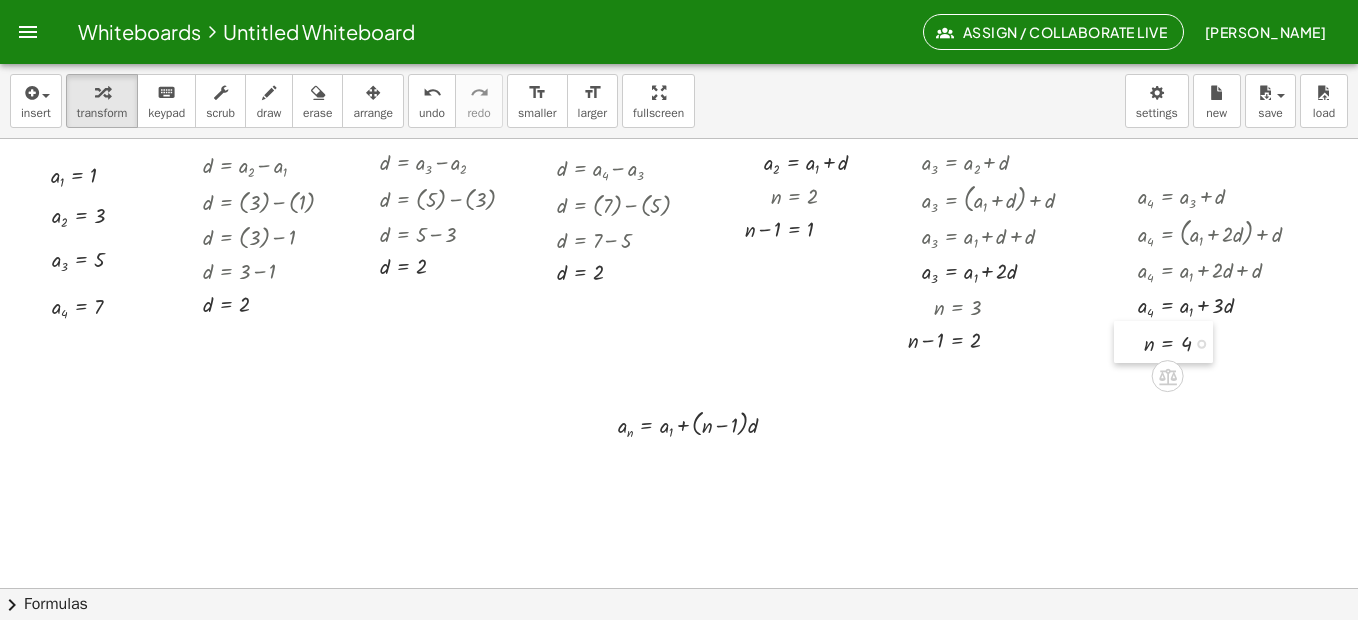 drag, startPoint x: 1132, startPoint y: 151, endPoint x: 1138, endPoint y: 332, distance: 181.09943 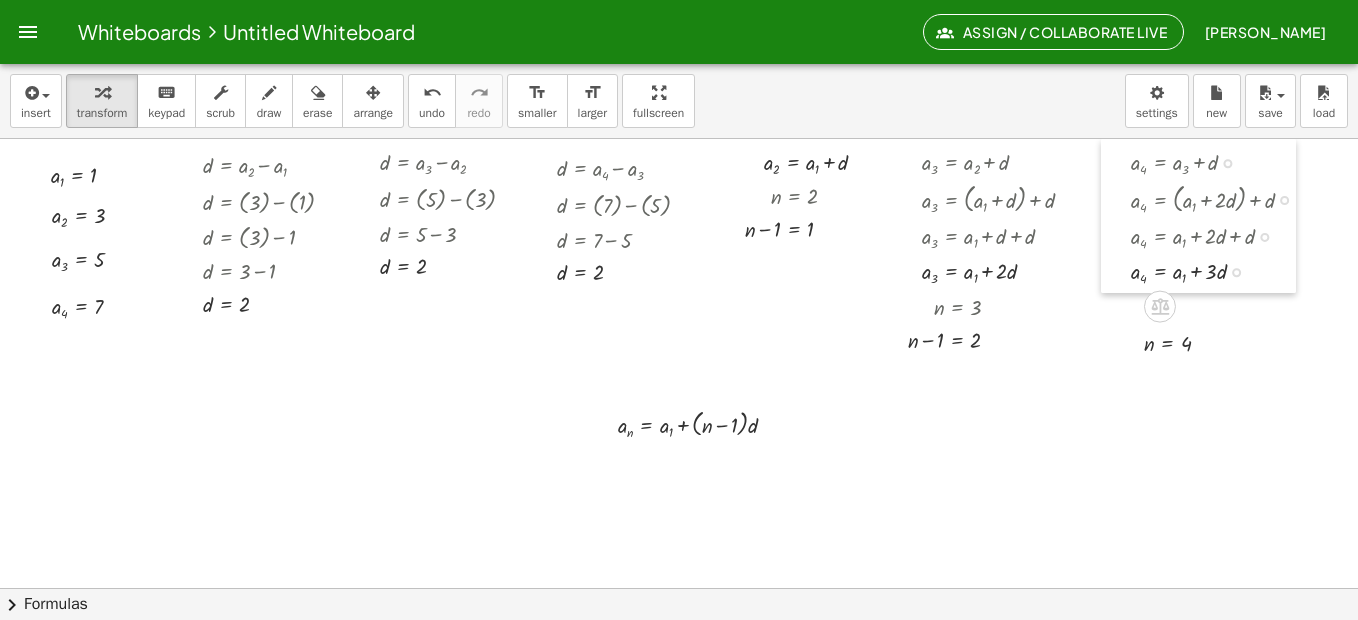 drag, startPoint x: 1128, startPoint y: 188, endPoint x: 1121, endPoint y: 149, distance: 39.623226 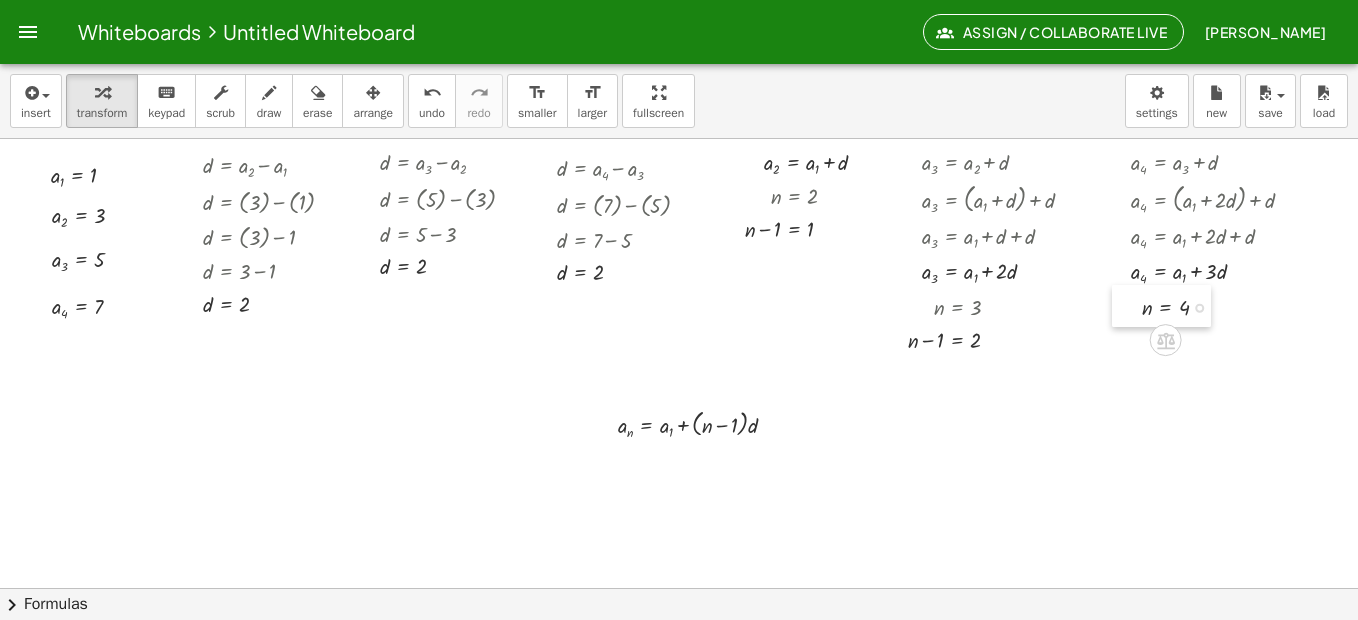 drag, startPoint x: 1138, startPoint y: 334, endPoint x: 1136, endPoint y: 298, distance: 36.05551 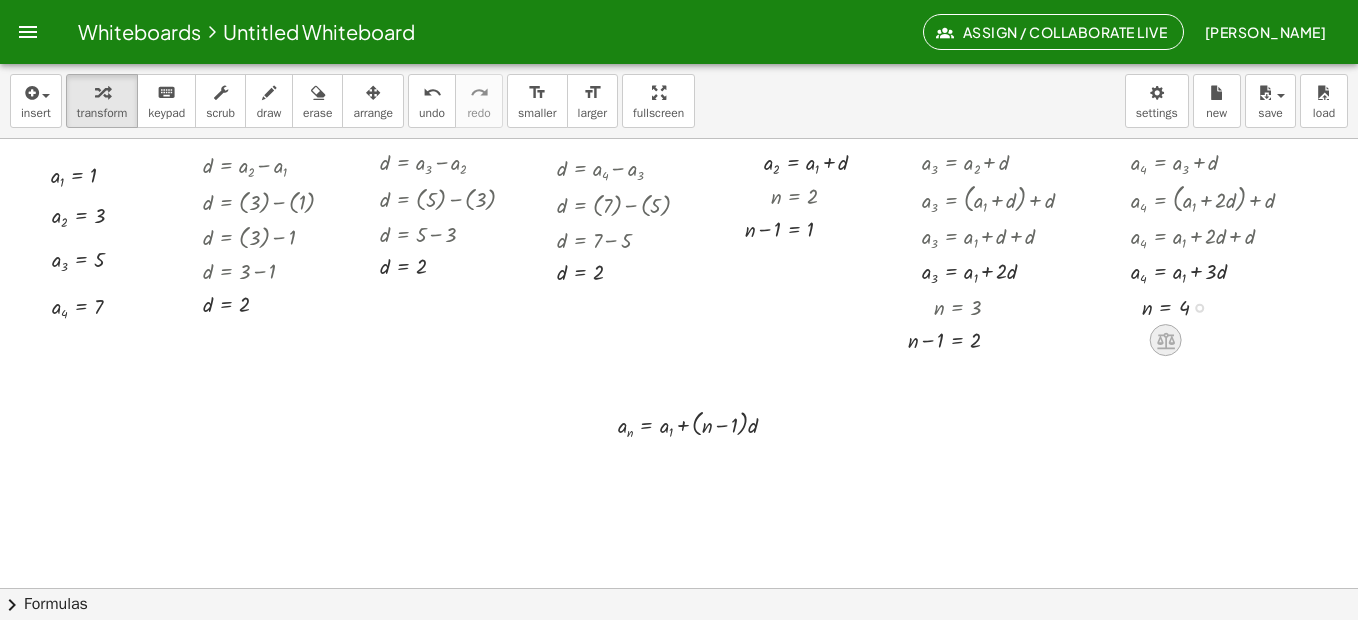 click 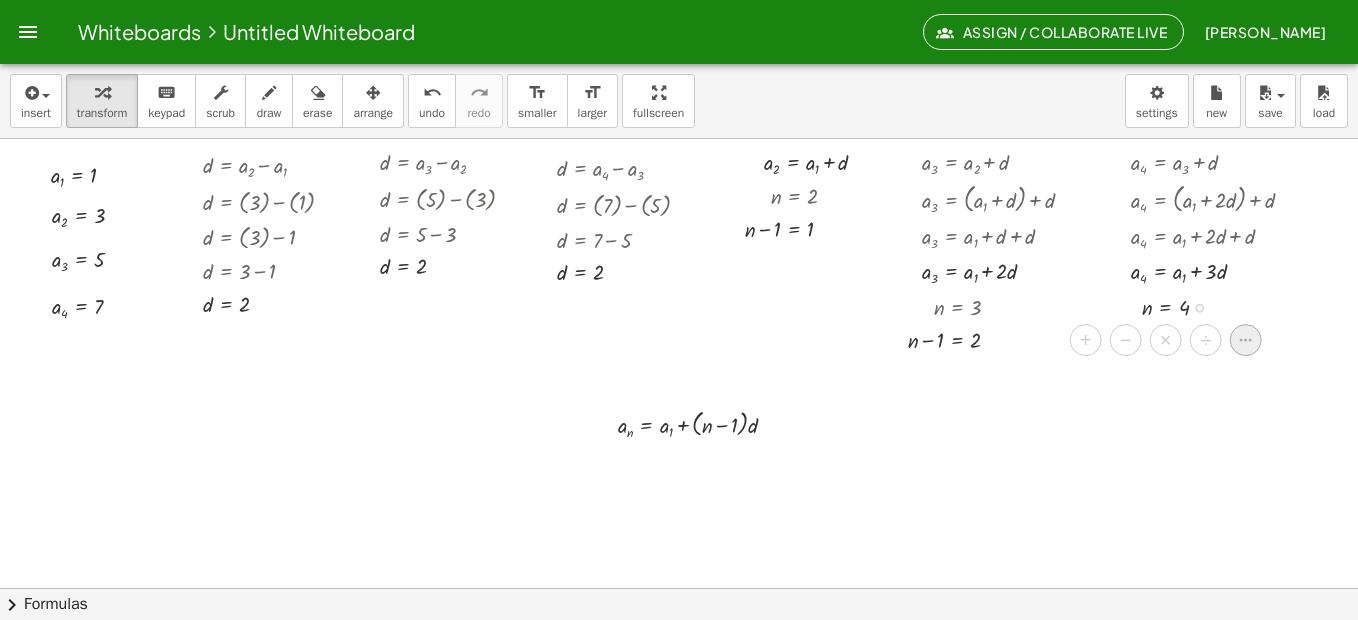 click 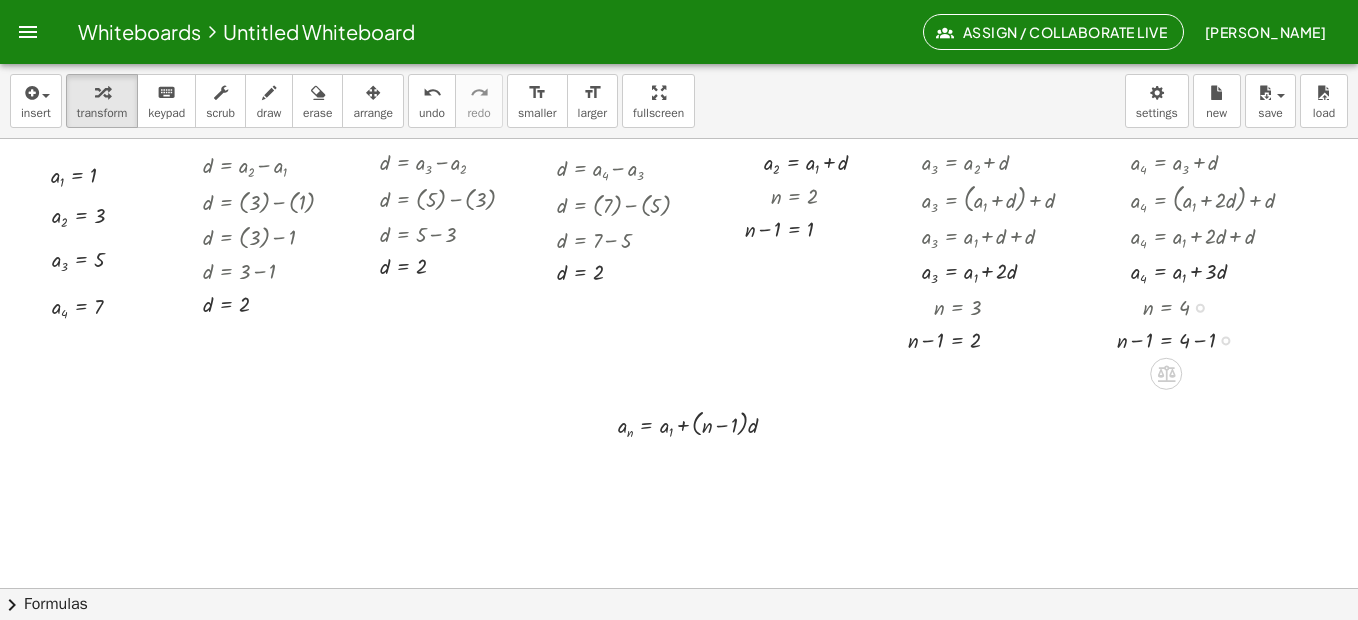 click at bounding box center [1184, 338] 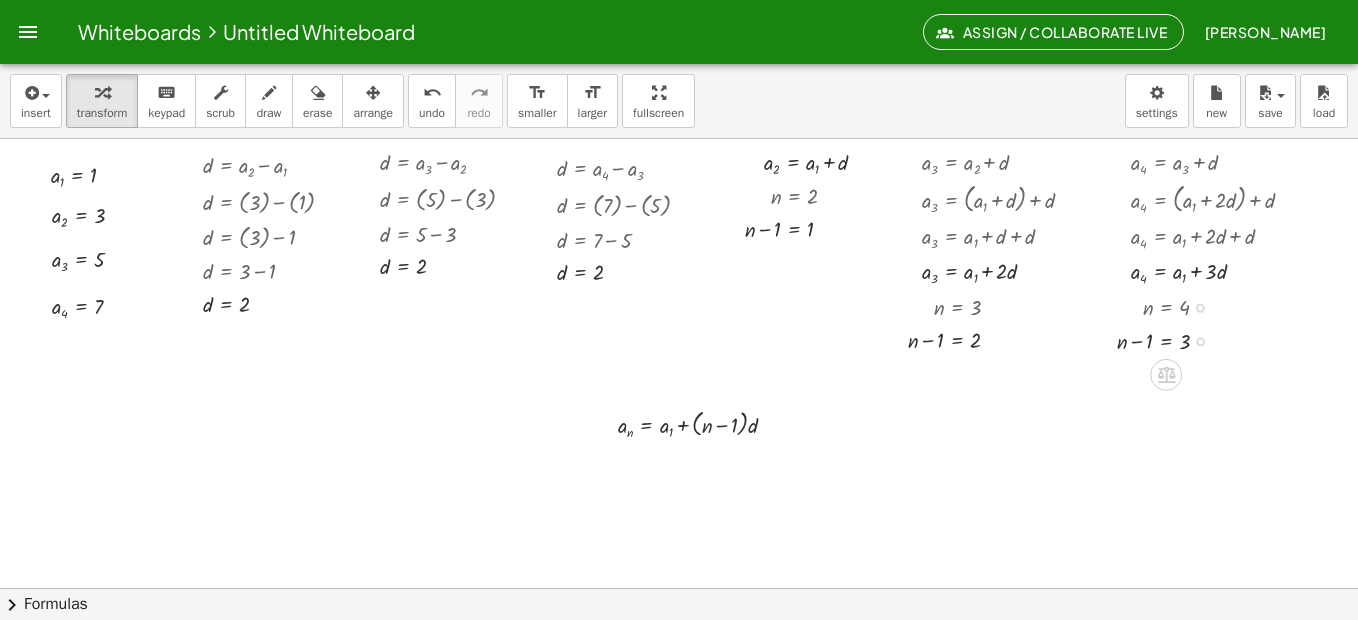 drag, startPoint x: 1201, startPoint y: 373, endPoint x: 1205, endPoint y: 333, distance: 40.1995 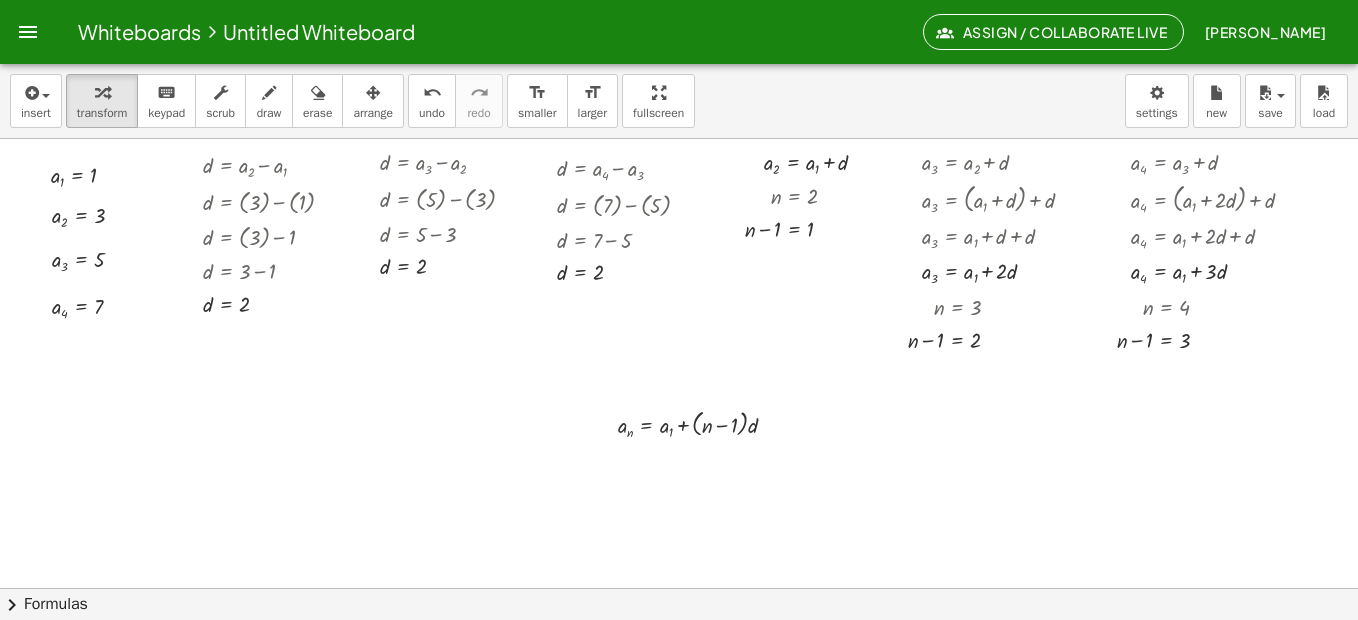 click at bounding box center (691, 652) 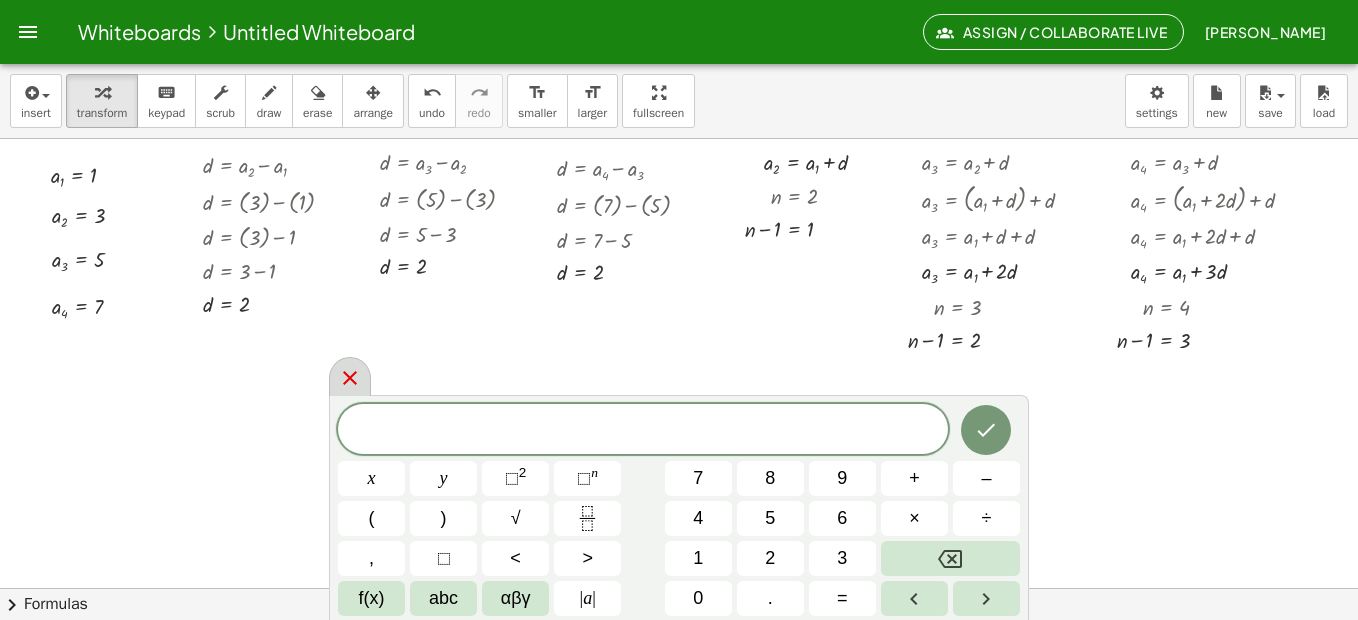 click 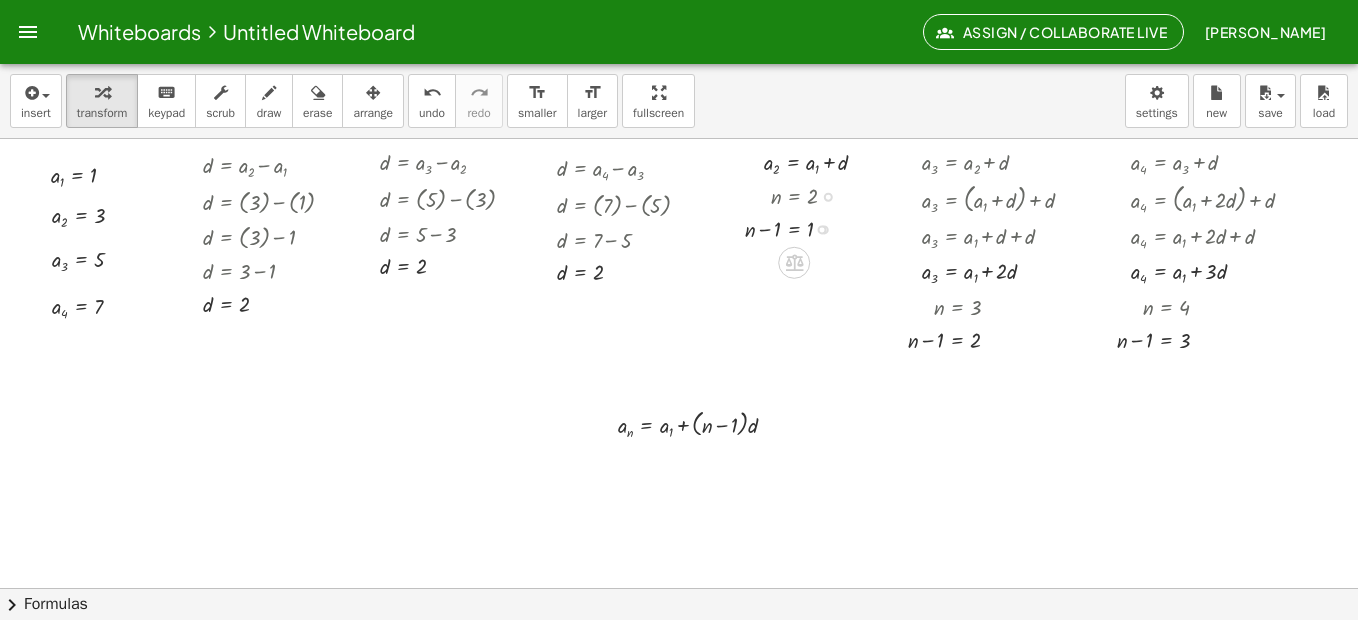 click at bounding box center [799, 227] 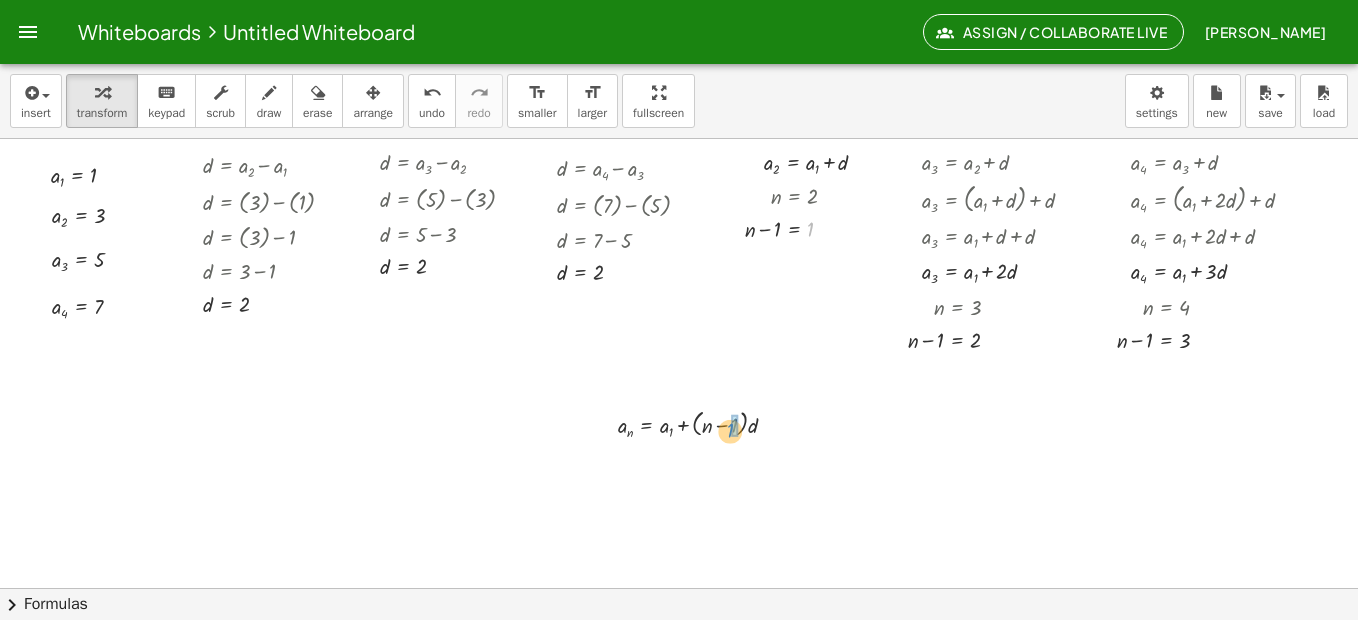 drag, startPoint x: 811, startPoint y: 234, endPoint x: 730, endPoint y: 435, distance: 216.70717 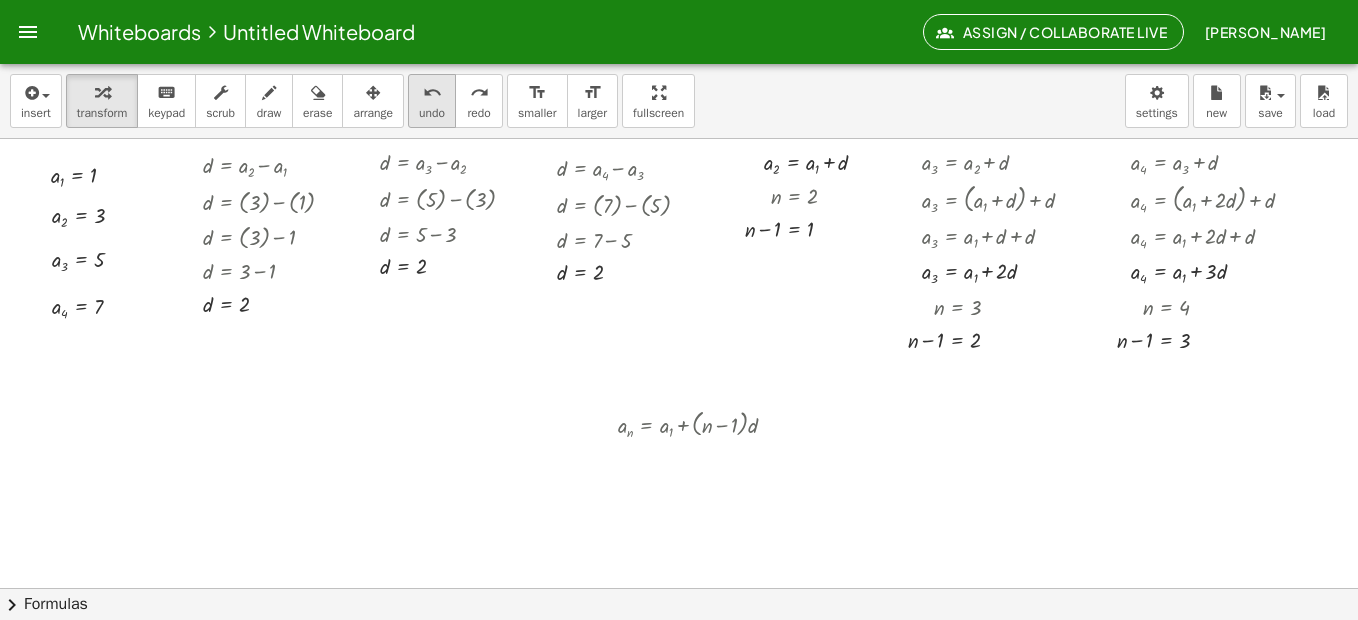 click on "undo undo" at bounding box center (432, 101) 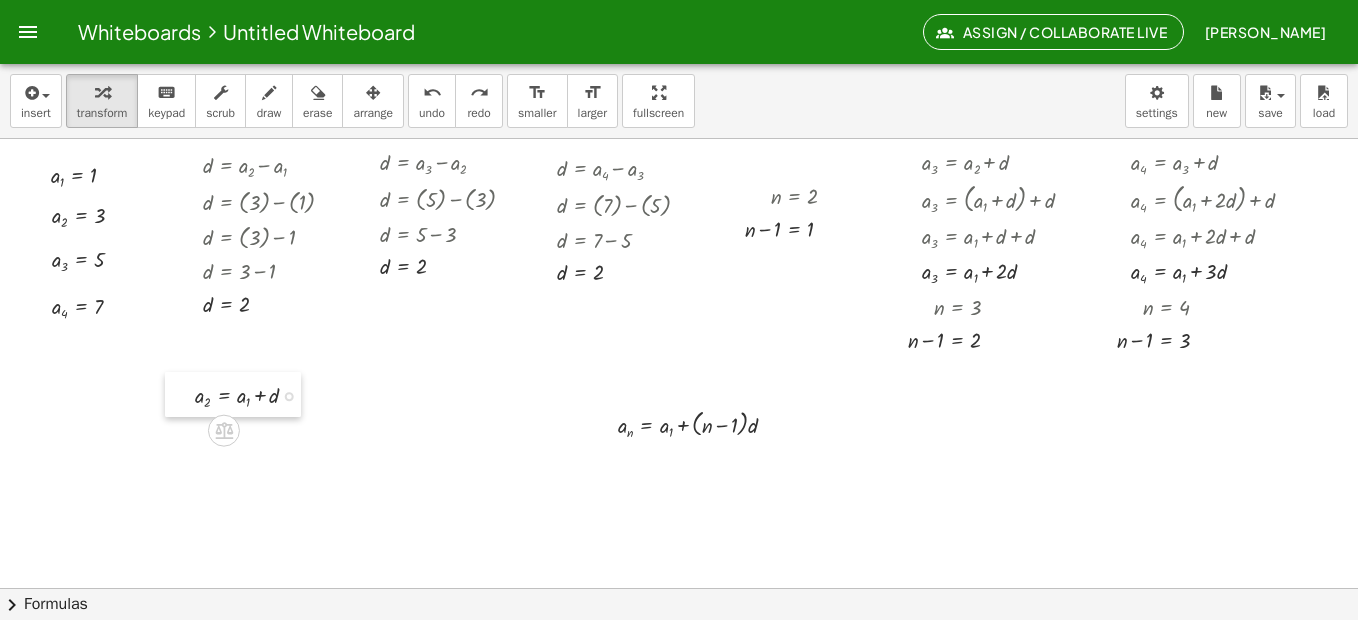 drag, startPoint x: 739, startPoint y: 150, endPoint x: 170, endPoint y: 383, distance: 614.8577 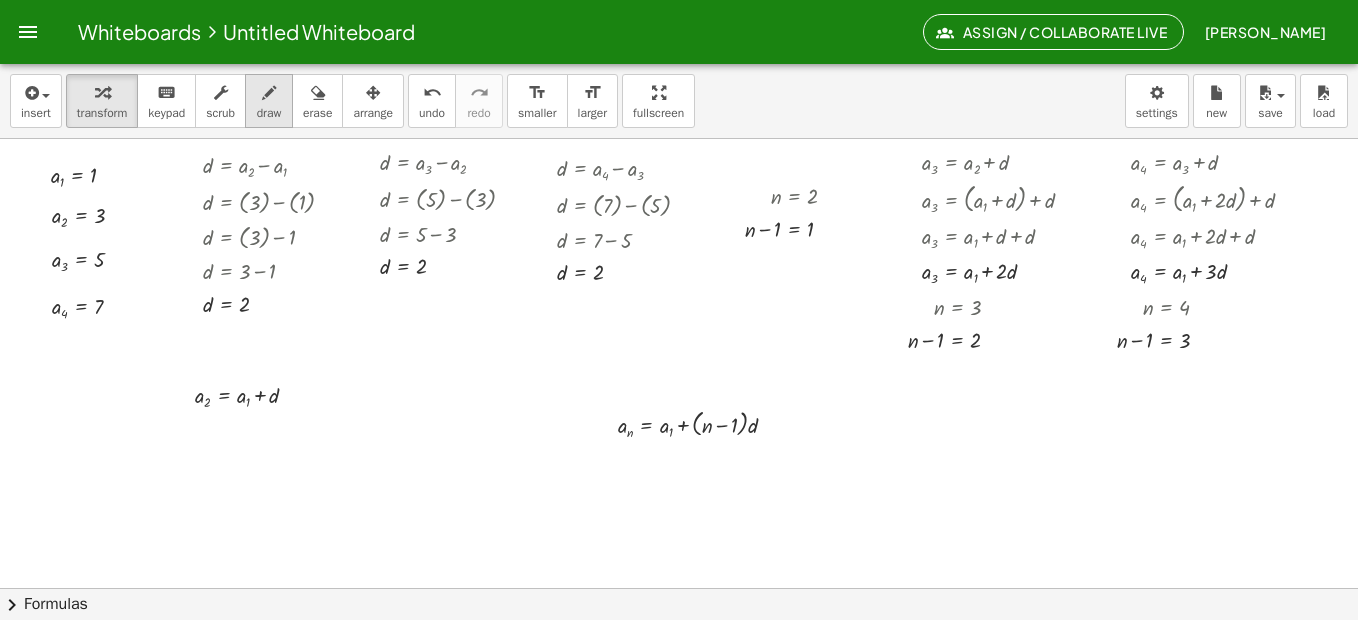 click at bounding box center [269, 93] 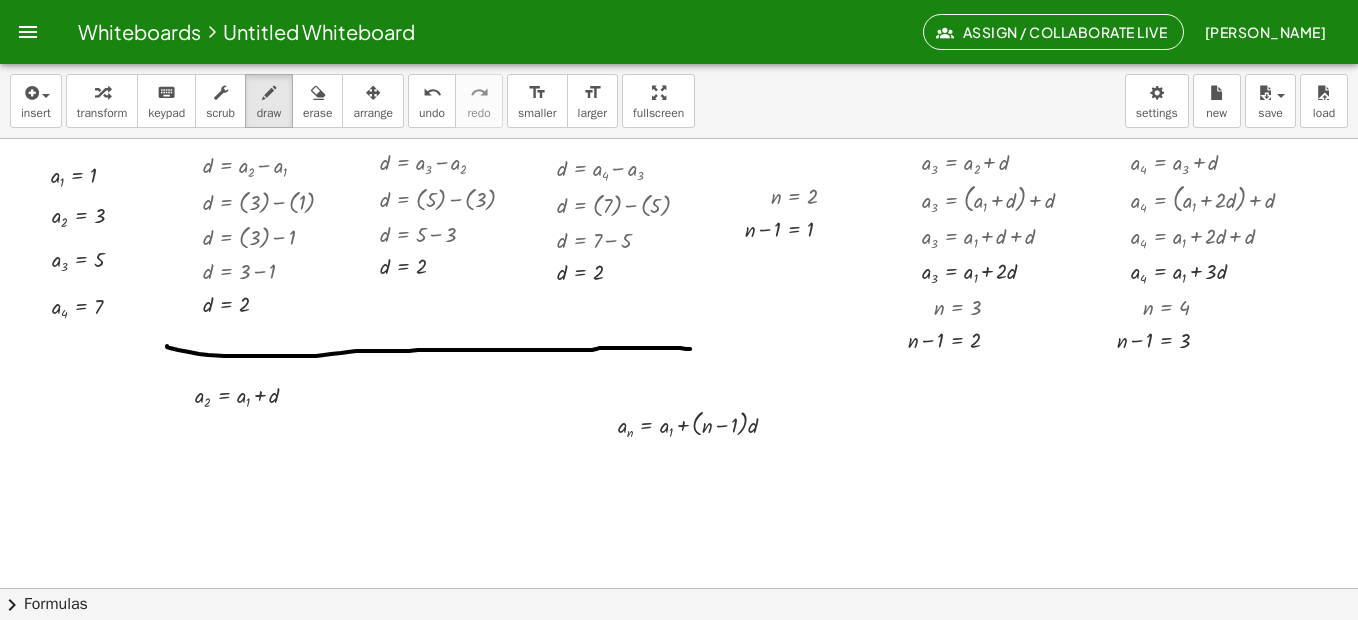 drag, startPoint x: 167, startPoint y: 346, endPoint x: 690, endPoint y: 349, distance: 523.0086 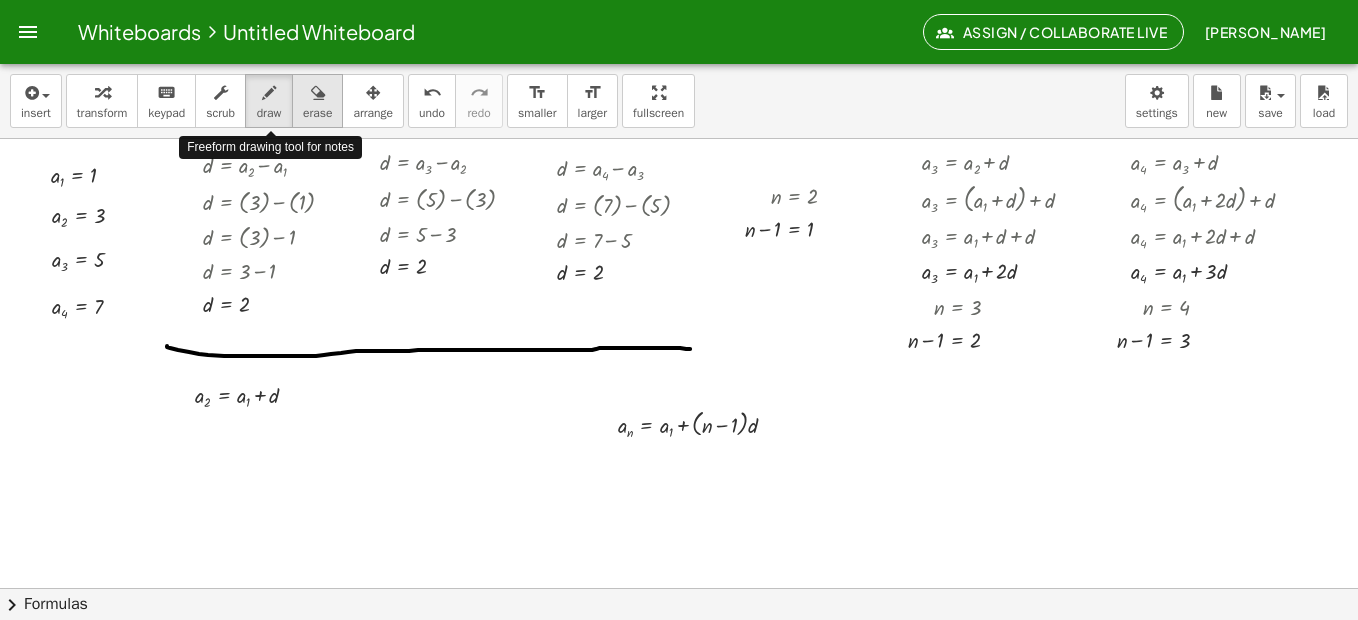 click at bounding box center (317, 92) 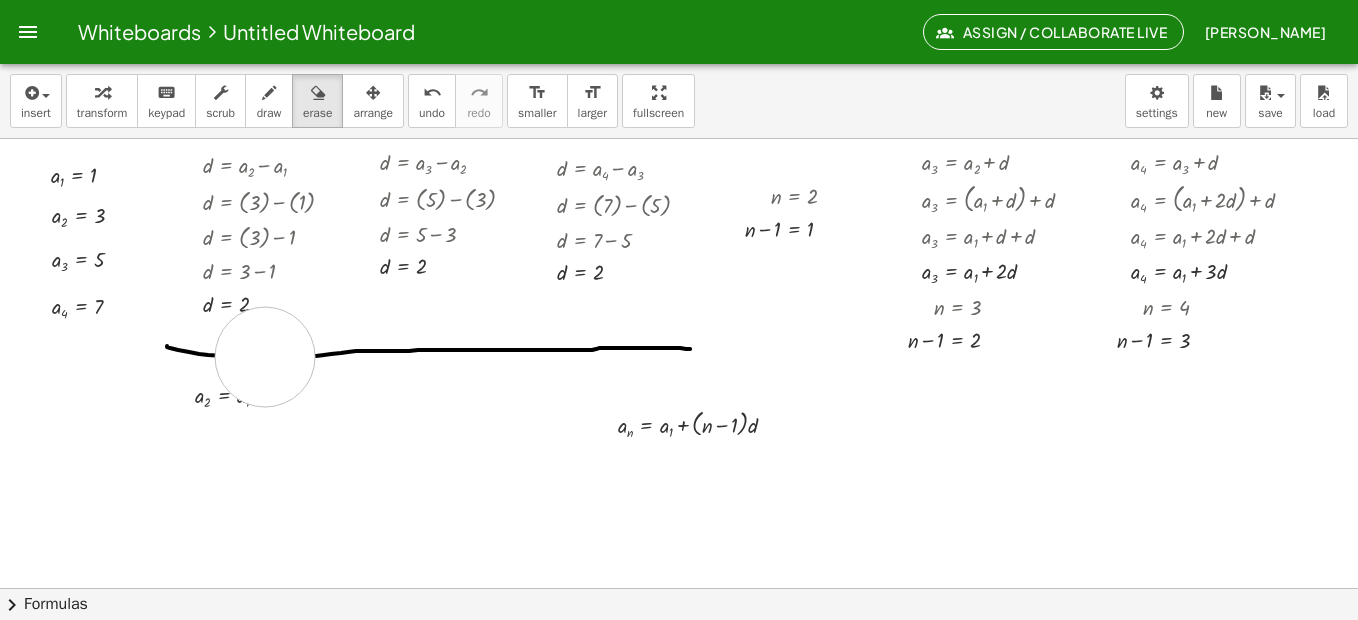 click at bounding box center [691, 652] 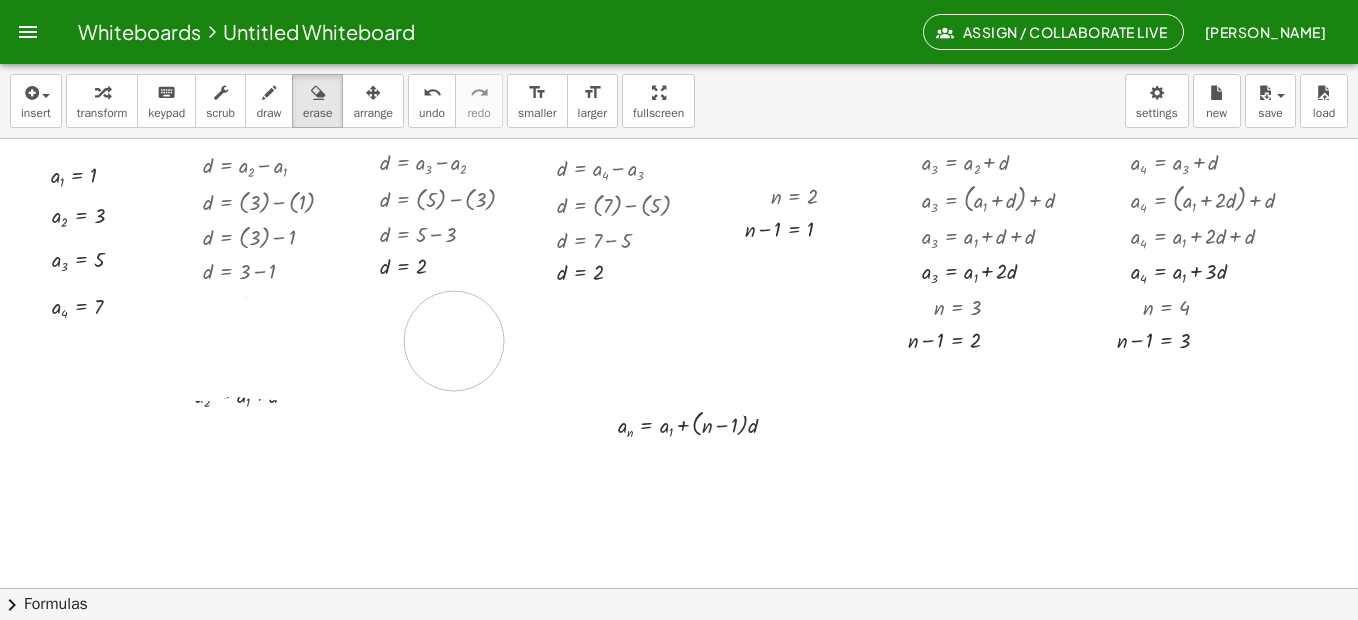 drag, startPoint x: 209, startPoint y: 351, endPoint x: 454, endPoint y: 341, distance: 245.204 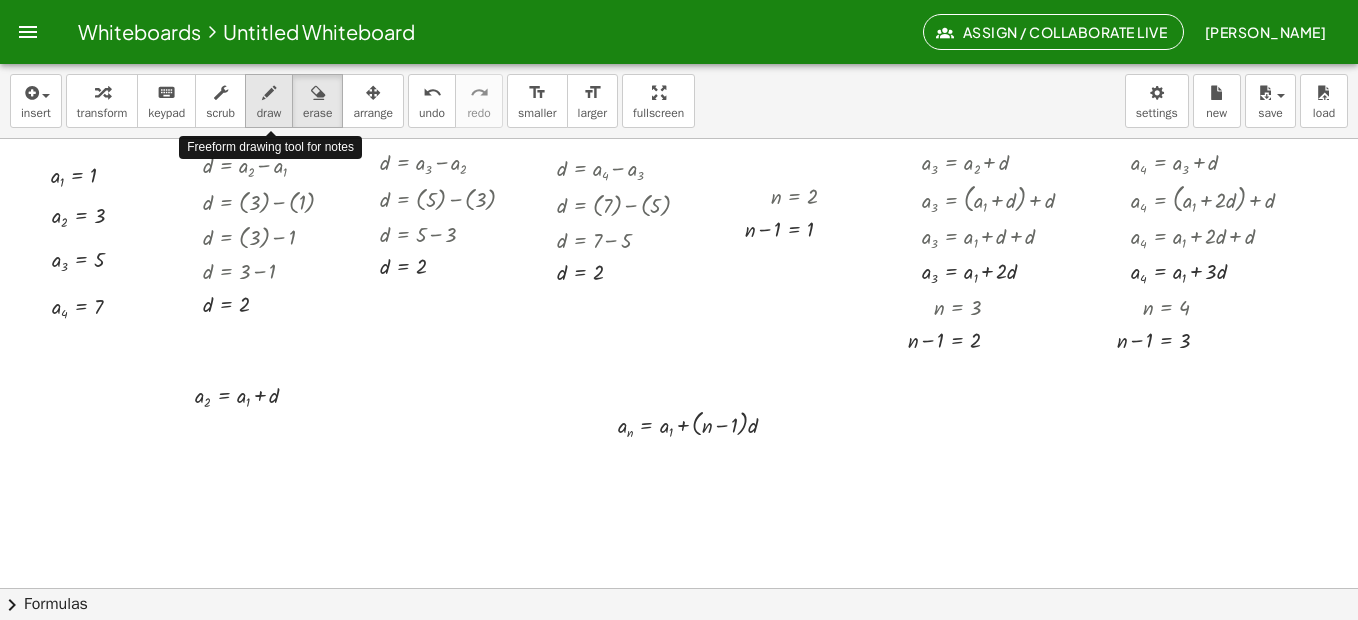 click at bounding box center [269, 93] 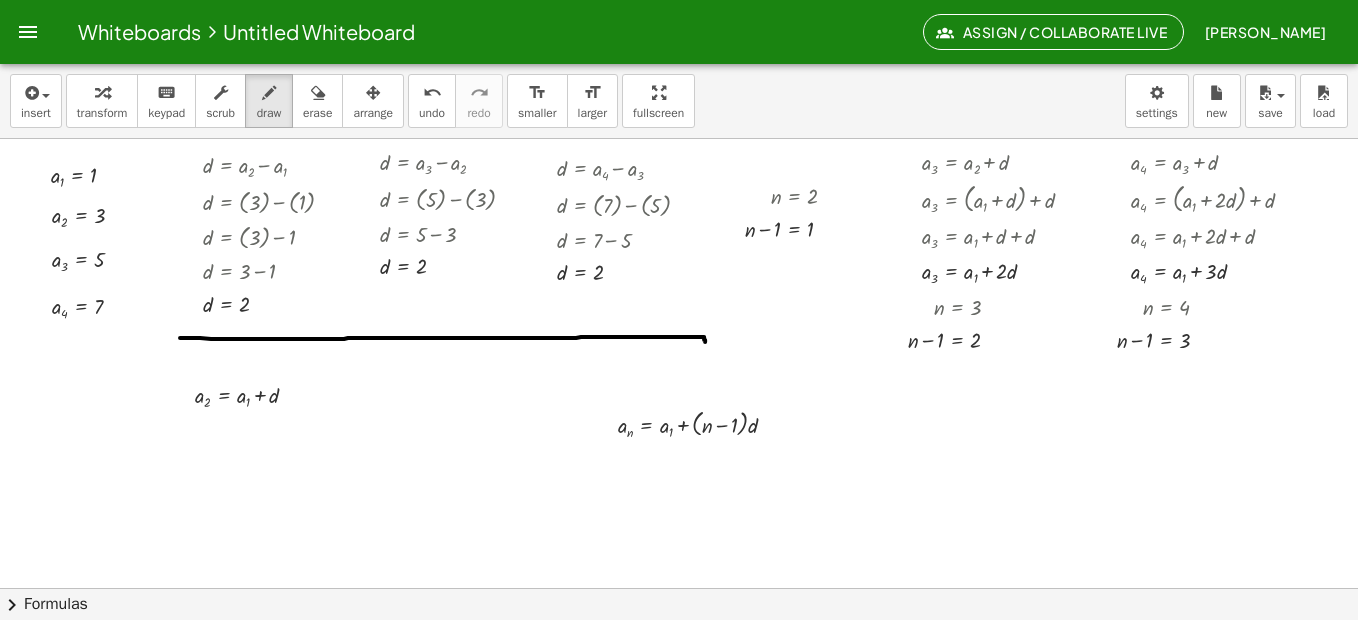 drag, startPoint x: 180, startPoint y: 338, endPoint x: 705, endPoint y: 342, distance: 525.01526 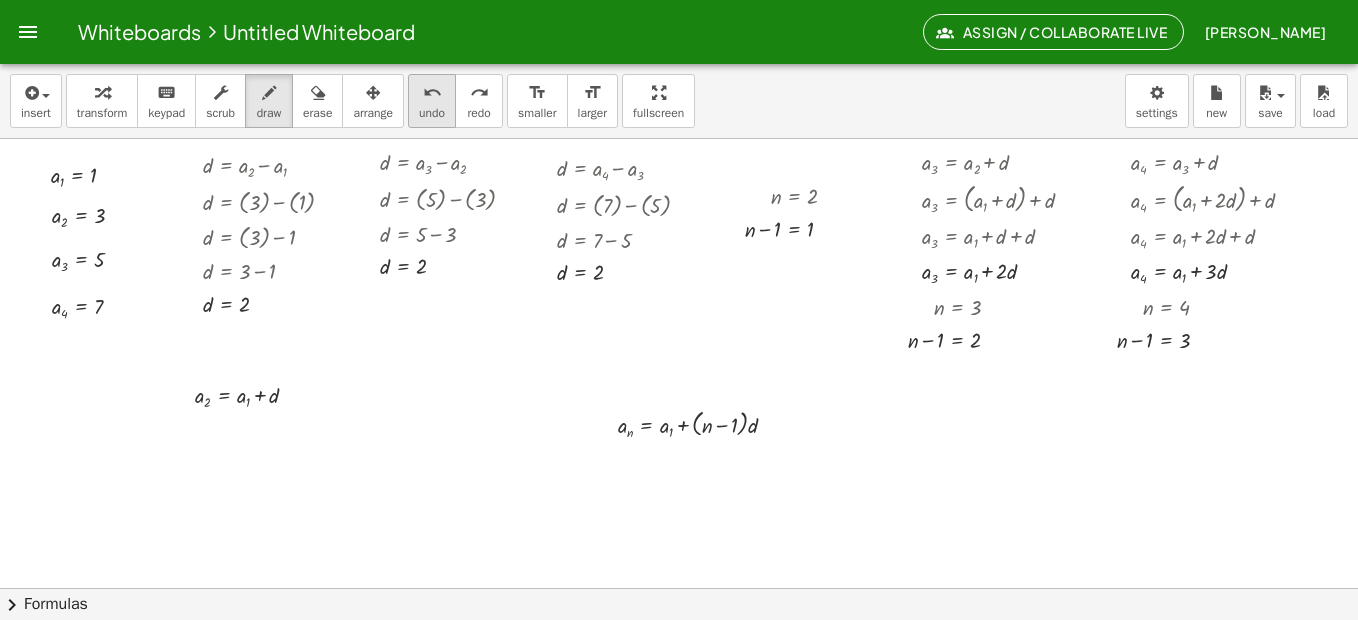 click on "undo" at bounding box center (432, 113) 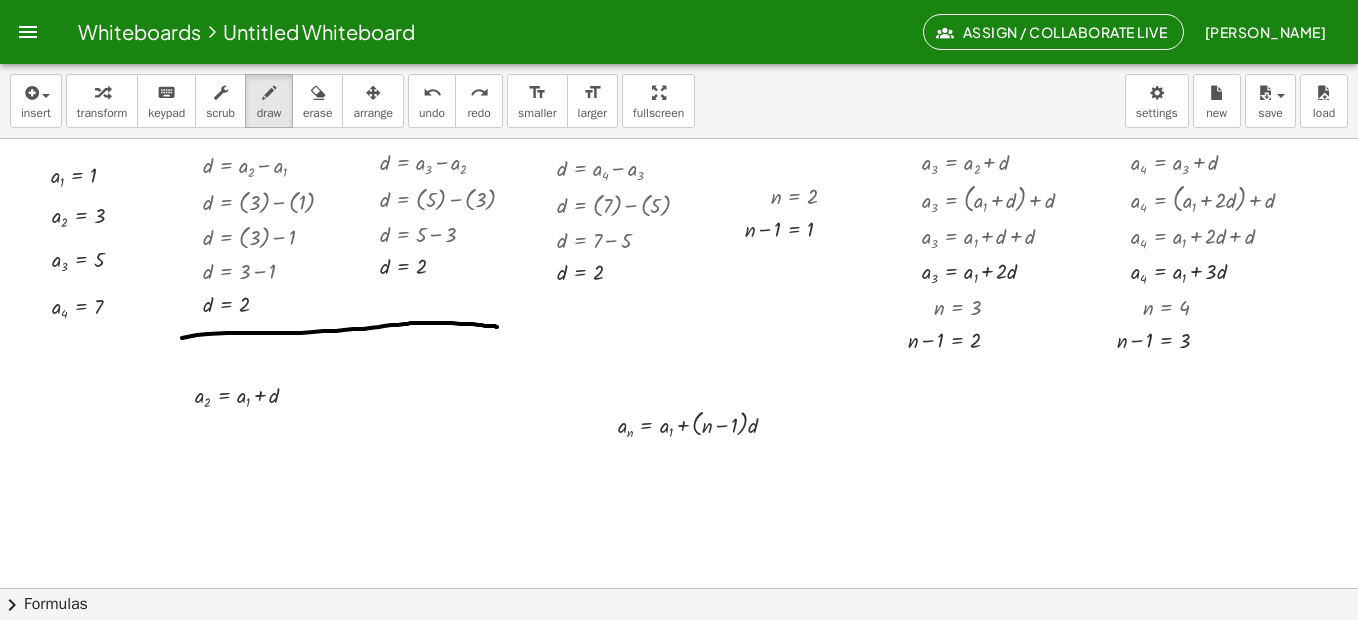 drag, startPoint x: 182, startPoint y: 338, endPoint x: 382, endPoint y: 227, distance: 228.73784 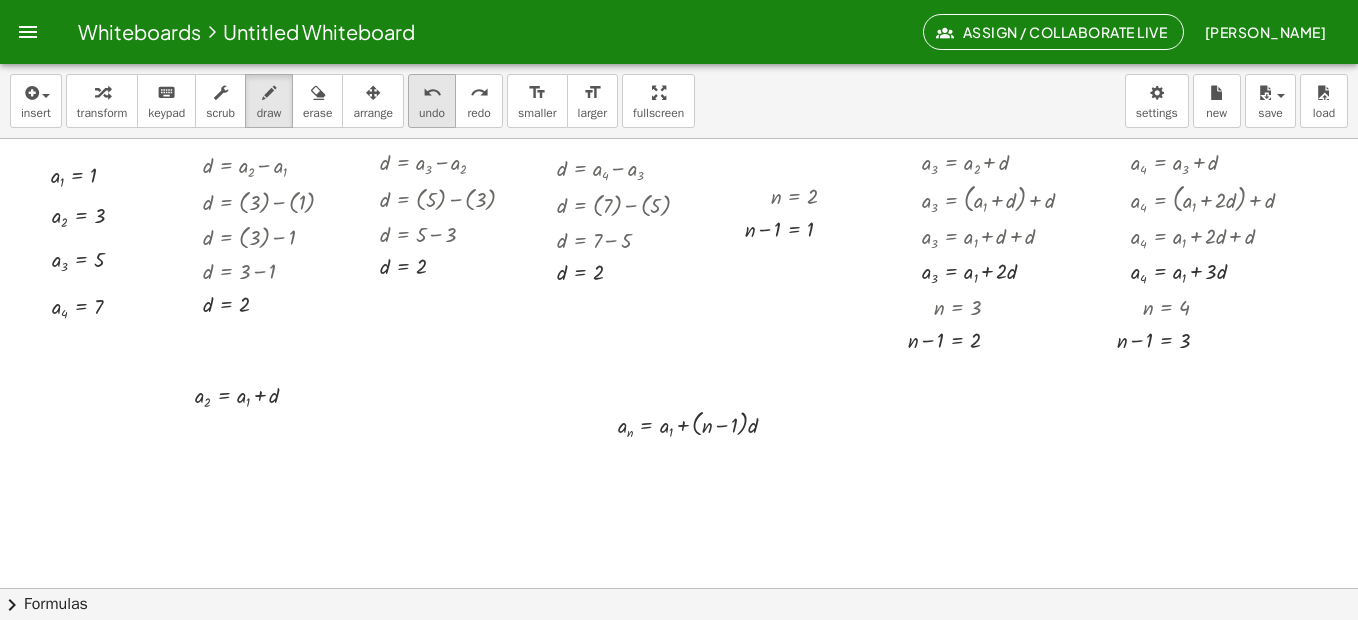 click on "undo undo" at bounding box center (432, 101) 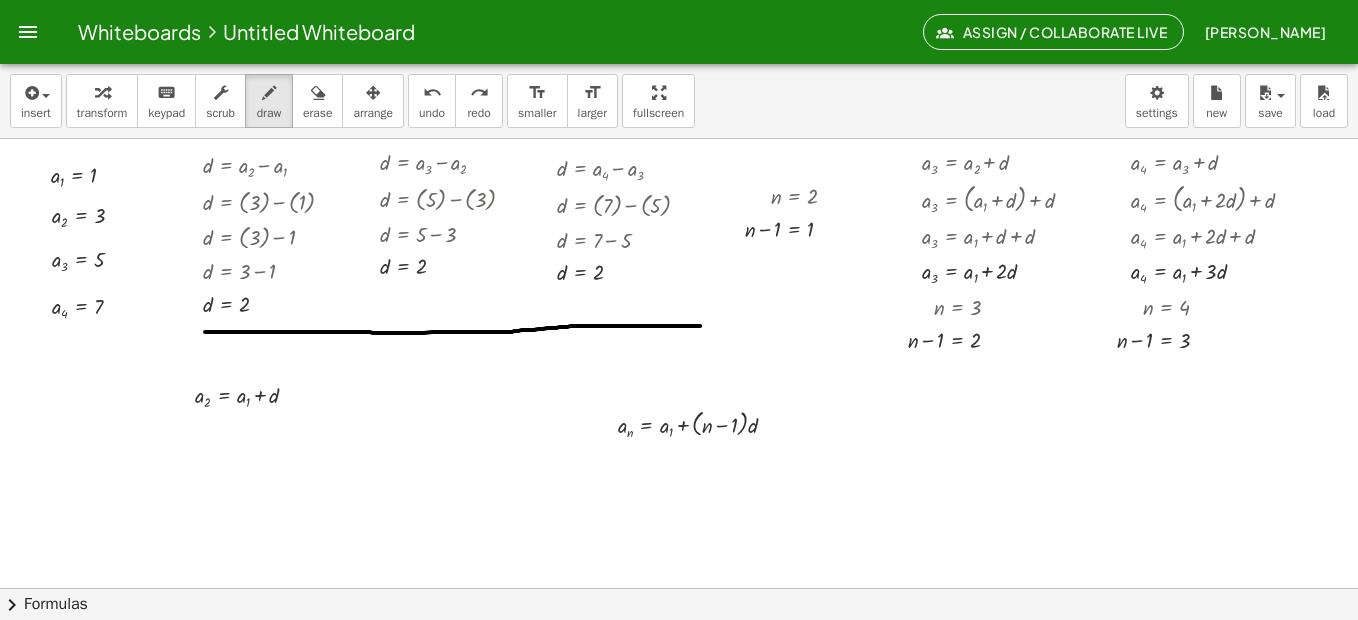 drag, startPoint x: 205, startPoint y: 332, endPoint x: 700, endPoint y: 326, distance: 495.03638 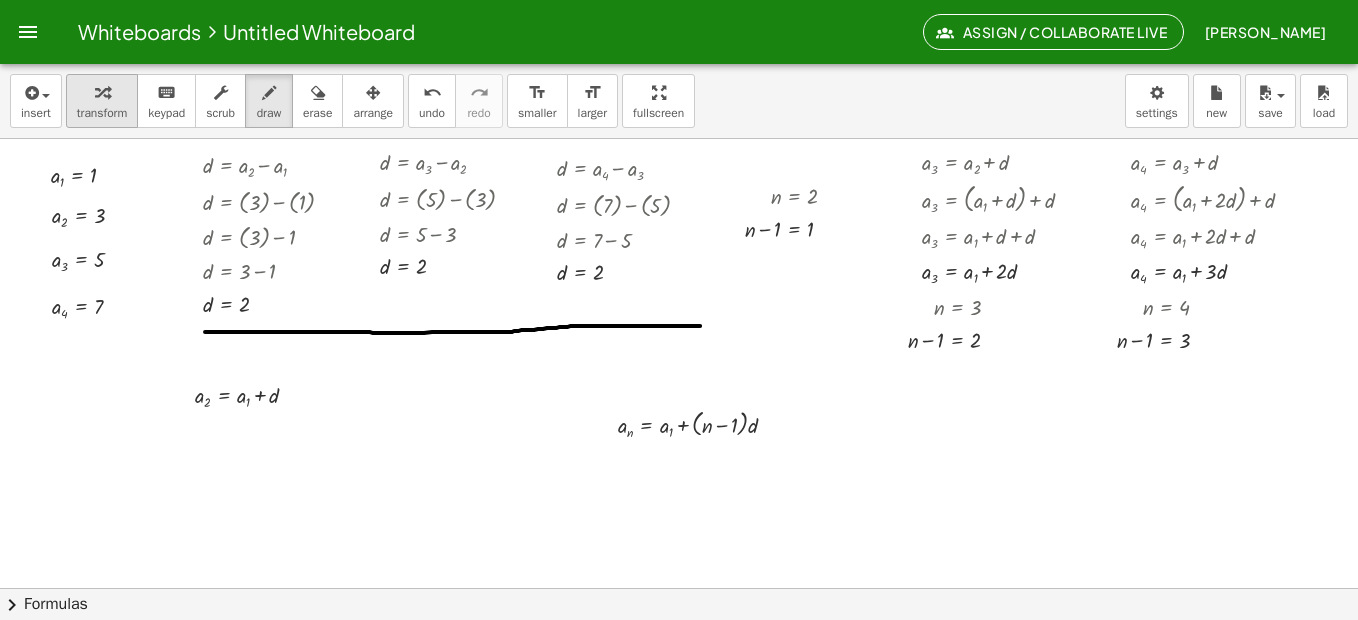 click at bounding box center [102, 92] 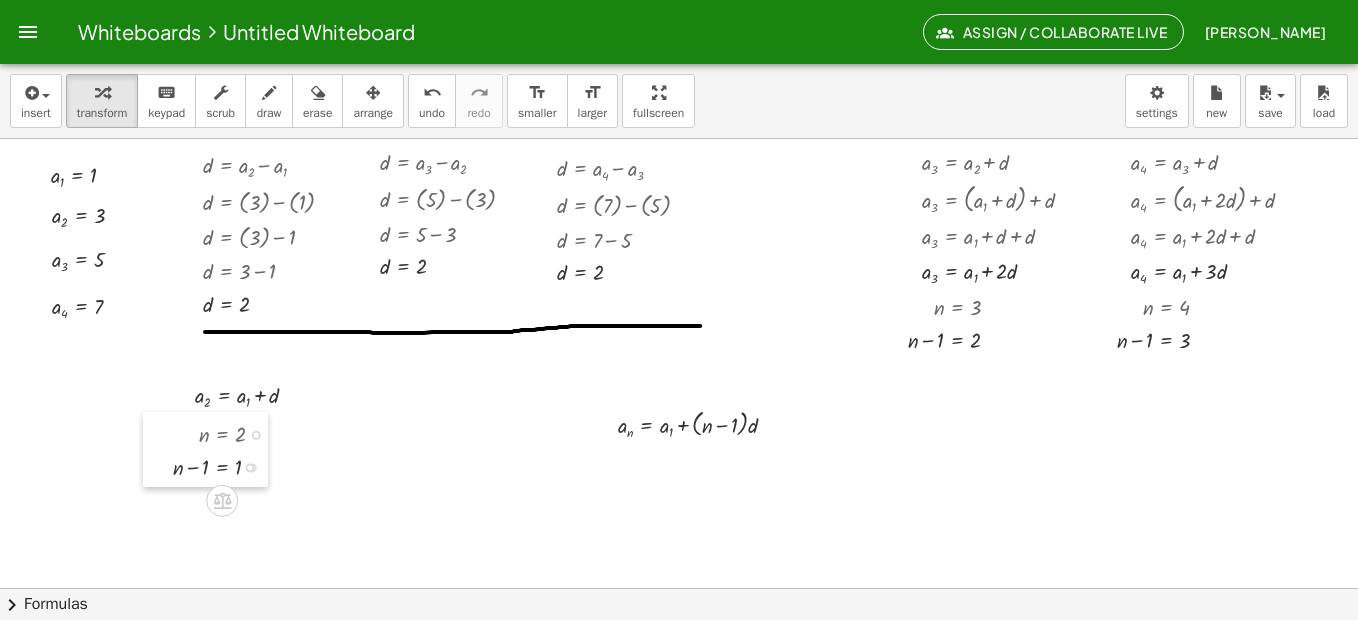 drag, startPoint x: 737, startPoint y: 198, endPoint x: 165, endPoint y: 436, distance: 619.5385 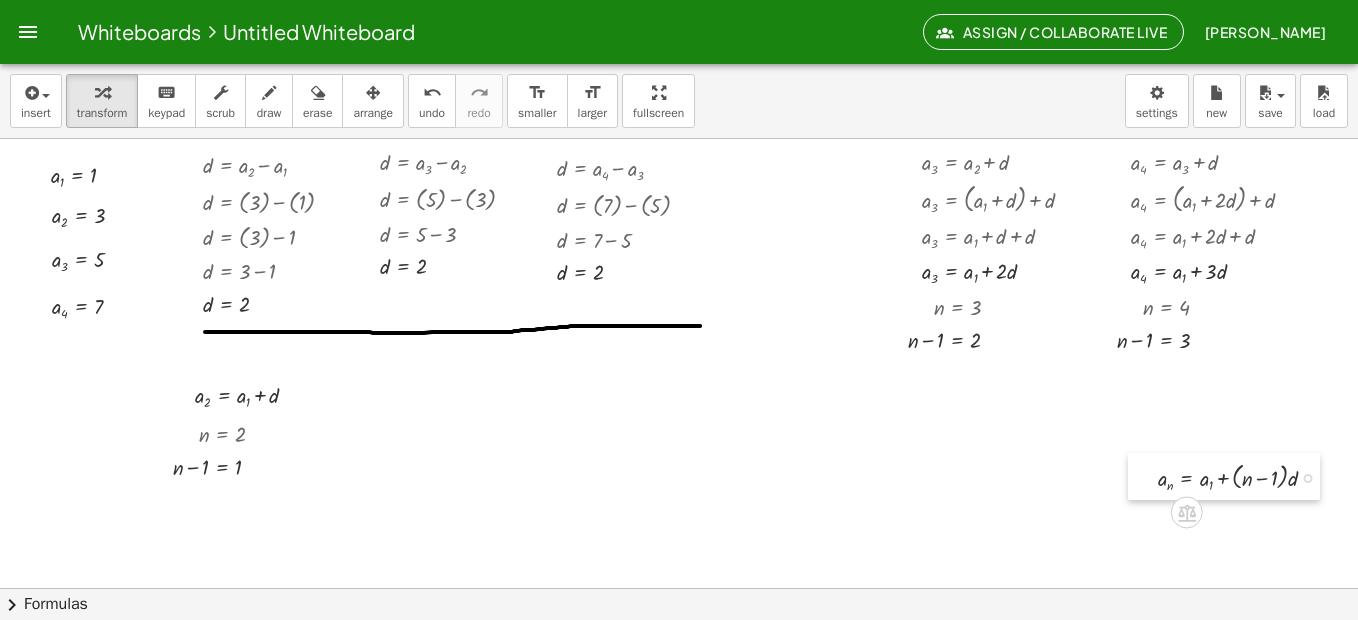 drag, startPoint x: 594, startPoint y: 408, endPoint x: 1141, endPoint y: 462, distance: 549.659 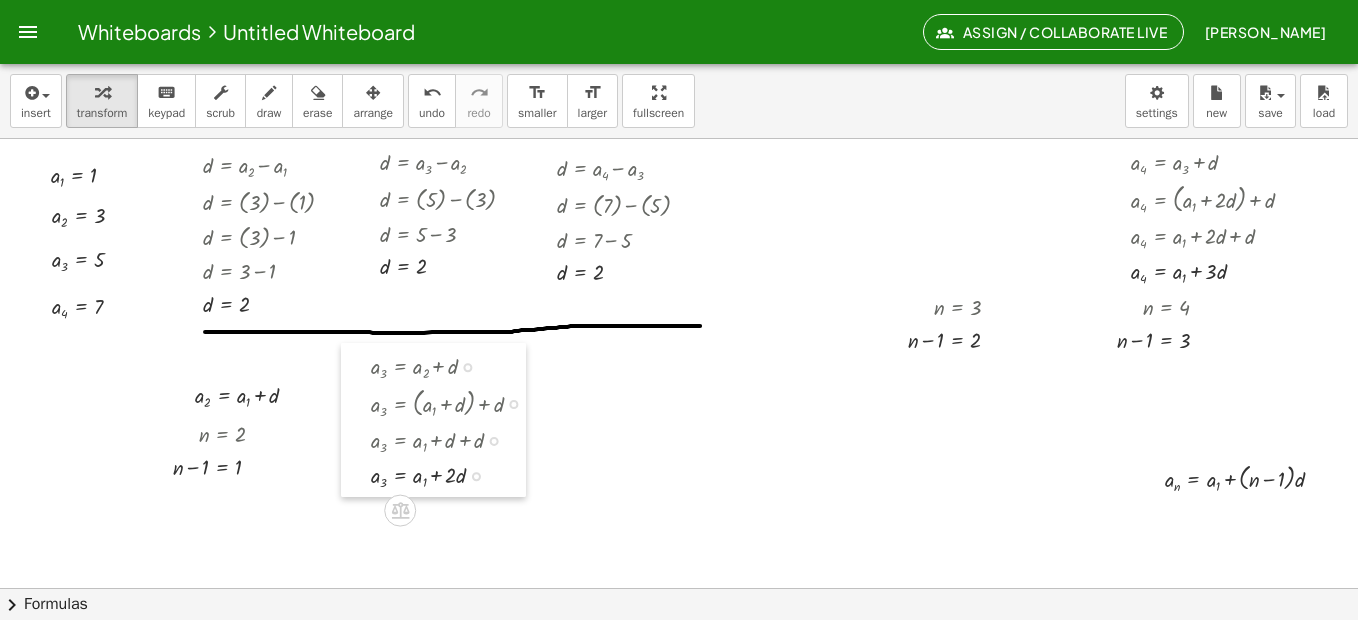 drag, startPoint x: 910, startPoint y: 160, endPoint x: 359, endPoint y: 364, distance: 587.5517 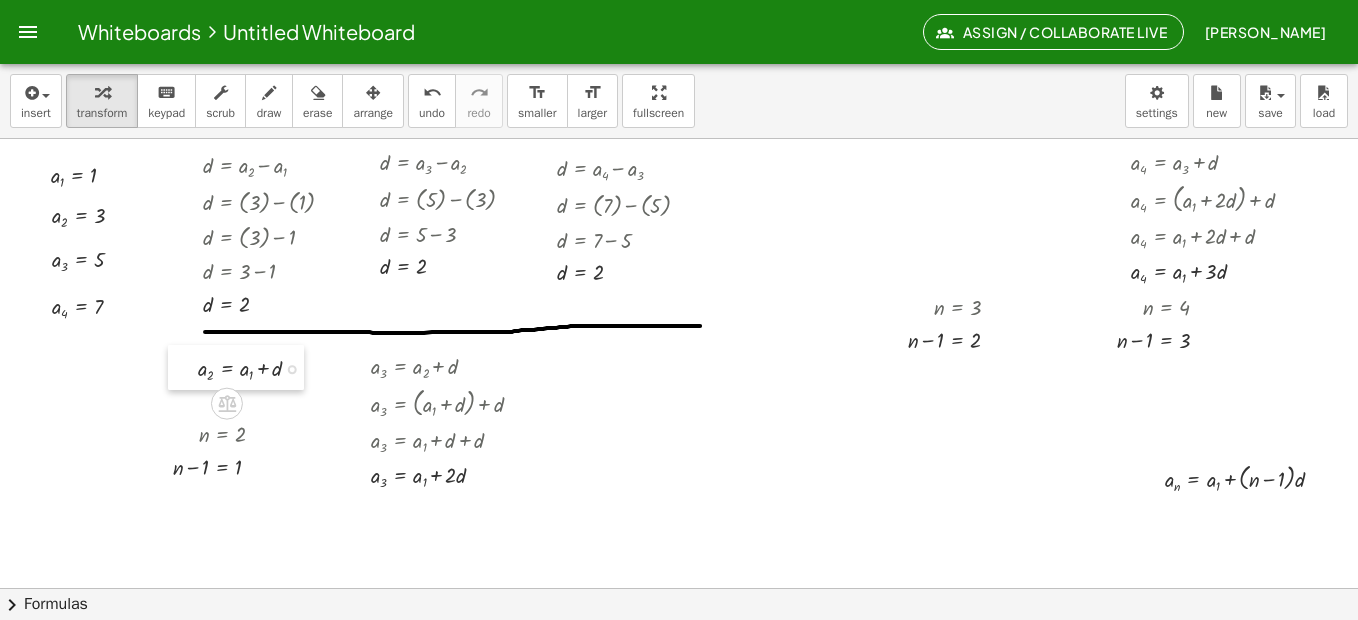 drag, startPoint x: 175, startPoint y: 395, endPoint x: 178, endPoint y: 368, distance: 27.166155 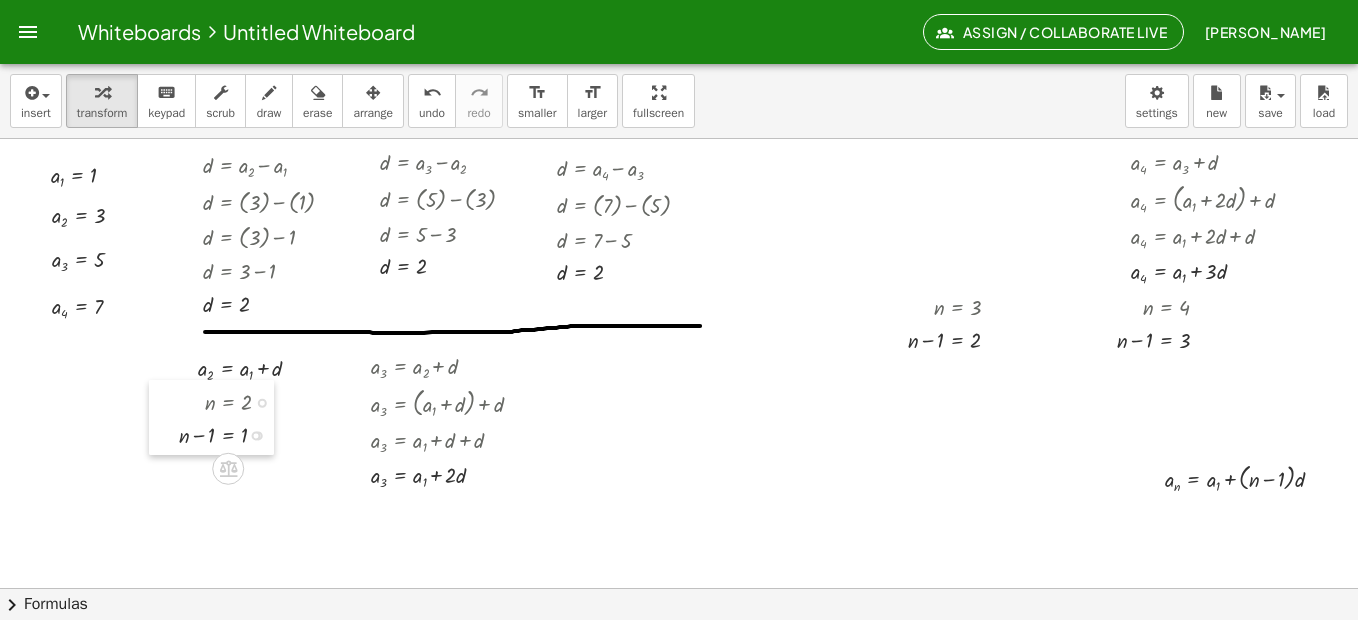 drag, startPoint x: 169, startPoint y: 427, endPoint x: 175, endPoint y: 395, distance: 32.55764 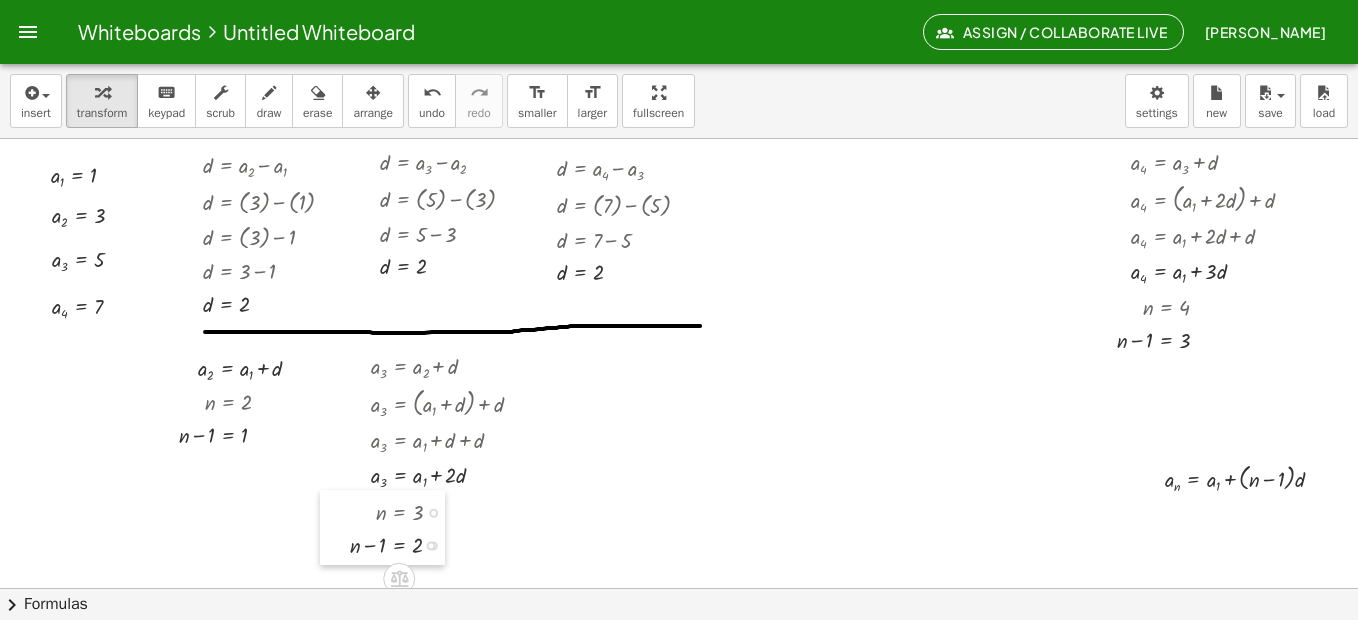 drag, startPoint x: 893, startPoint y: 299, endPoint x: 335, endPoint y: 504, distance: 594.46533 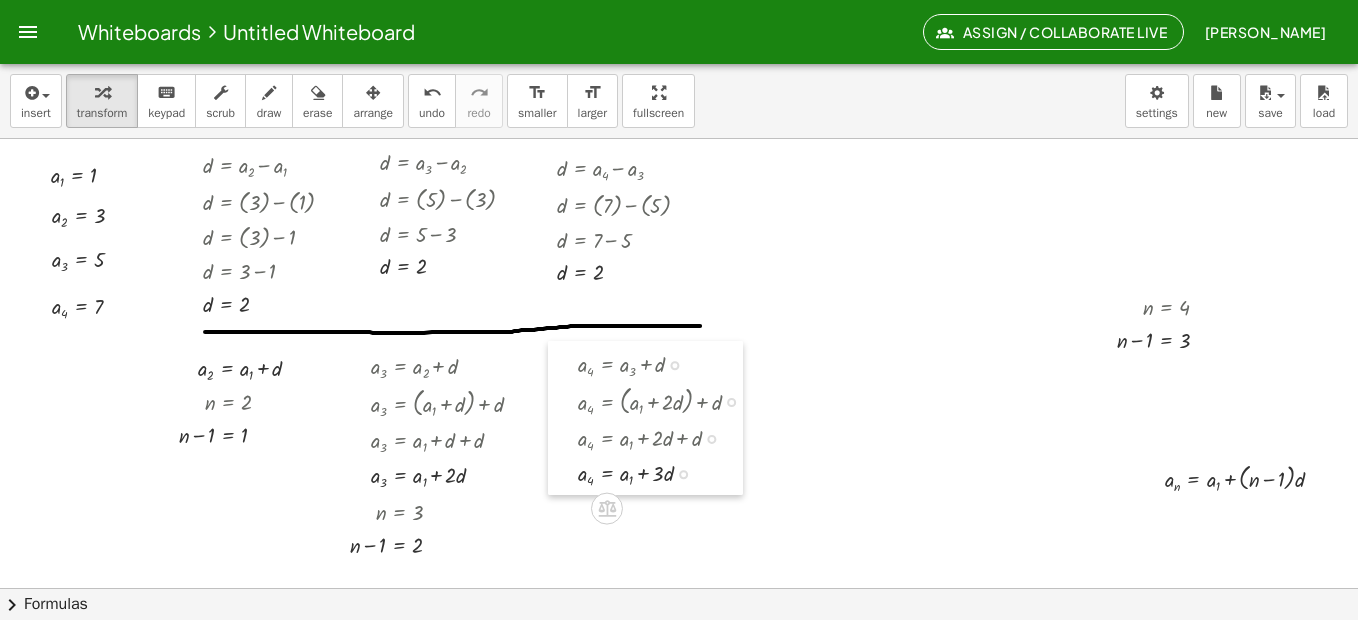 drag, startPoint x: 1122, startPoint y: 164, endPoint x: 569, endPoint y: 366, distance: 588.73846 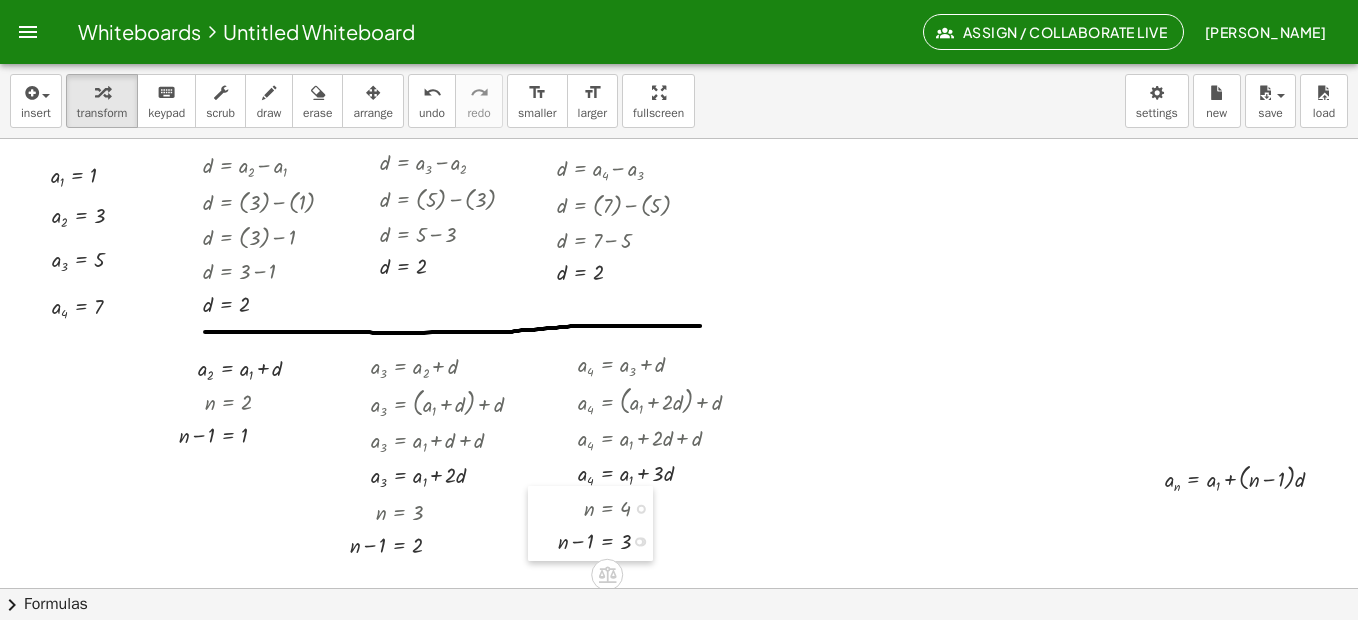 drag, startPoint x: 1105, startPoint y: 302, endPoint x: 546, endPoint y: 503, distance: 594.0387 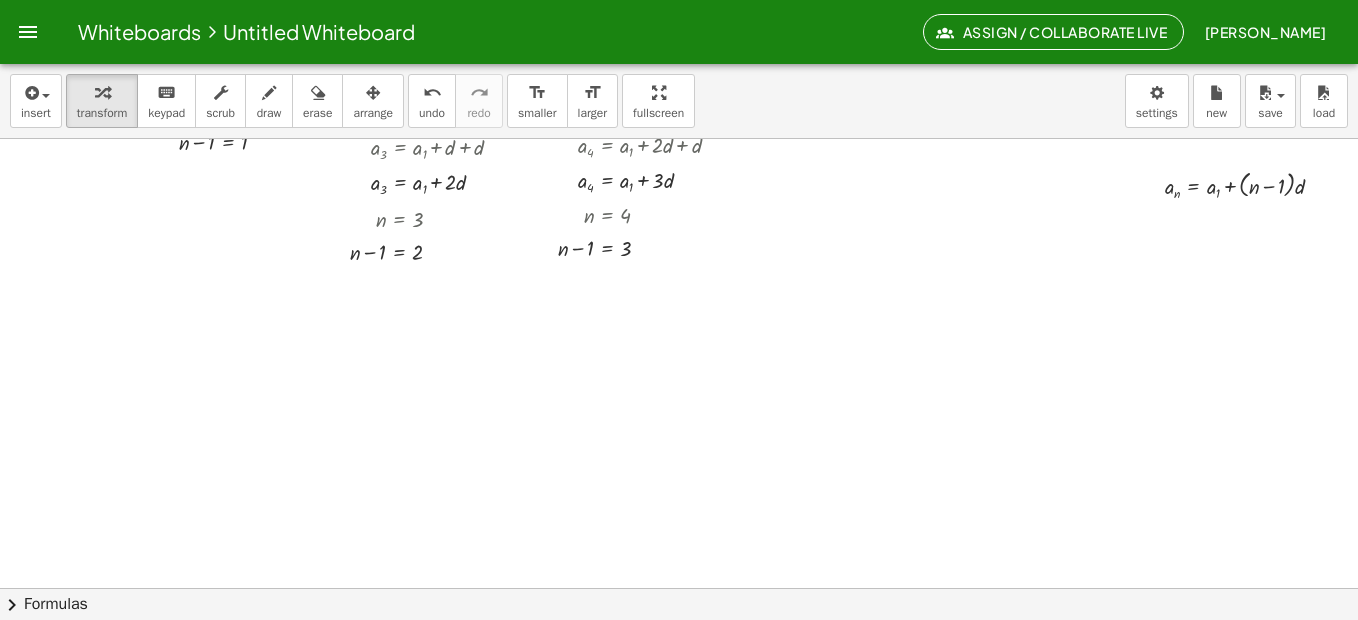 scroll, scrollTop: 291, scrollLeft: 0, axis: vertical 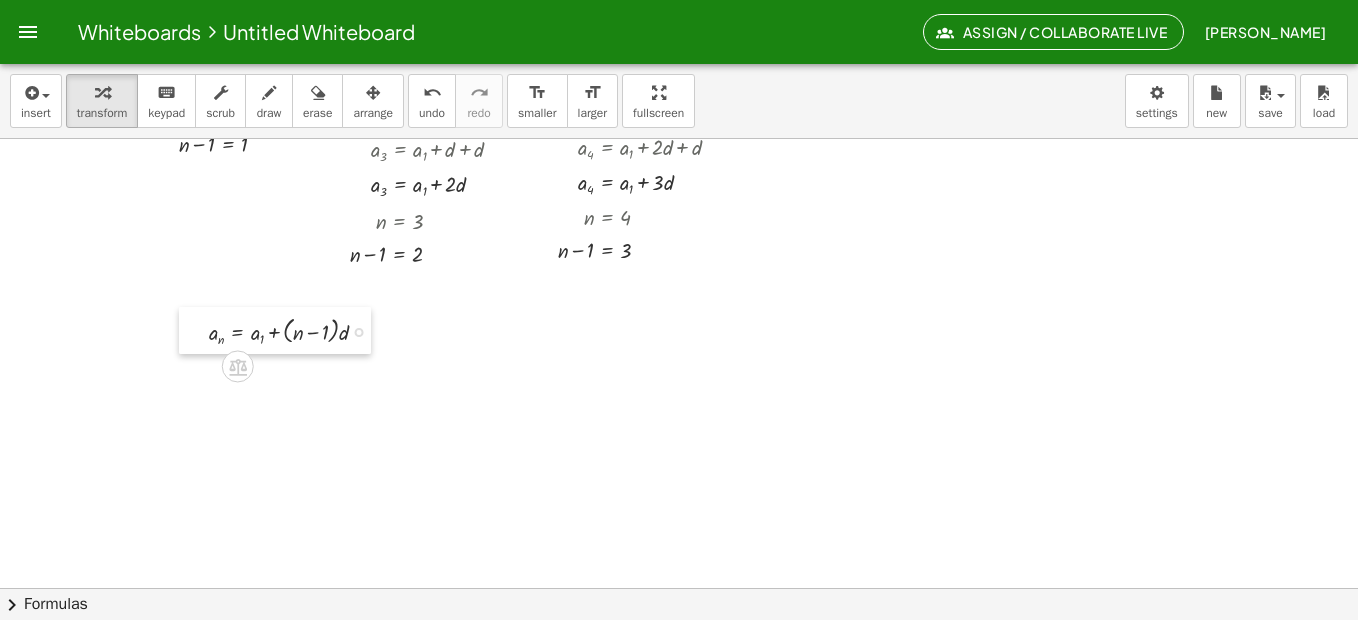 drag, startPoint x: 1152, startPoint y: 168, endPoint x: 196, endPoint y: 312, distance: 966.78436 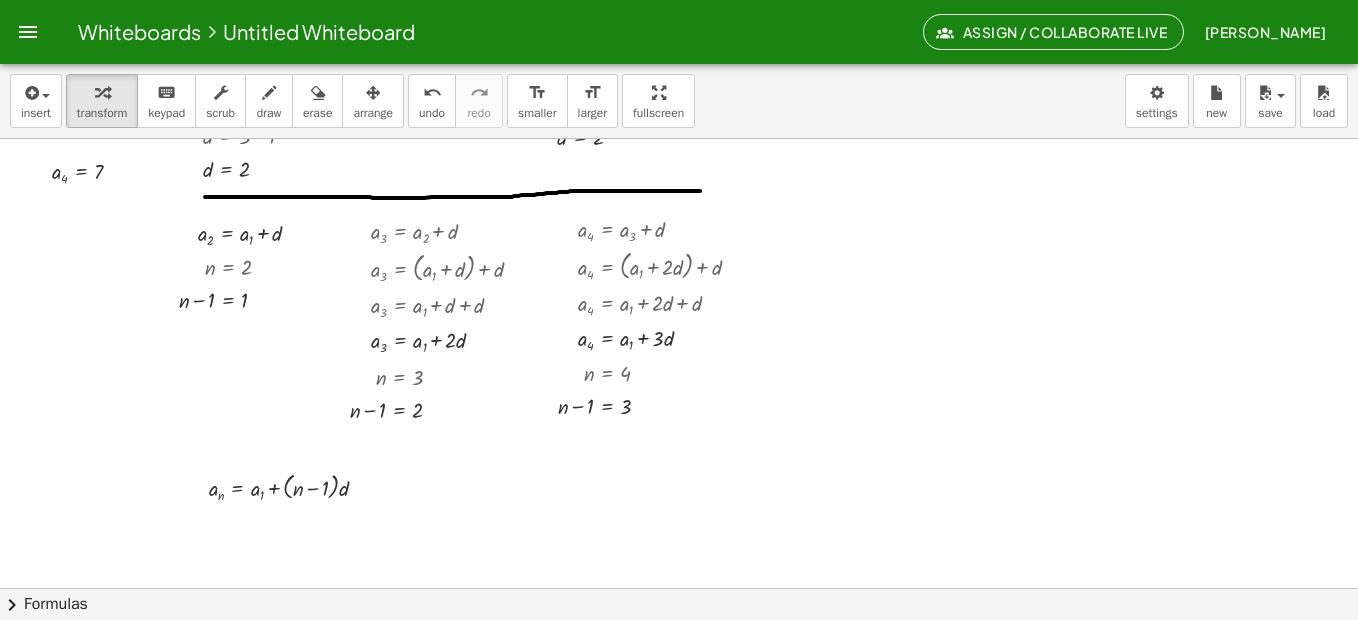 scroll, scrollTop: 0, scrollLeft: 0, axis: both 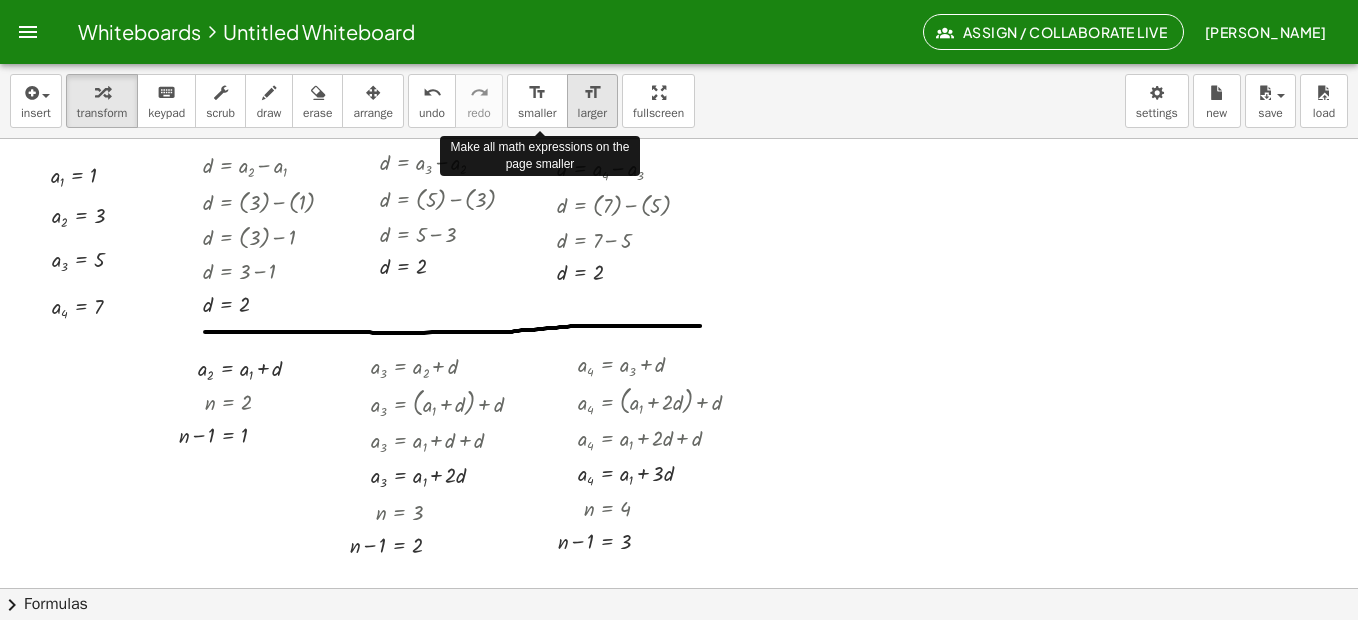 click on "format_size" at bounding box center [592, 93] 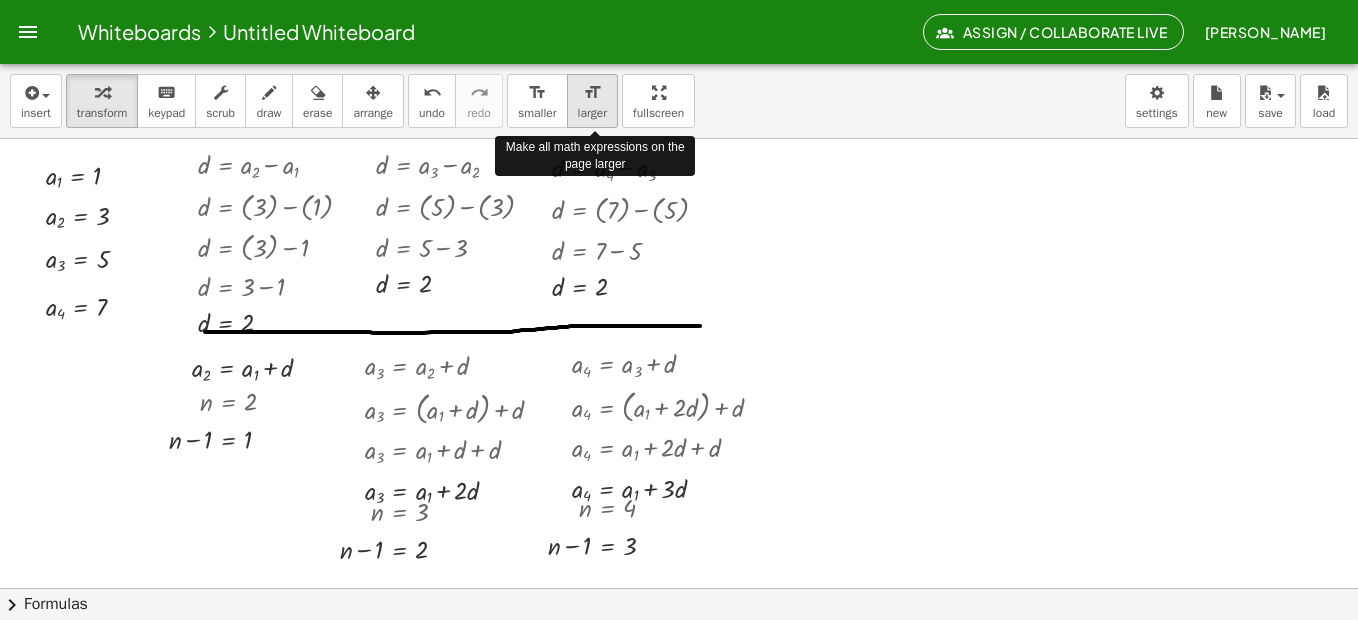 click on "format_size" at bounding box center (592, 93) 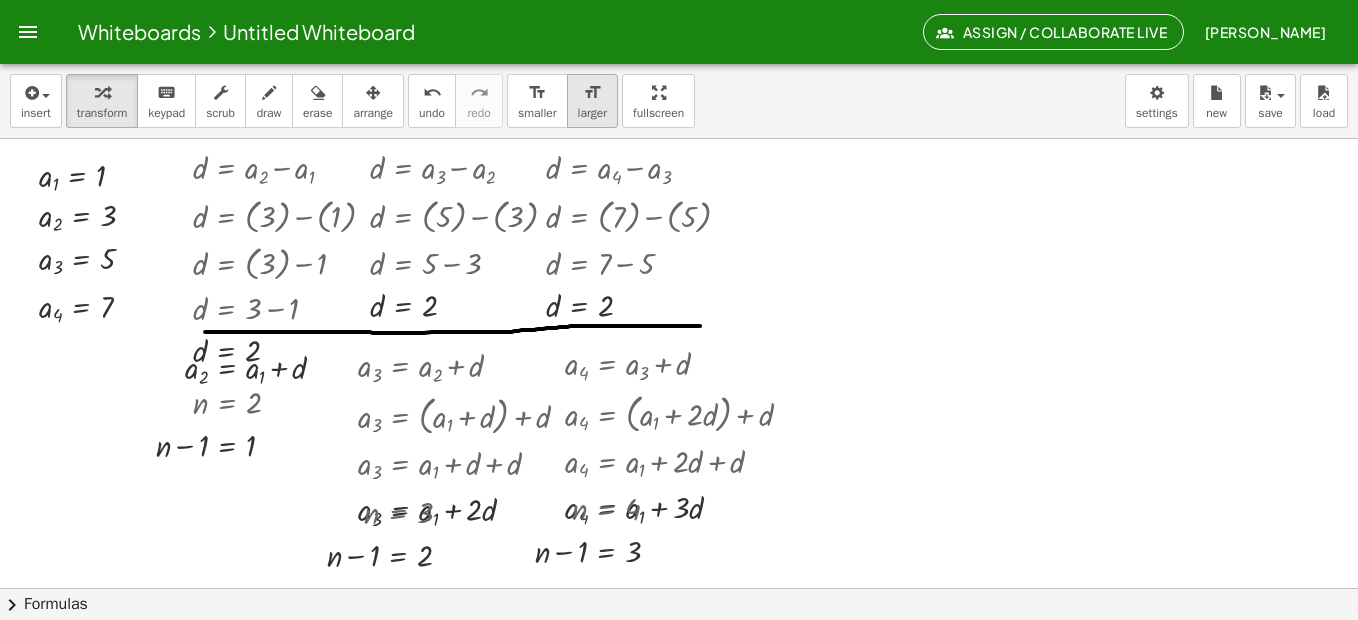 click on "larger" at bounding box center [592, 113] 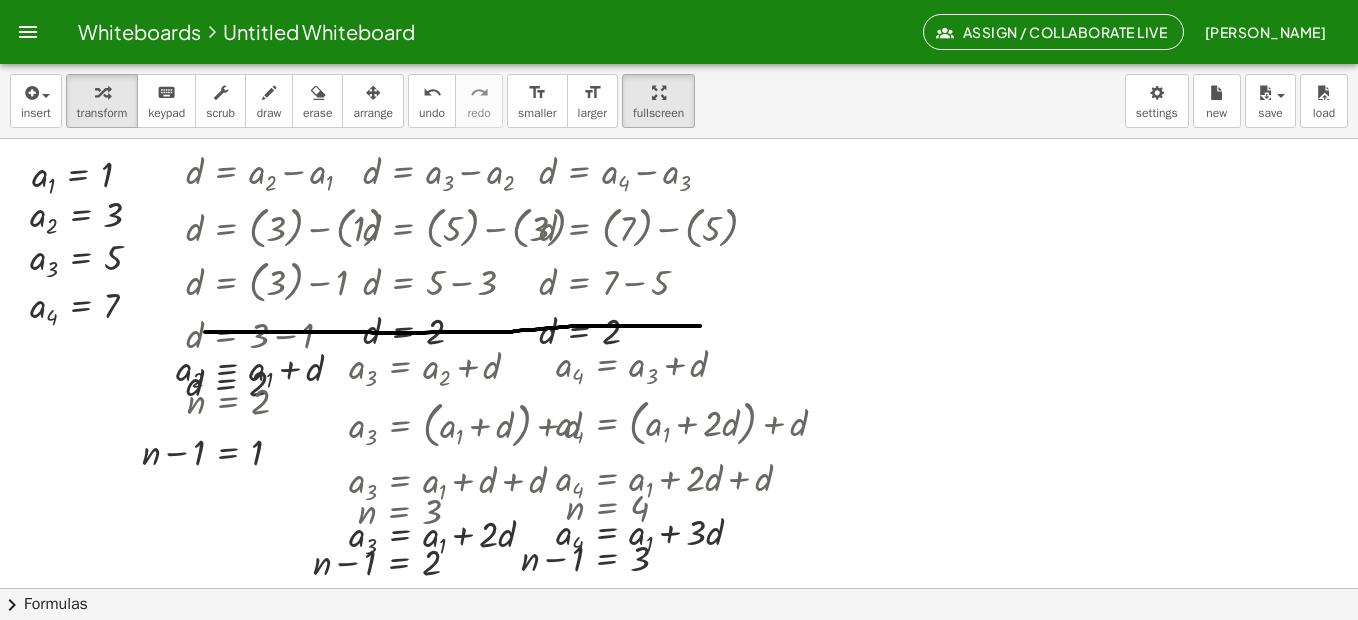 drag, startPoint x: 674, startPoint y: 106, endPoint x: 886, endPoint y: 409, distance: 369.8013 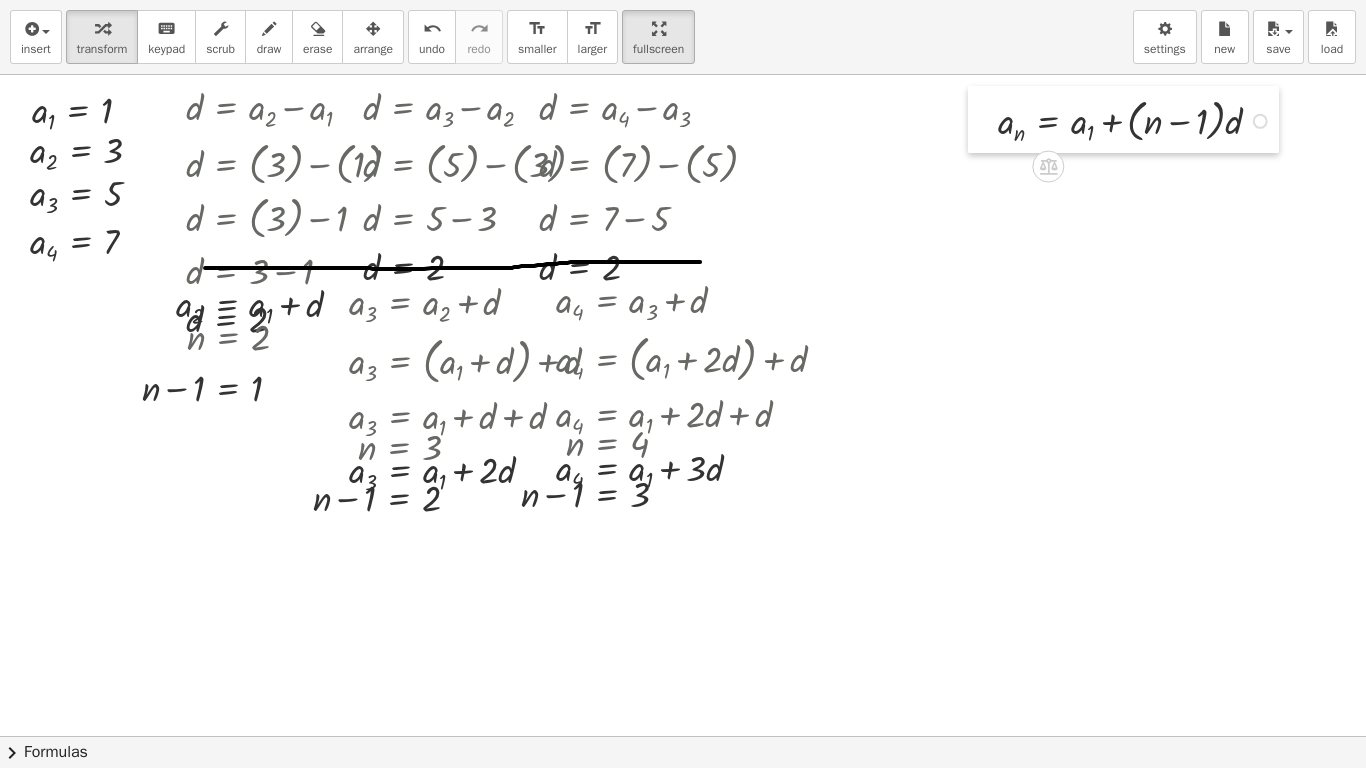 drag, startPoint x: 161, startPoint y: 553, endPoint x: 970, endPoint y: 115, distance: 919.9592 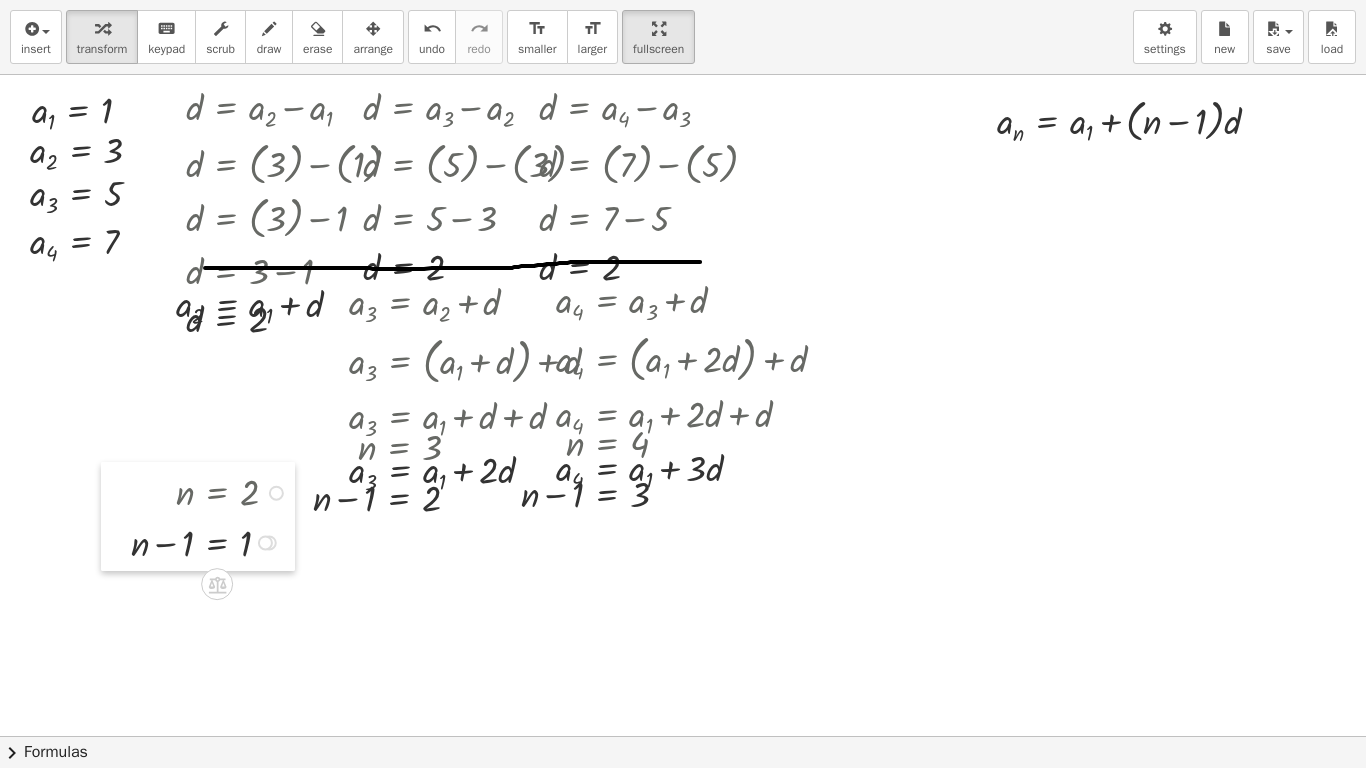 drag, startPoint x: 133, startPoint y: 317, endPoint x: 122, endPoint y: 472, distance: 155.38983 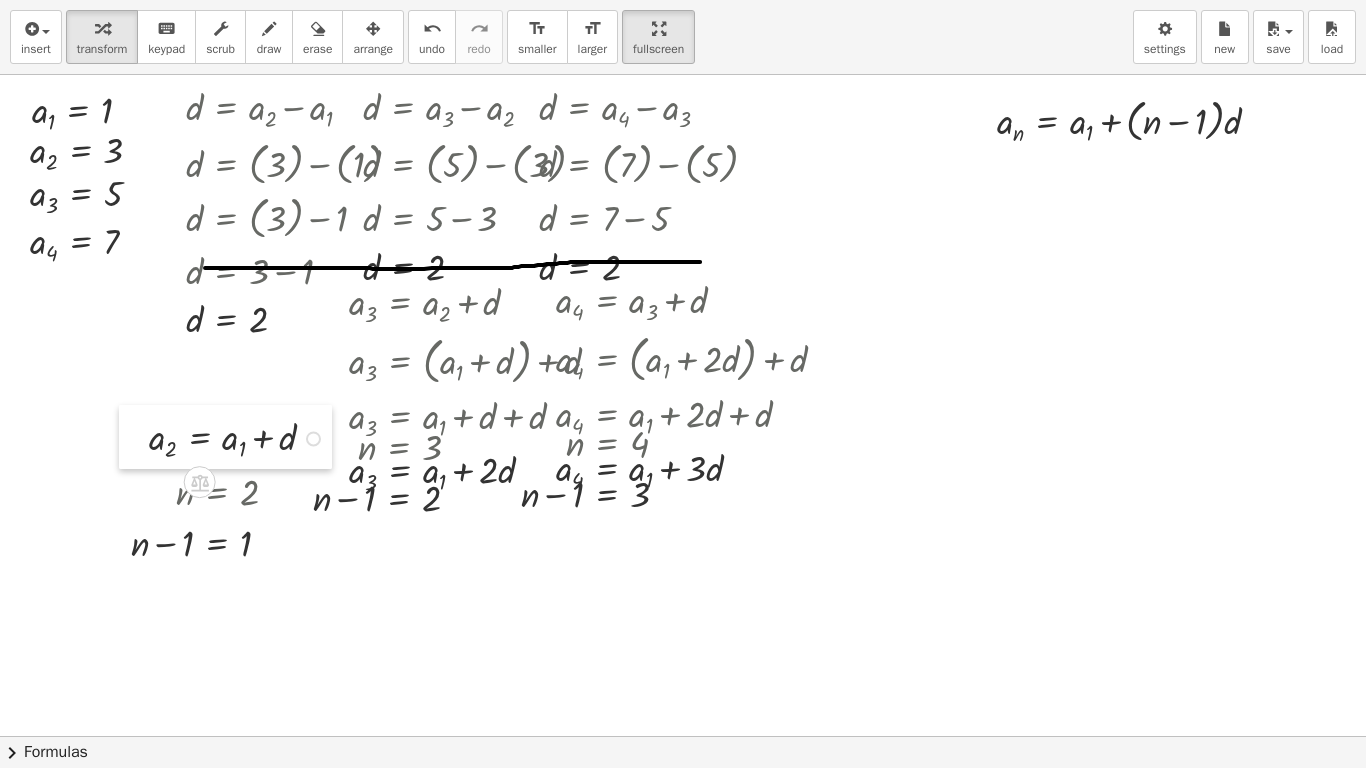 drag, startPoint x: 175, startPoint y: 297, endPoint x: 148, endPoint y: 430, distance: 135.71294 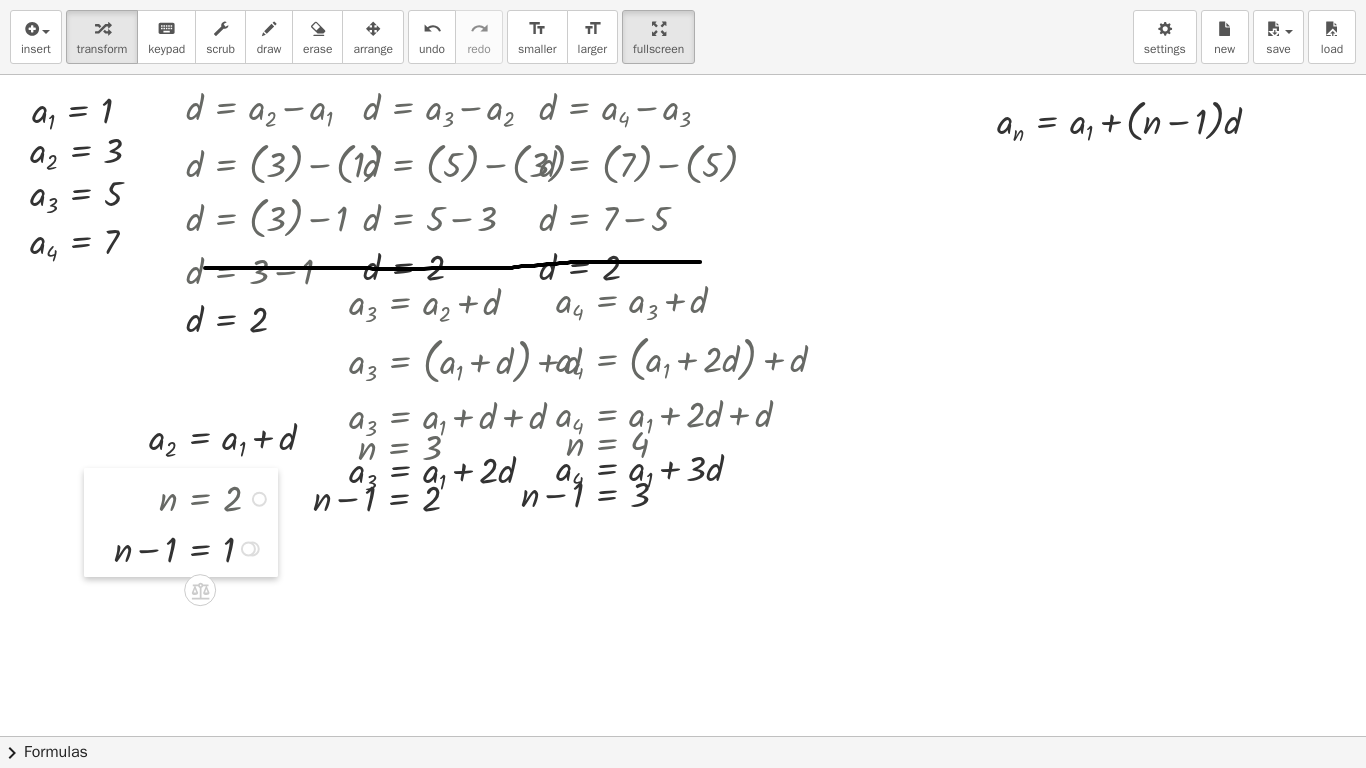 drag, startPoint x: 113, startPoint y: 482, endPoint x: 96, endPoint y: 488, distance: 18.027756 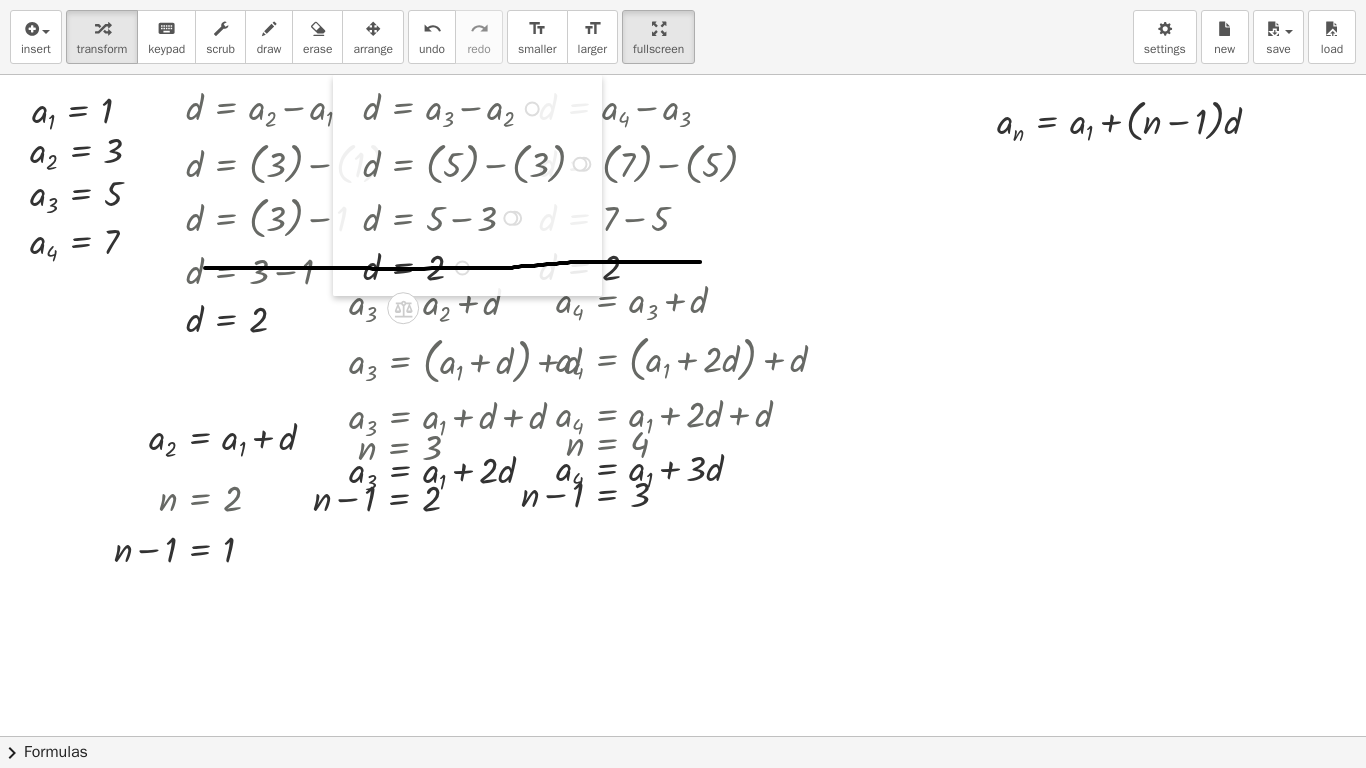 click at bounding box center [348, 185] 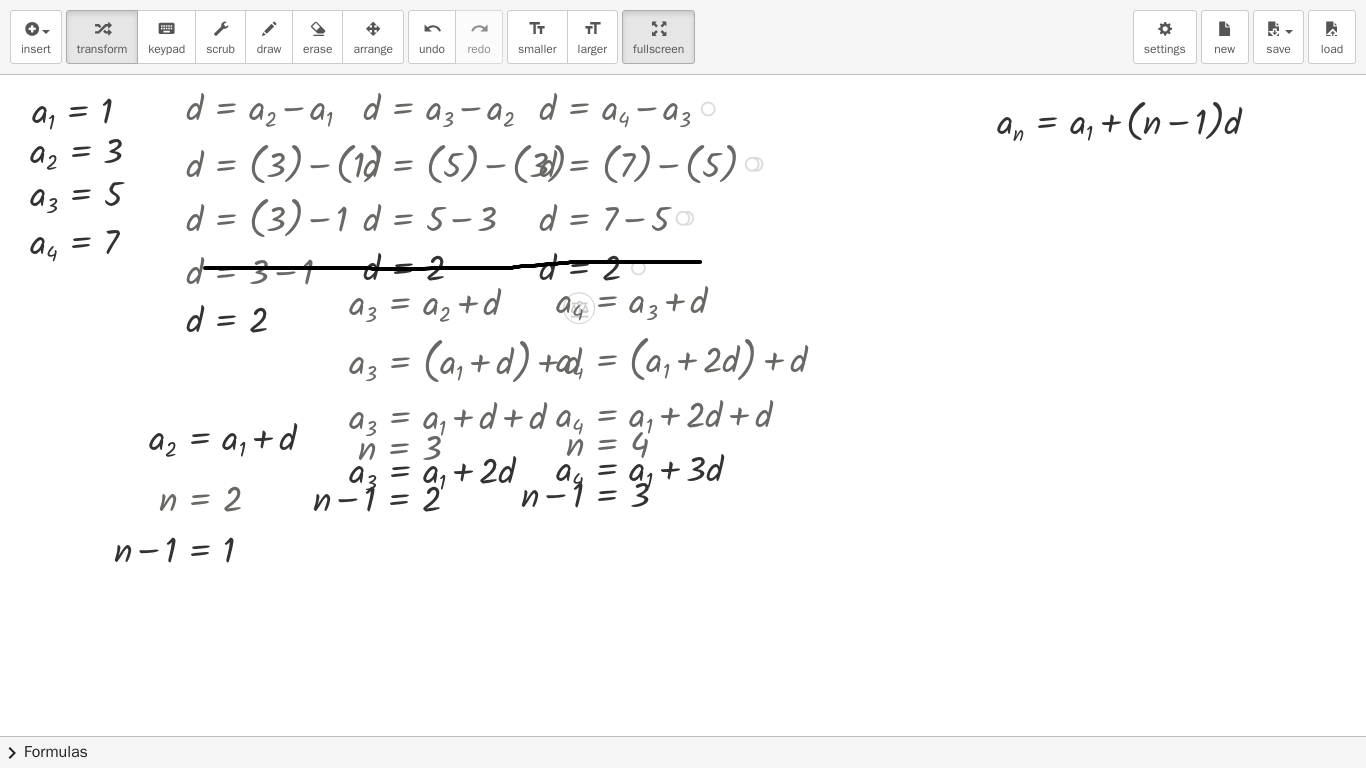 click at bounding box center (656, 107) 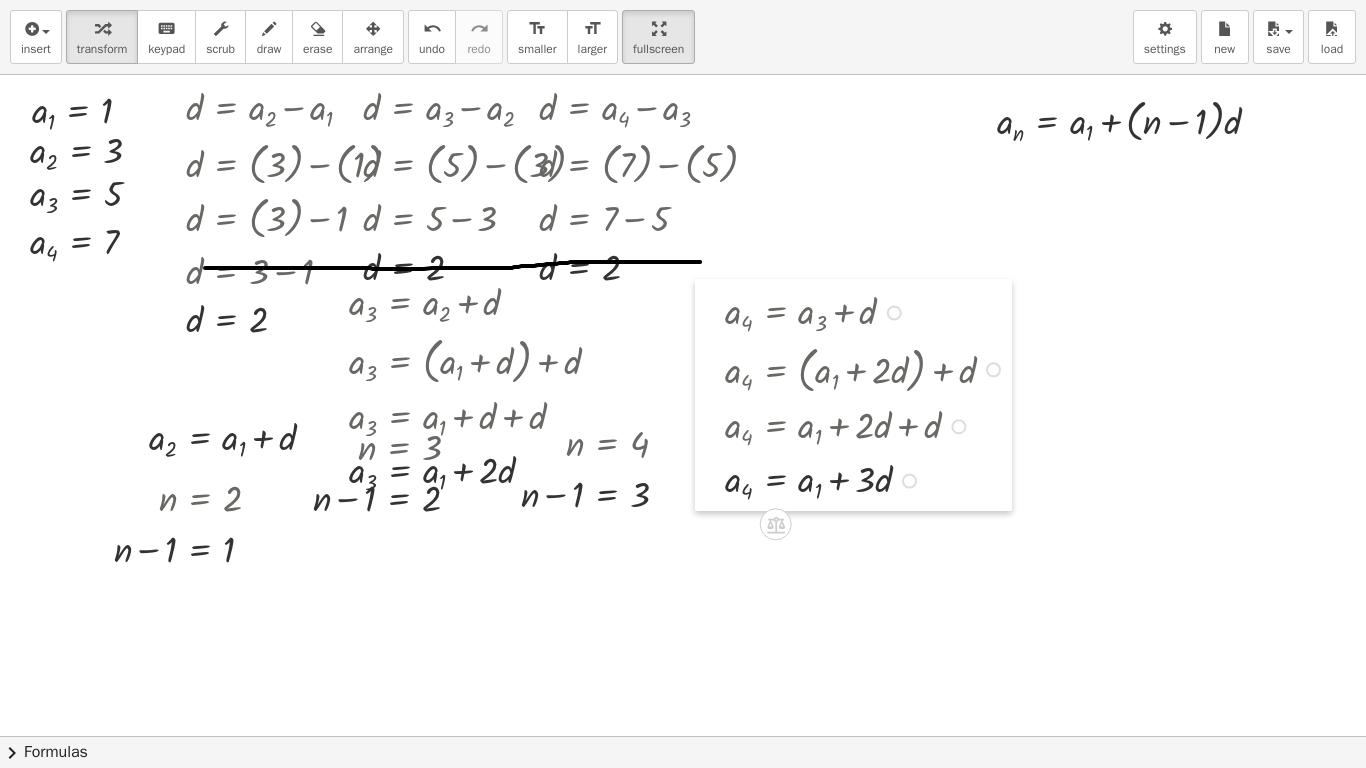 drag, startPoint x: 542, startPoint y: 323, endPoint x: 711, endPoint y: 334, distance: 169.3576 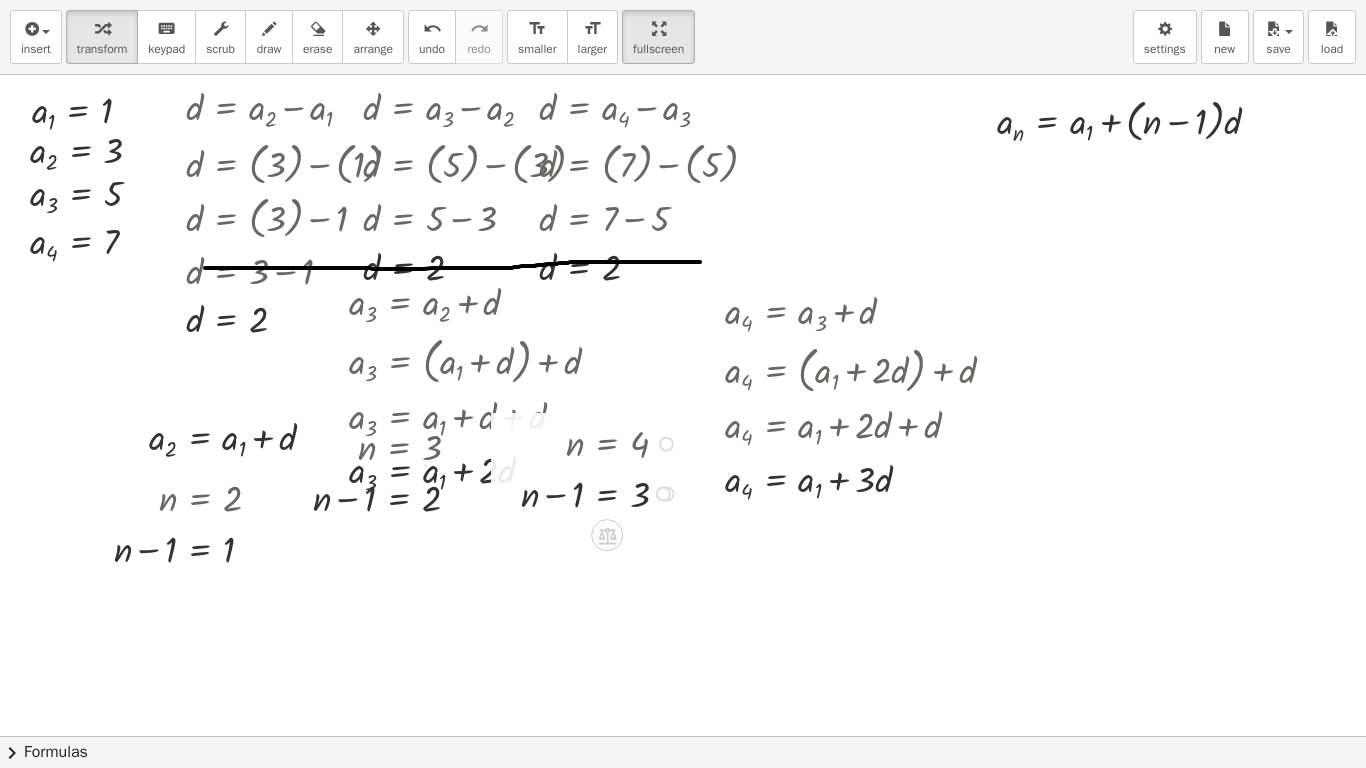 click at bounding box center (603, 442) 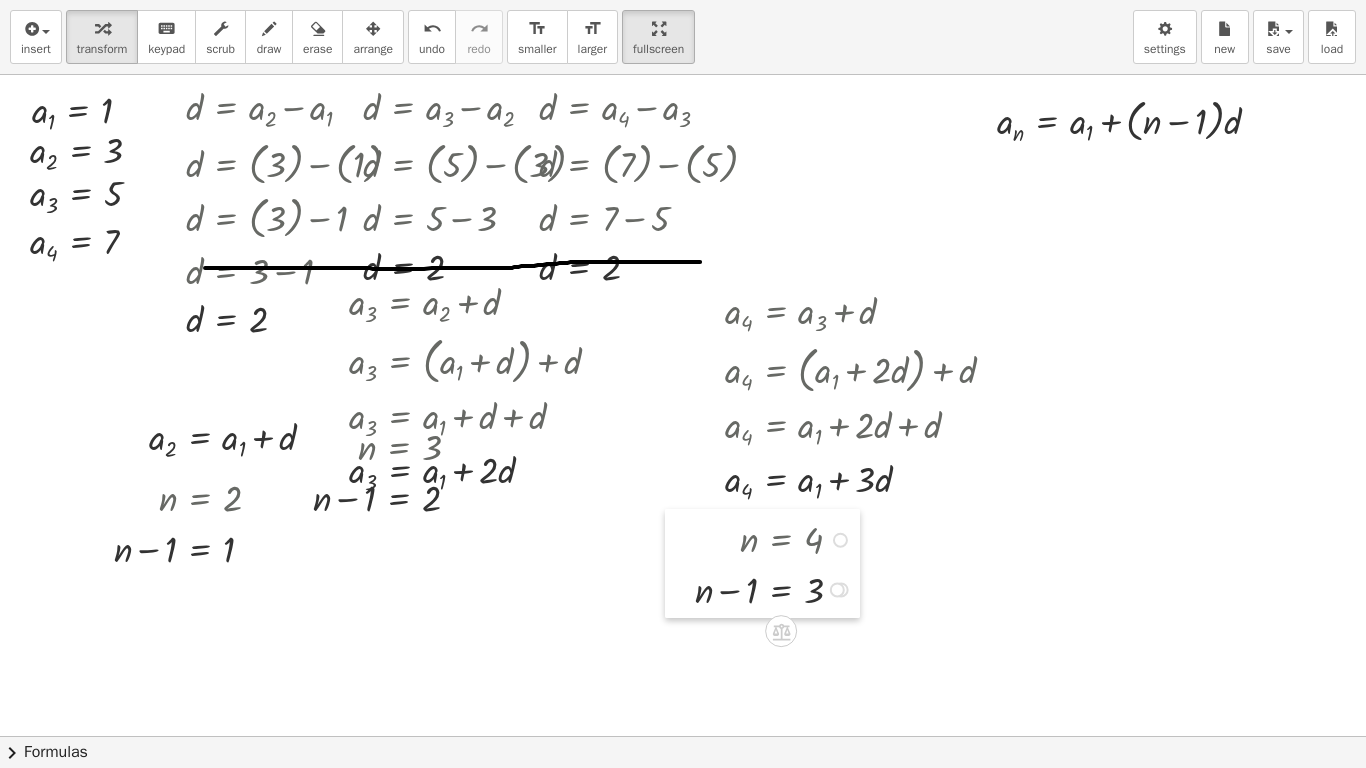 drag, startPoint x: 501, startPoint y: 428, endPoint x: 675, endPoint y: 524, distance: 198.72594 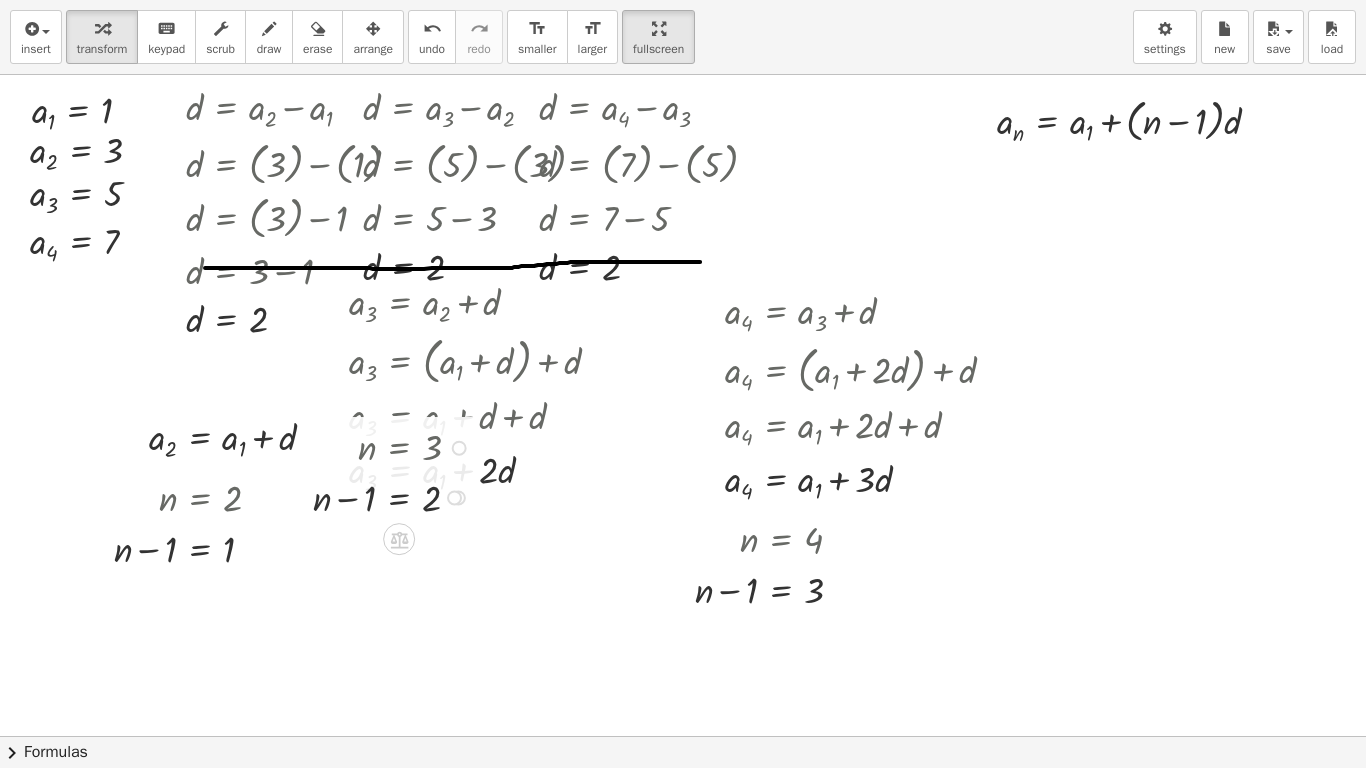 drag, startPoint x: 343, startPoint y: 459, endPoint x: 342, endPoint y: 484, distance: 25.019993 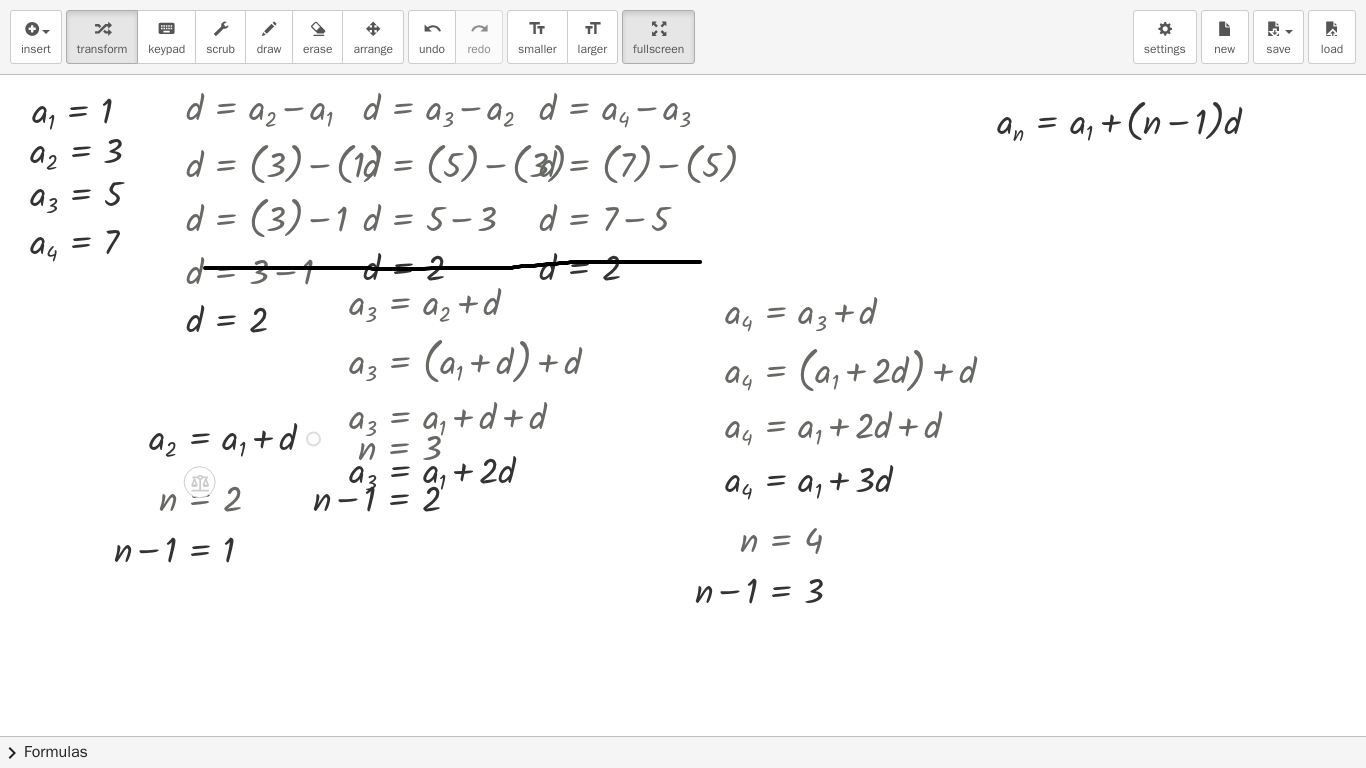 drag, startPoint x: 342, startPoint y: 484, endPoint x: 330, endPoint y: 431, distance: 54.34151 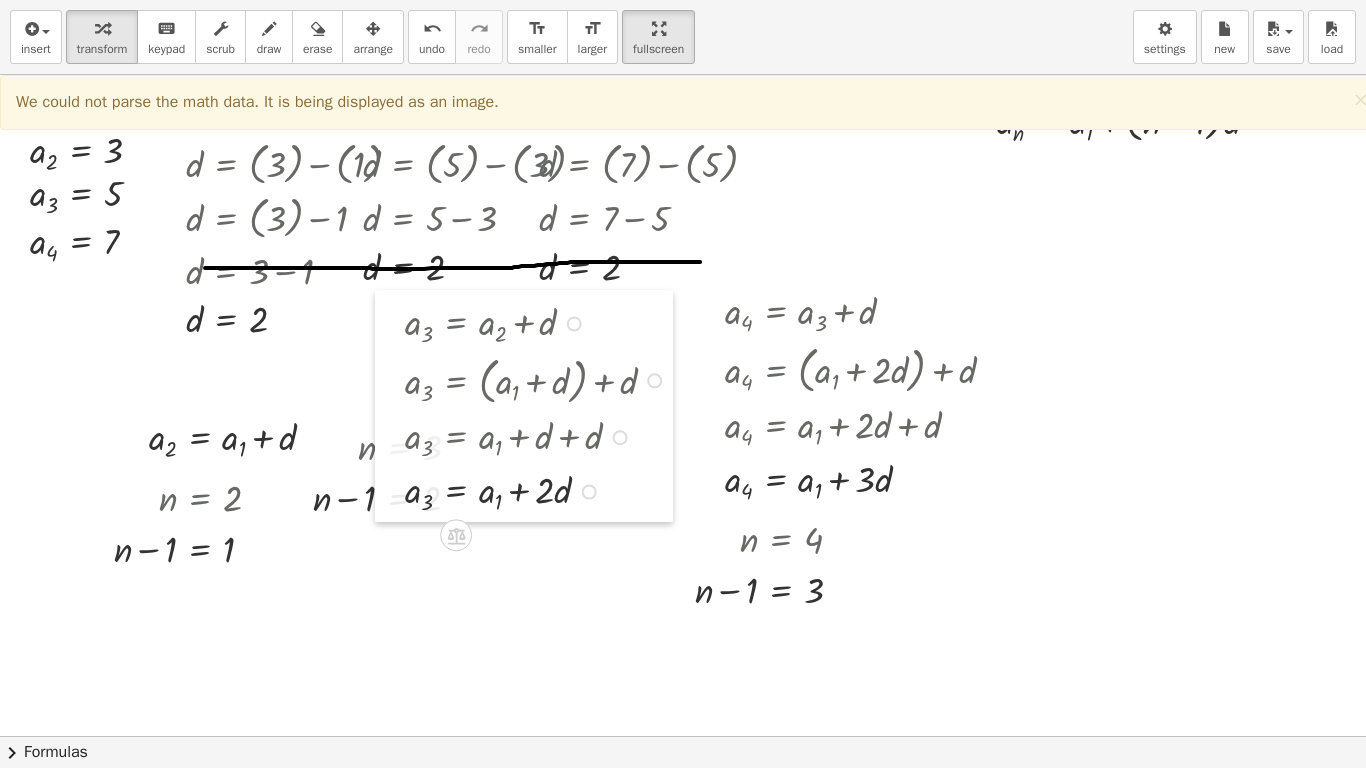 drag, startPoint x: 346, startPoint y: 305, endPoint x: 402, endPoint y: 325, distance: 59.464275 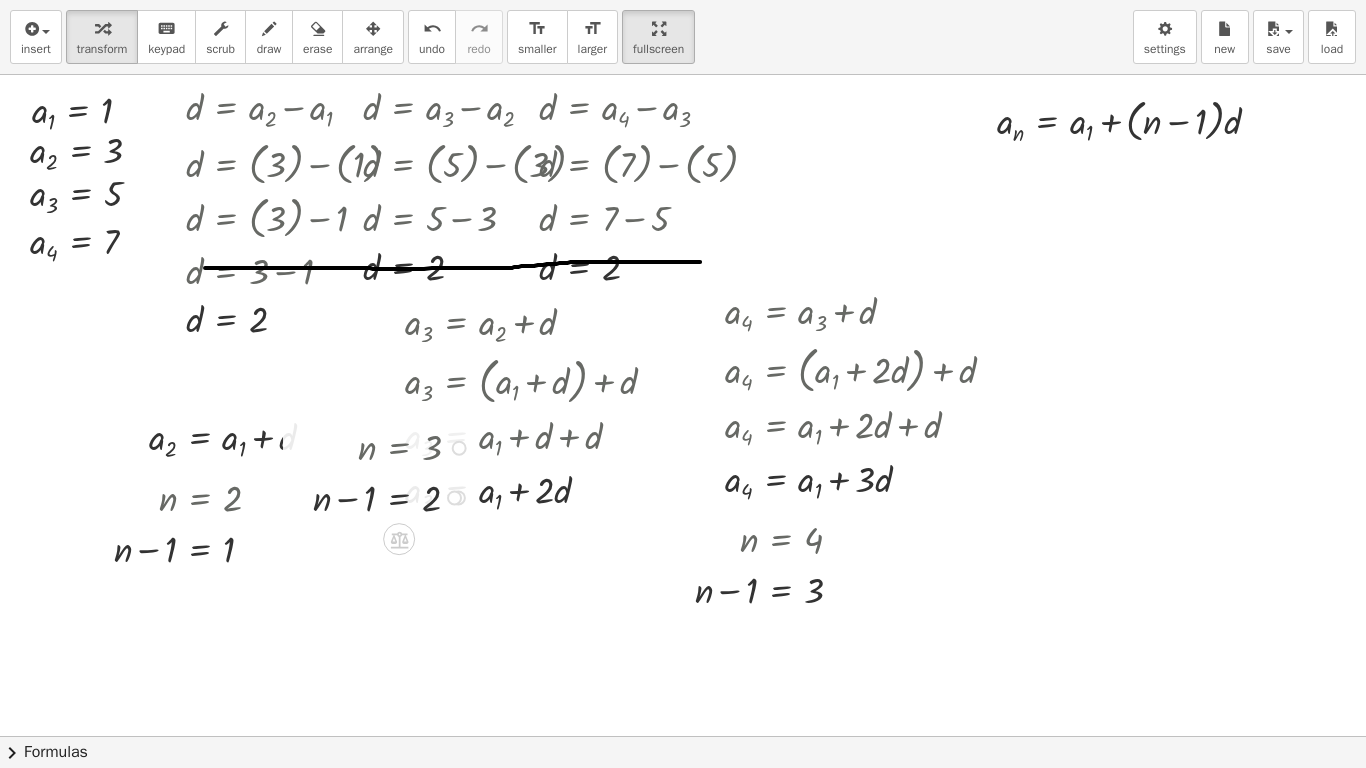 click at bounding box center [395, 496] 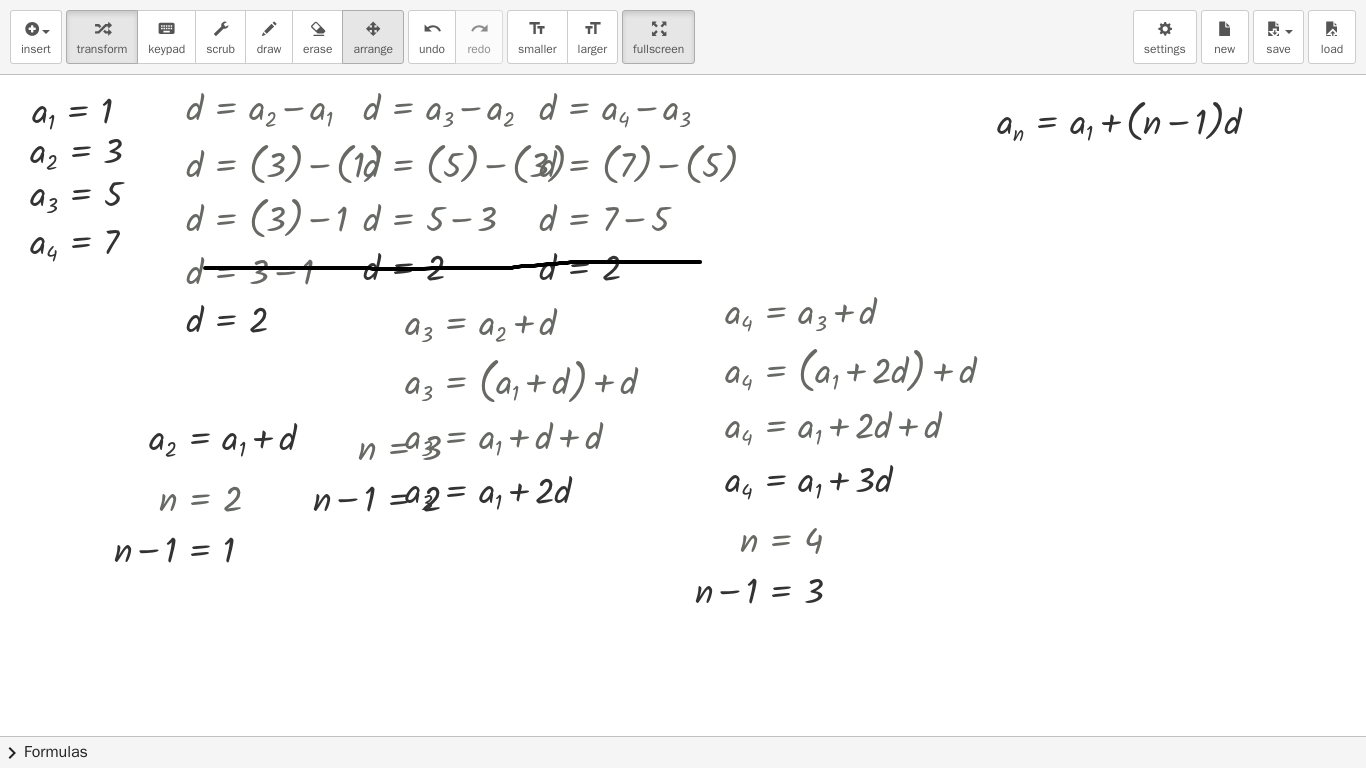 click on "arrange" at bounding box center (373, 37) 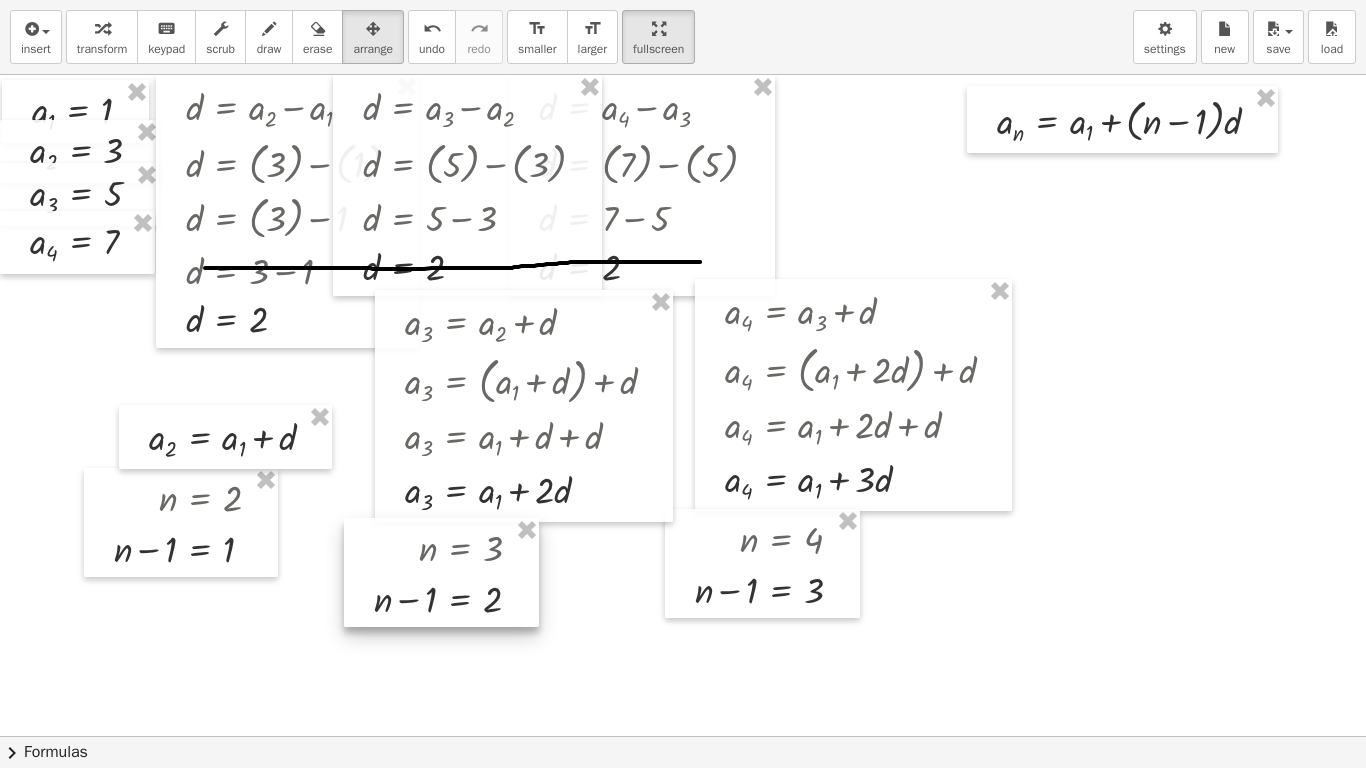 drag, startPoint x: 327, startPoint y: 432, endPoint x: 388, endPoint y: 533, distance: 117.99152 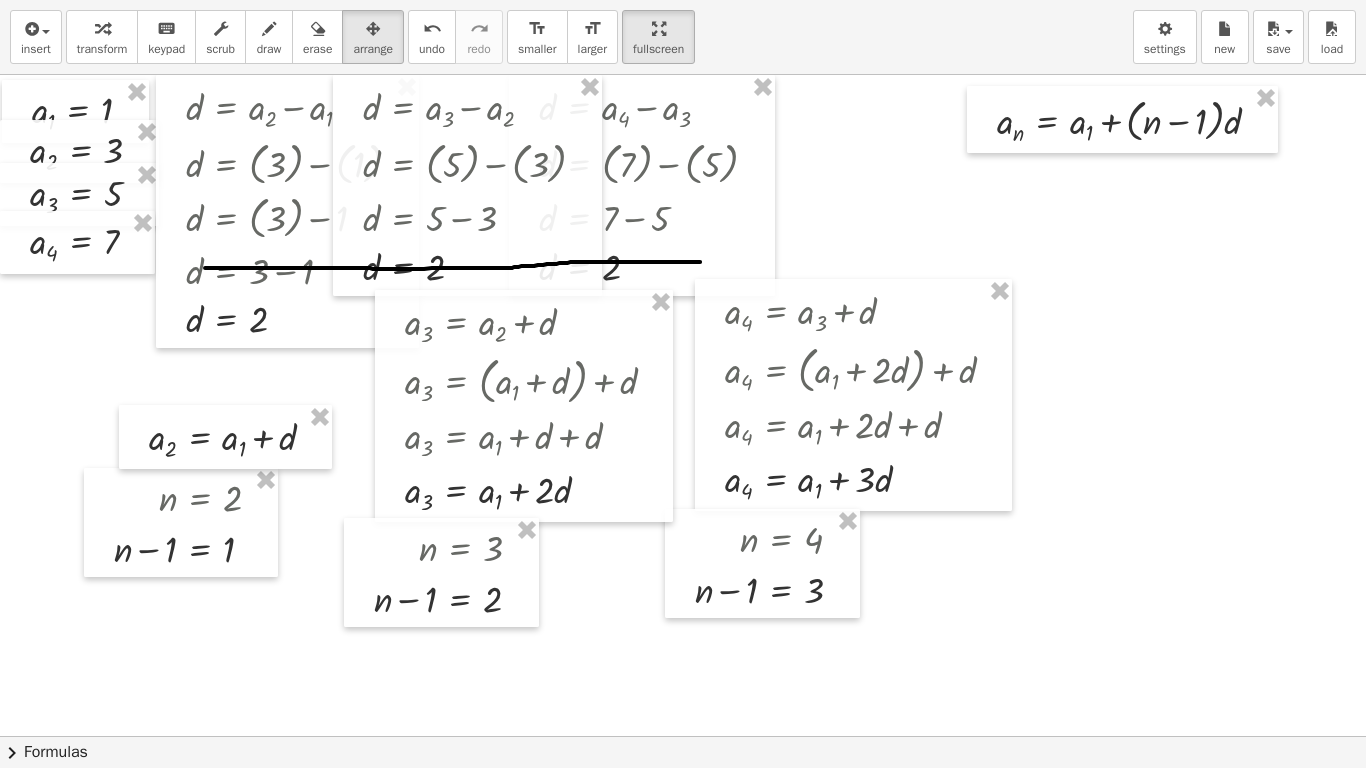 click at bounding box center (691, 736) 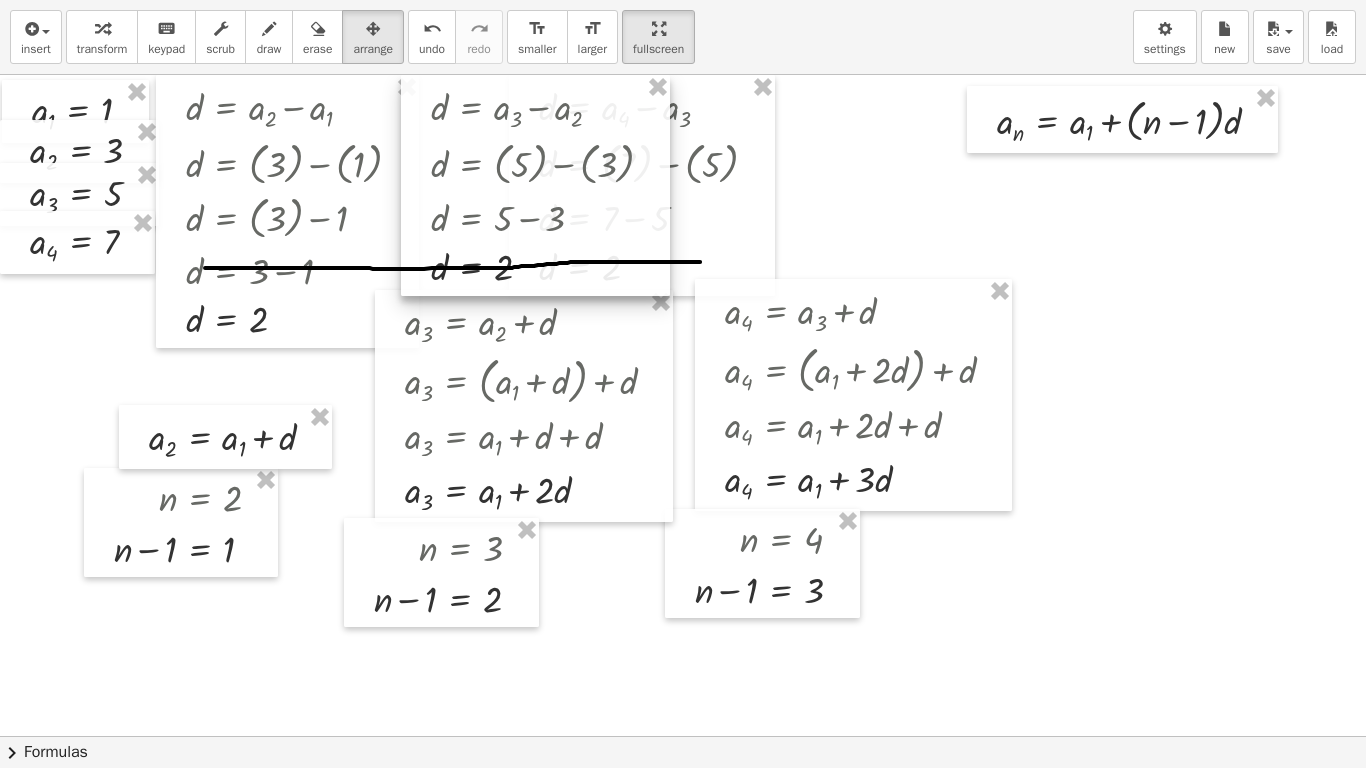 drag, startPoint x: 545, startPoint y: 264, endPoint x: 613, endPoint y: 245, distance: 70.60453 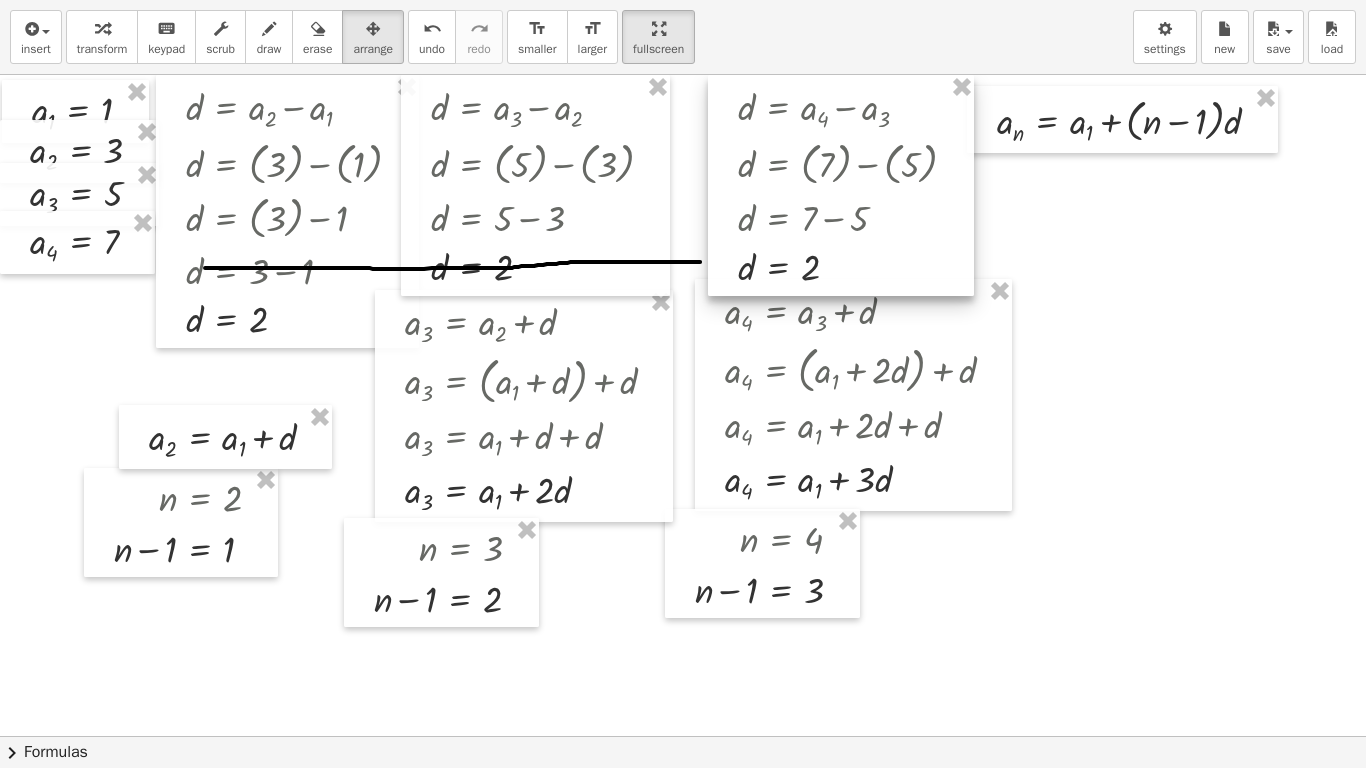drag, startPoint x: 738, startPoint y: 137, endPoint x: 936, endPoint y: 122, distance: 198.56737 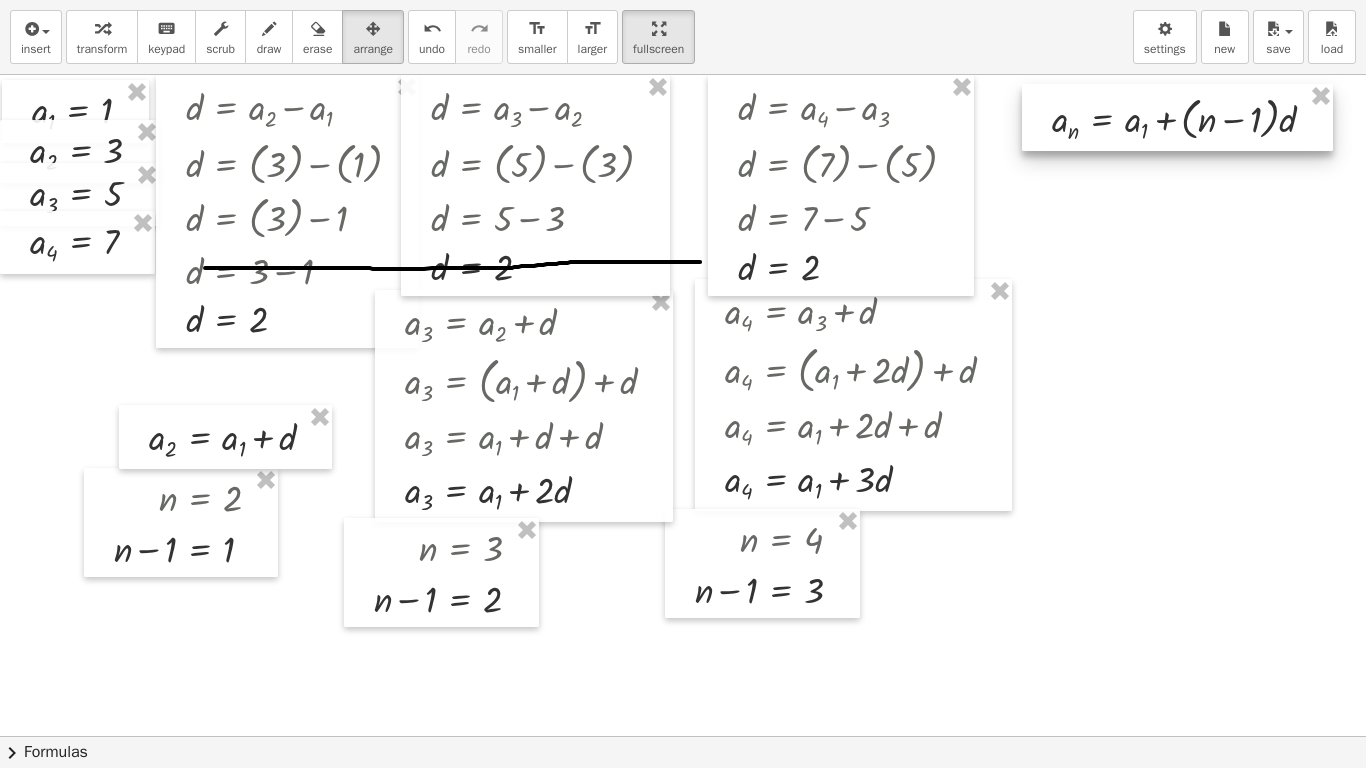 drag, startPoint x: 987, startPoint y: 98, endPoint x: 1042, endPoint y: 96, distance: 55.03635 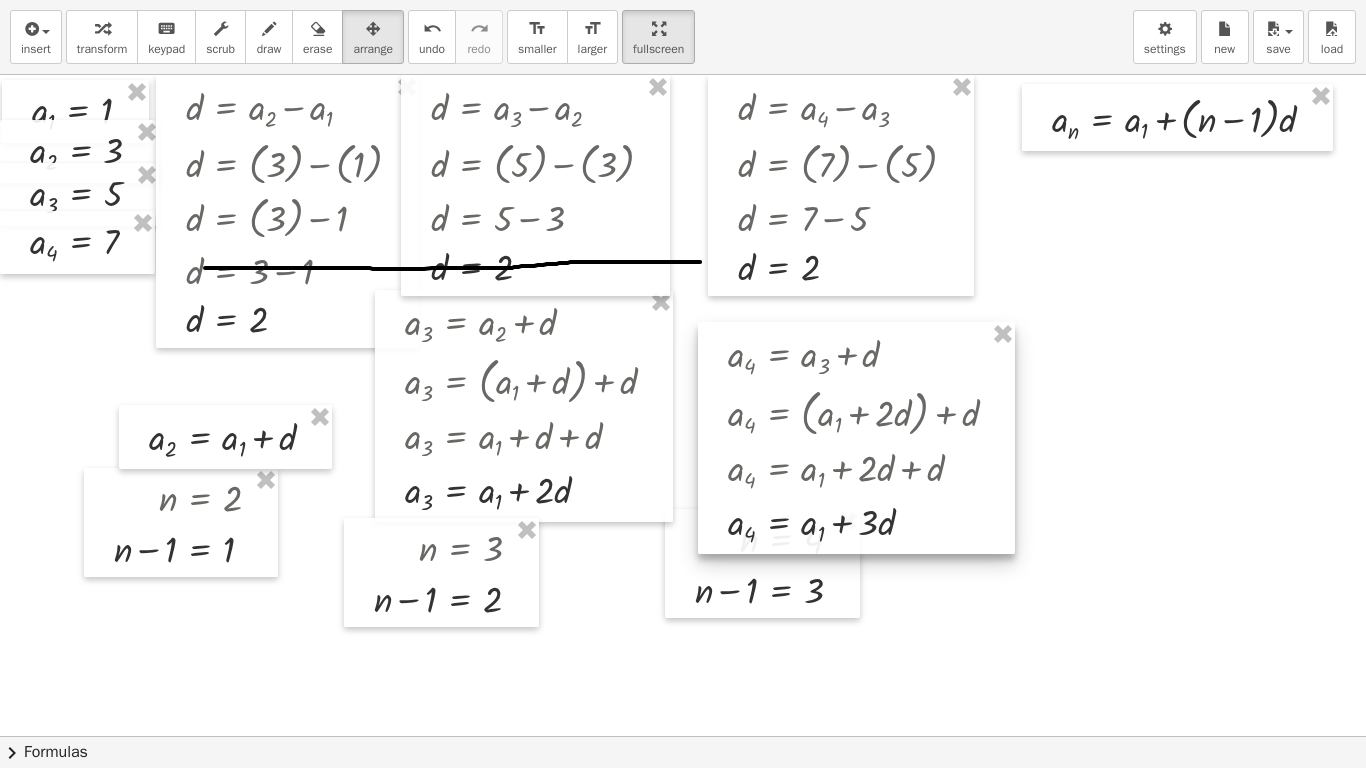 drag, startPoint x: 712, startPoint y: 305, endPoint x: 715, endPoint y: 349, distance: 44.102154 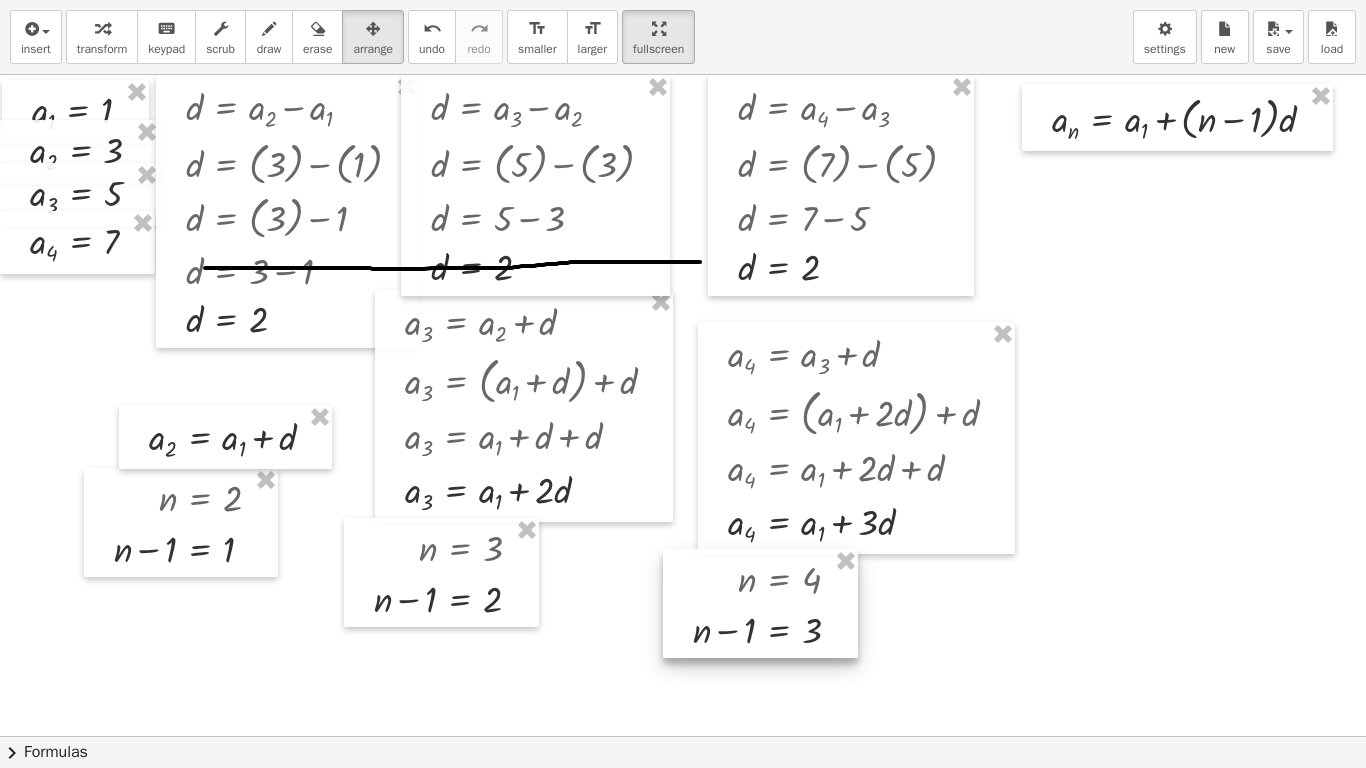 drag, startPoint x: 689, startPoint y: 527, endPoint x: 687, endPoint y: 567, distance: 40.04997 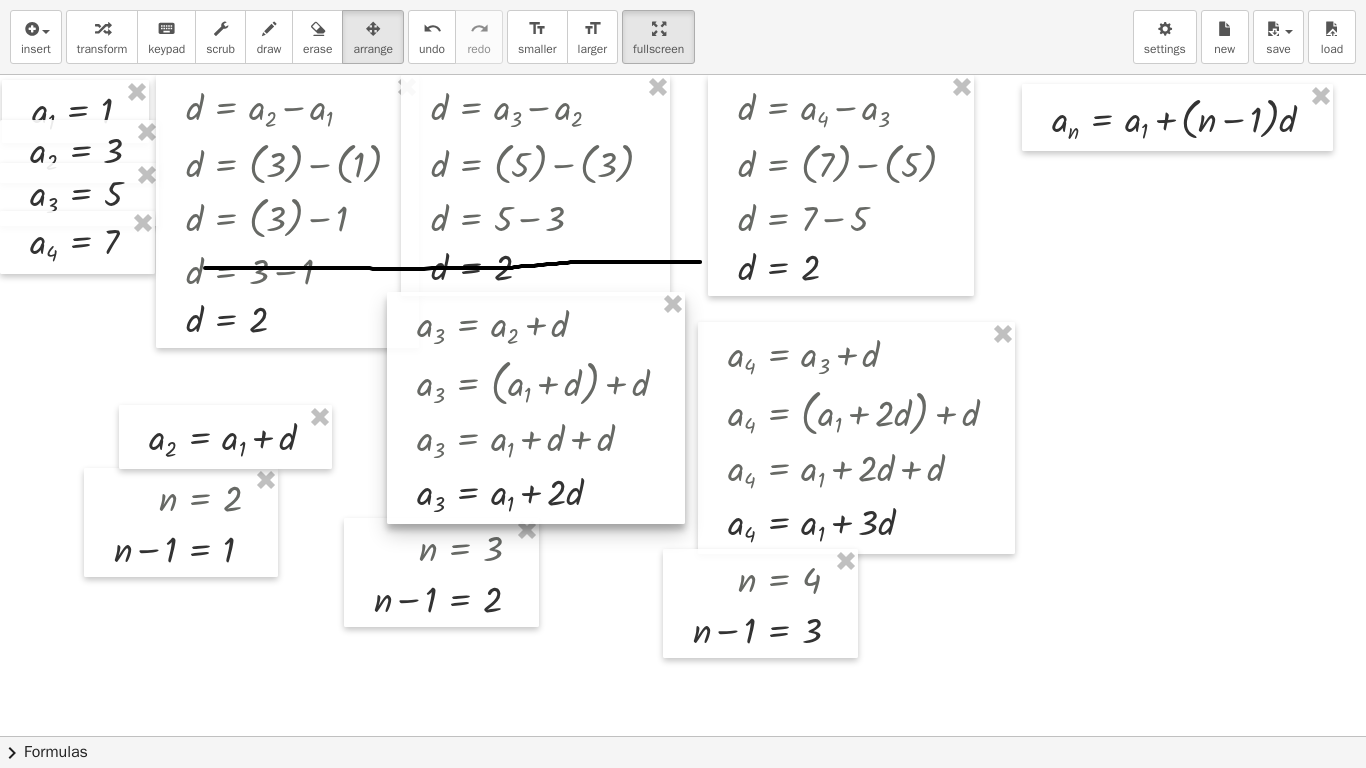 drag, startPoint x: 409, startPoint y: 309, endPoint x: 421, endPoint y: 311, distance: 12.165525 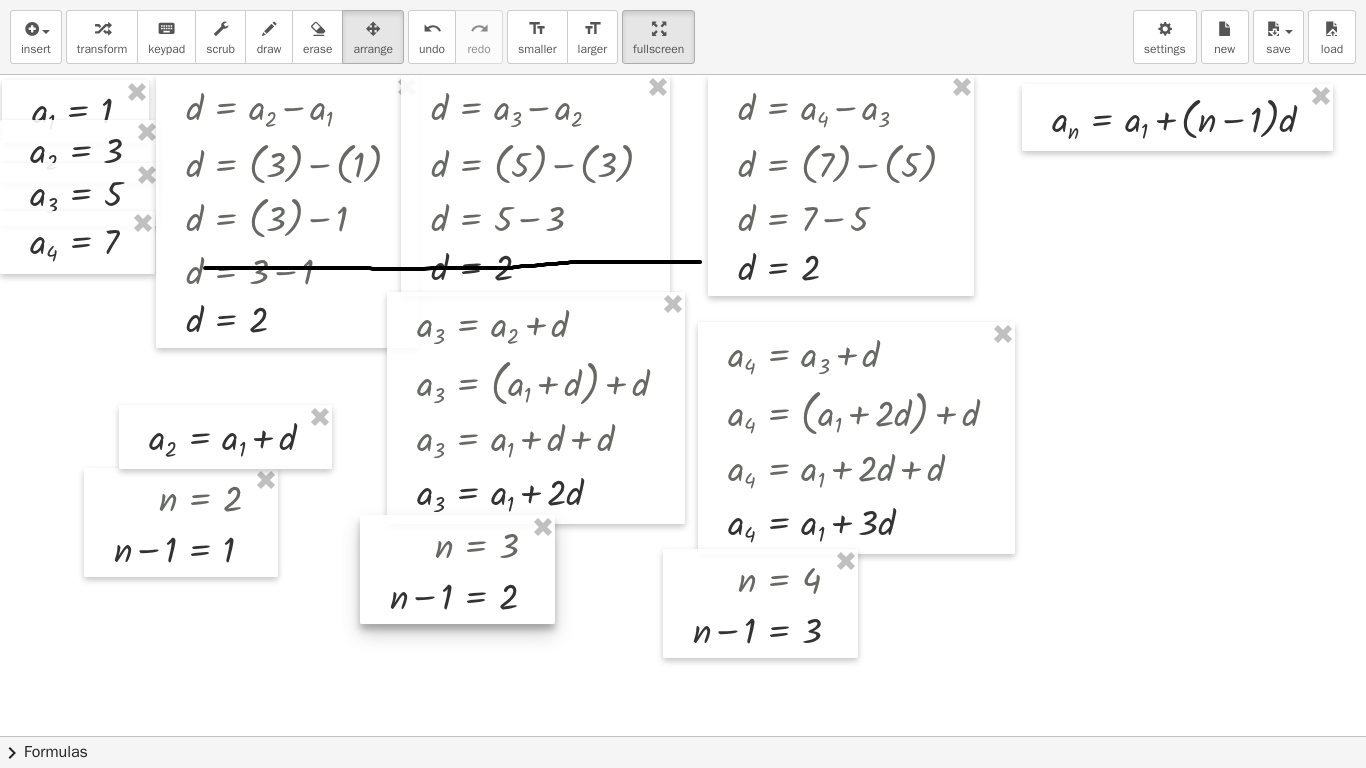 drag, startPoint x: 362, startPoint y: 540, endPoint x: 378, endPoint y: 537, distance: 16.27882 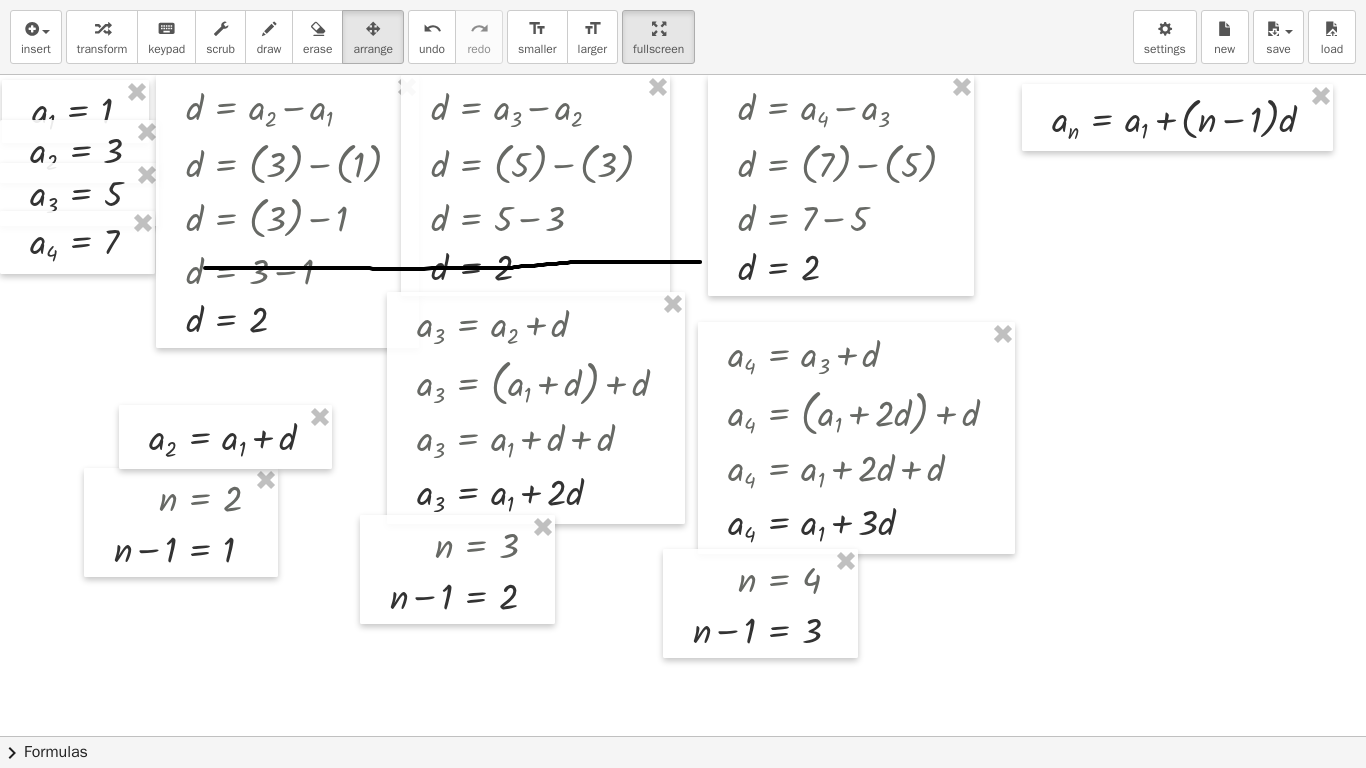click at bounding box center (691, 736) 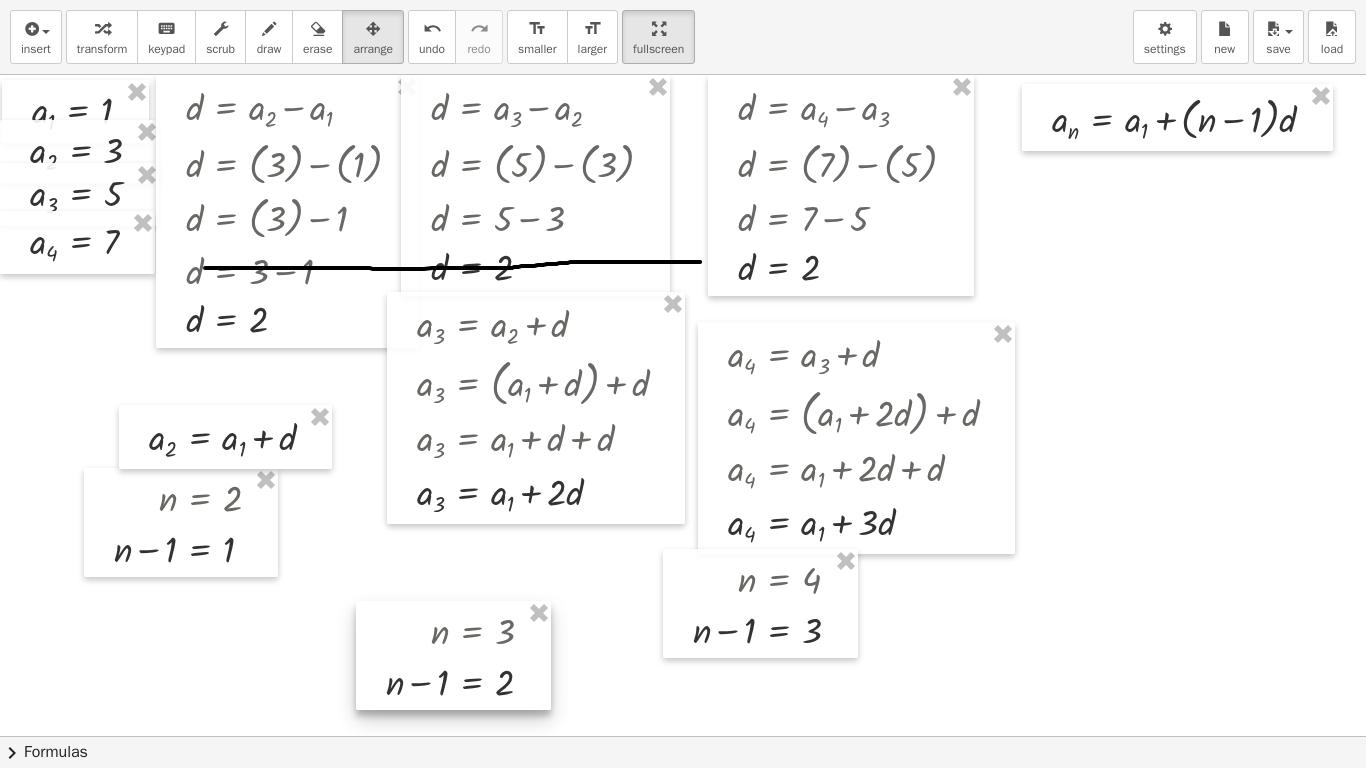 drag, startPoint x: 382, startPoint y: 551, endPoint x: 378, endPoint y: 637, distance: 86.09297 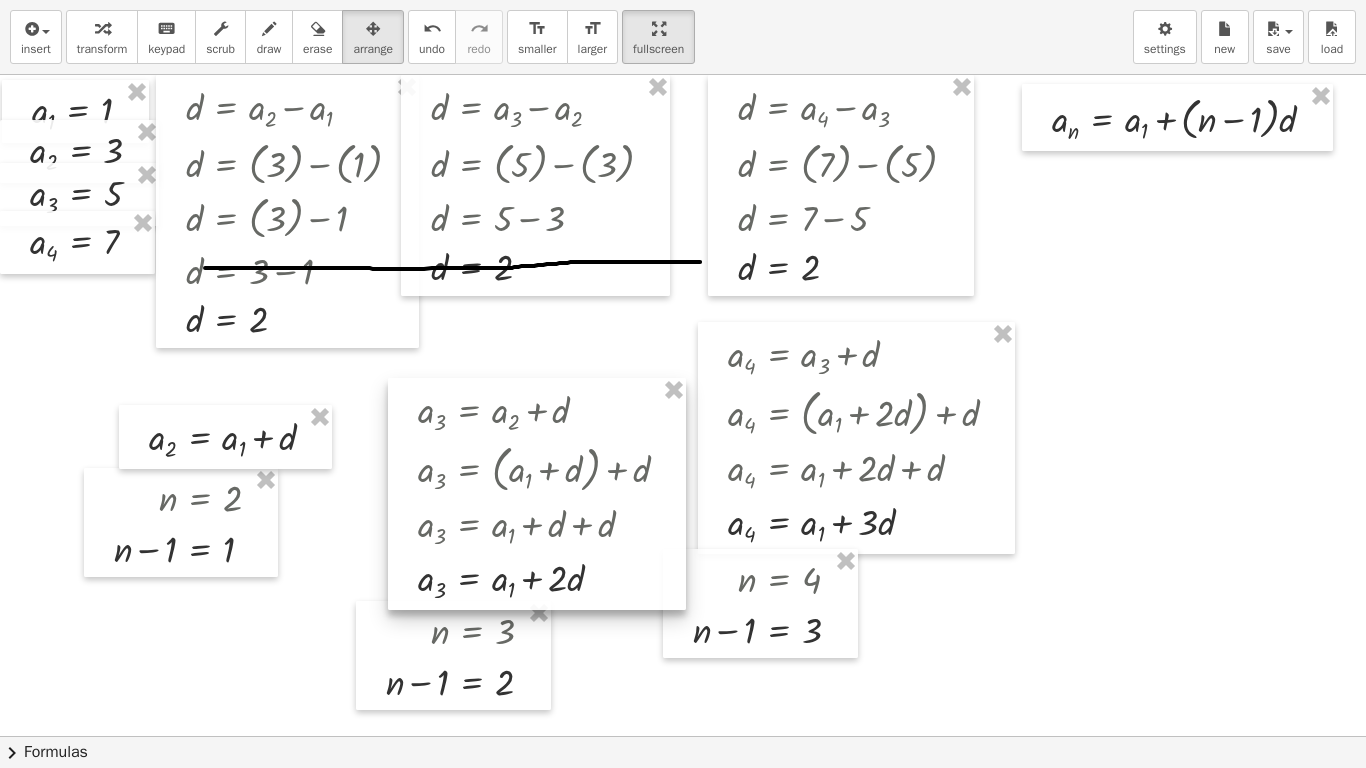 drag, startPoint x: 411, startPoint y: 315, endPoint x: 412, endPoint y: 402, distance: 87.005745 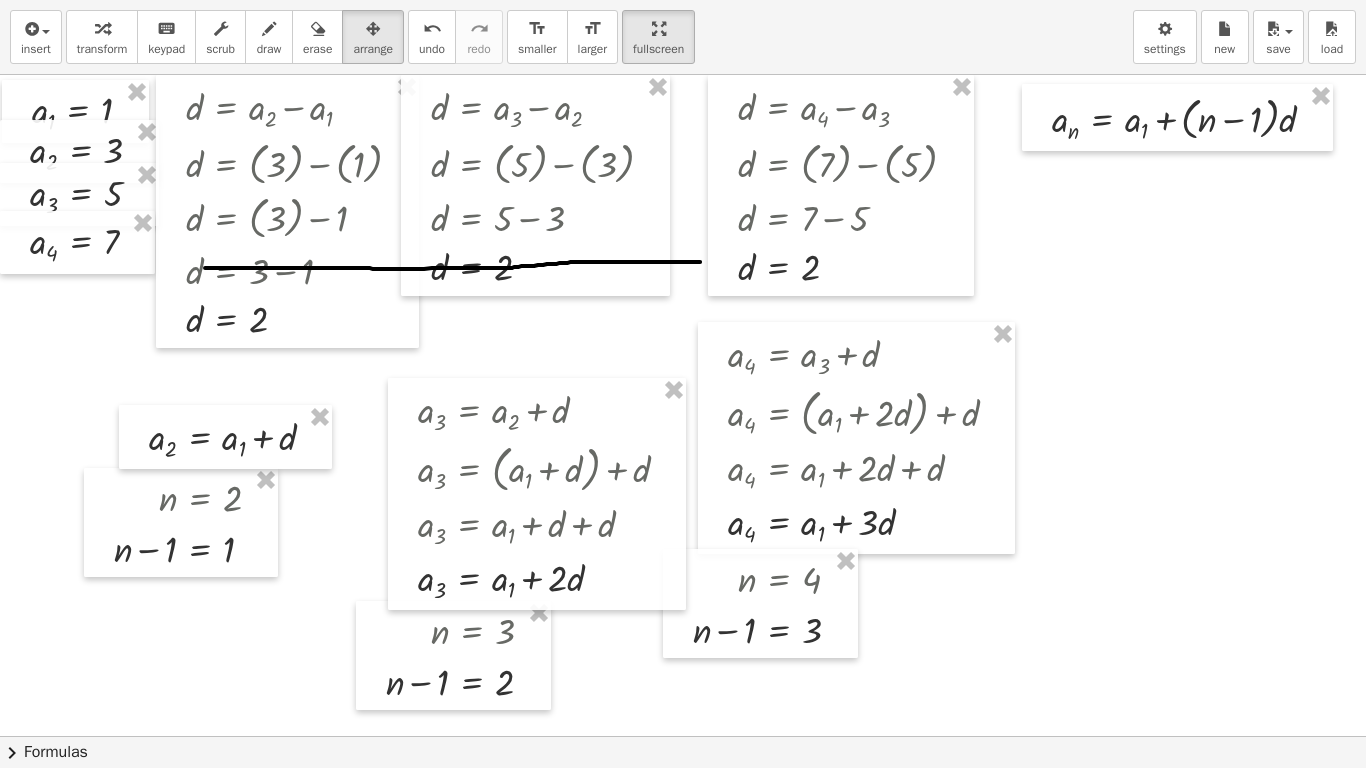 click at bounding box center [691, 736] 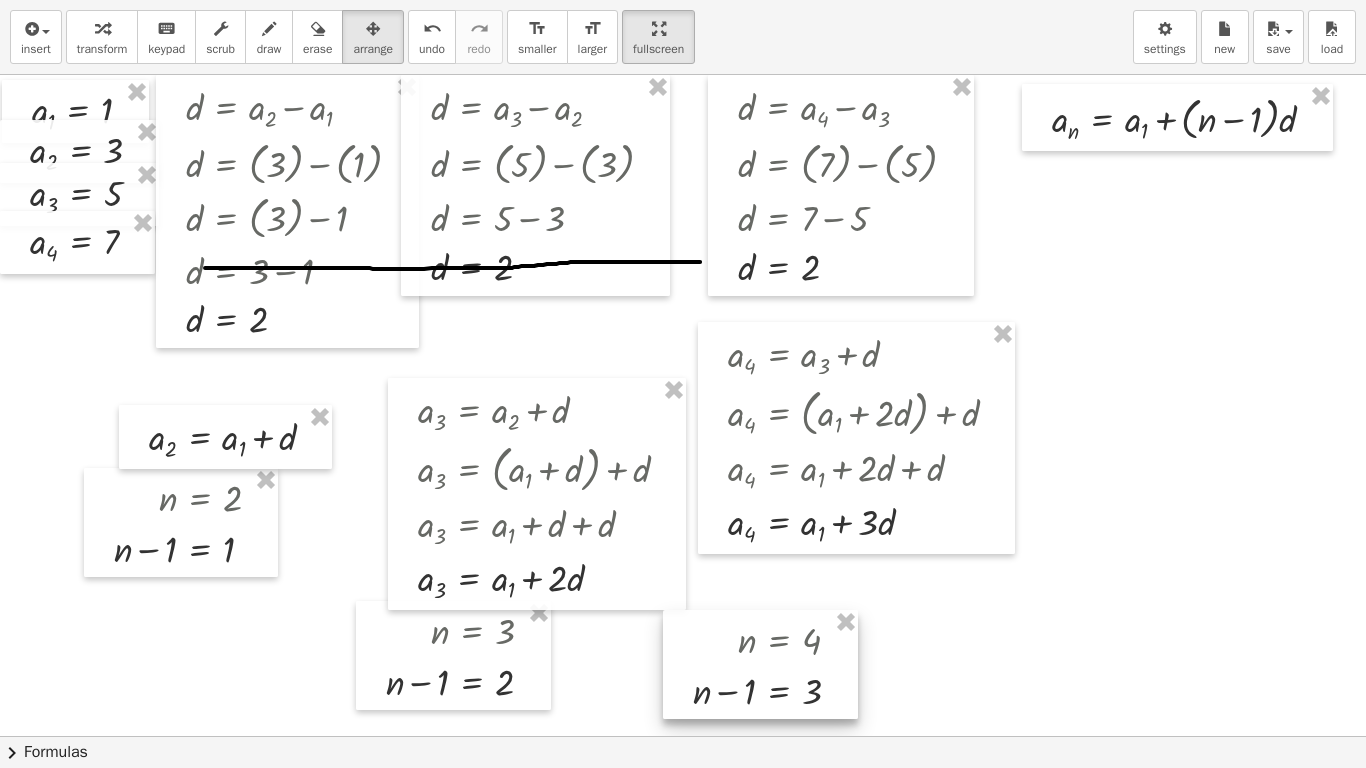 drag, startPoint x: 699, startPoint y: 563, endPoint x: 699, endPoint y: 624, distance: 61 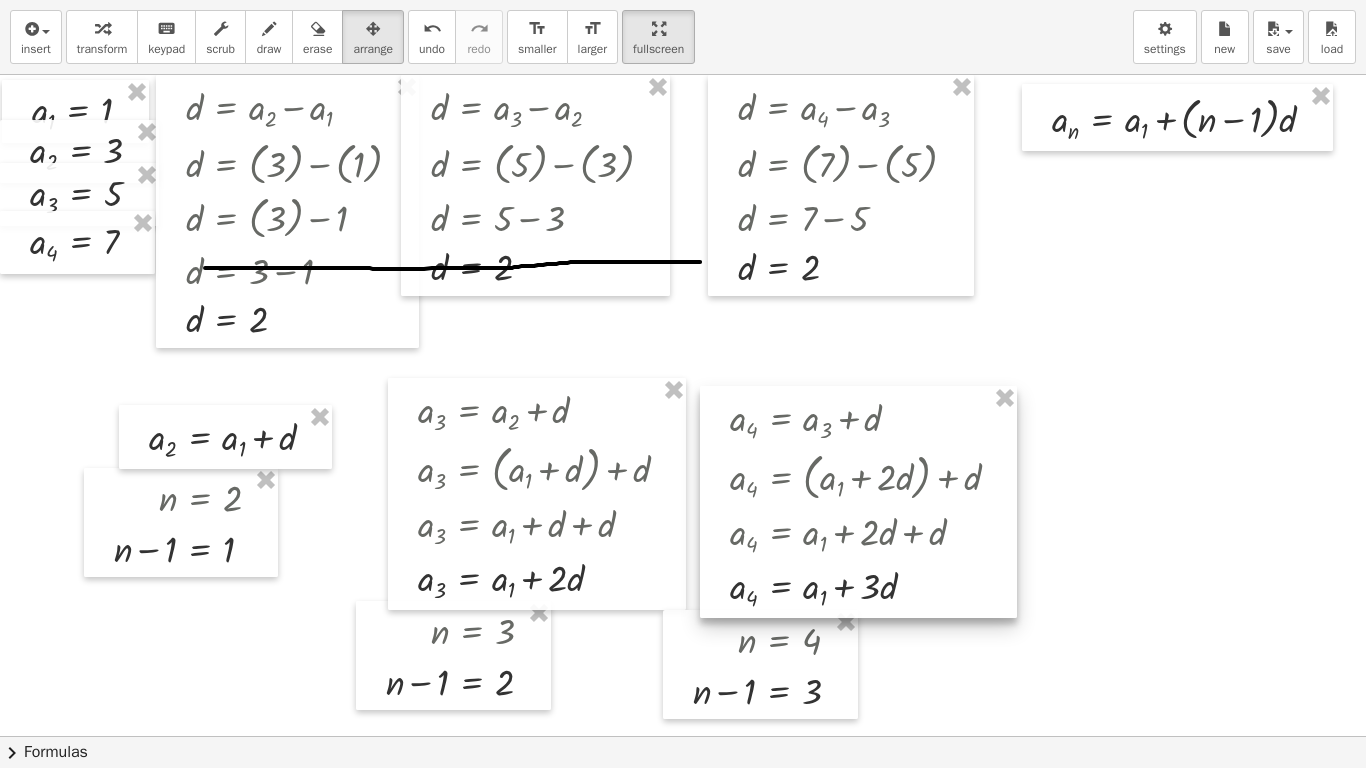 drag, startPoint x: 721, startPoint y: 341, endPoint x: 723, endPoint y: 405, distance: 64.03124 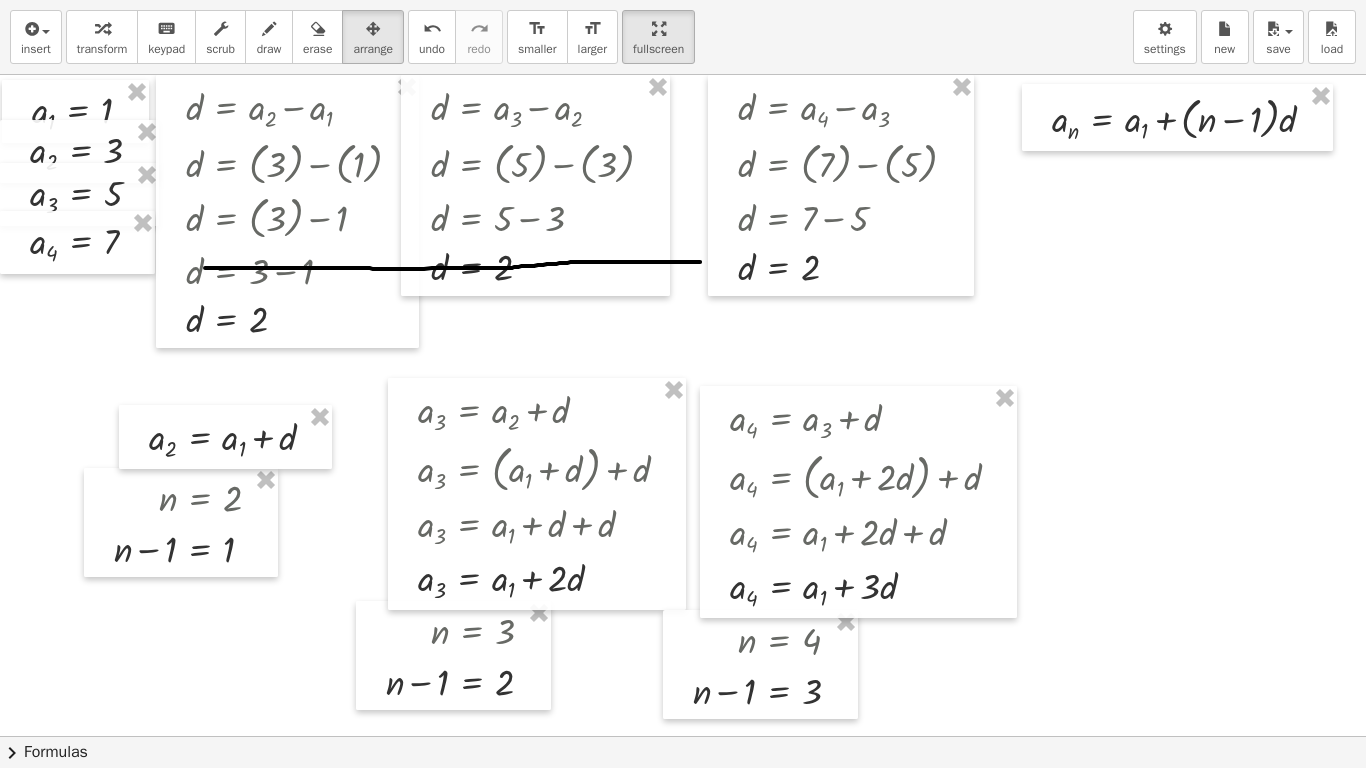 click at bounding box center [691, 736] 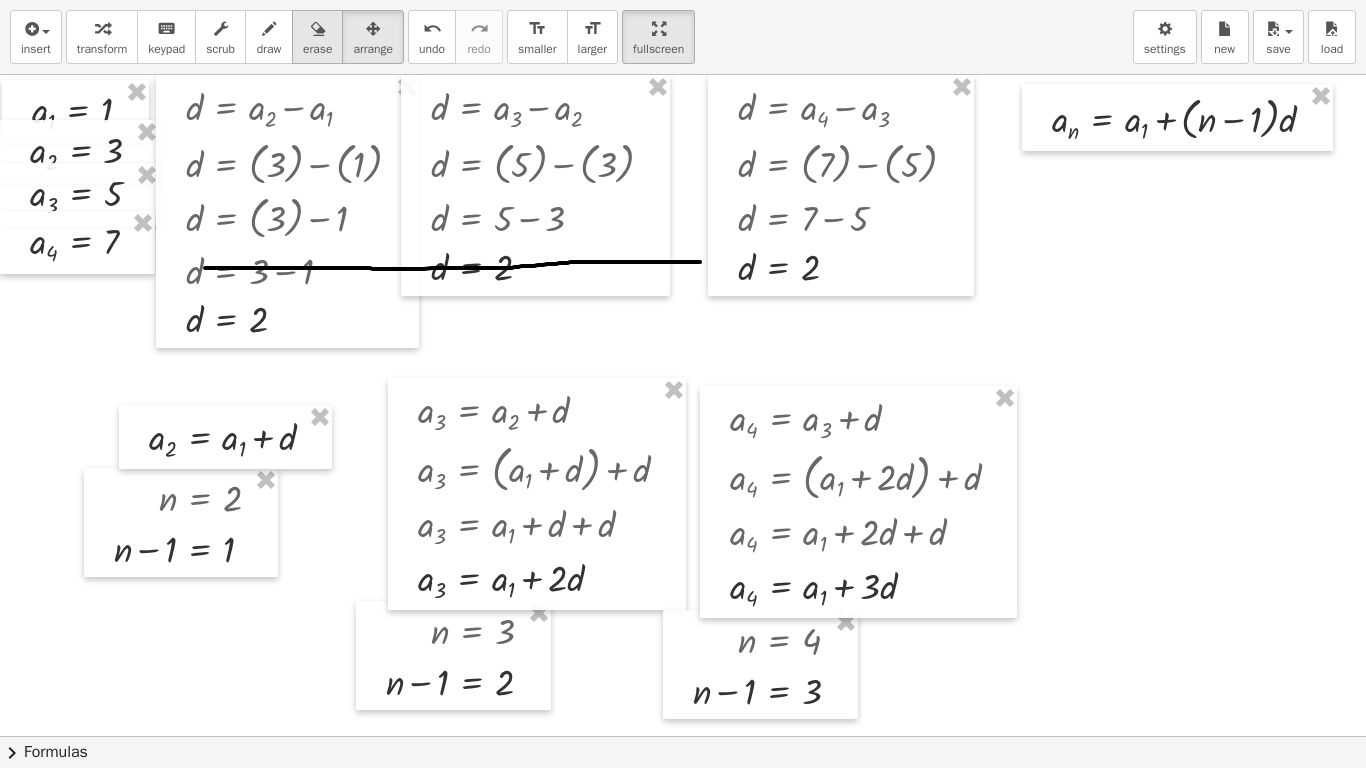 click at bounding box center (318, 29) 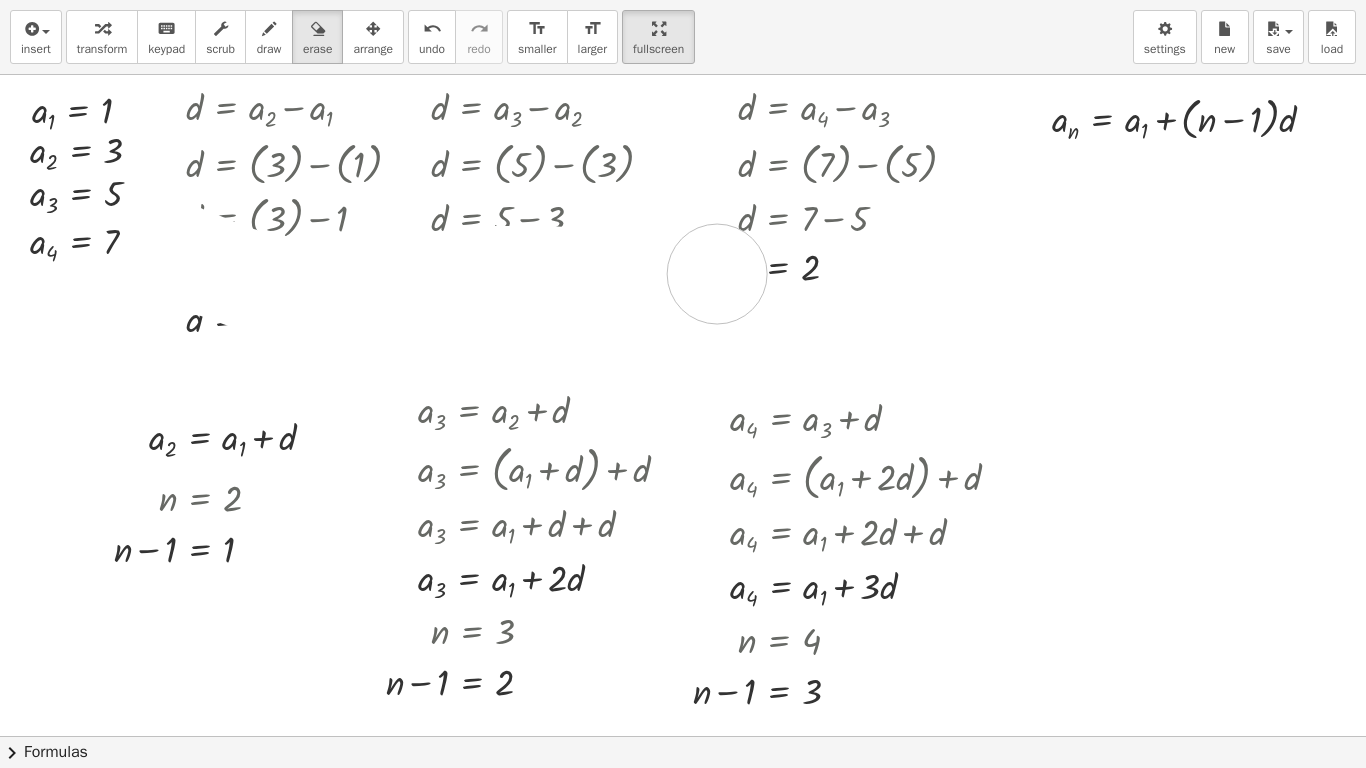 drag, startPoint x: 173, startPoint y: 251, endPoint x: 796, endPoint y: 274, distance: 623.42444 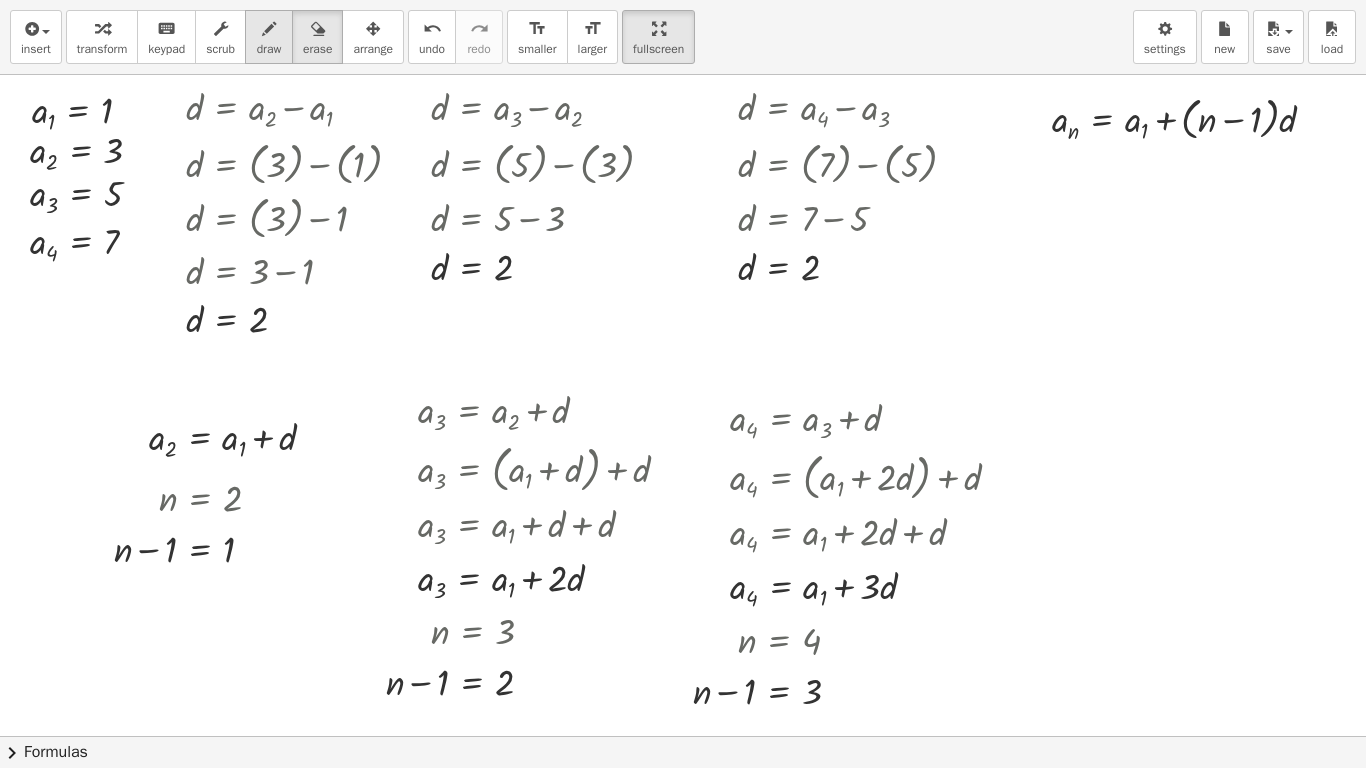 click at bounding box center [269, 29] 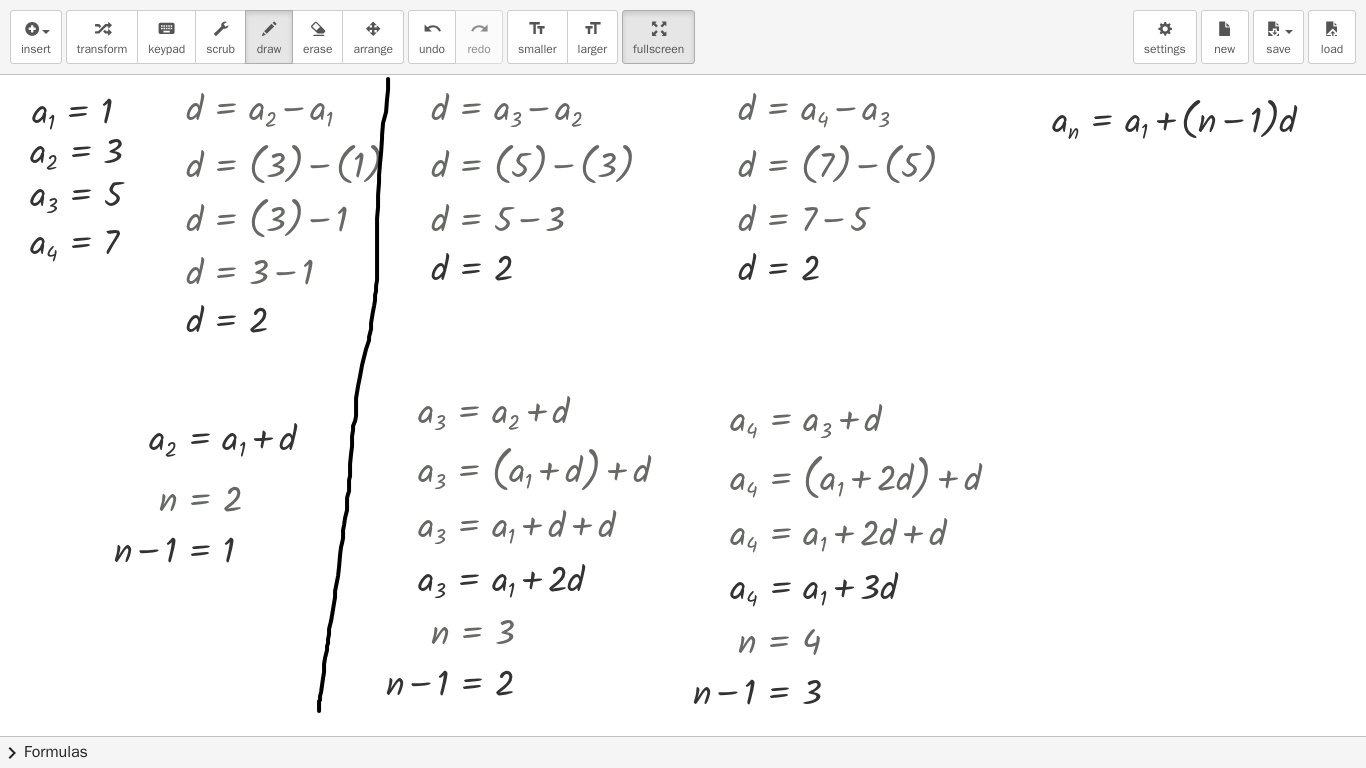 drag, startPoint x: 388, startPoint y: 79, endPoint x: 335, endPoint y: 700, distance: 623.25757 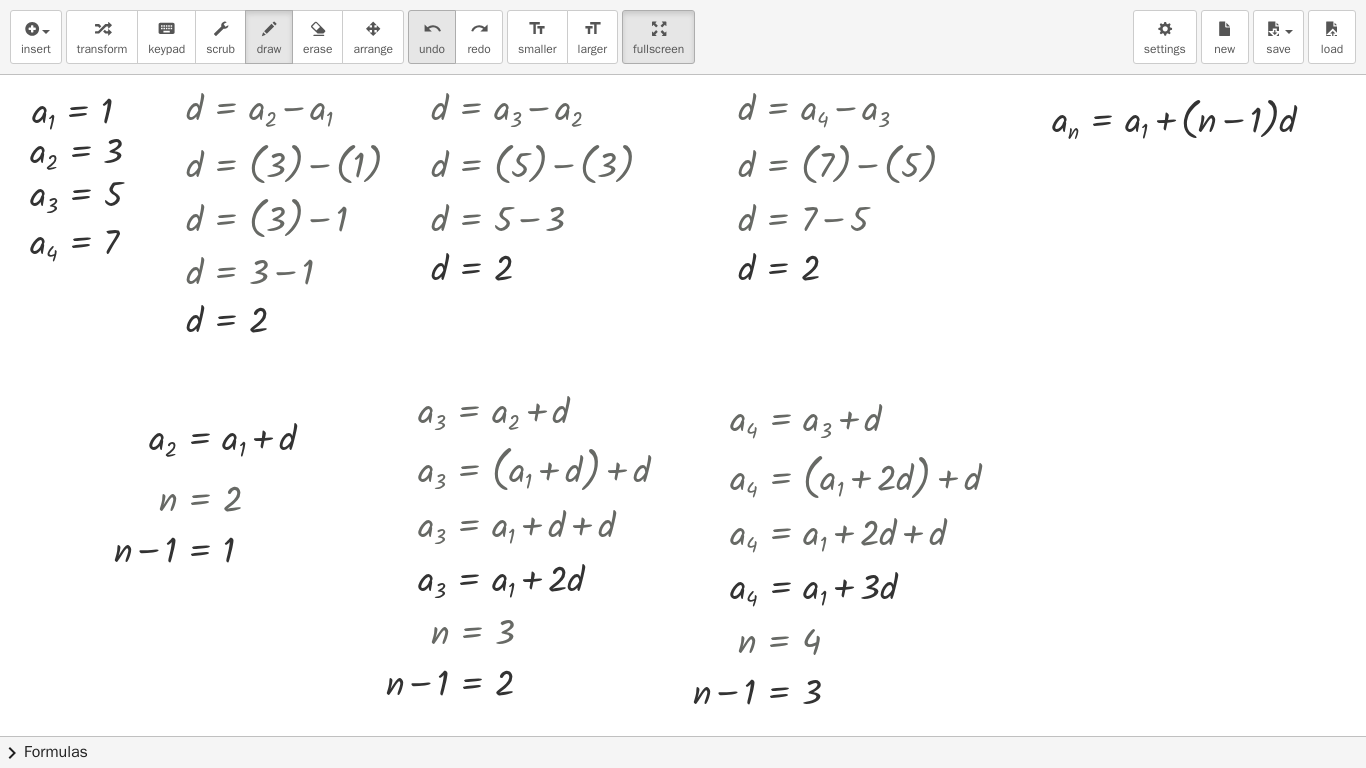 click on "undo" at bounding box center (432, 29) 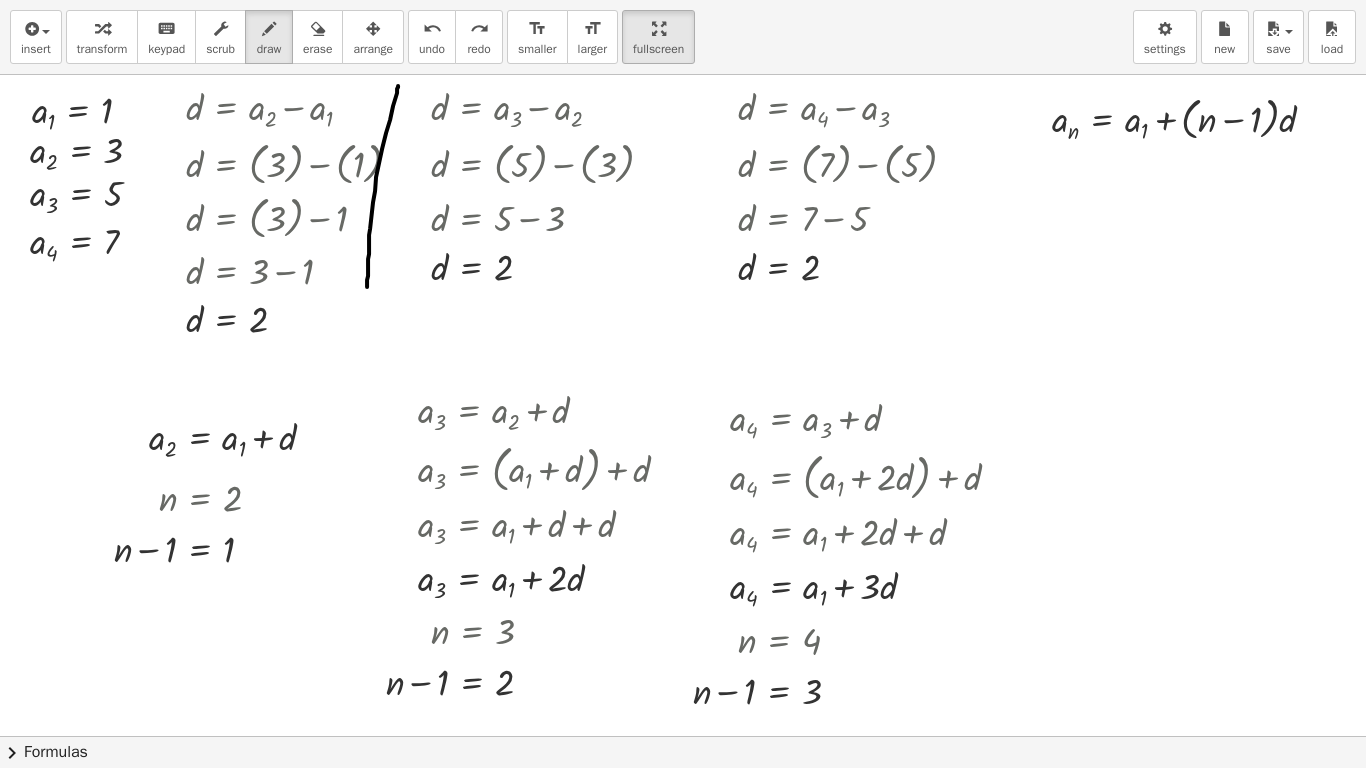 drag, startPoint x: 398, startPoint y: 86, endPoint x: 367, endPoint y: 287, distance: 203.3765 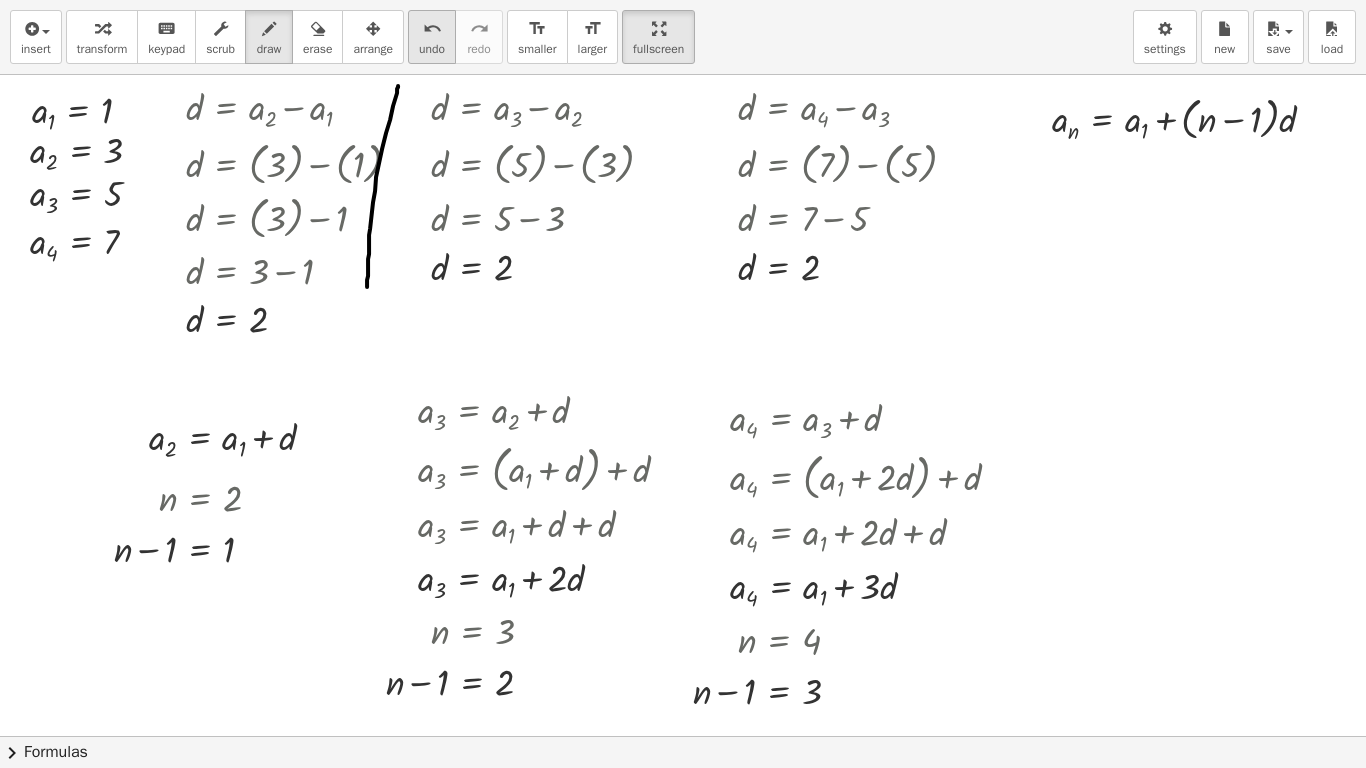 click on "undo" at bounding box center [432, 49] 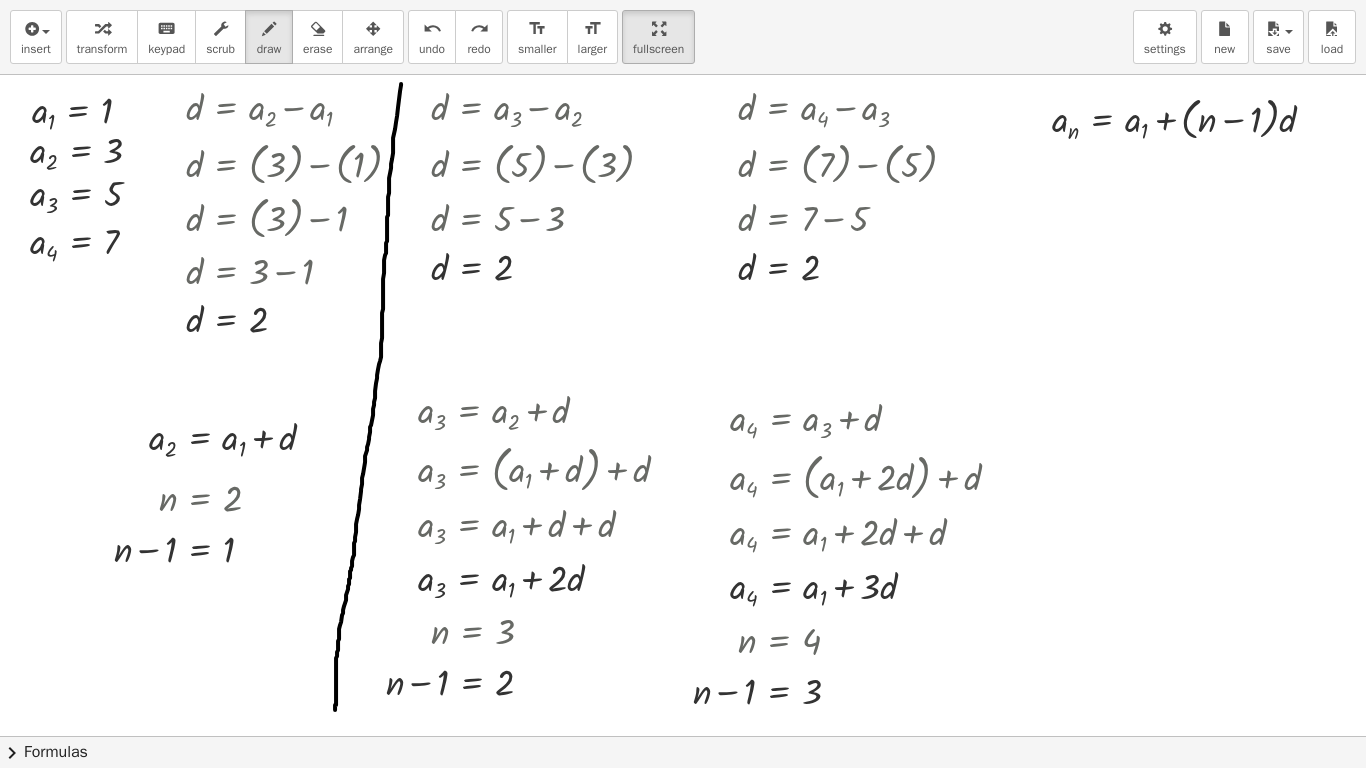 drag, startPoint x: 401, startPoint y: 84, endPoint x: 337, endPoint y: 707, distance: 626.2787 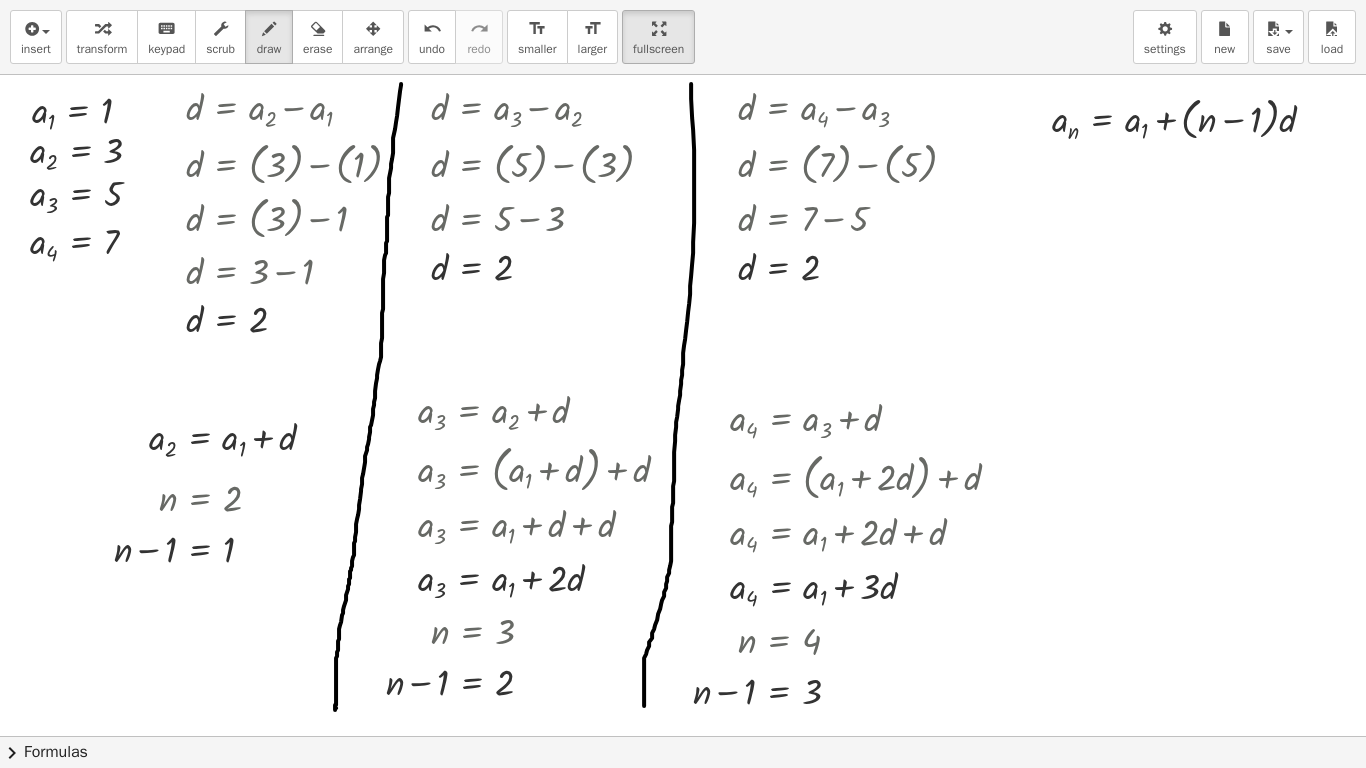 drag, startPoint x: 691, startPoint y: 84, endPoint x: 672, endPoint y: 696, distance: 612.29486 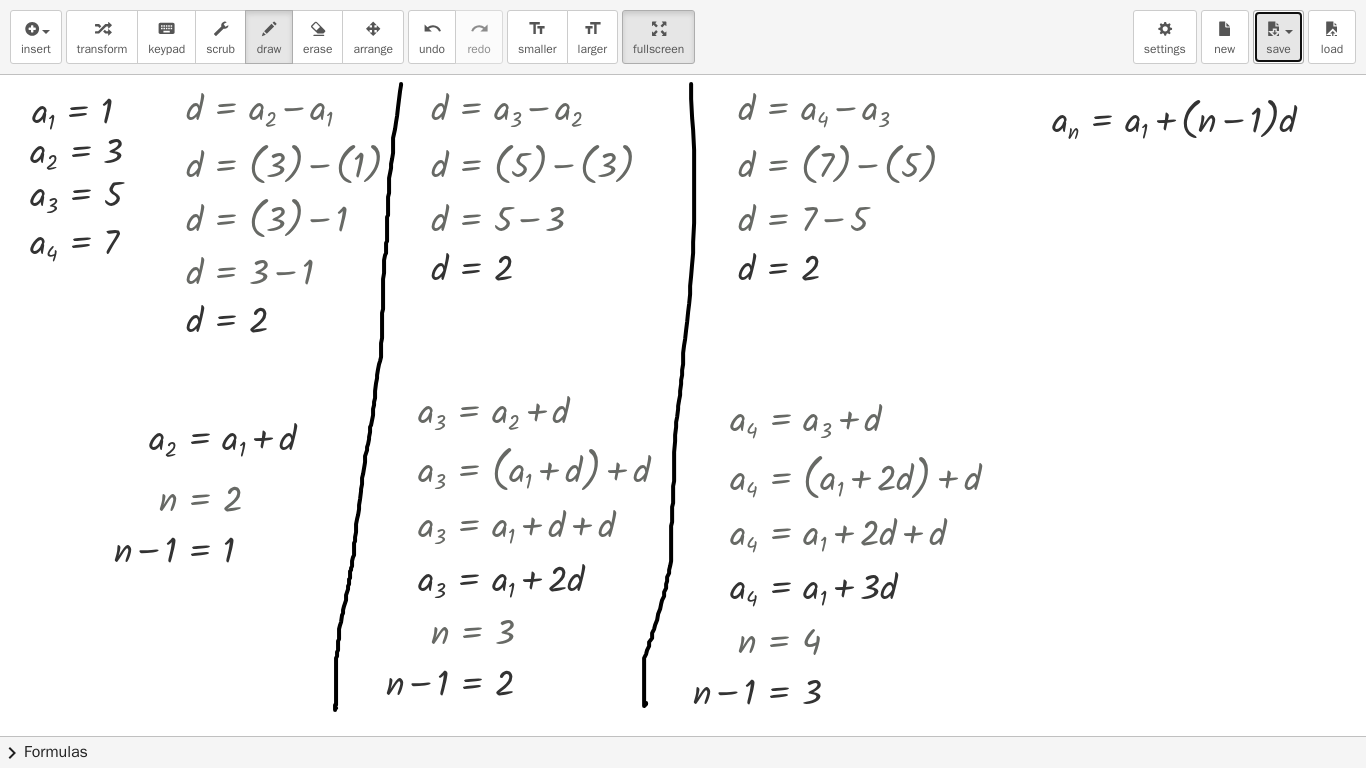 click at bounding box center [1273, 29] 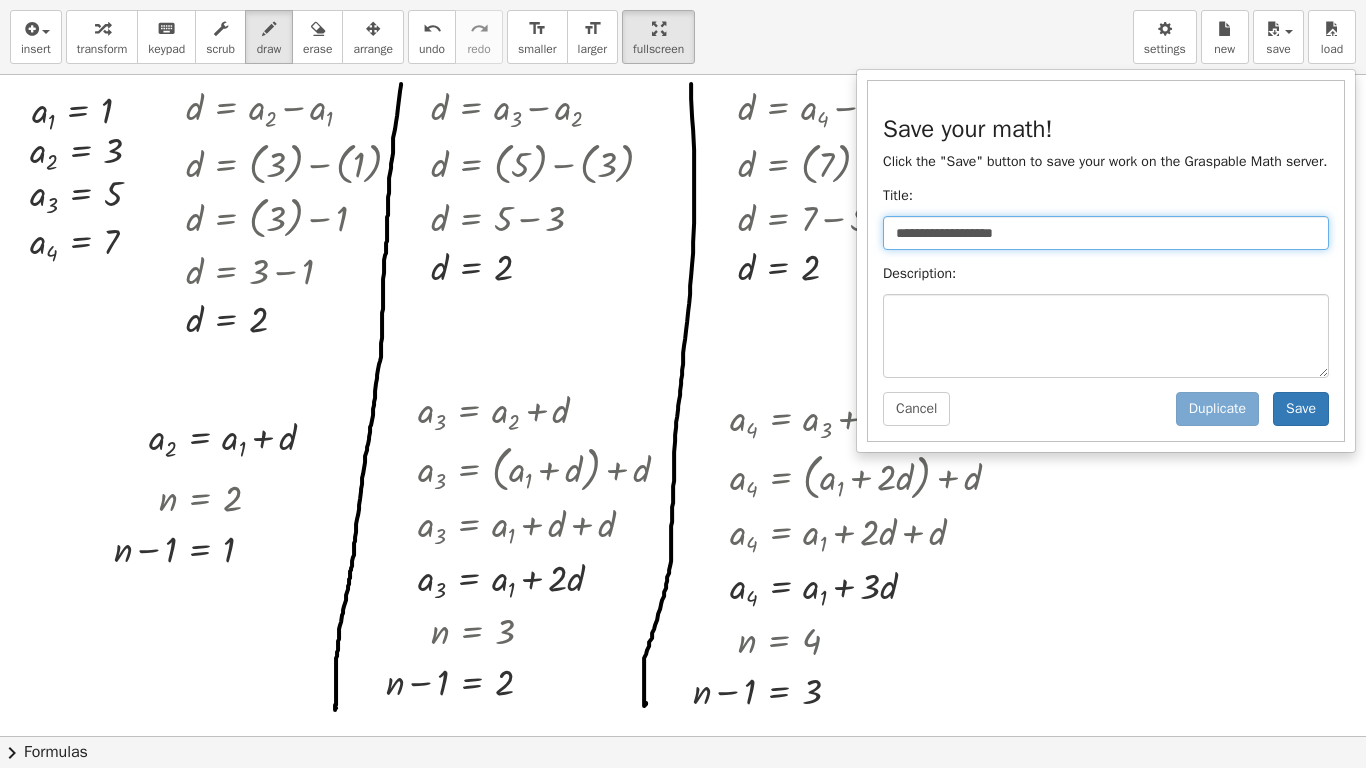 click on "**********" at bounding box center (1106, 233) 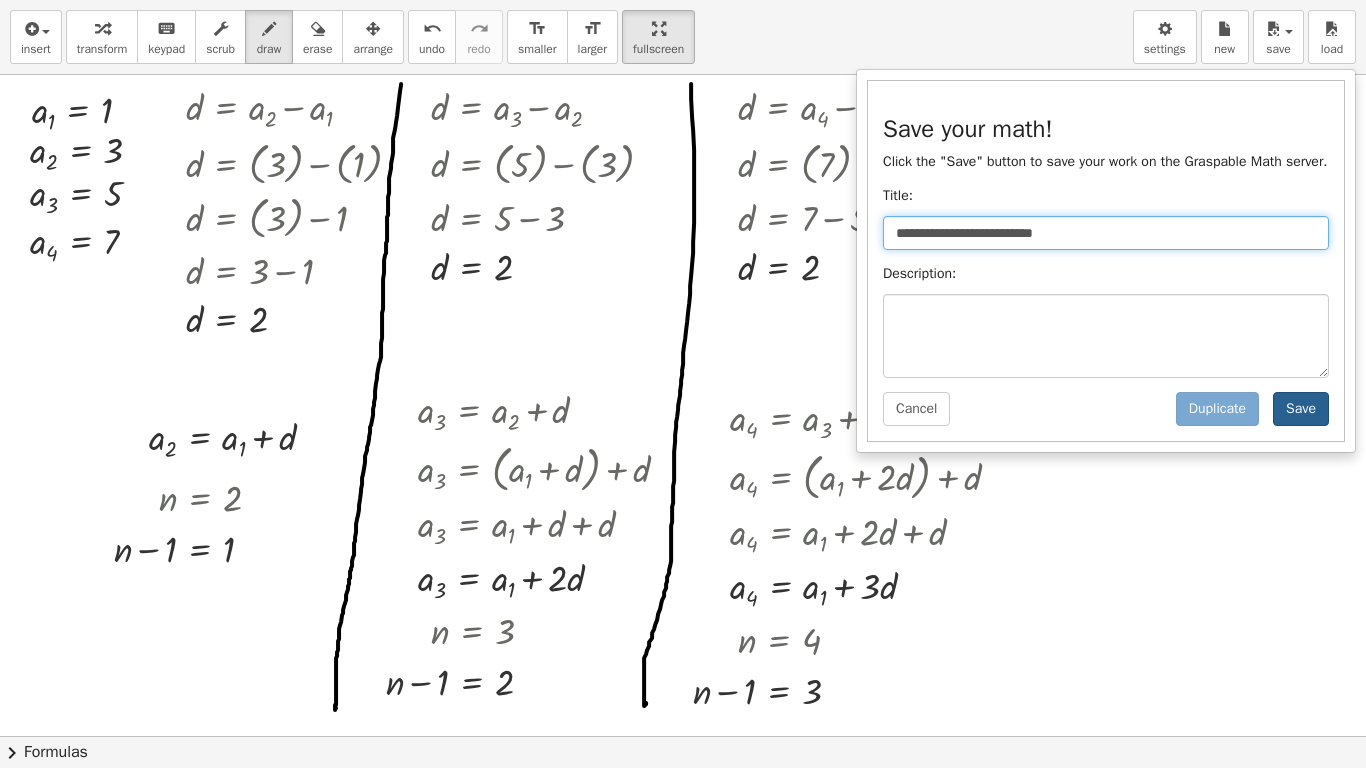 type on "**********" 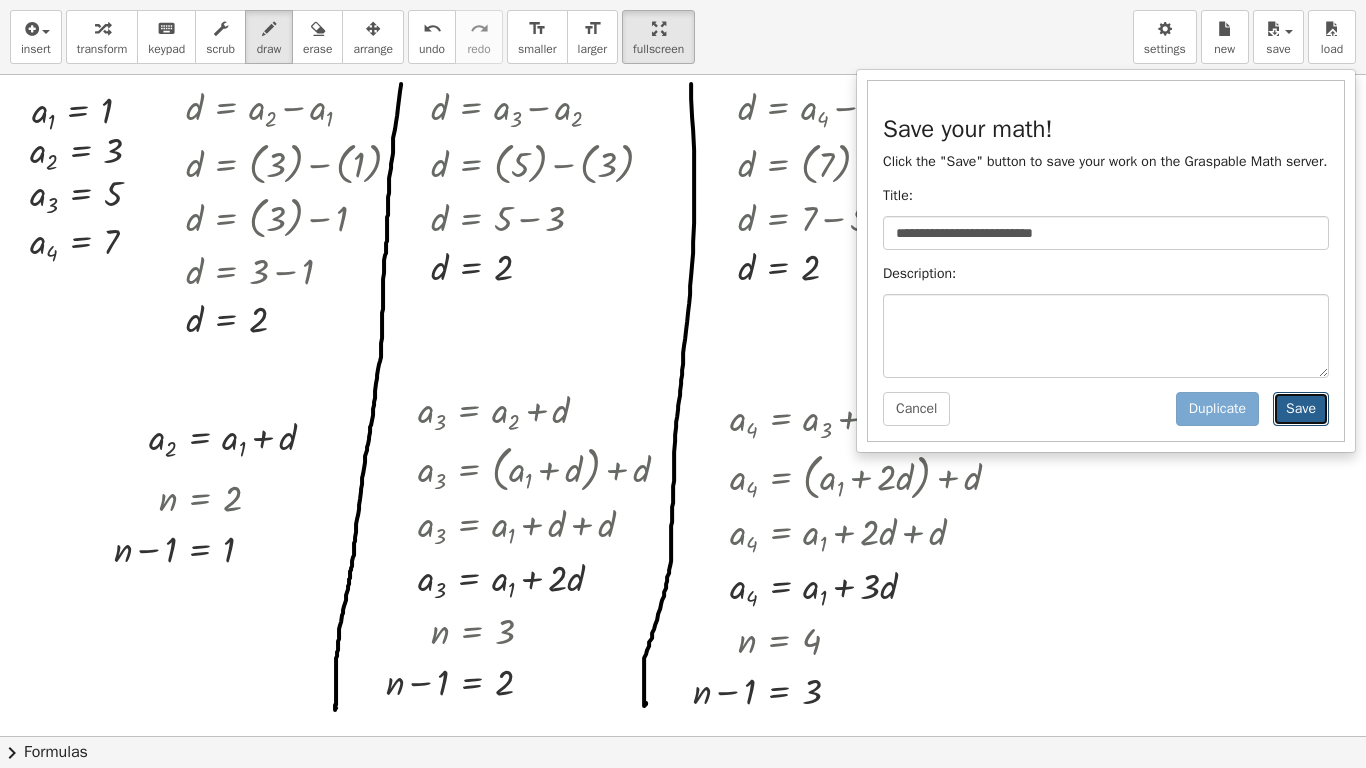 click on "Save" at bounding box center [1301, 409] 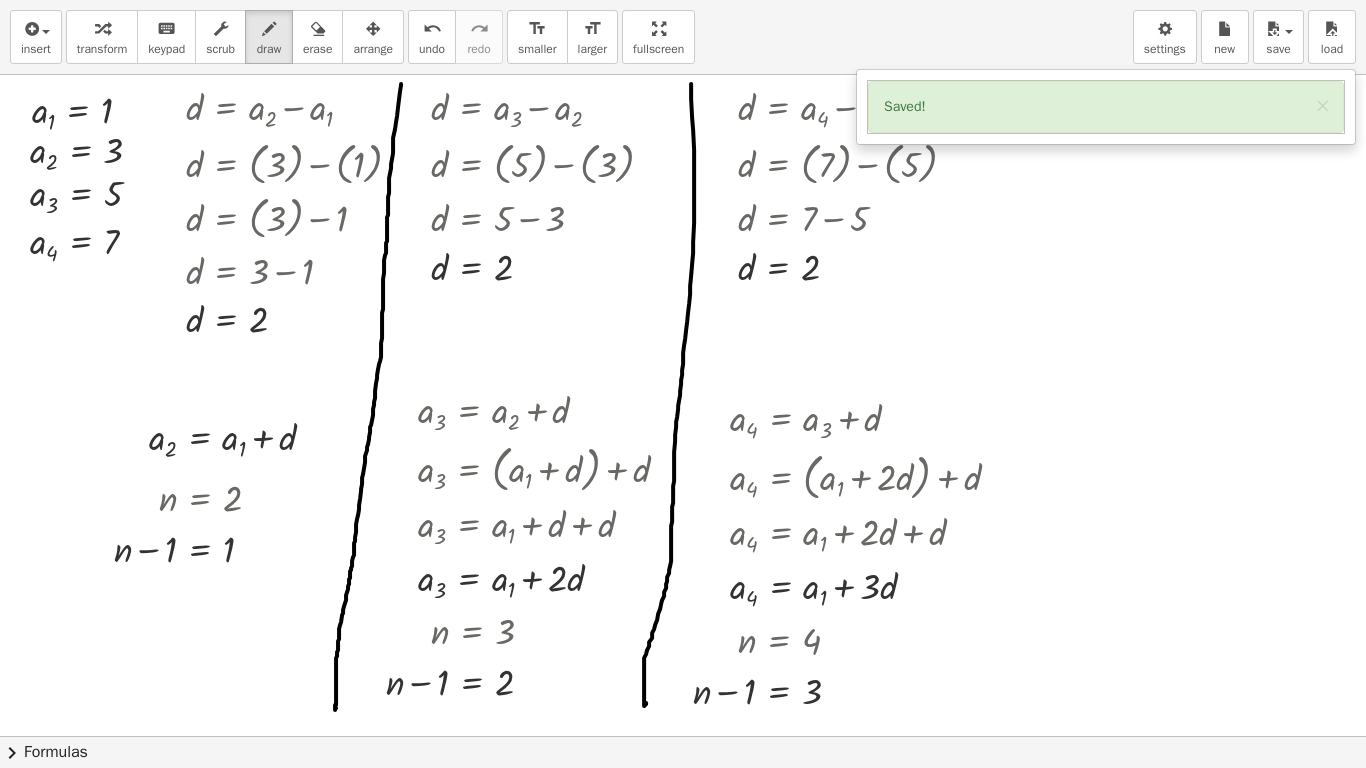 drag, startPoint x: 659, startPoint y: 26, endPoint x: 655, endPoint y: -78, distance: 104.0769 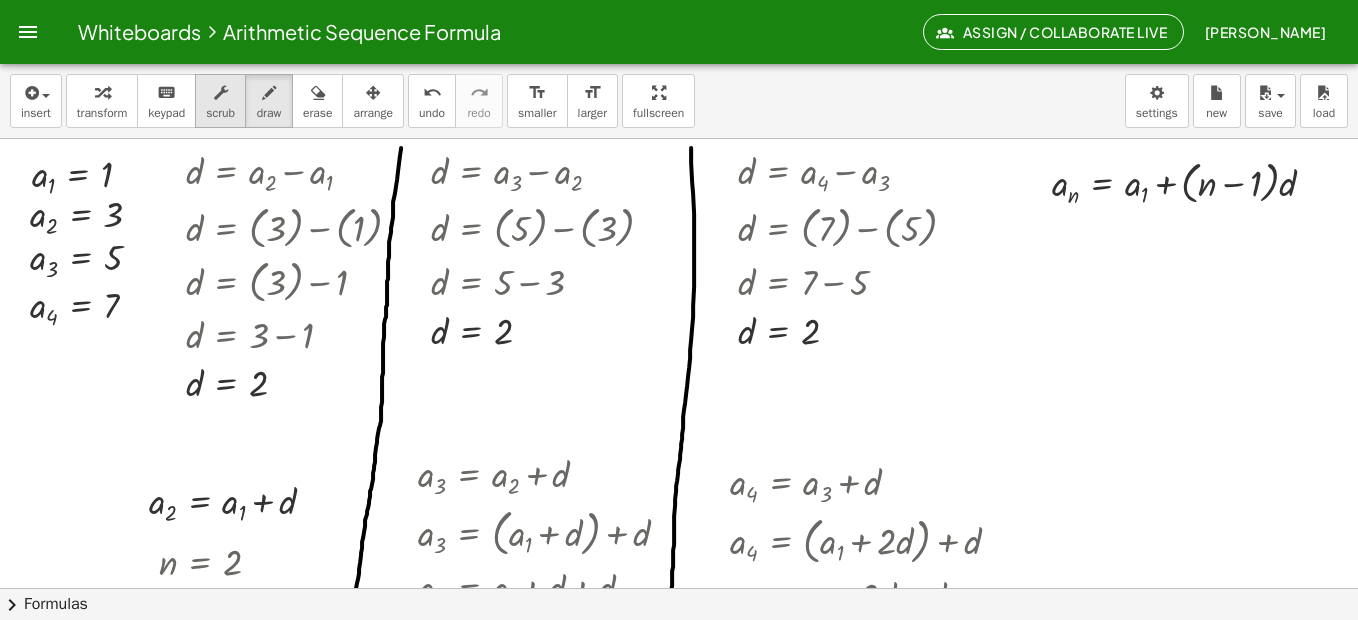 click at bounding box center [221, 93] 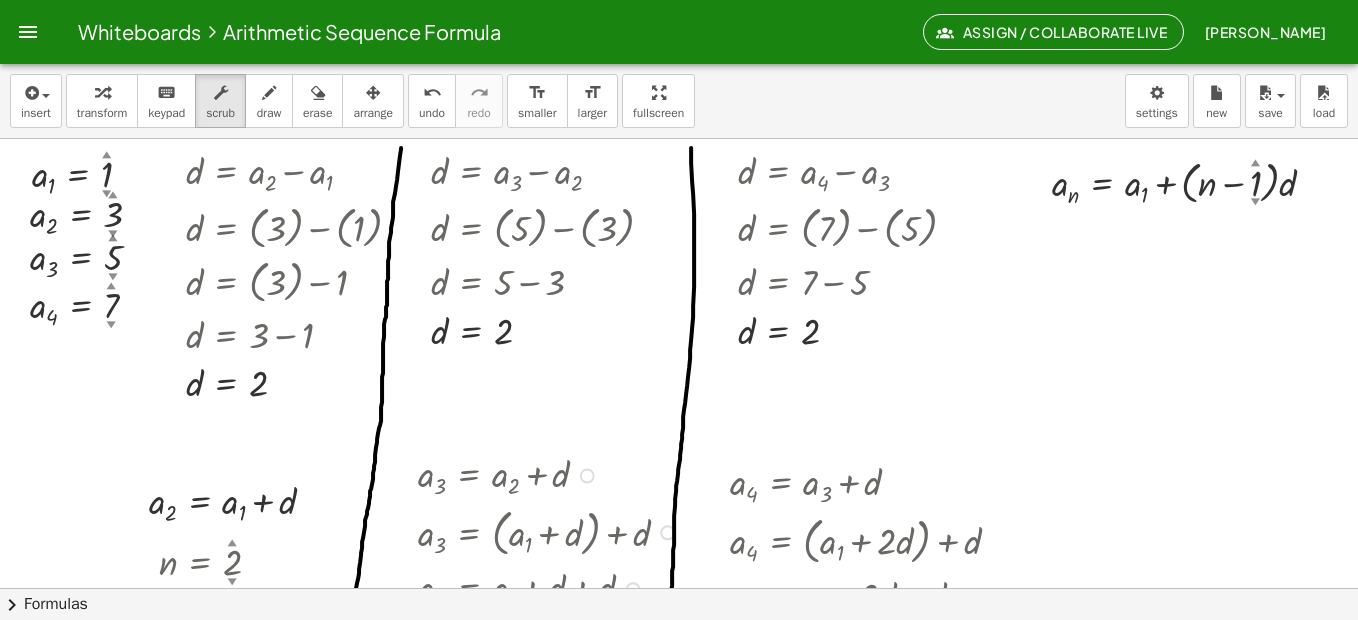 click at bounding box center (551, 474) 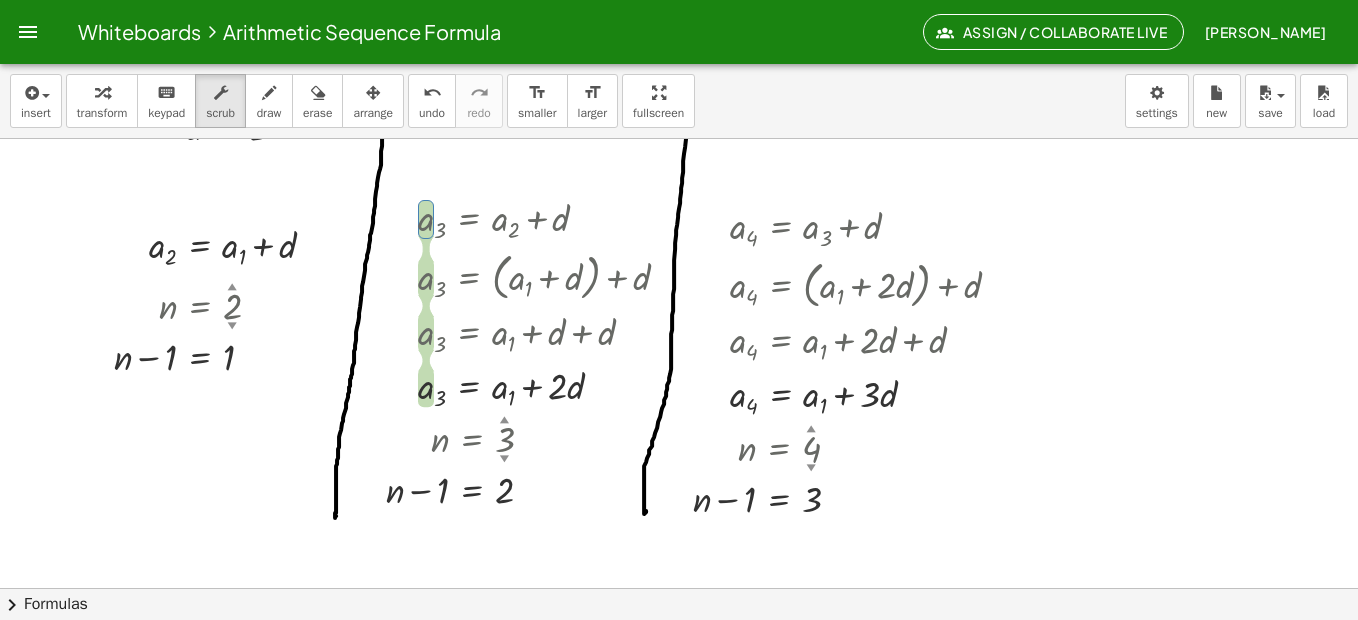 scroll, scrollTop: 214, scrollLeft: 0, axis: vertical 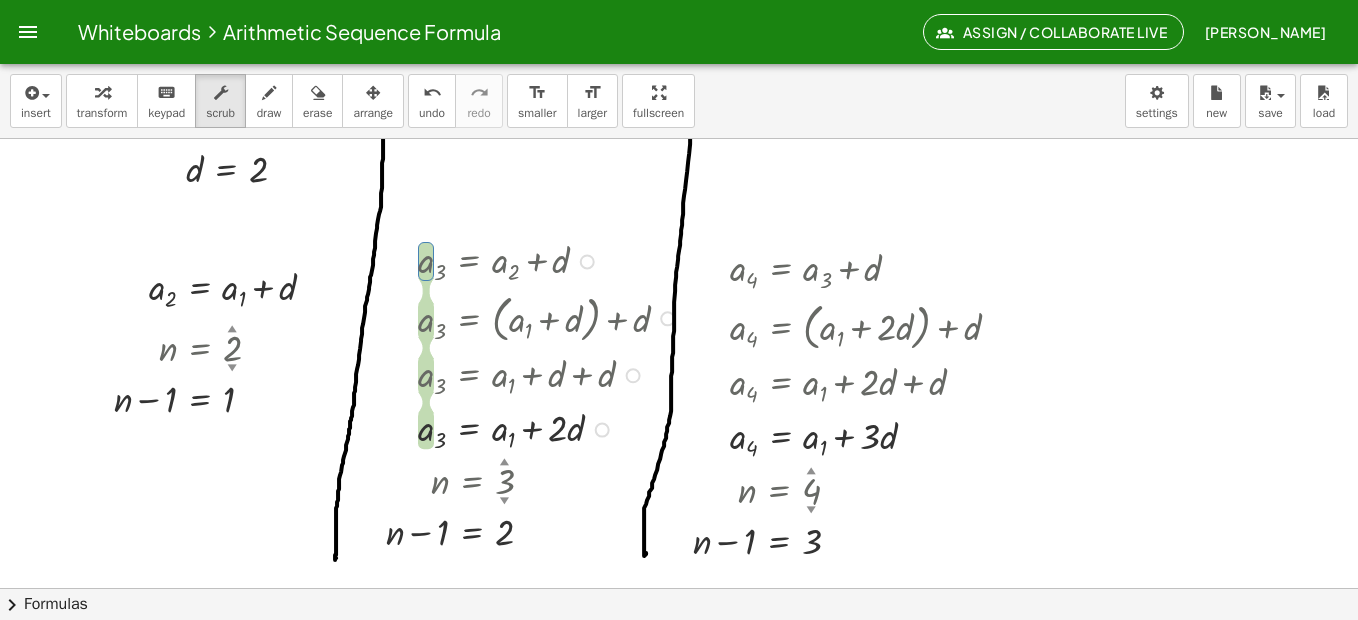 click at bounding box center [551, 260] 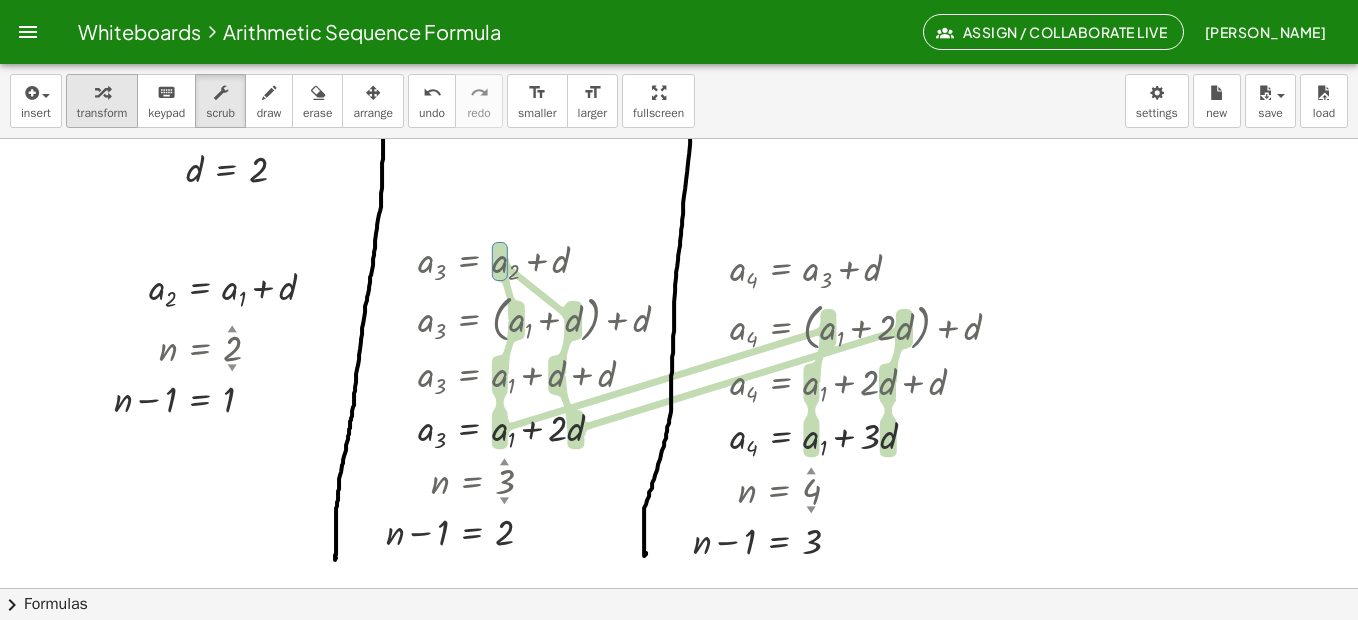 click at bounding box center (102, 92) 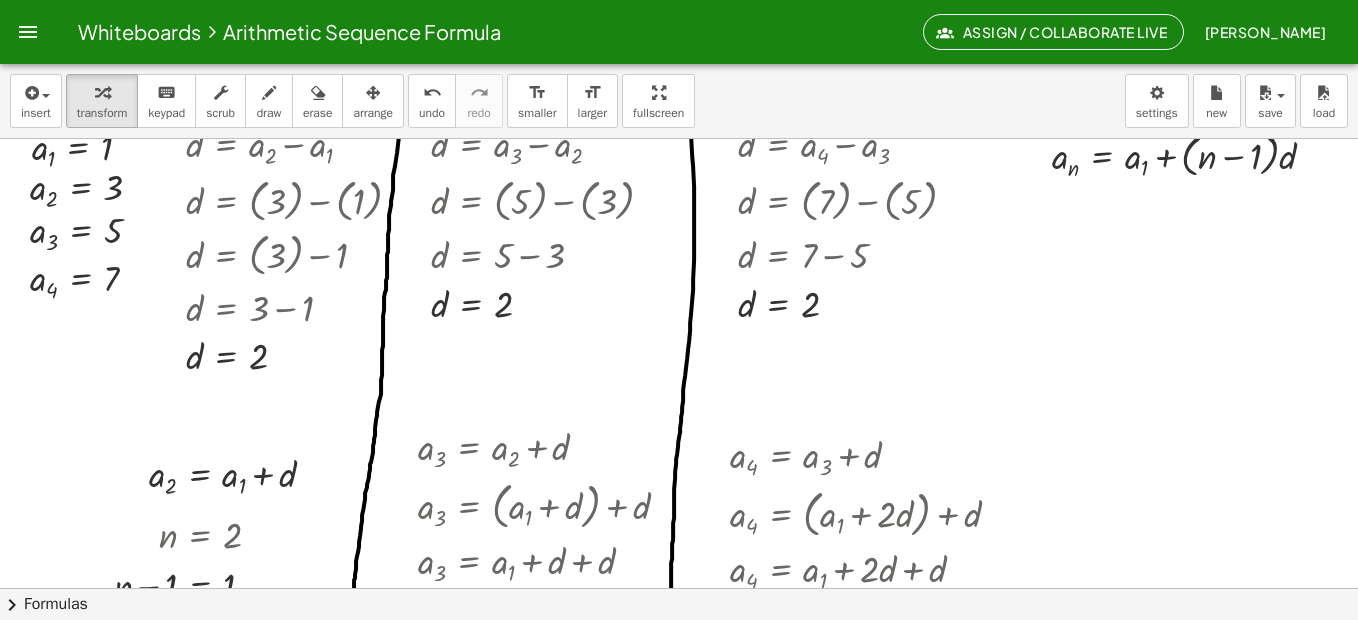 scroll, scrollTop: 13, scrollLeft: 0, axis: vertical 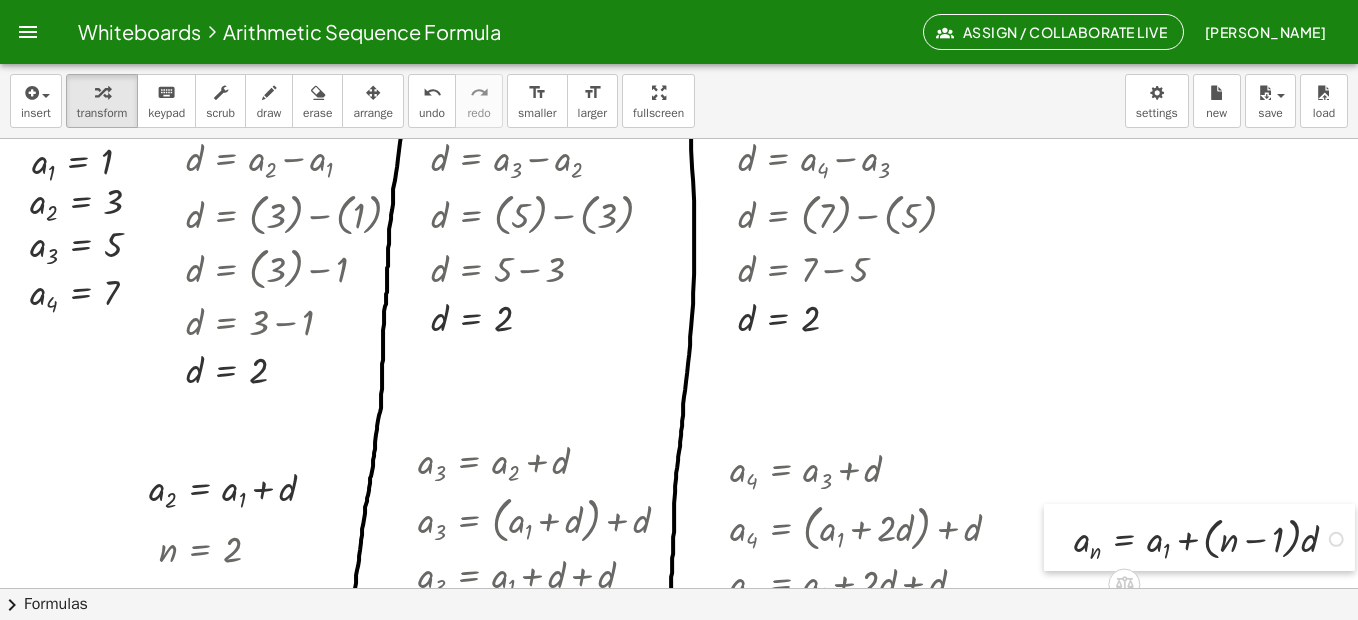 drag, startPoint x: 1034, startPoint y: 150, endPoint x: 1056, endPoint y: 519, distance: 369.65524 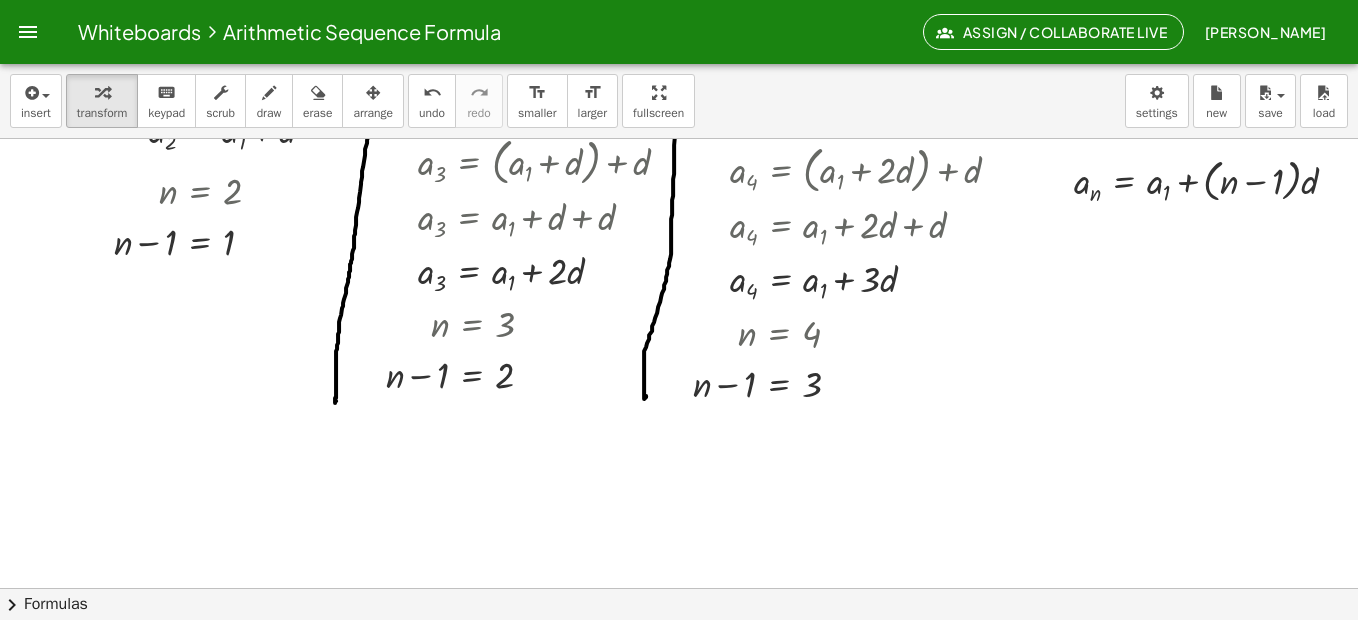 scroll, scrollTop: 374, scrollLeft: 0, axis: vertical 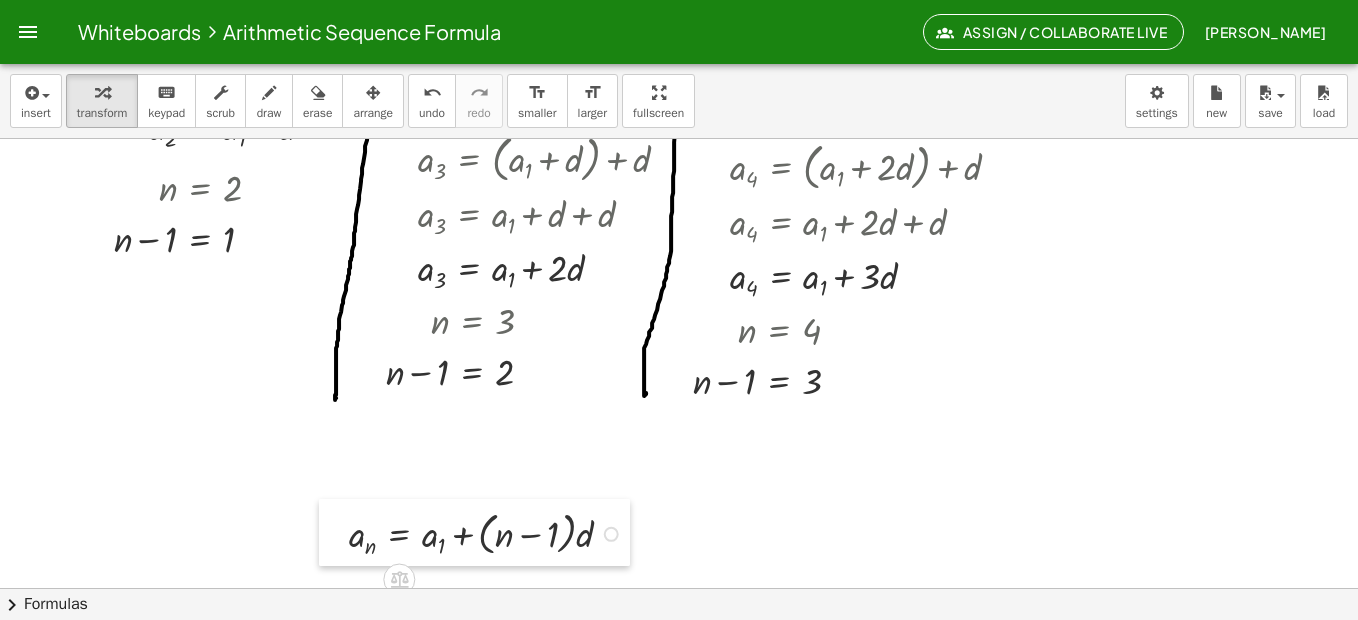 drag, startPoint x: 1069, startPoint y: 162, endPoint x: 344, endPoint y: 518, distance: 807.68866 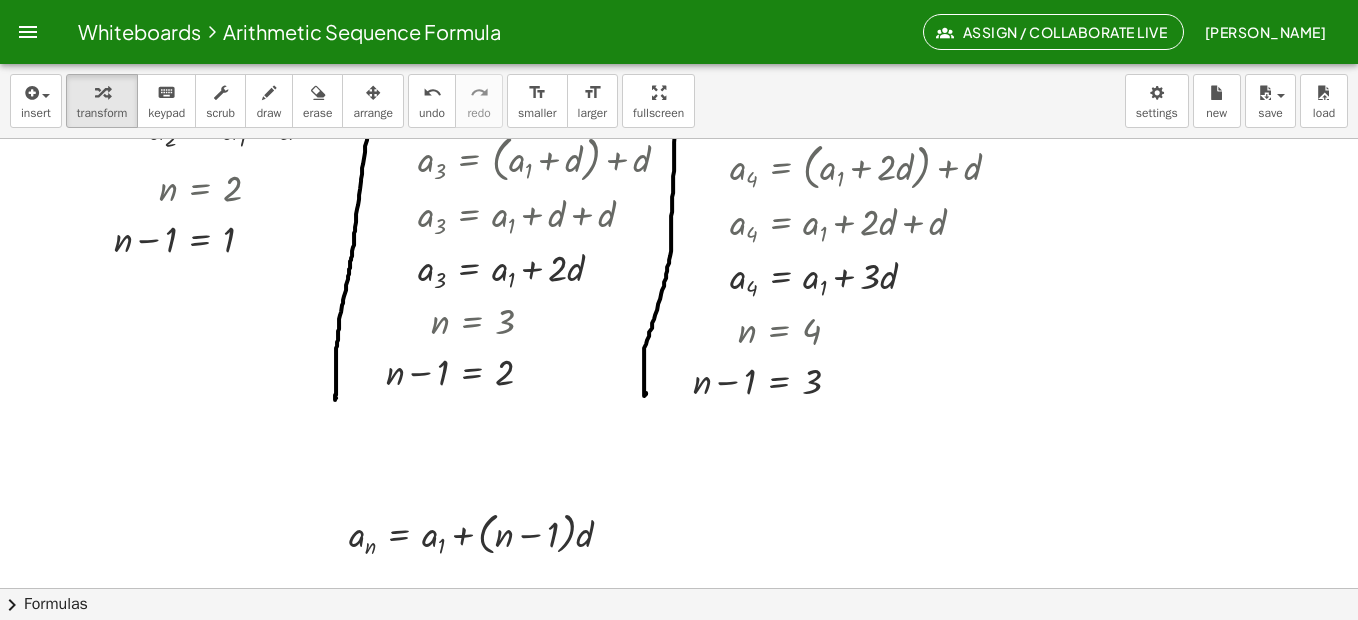 click on "Whiteboards     Arithmetic Sequence Formula Assign / Collaborate Live  [PERSON_NAME] Graspable Math Activities Get Started Activity Bank Assigned Work Classes Whiteboards Go Premium! Reference Account   insert select one: Math Expression Function Text Youtube Video Graphing Geometry Geometry 3D transform keyboard keypad scrub draw erase arrange undo undo redo redo format_size smaller format_size larger fullscreen load   save Saved! × new settings a 1 = 1 a 2 = 3 a 3 = 5 a 4 = 7 d = + a 2 − a 1 d = + ( 3 ) − a 1 d = + ( 3 ) − ( 1 ) d = + ( 3 ) − 1 d = + 3 − 1 d = 2 d = + a 3 − a 2 d = + ( 5 ) − a 2 d = + ( 5 ) − ( 3 ) d = + ( 5 ) − 3 d = + 5 − 3 d = 2 d = + a 4 − a 3 d = + ( 7 ) − a 3 d = + ( 7 ) − ( 5 ) d = + ( 7 ) − 5 d = + 7 − 5 d = 2 a 2 = + a 1 + d Copied done a 3 = + a 2 + d a 3 = + ( + a 1 + d ) + d a 3 = + a 1 + d + d a 3 = + a 1 + d · 2 · a 4 = + a 3 + d a 4 = + ( + a 1 + · 2 · d ) + d a 4 = + a 1 + · 2 · d + d a 4 = + a 1 + · d · 3 n" at bounding box center (679, 310) 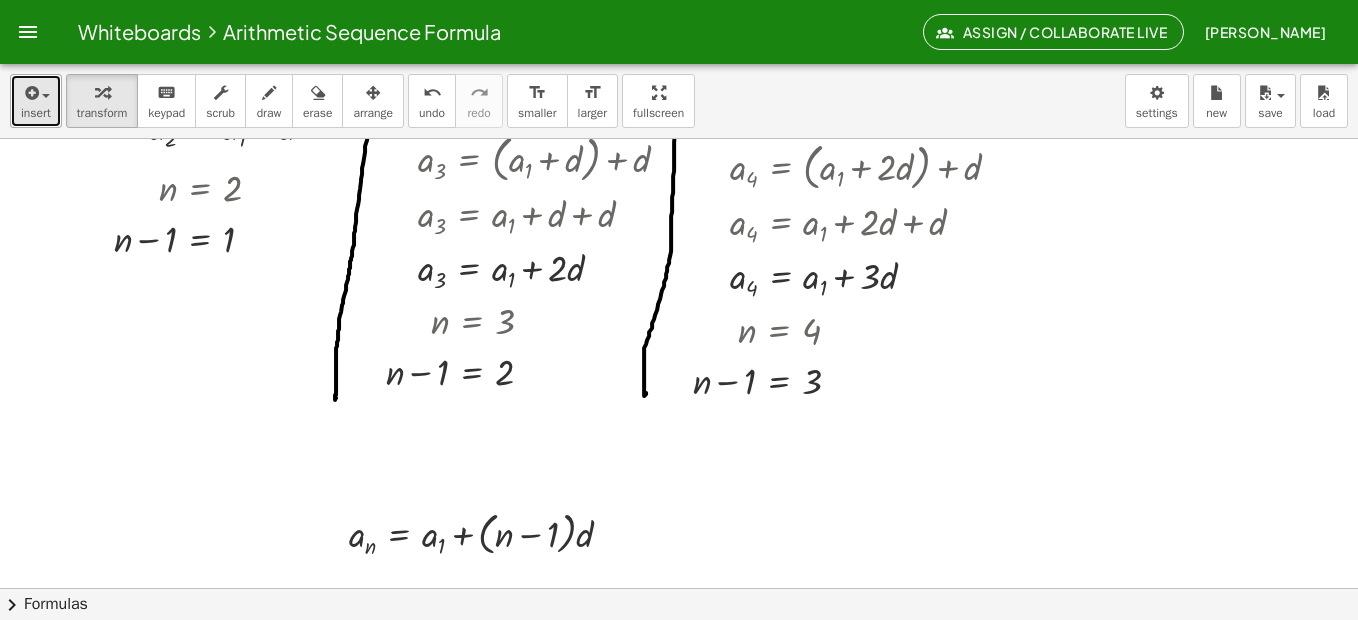click on "insert" at bounding box center (36, 113) 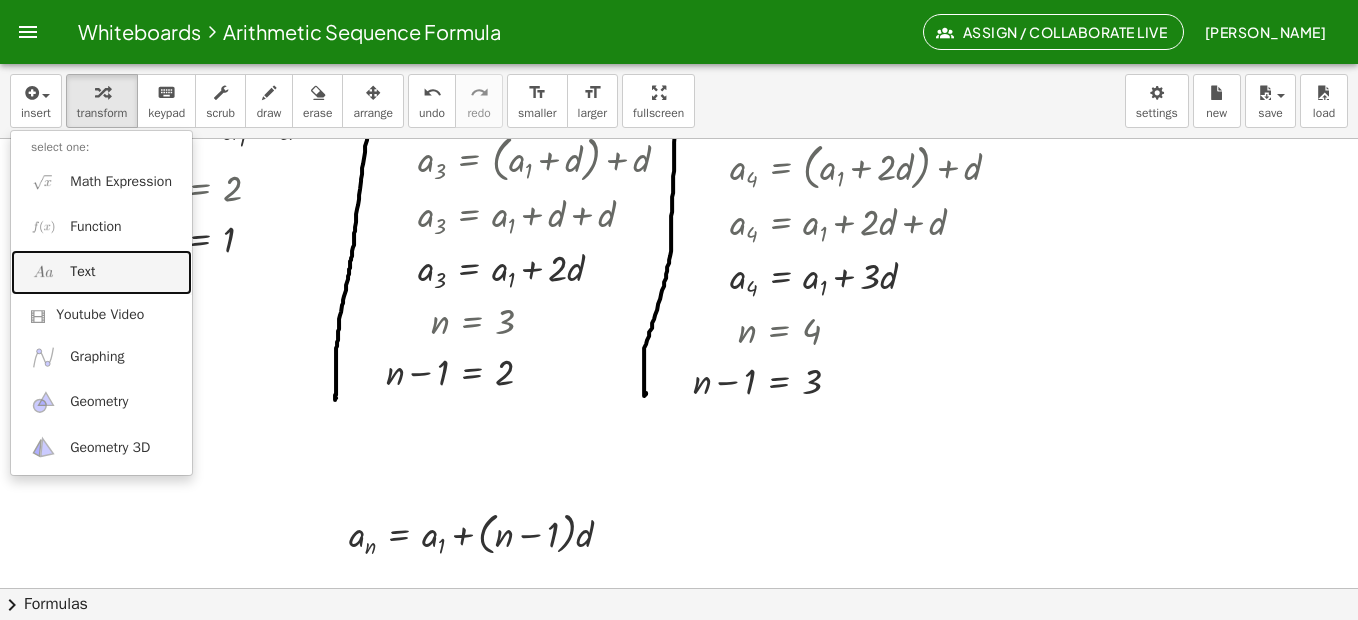 click on "Text" at bounding box center (82, 272) 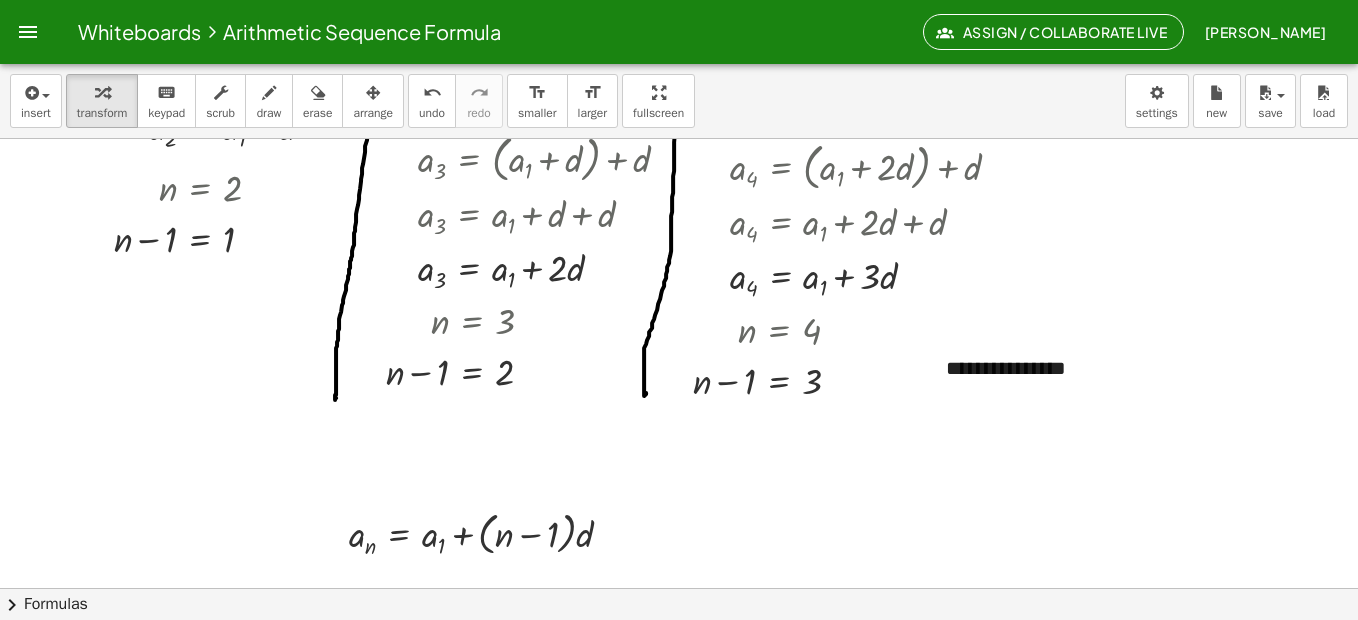 type 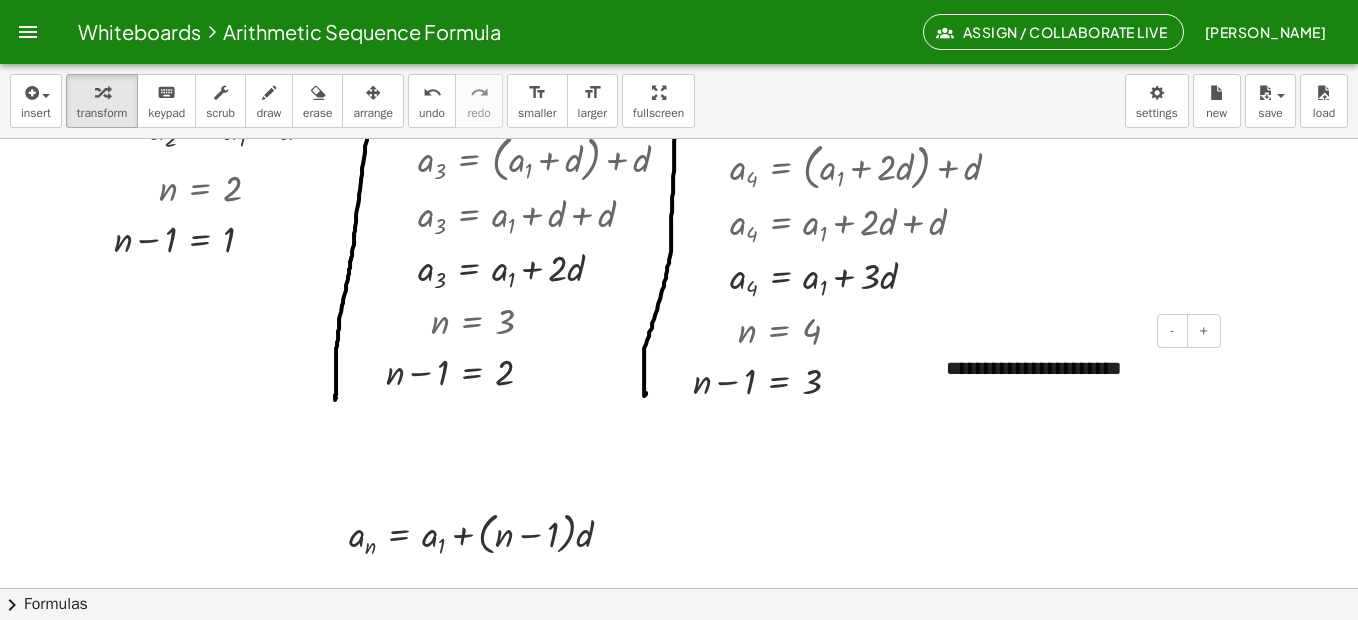 click on "**********" at bounding box center [1076, 368] 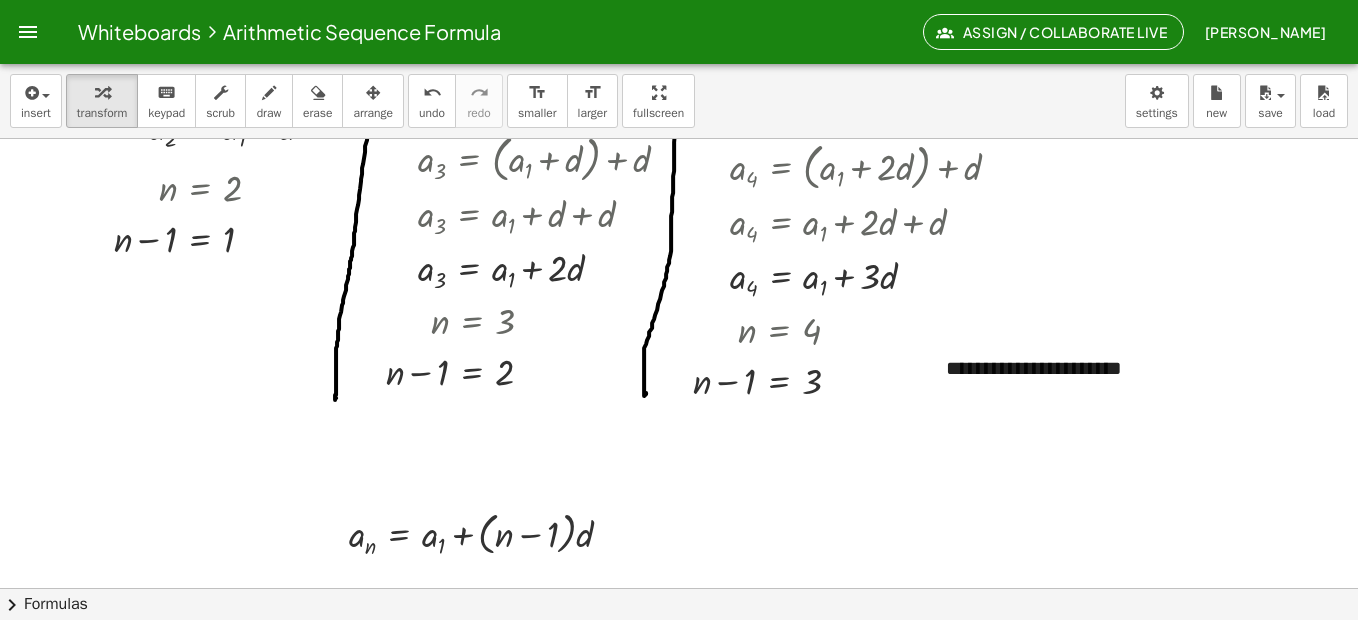 drag, startPoint x: 1161, startPoint y: 364, endPoint x: 893, endPoint y: 371, distance: 268.0914 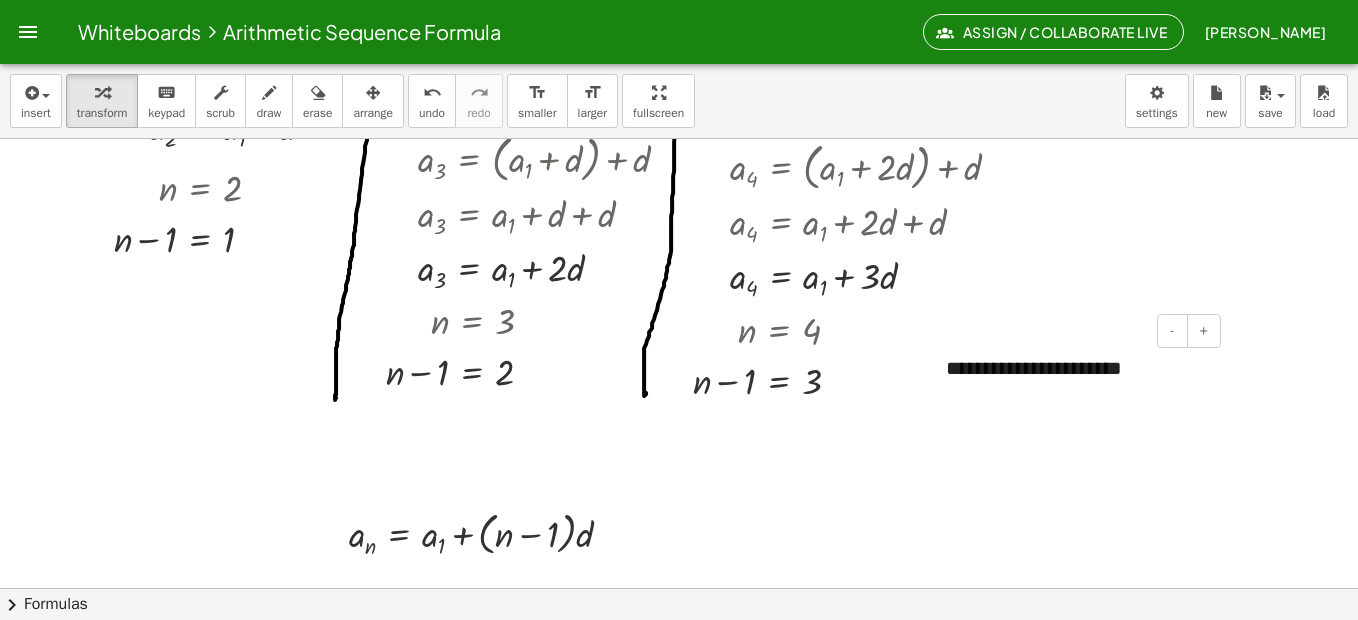 click on "- +" at bounding box center (1071, 331) 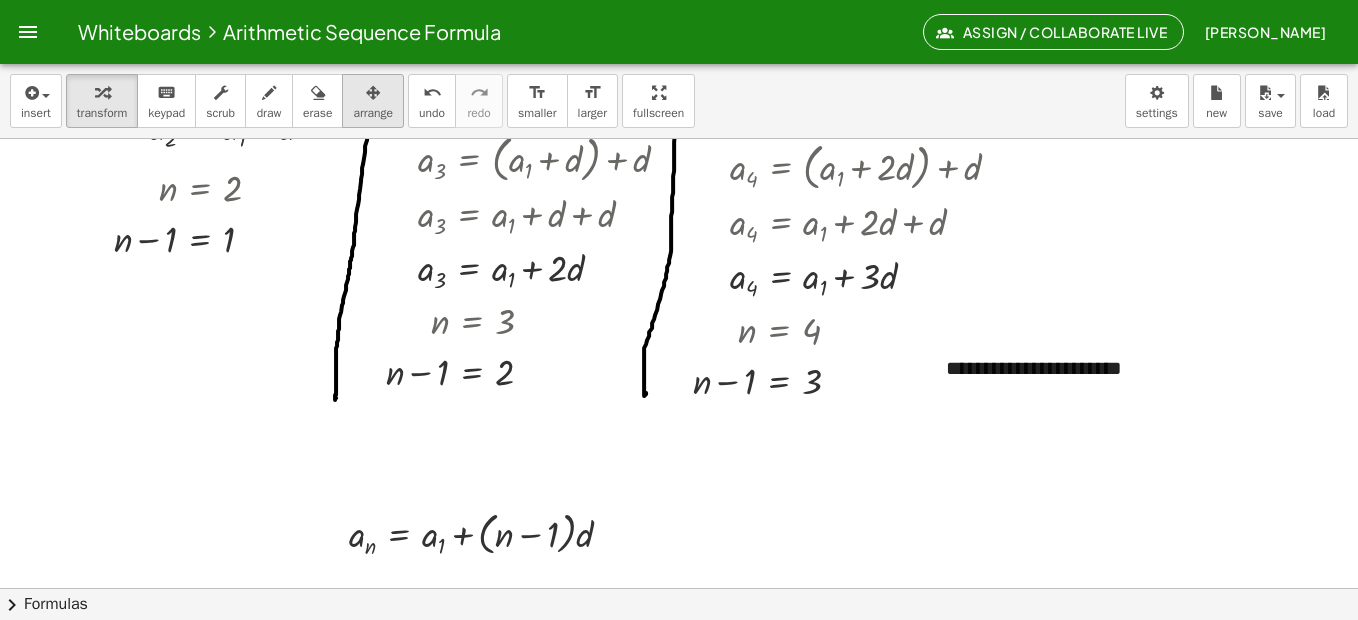 click at bounding box center [373, 93] 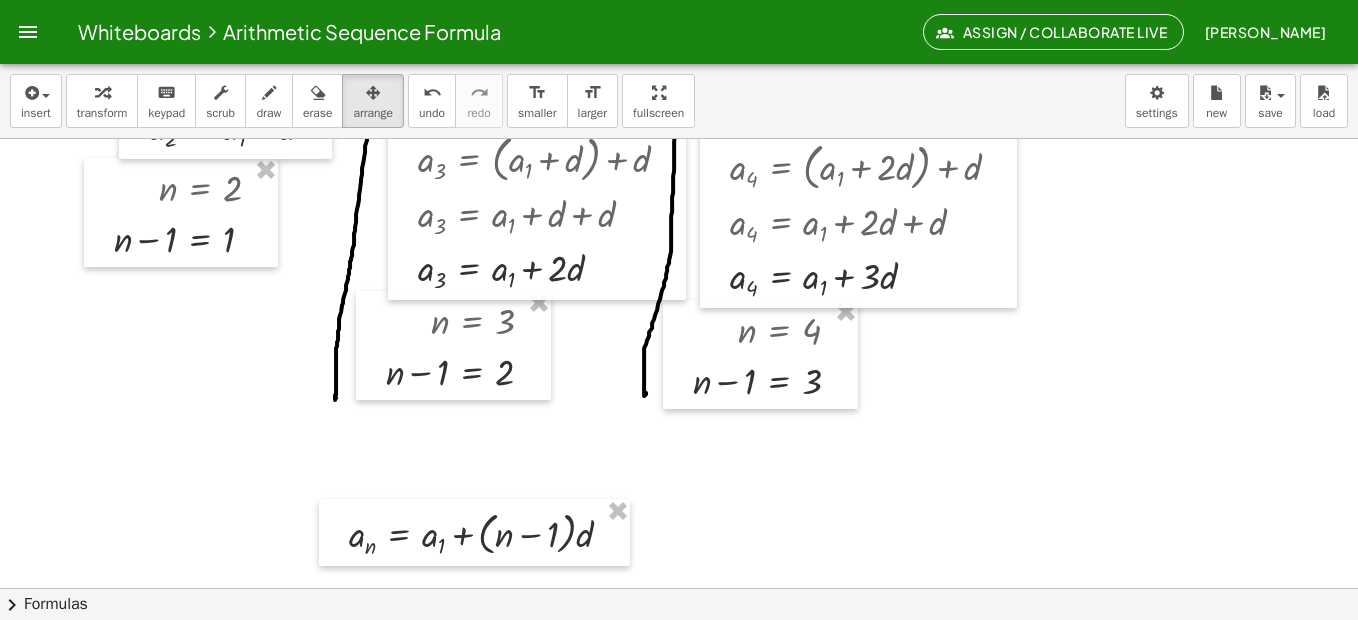 click at bounding box center (691, 438) 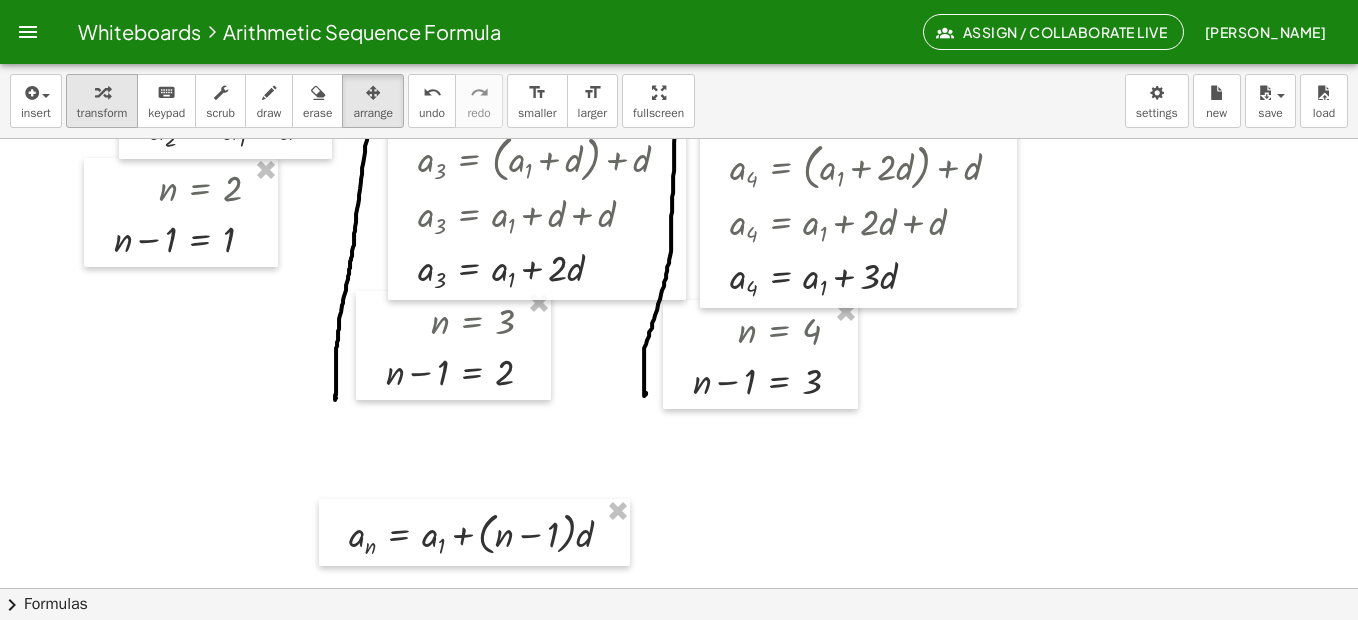 click on "transform" at bounding box center [102, 101] 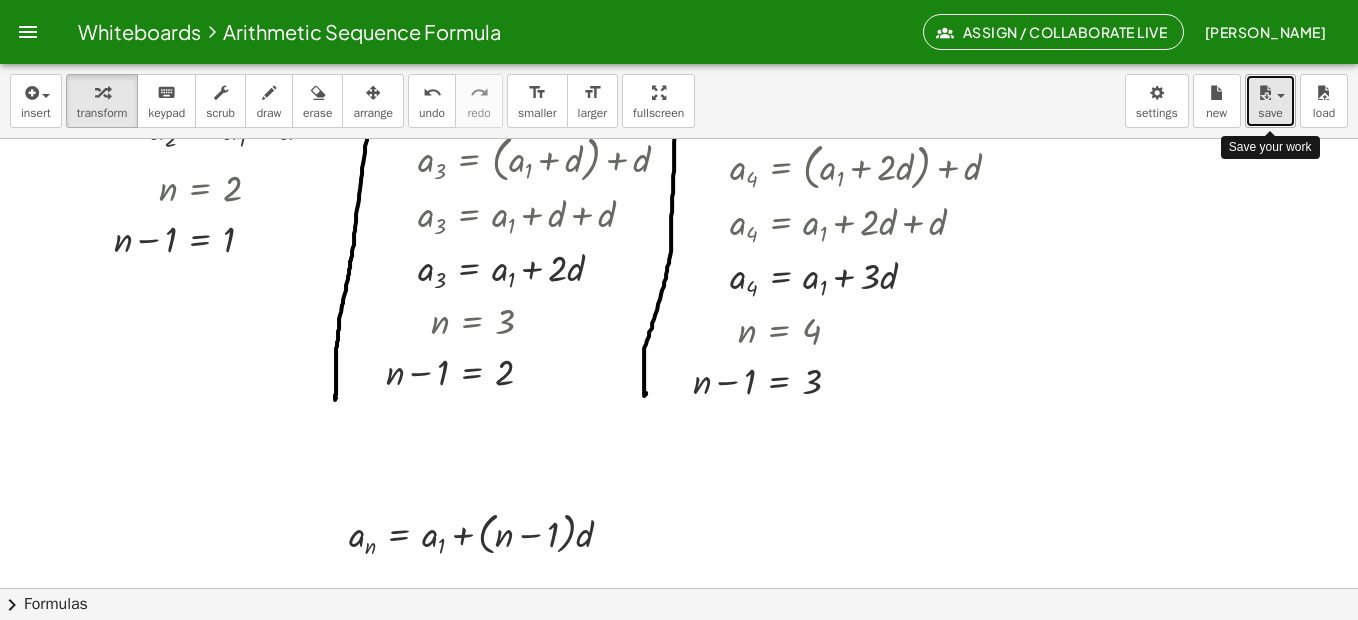 click at bounding box center (1270, 92) 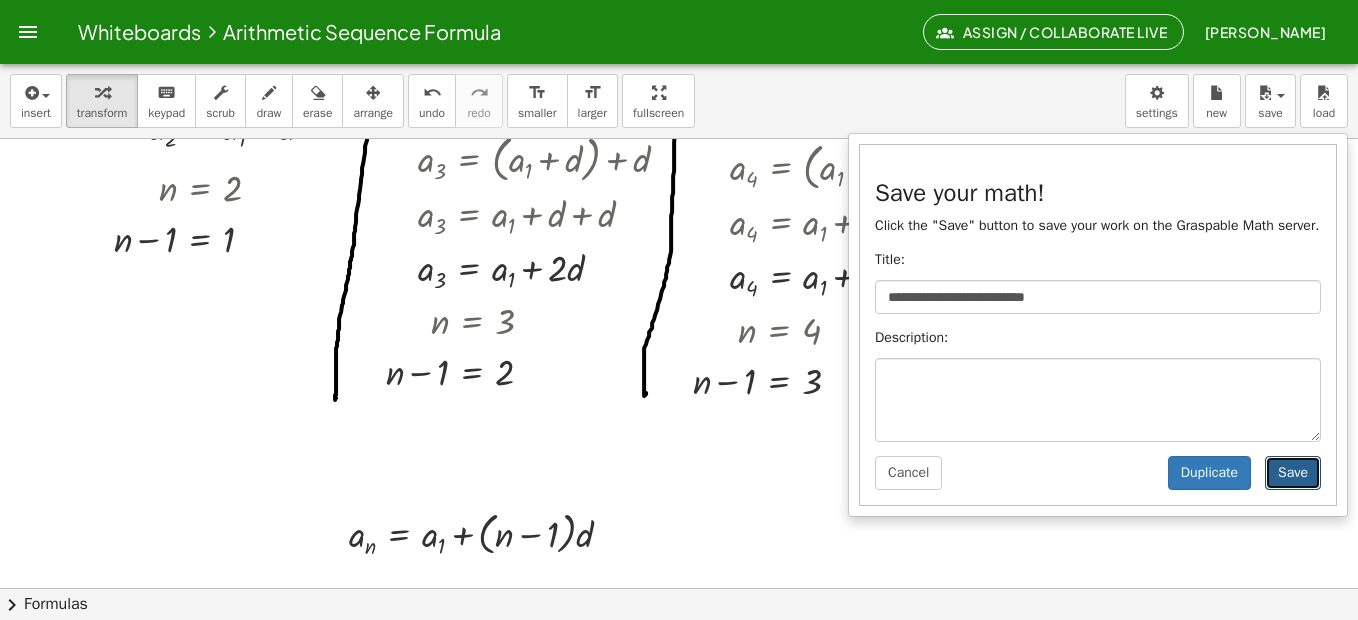 click on "Save" at bounding box center [1293, 473] 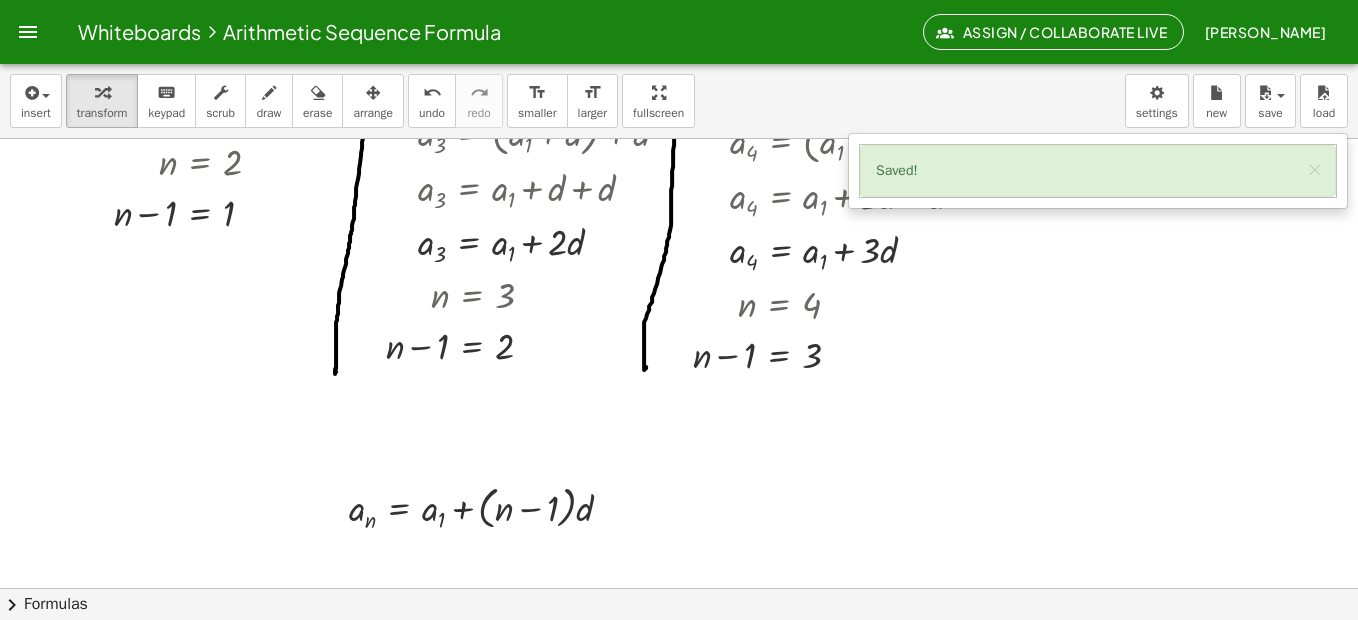 scroll, scrollTop: 300, scrollLeft: 0, axis: vertical 